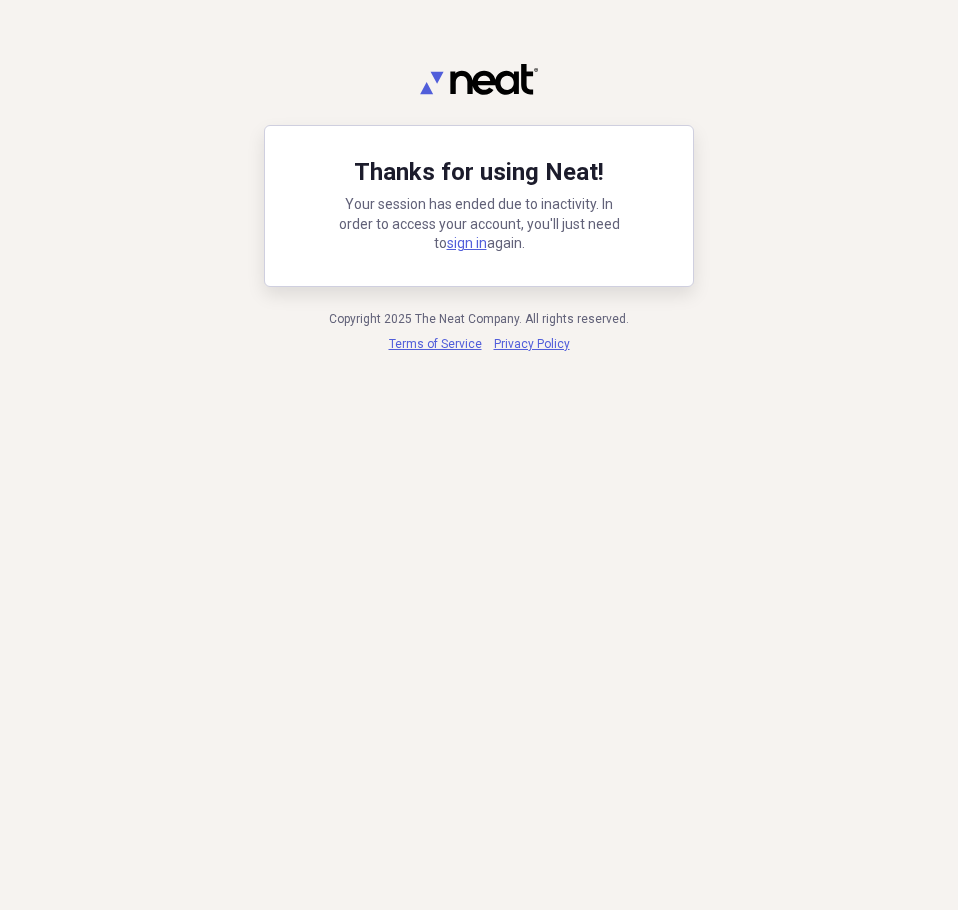 scroll, scrollTop: 0, scrollLeft: 0, axis: both 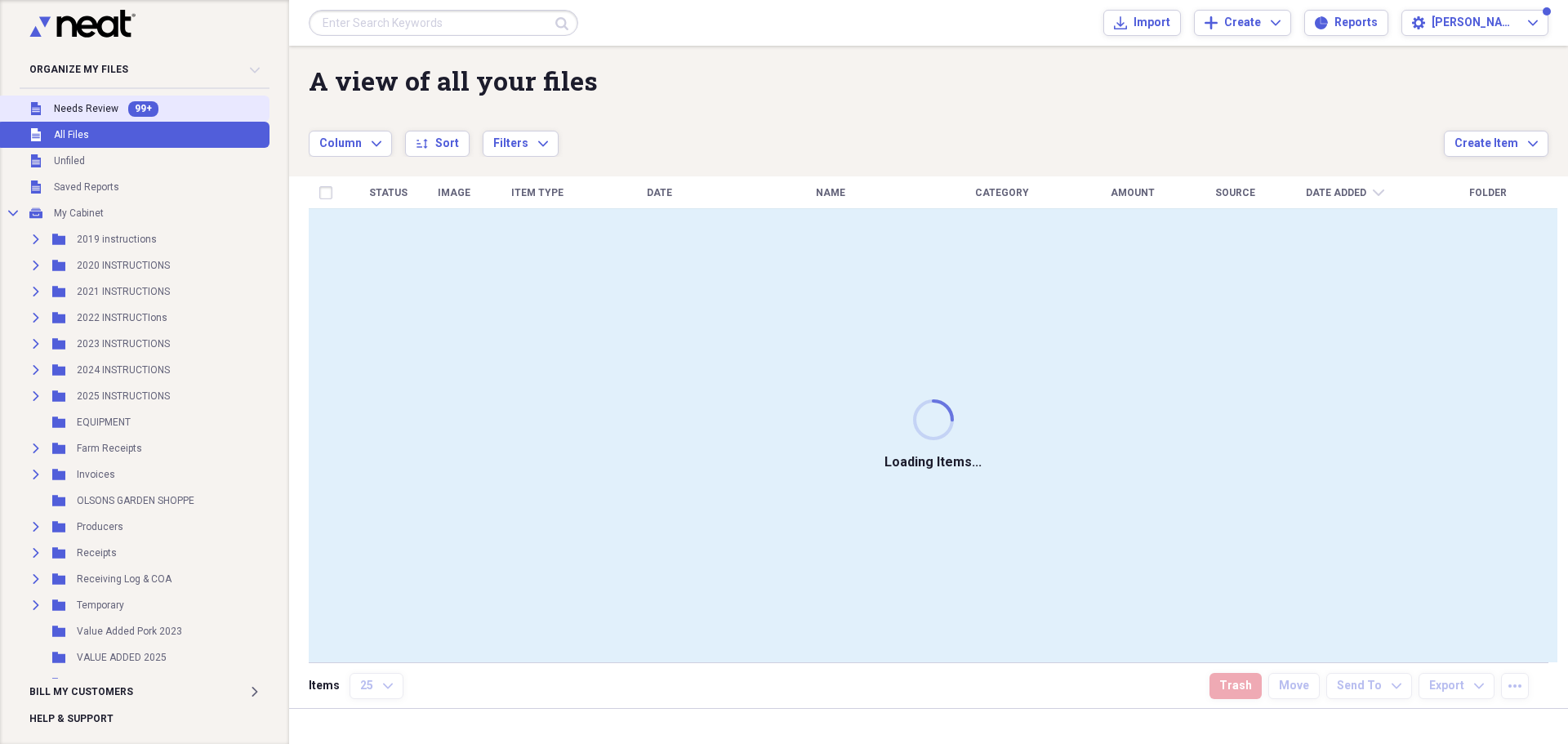 click on "Unfiled Needs Review 99+" at bounding box center [133, 109] 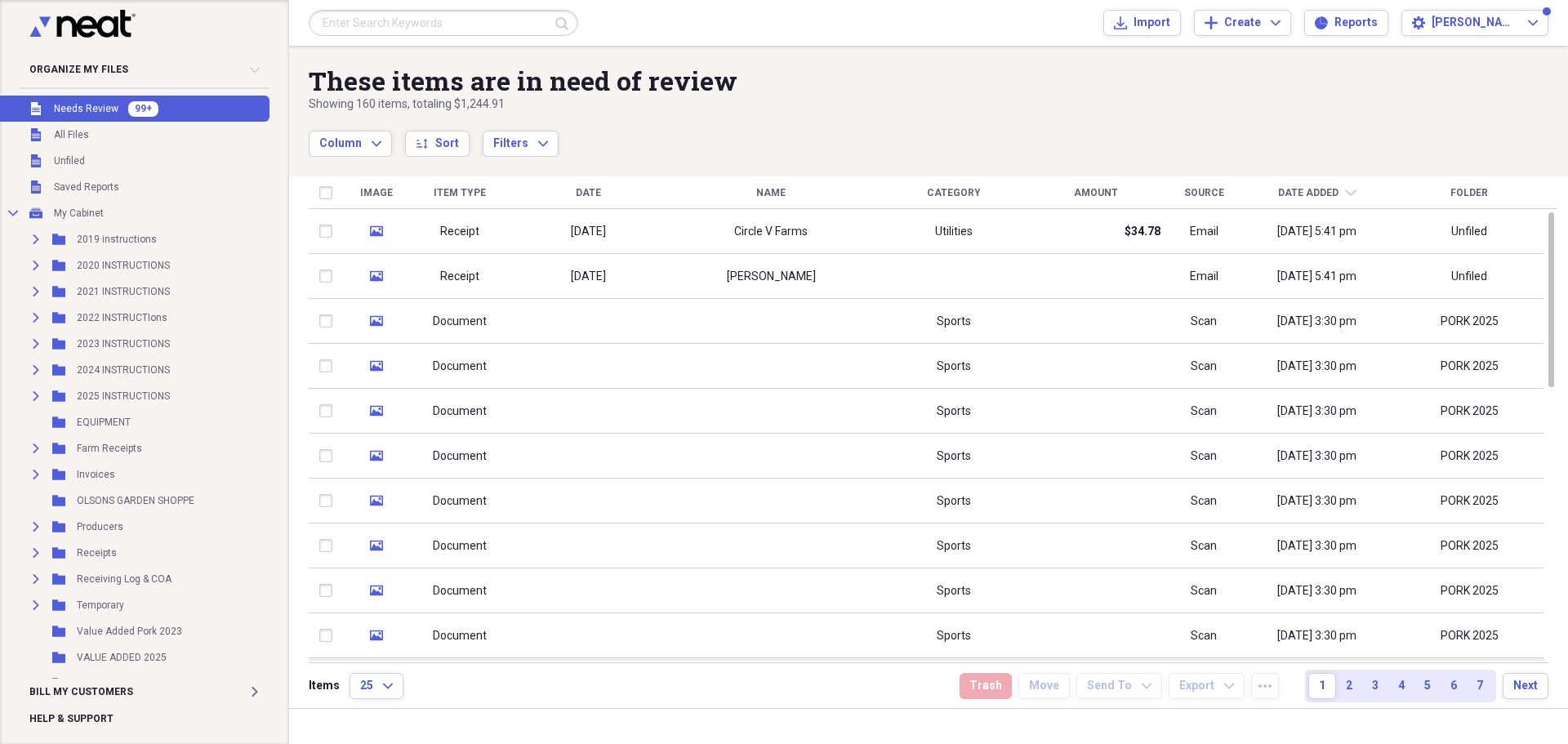 click on "Unfiled Needs Review 99+" at bounding box center [133, 109] 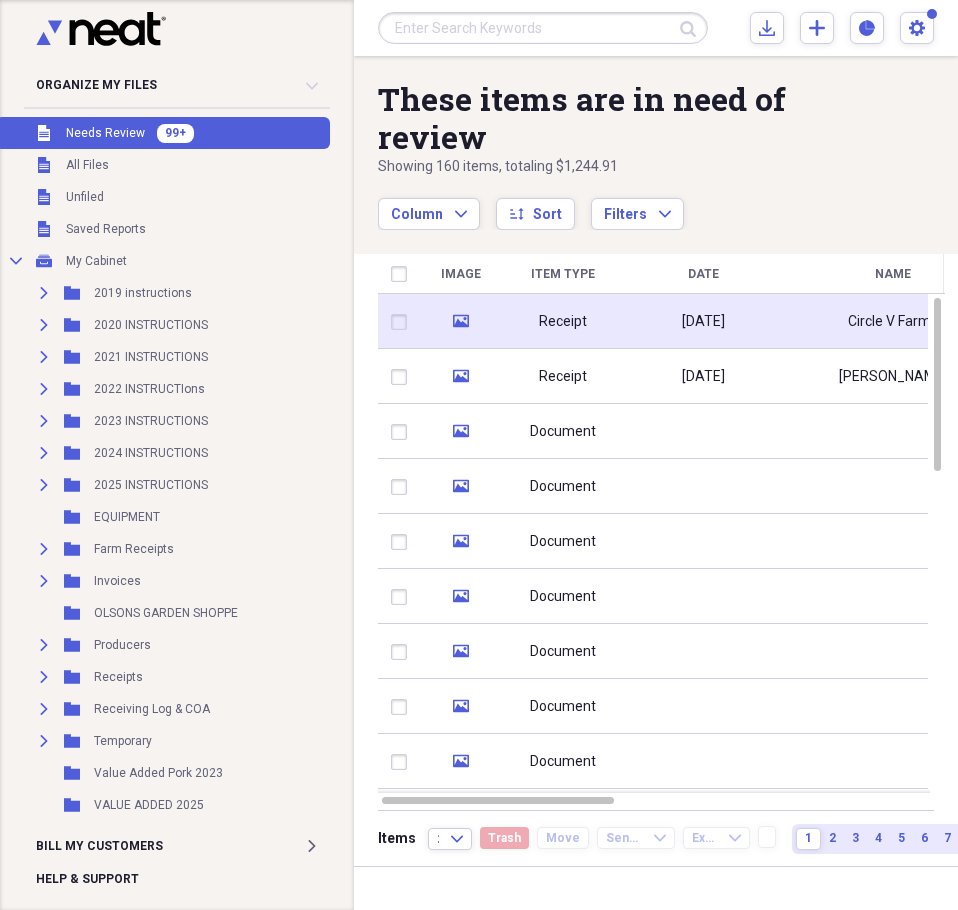 click on "Receipt" at bounding box center [563, 322] 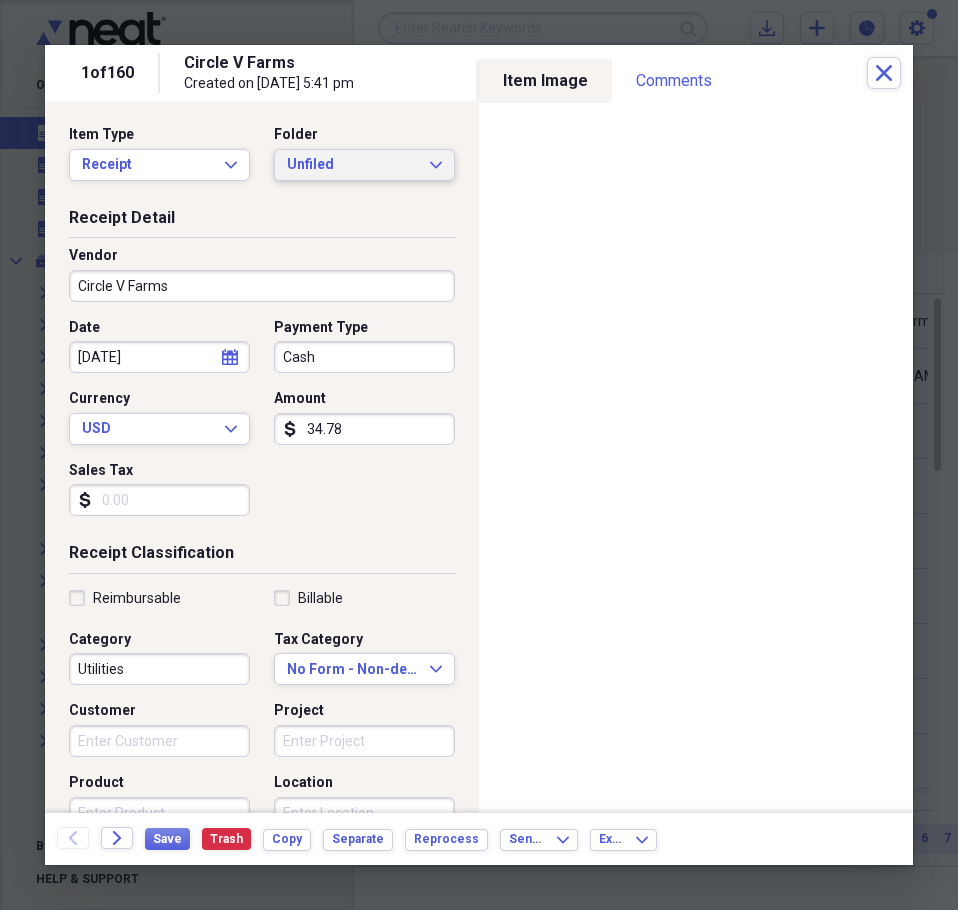 click on "Unfiled" at bounding box center (352, 165) 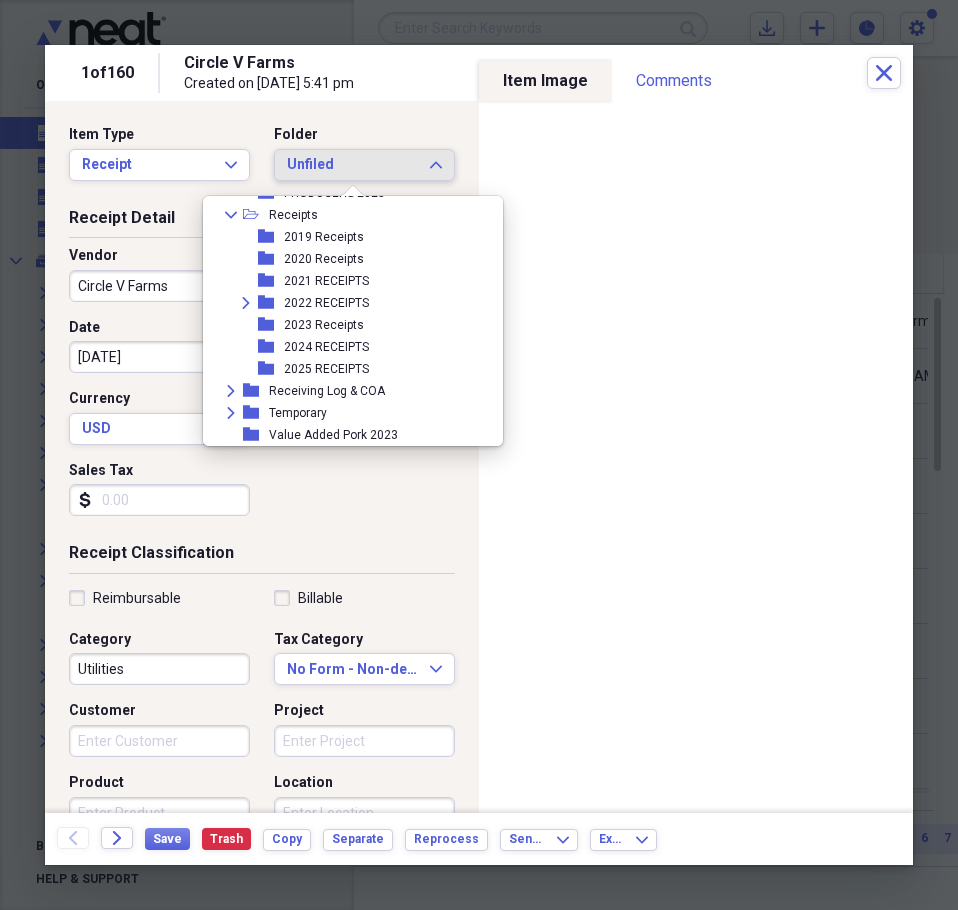scroll, scrollTop: 900, scrollLeft: 0, axis: vertical 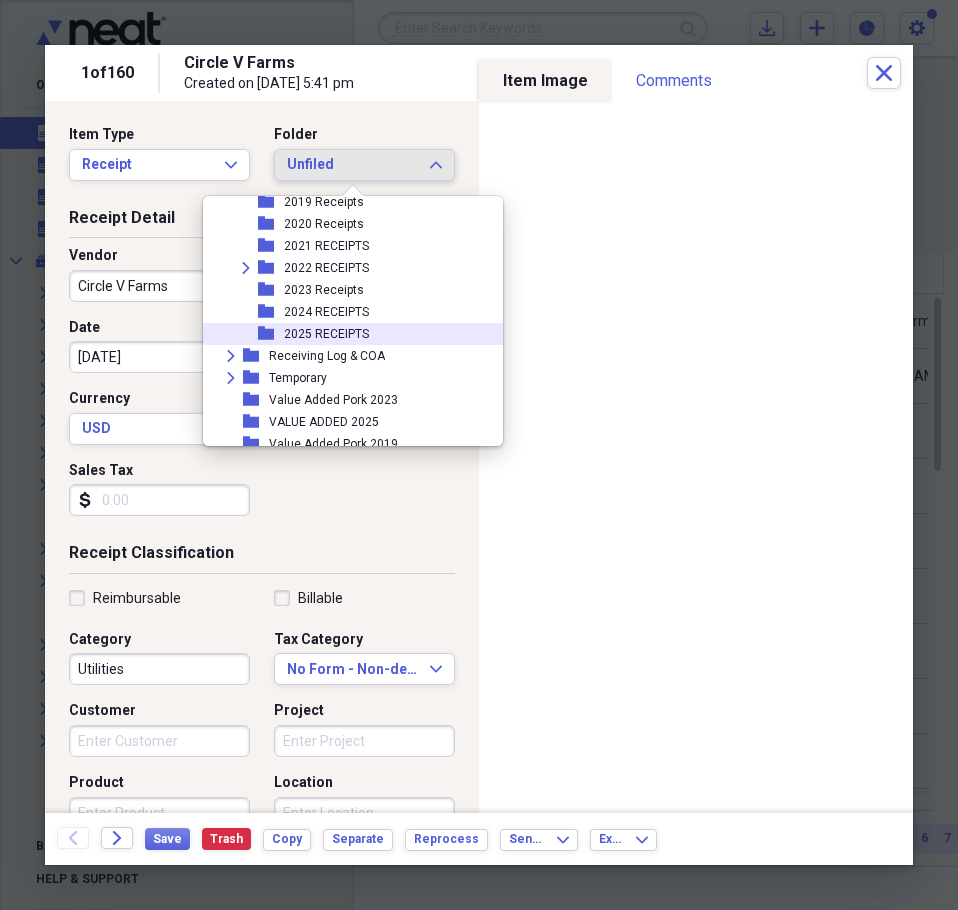 click on "2025 RECEIPTS" at bounding box center [326, 334] 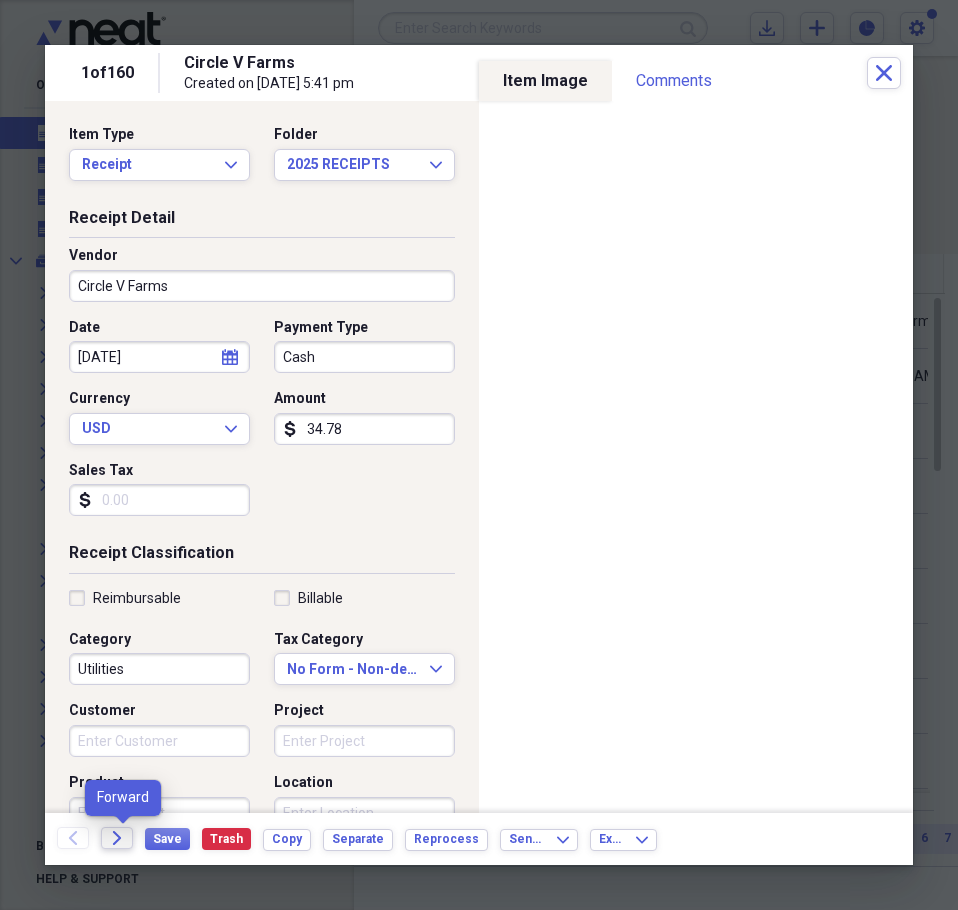 click on "Forward" 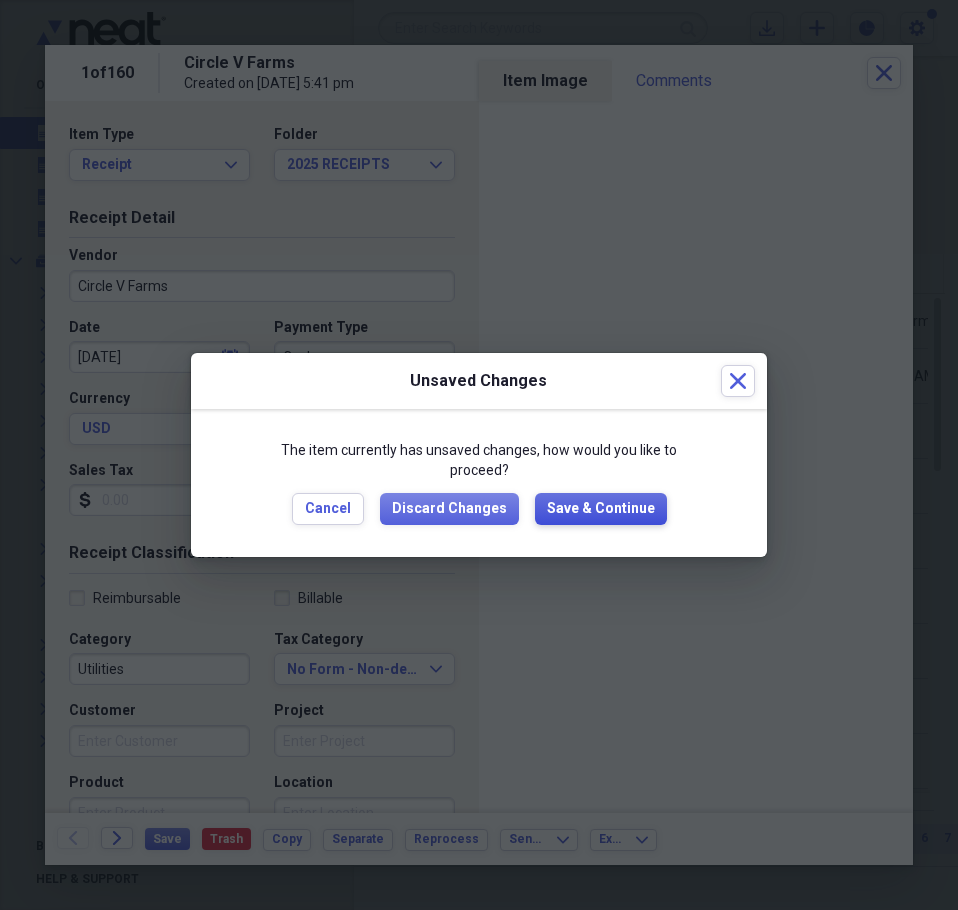 click on "Save & Continue" at bounding box center [601, 509] 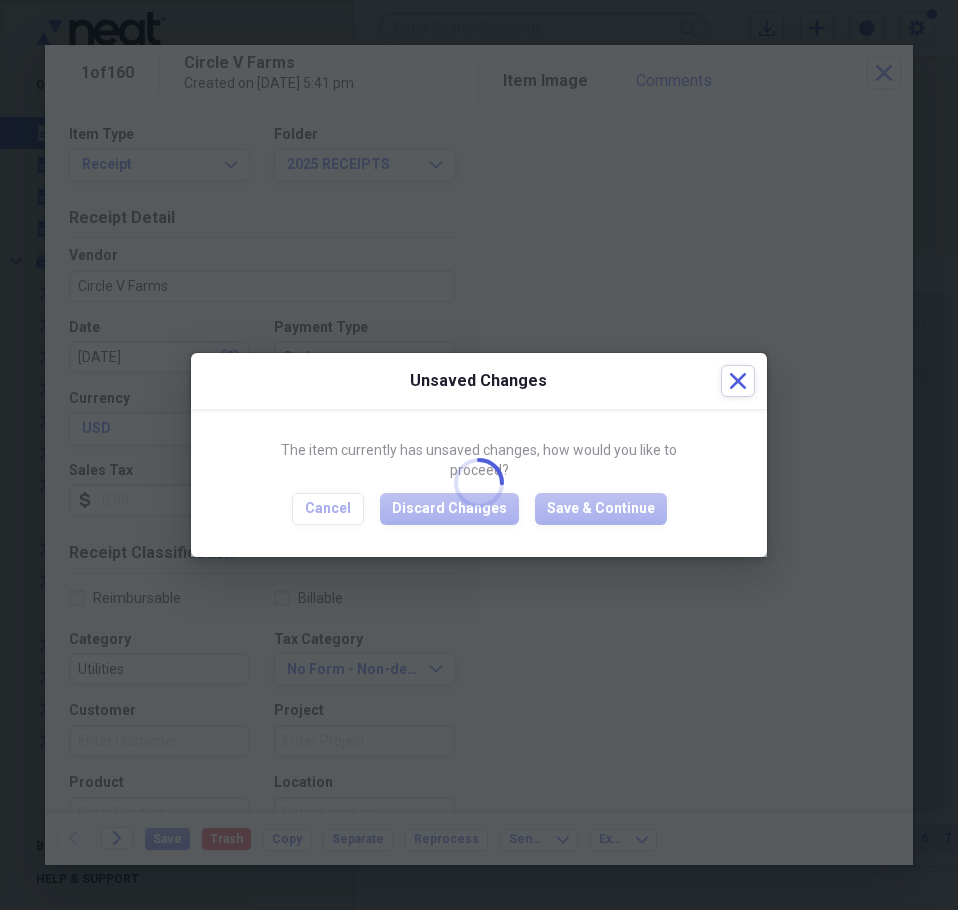 click at bounding box center (479, 482) 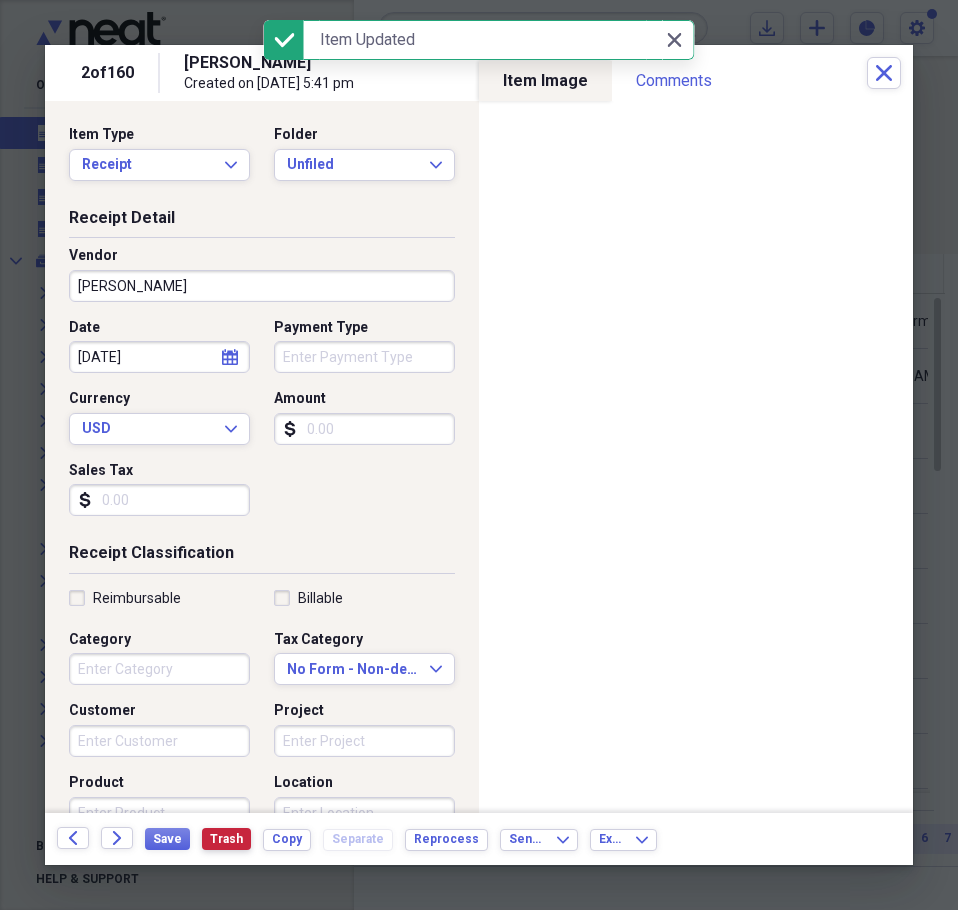click on "Trash" at bounding box center [226, 839] 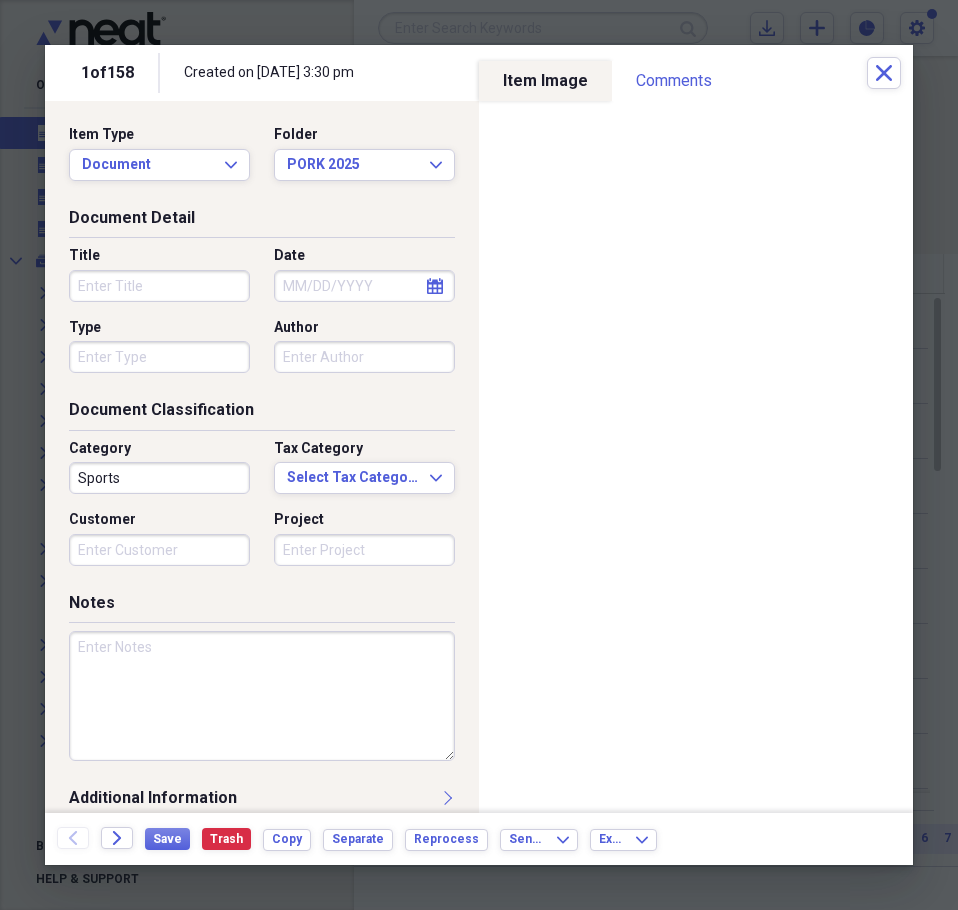 click at bounding box center [262, 696] 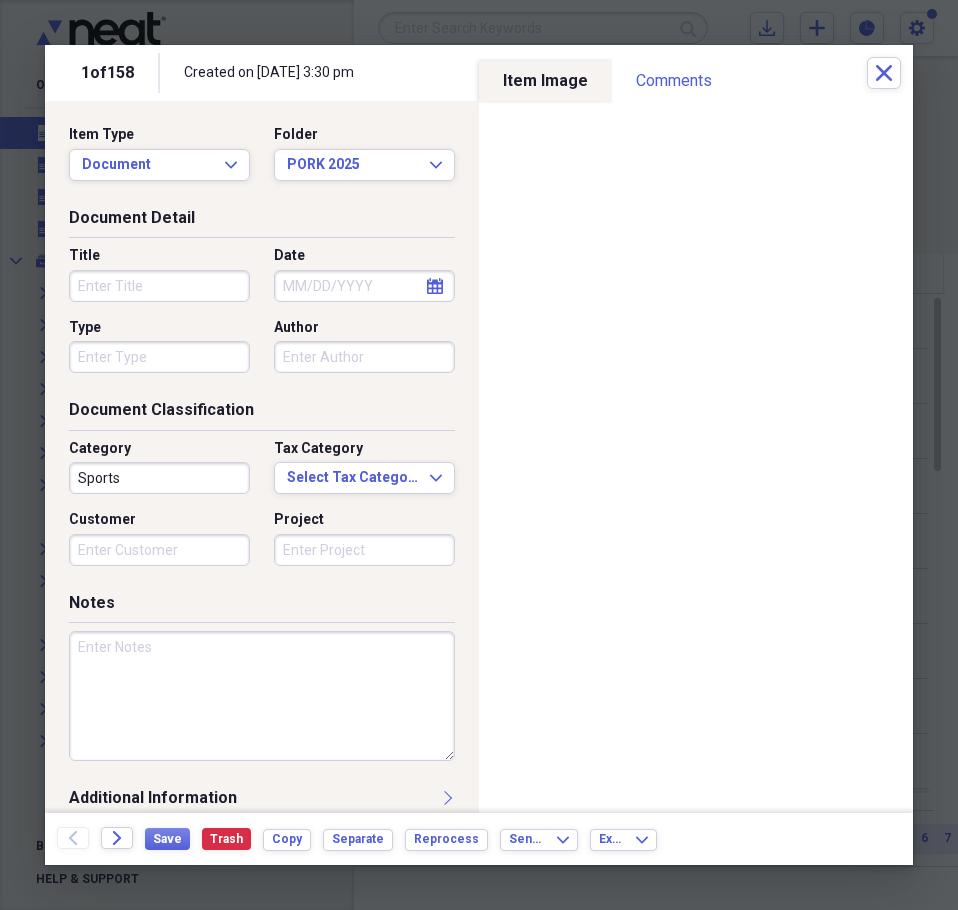 click on "Title" at bounding box center (159, 286) 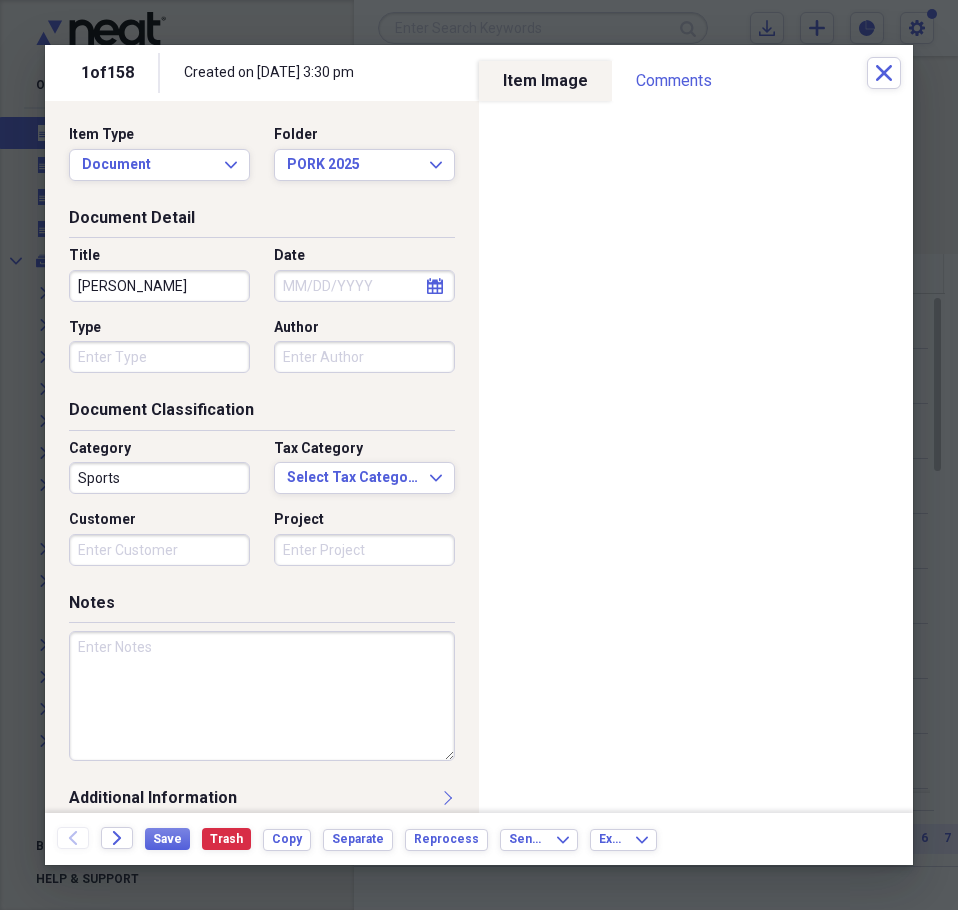 type on "DALE REVELLI" 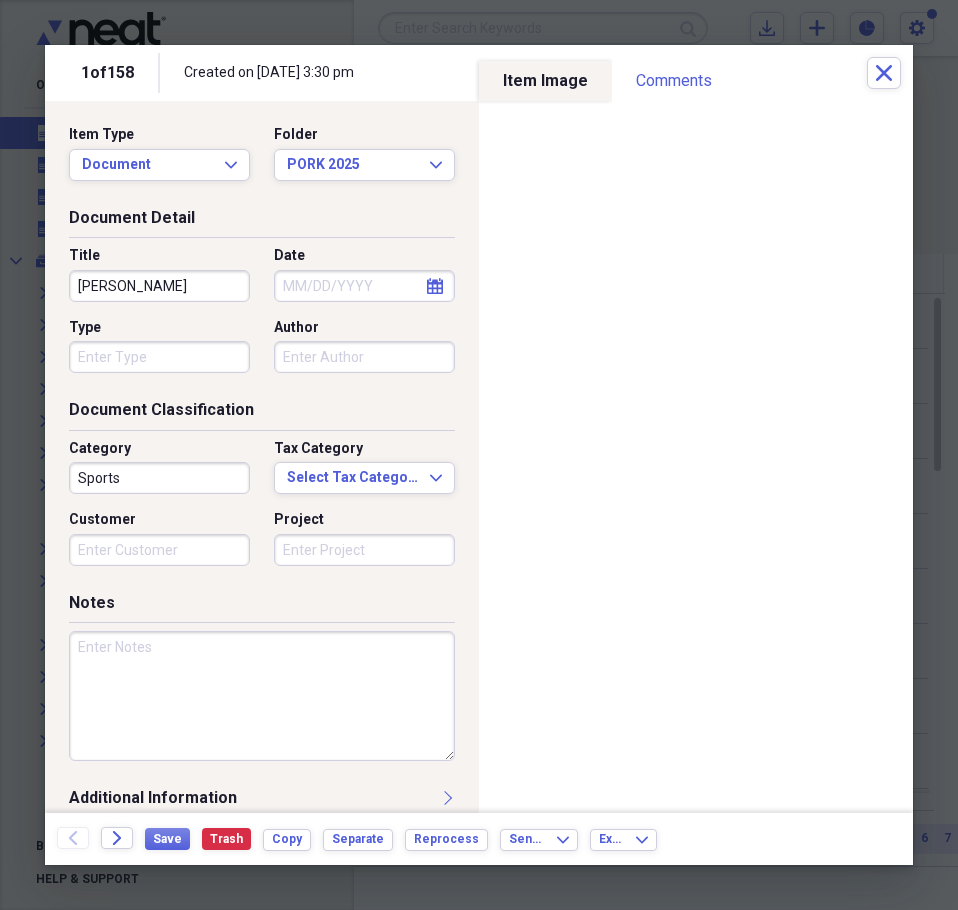 select on "6" 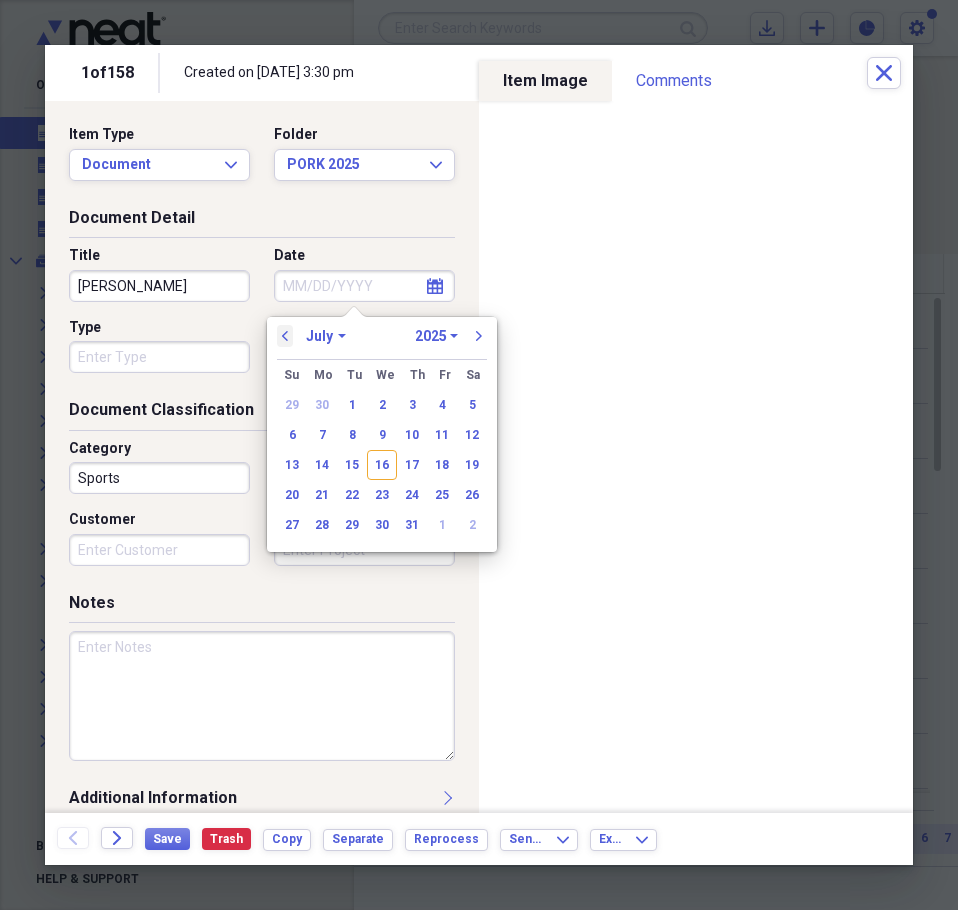 click on "previous" at bounding box center (285, 336) 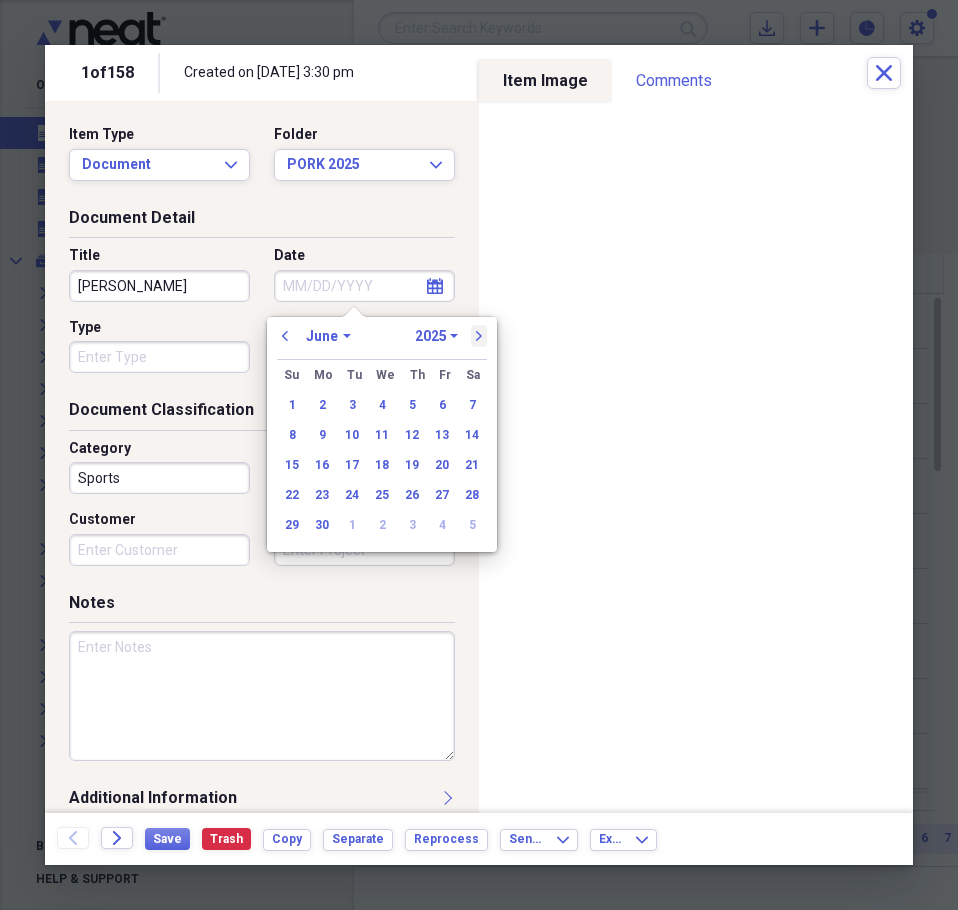click on "next" at bounding box center (479, 336) 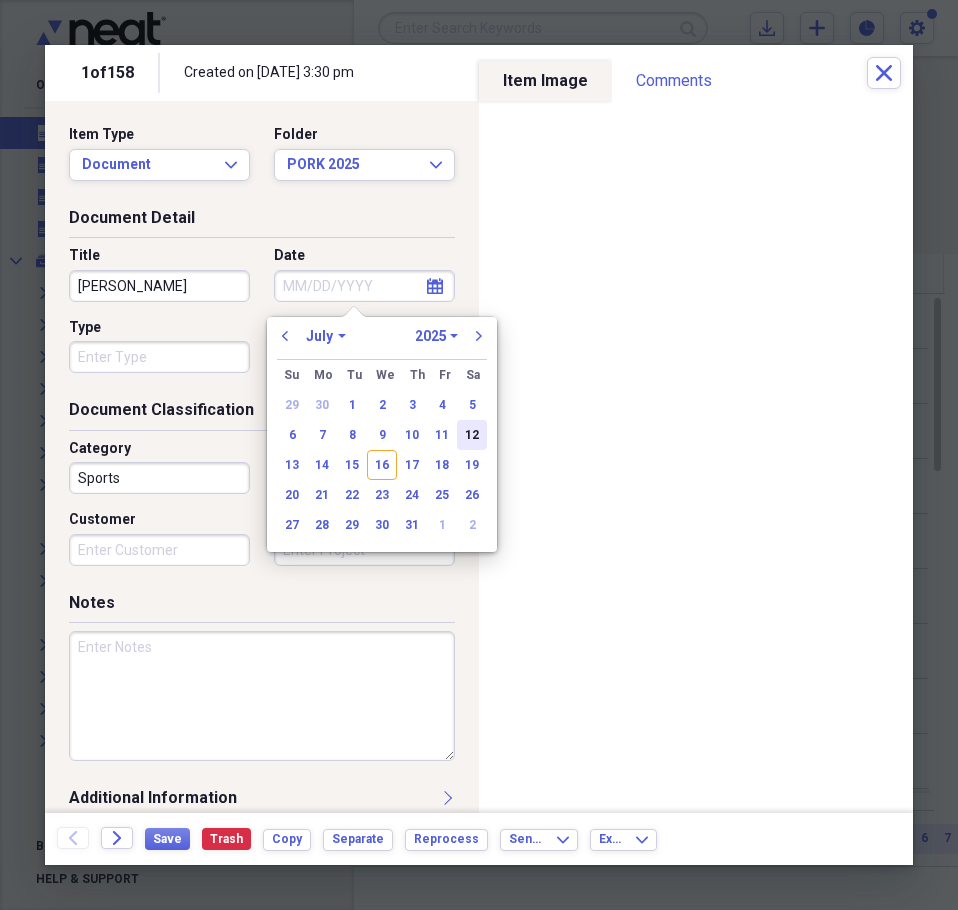 click on "12" at bounding box center (472, 435) 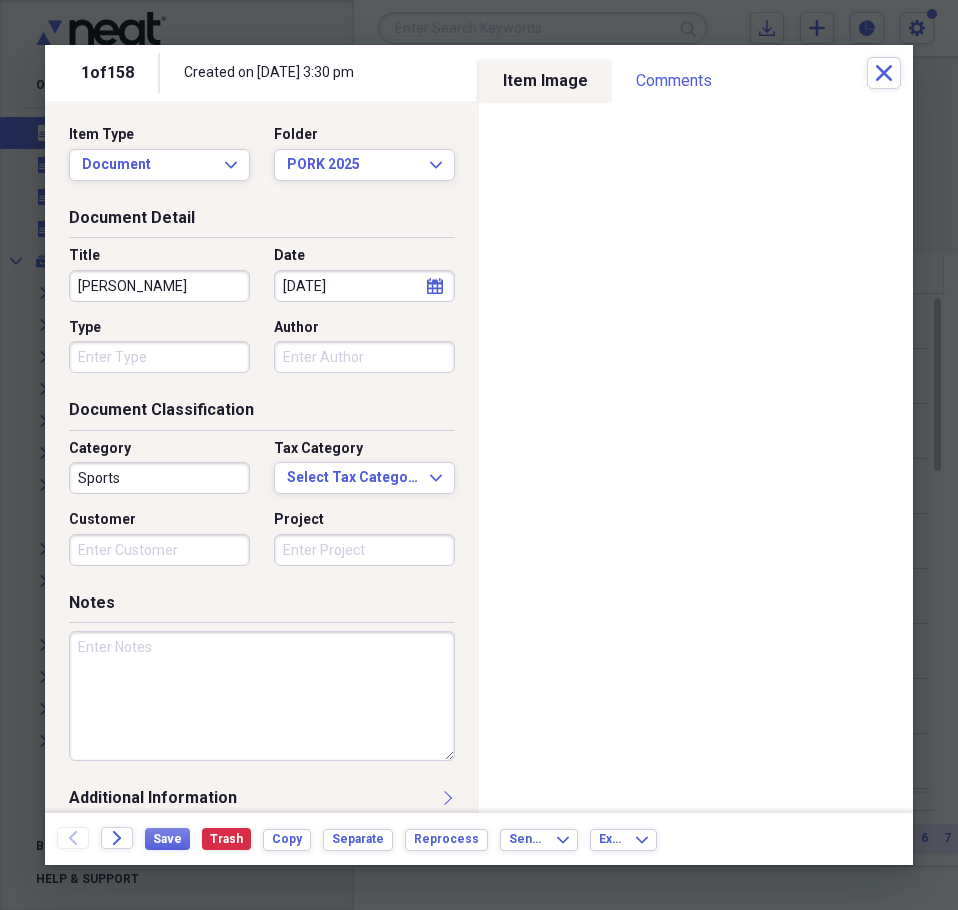 type on "07/12/2025" 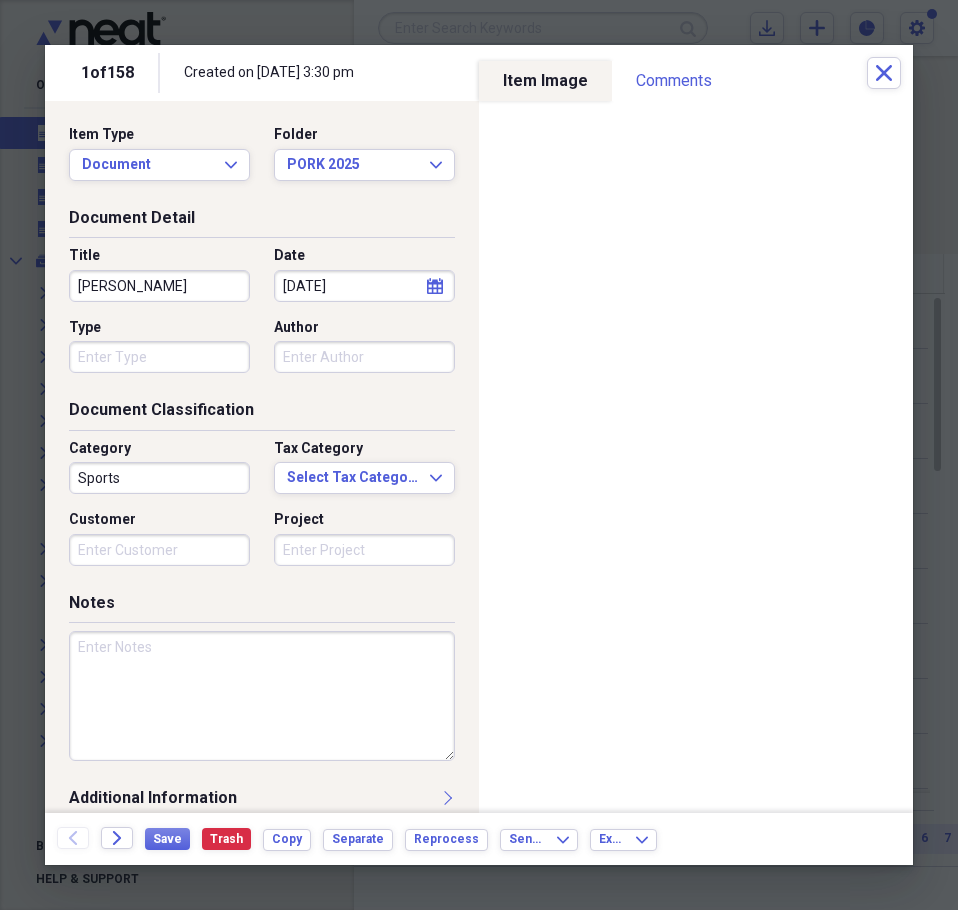 drag, startPoint x: 226, startPoint y: 707, endPoint x: 214, endPoint y: 612, distance: 95.7549 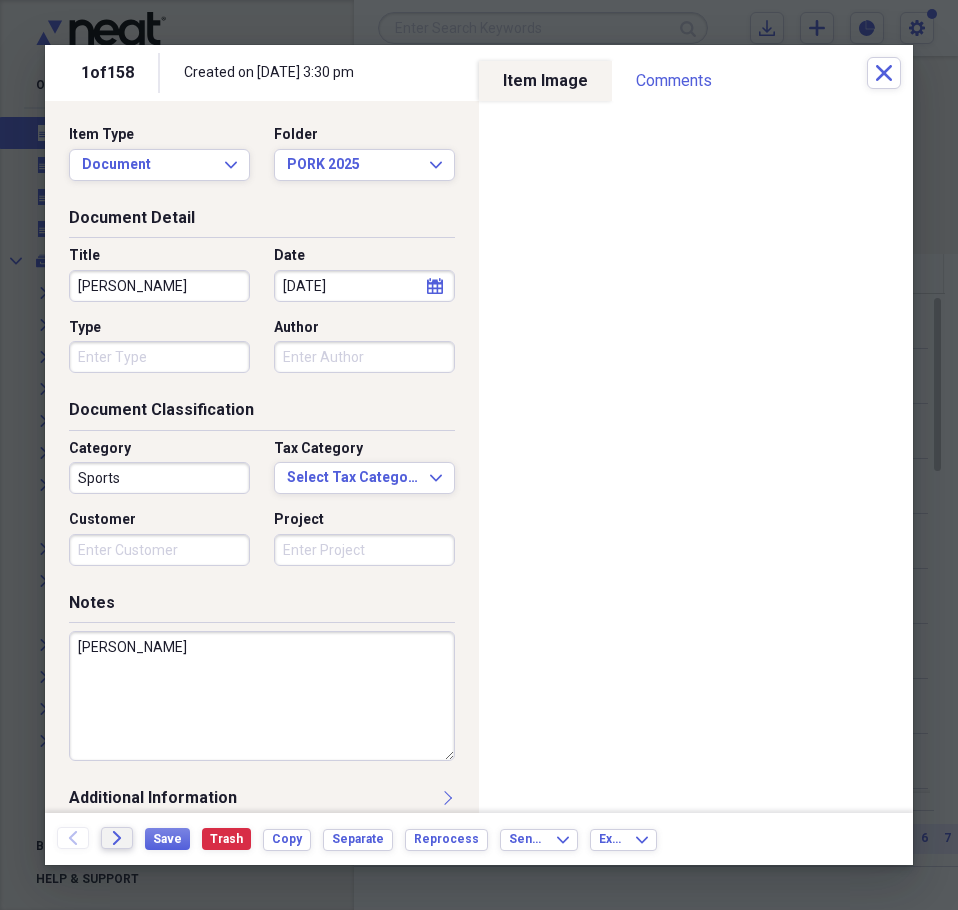 type on "HUGHES" 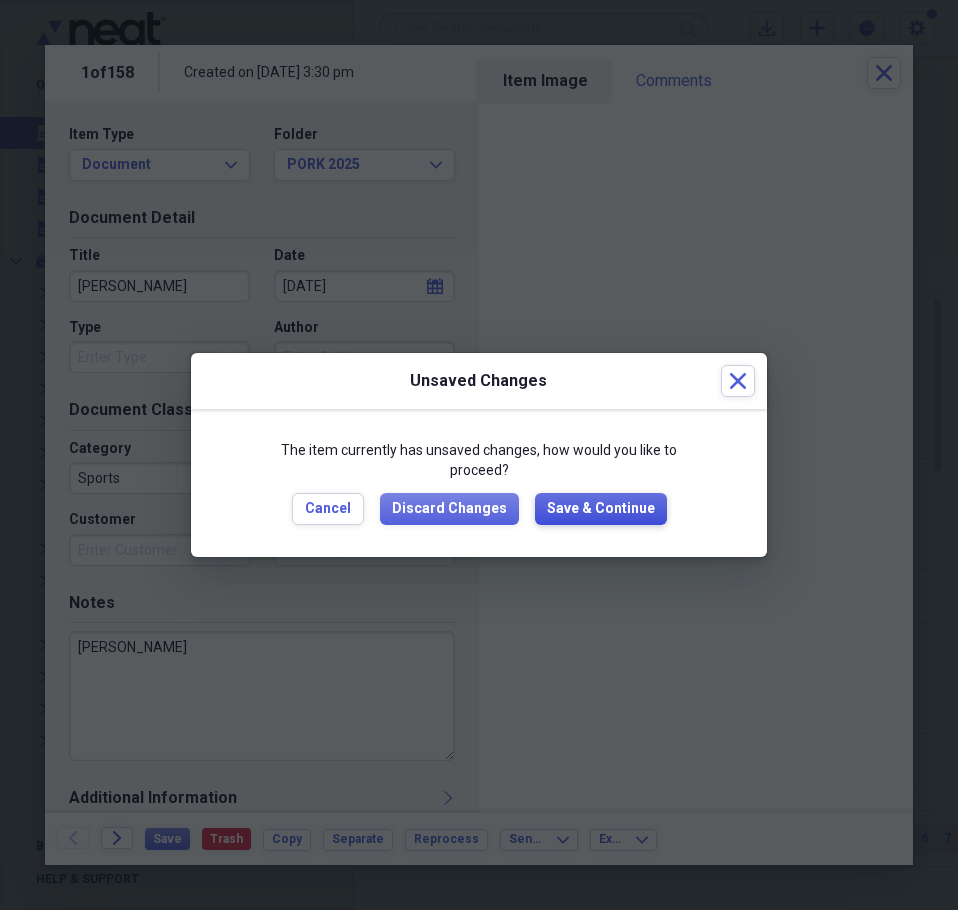 click on "Save & Continue" at bounding box center [601, 509] 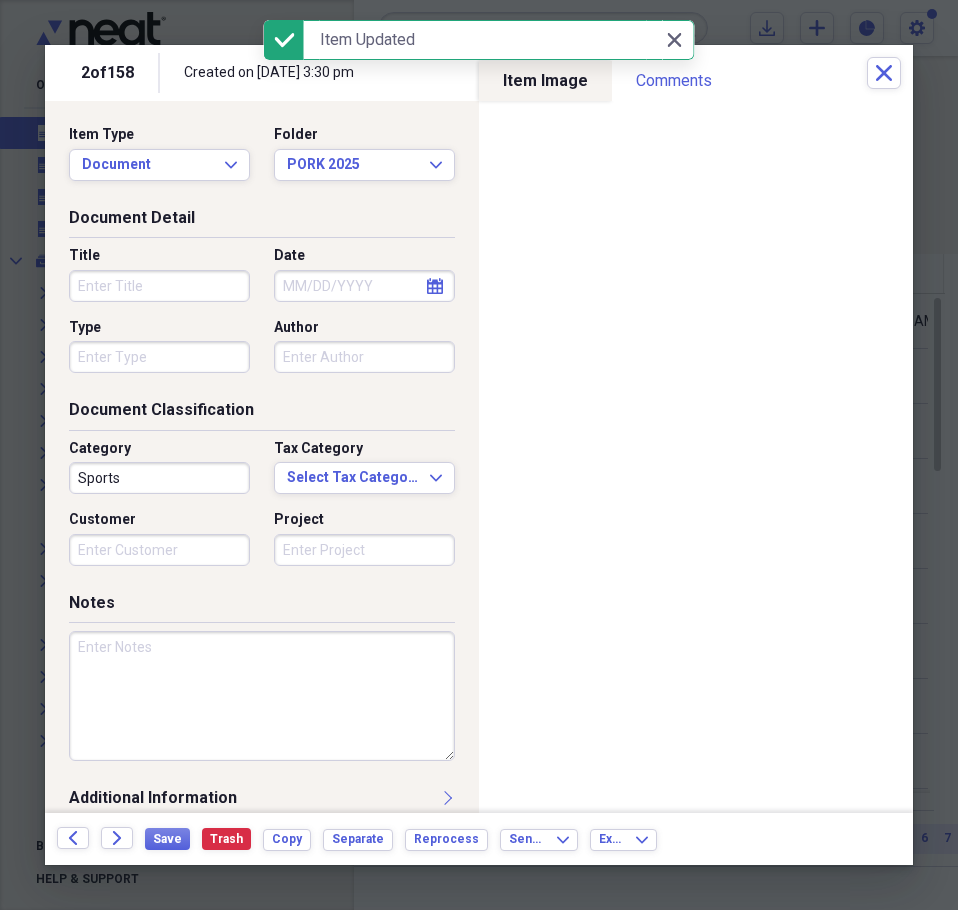 click on "Title" at bounding box center [159, 286] 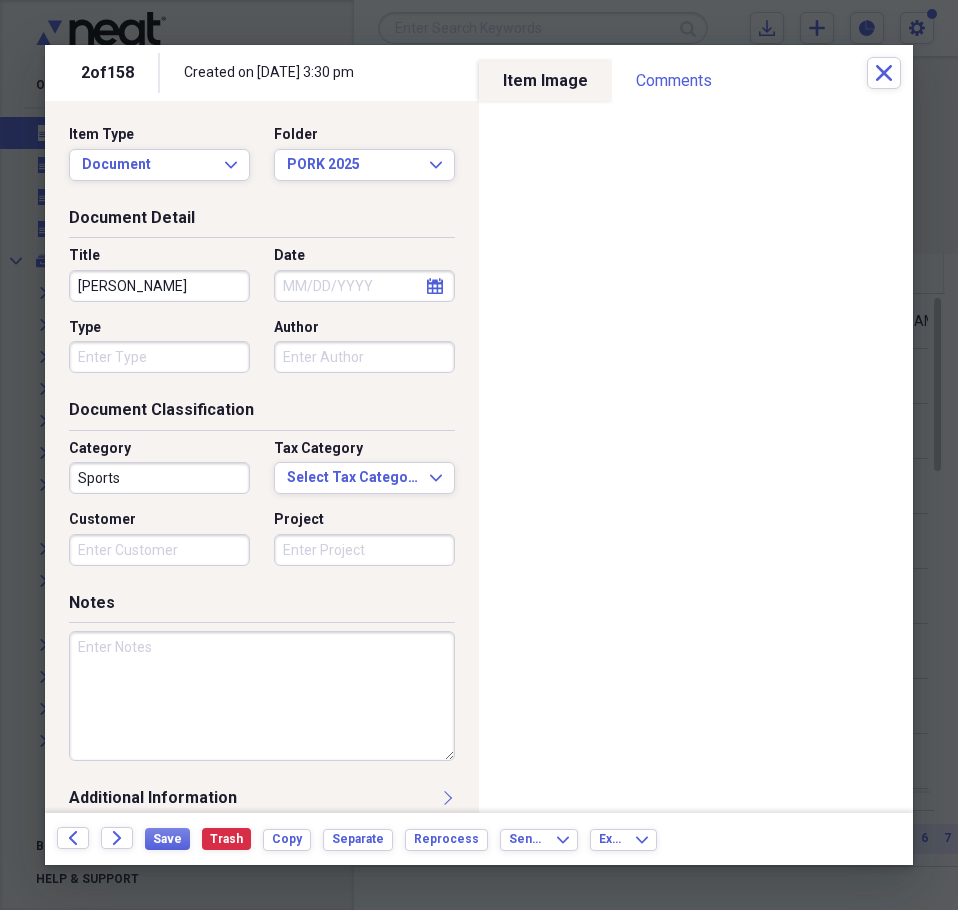 type on "TAMMERA BAKER" 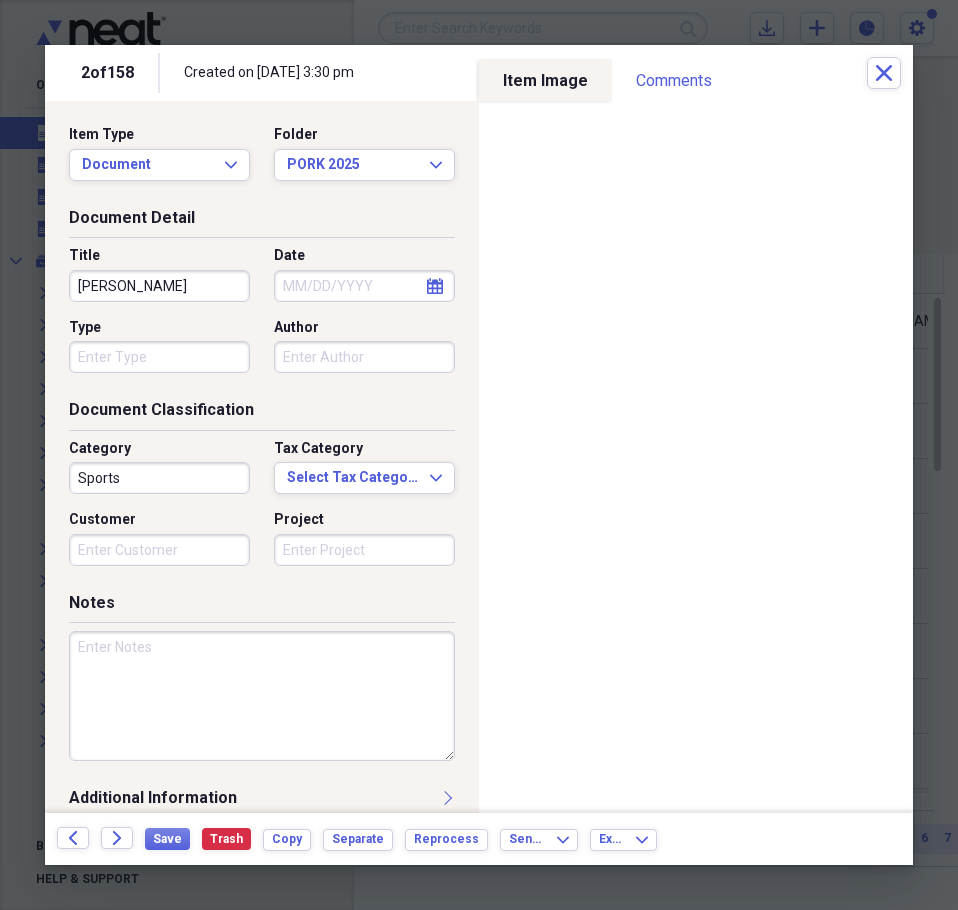 select on "6" 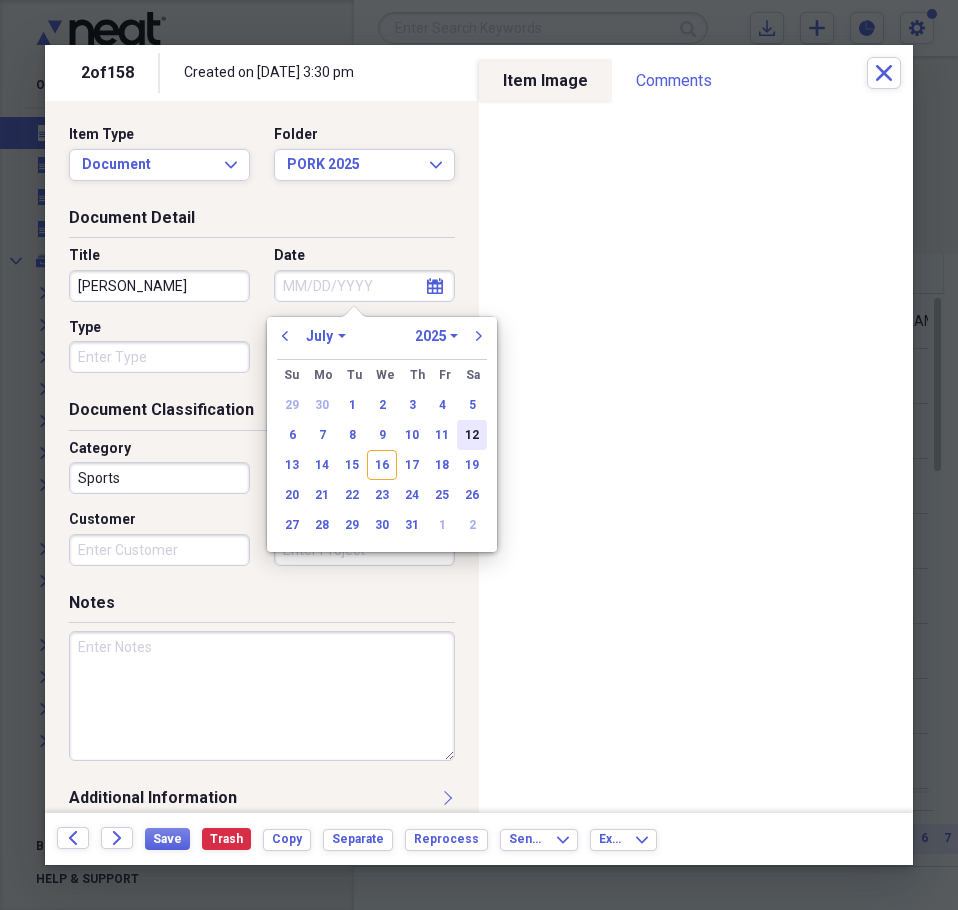 click on "12" at bounding box center (472, 435) 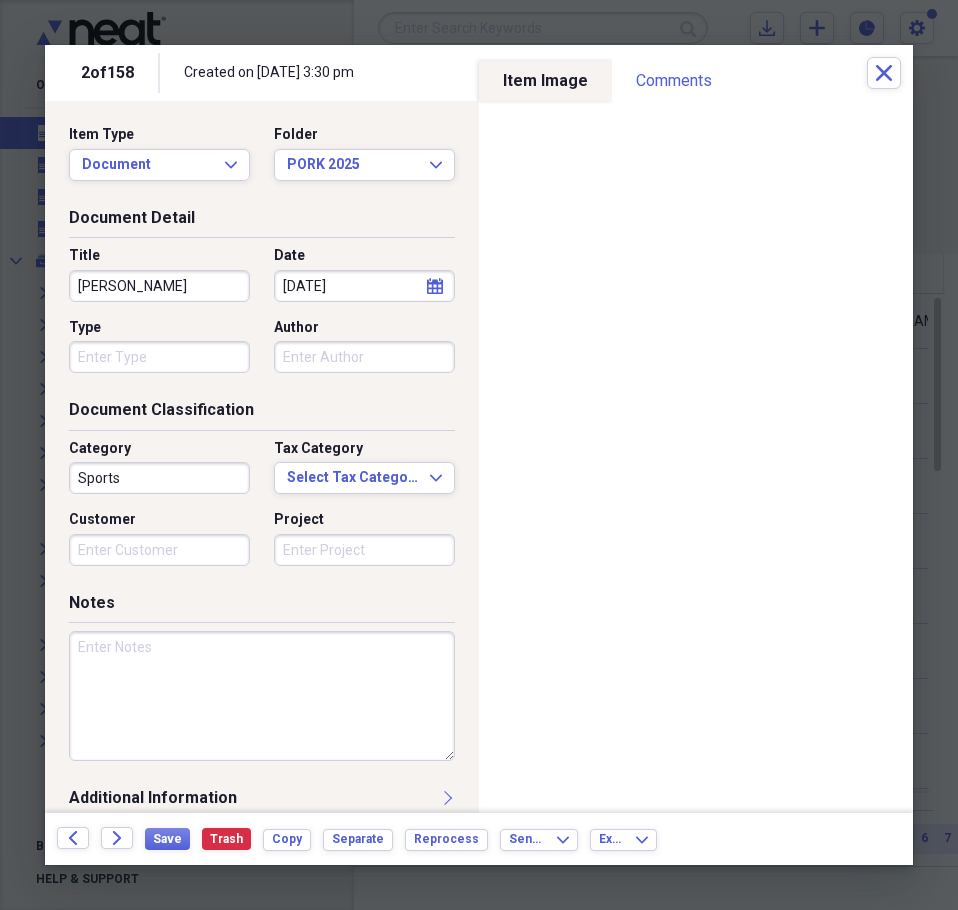 drag, startPoint x: 300, startPoint y: 702, endPoint x: 288, endPoint y: 692, distance: 15.6205 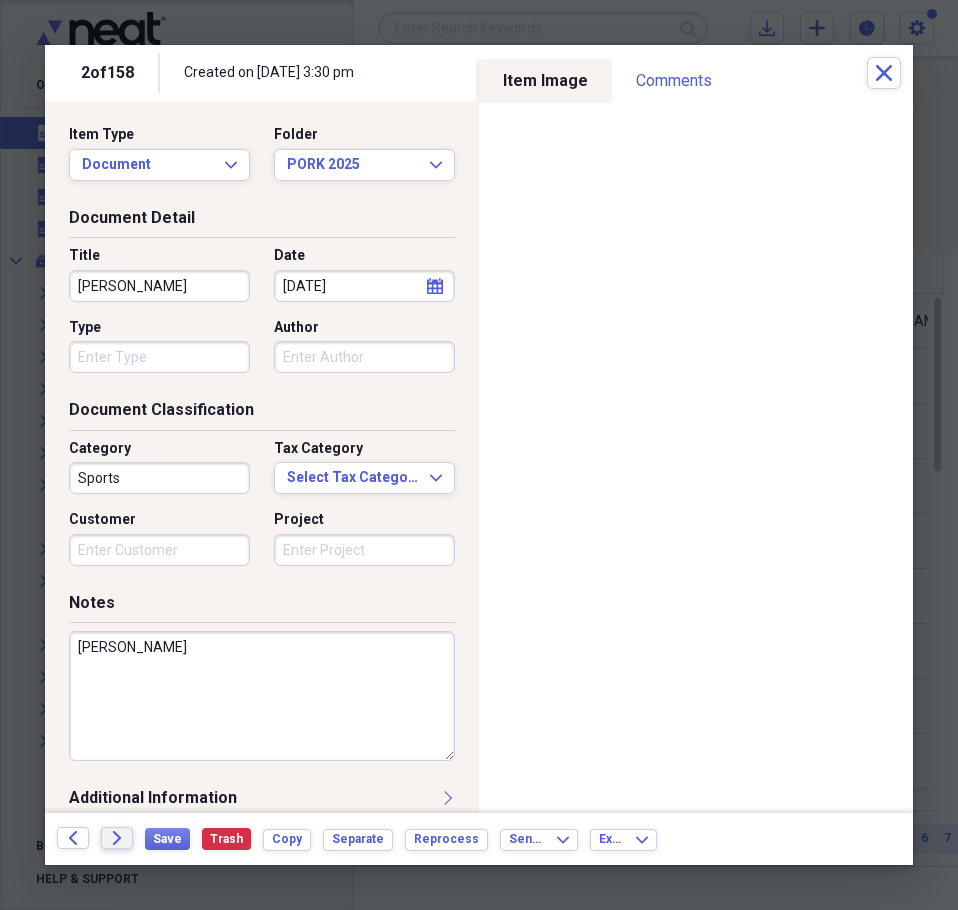 type on "HUGHES" 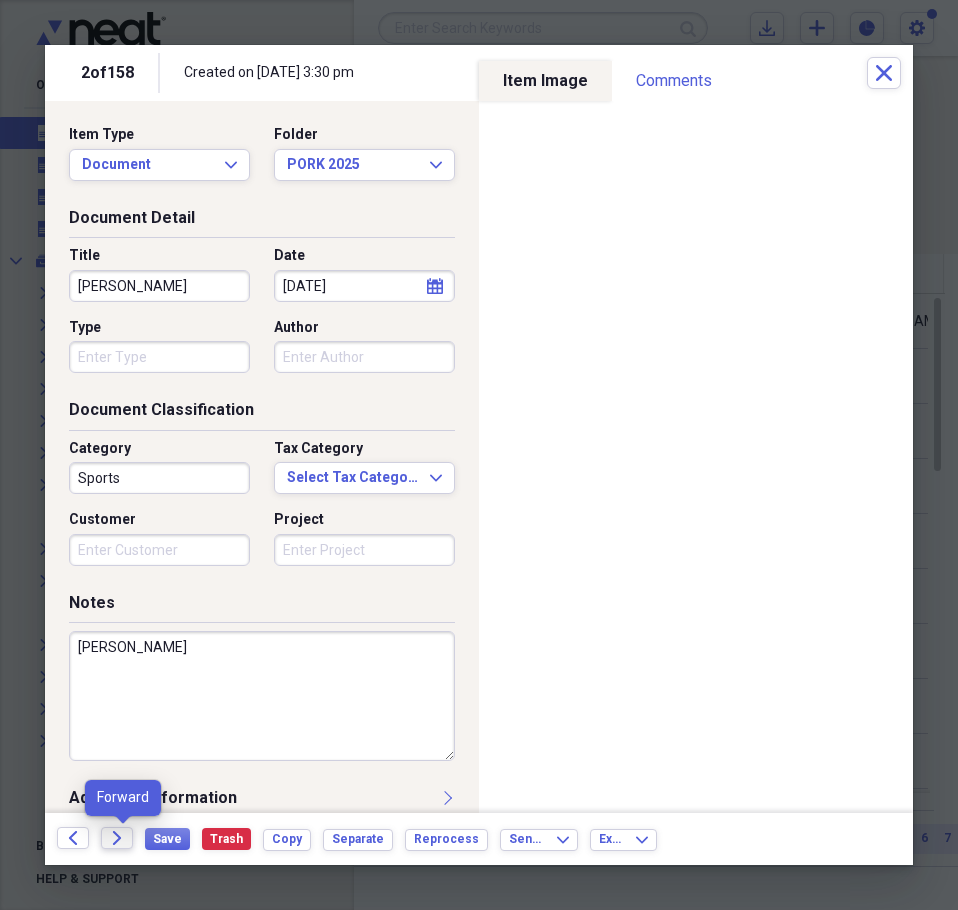 click on "Forward" 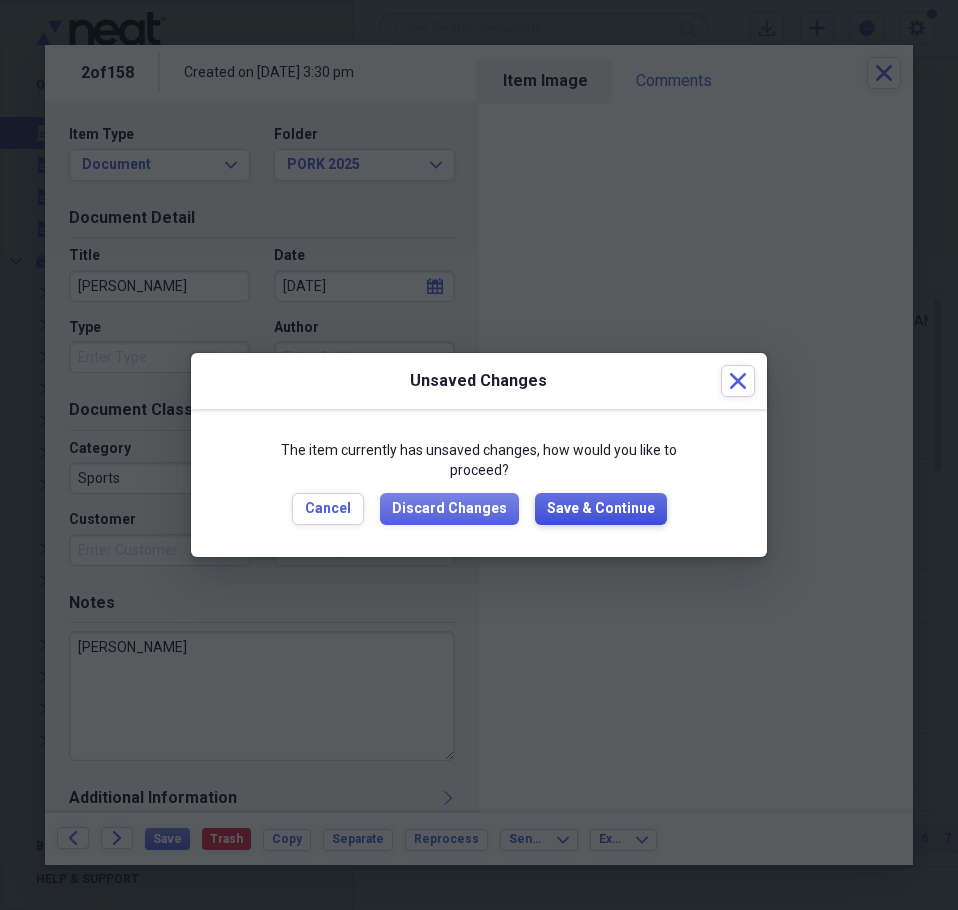 click on "Save & Continue" at bounding box center (601, 509) 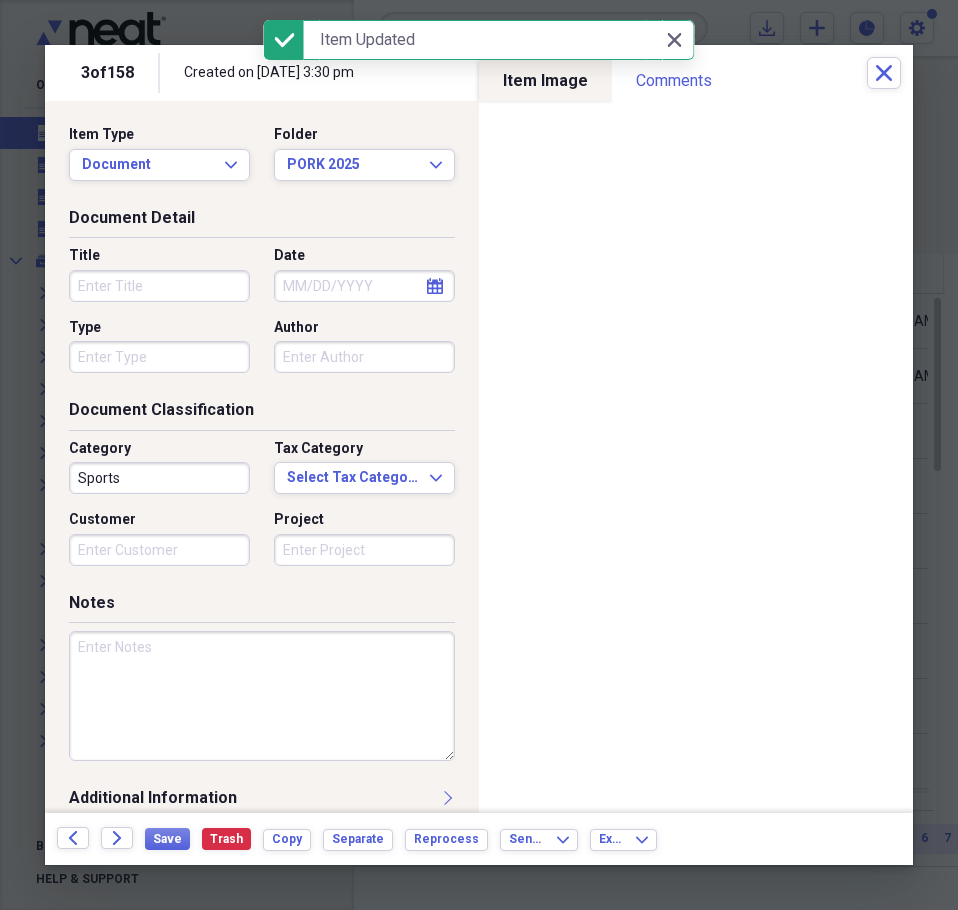 click on "Title" at bounding box center [159, 286] 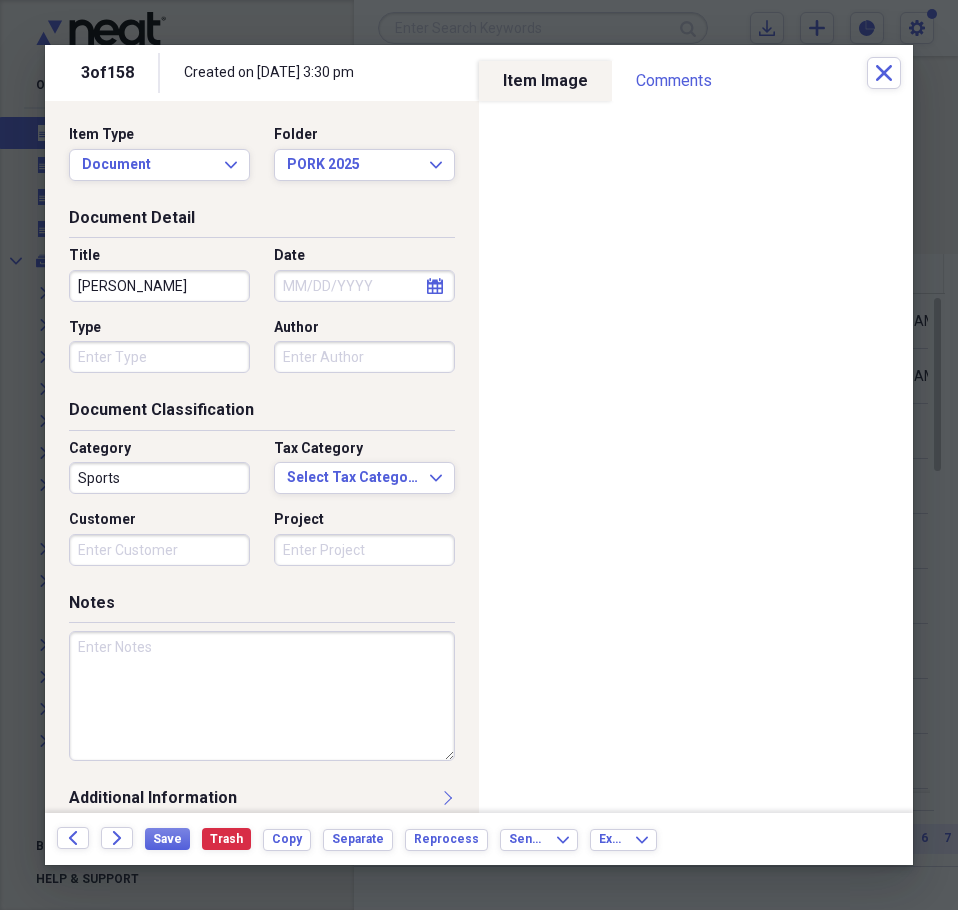 type on "DENNIS BODINE" 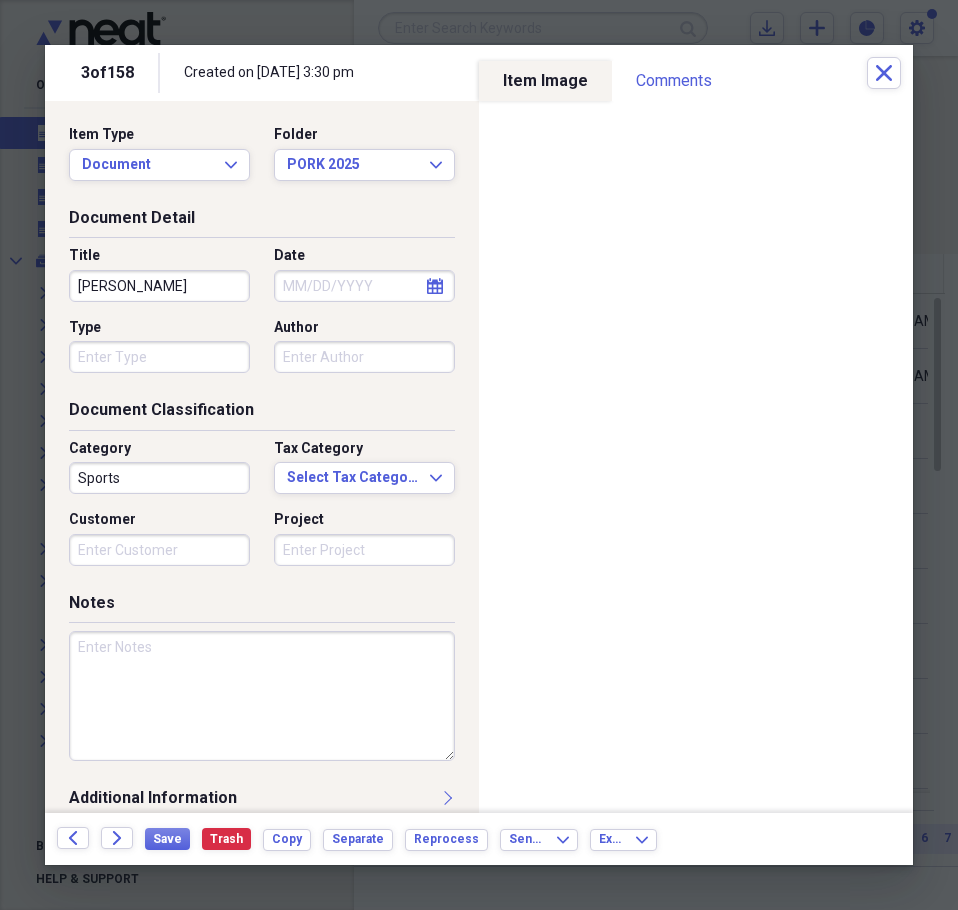 select on "6" 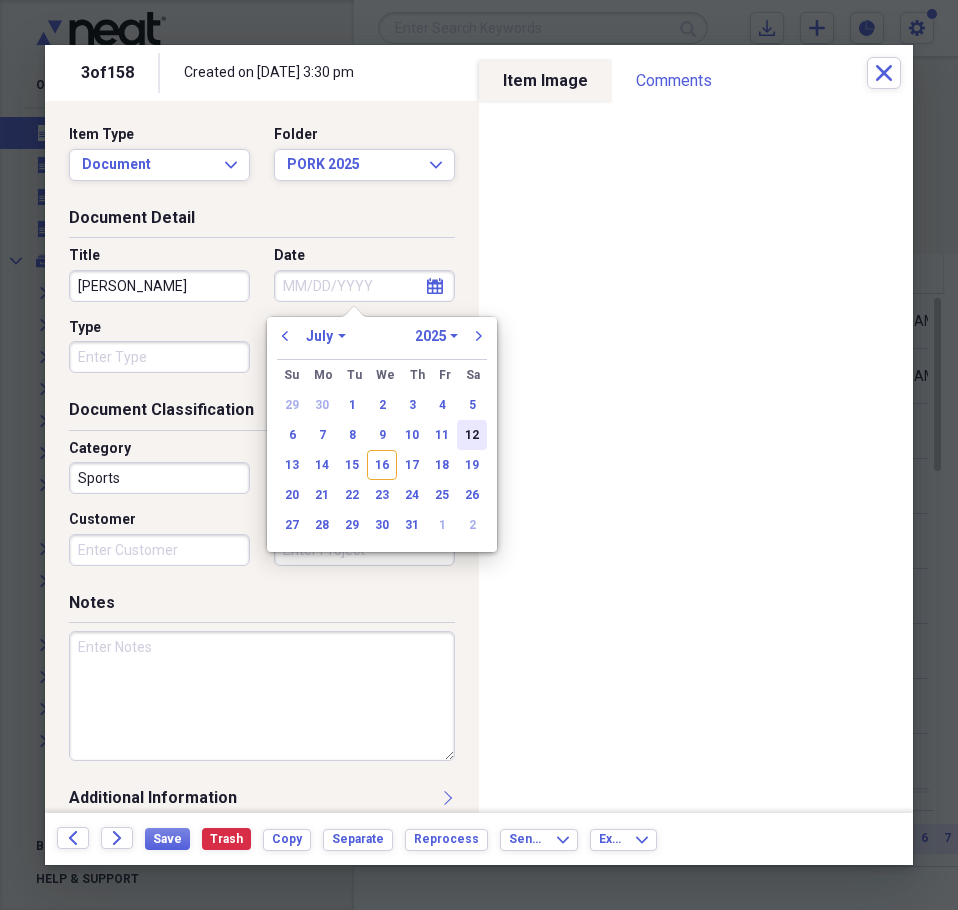 click on "12" at bounding box center (472, 435) 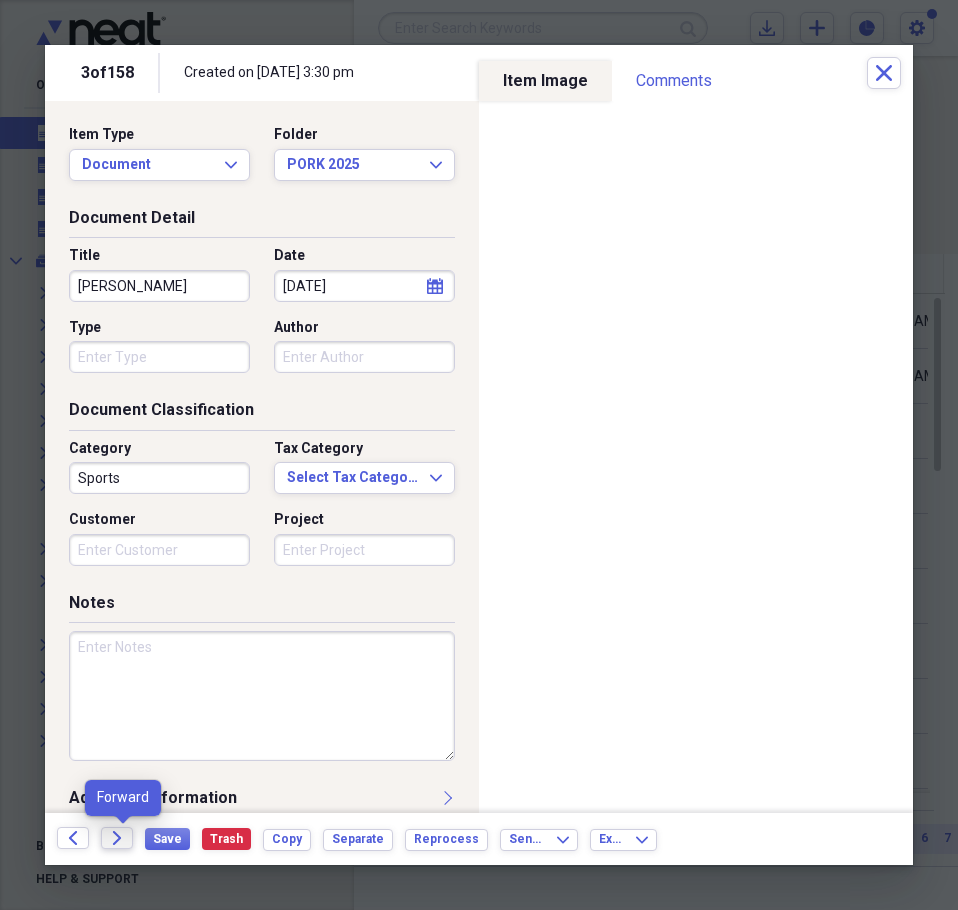 click on "Forward" at bounding box center (117, 838) 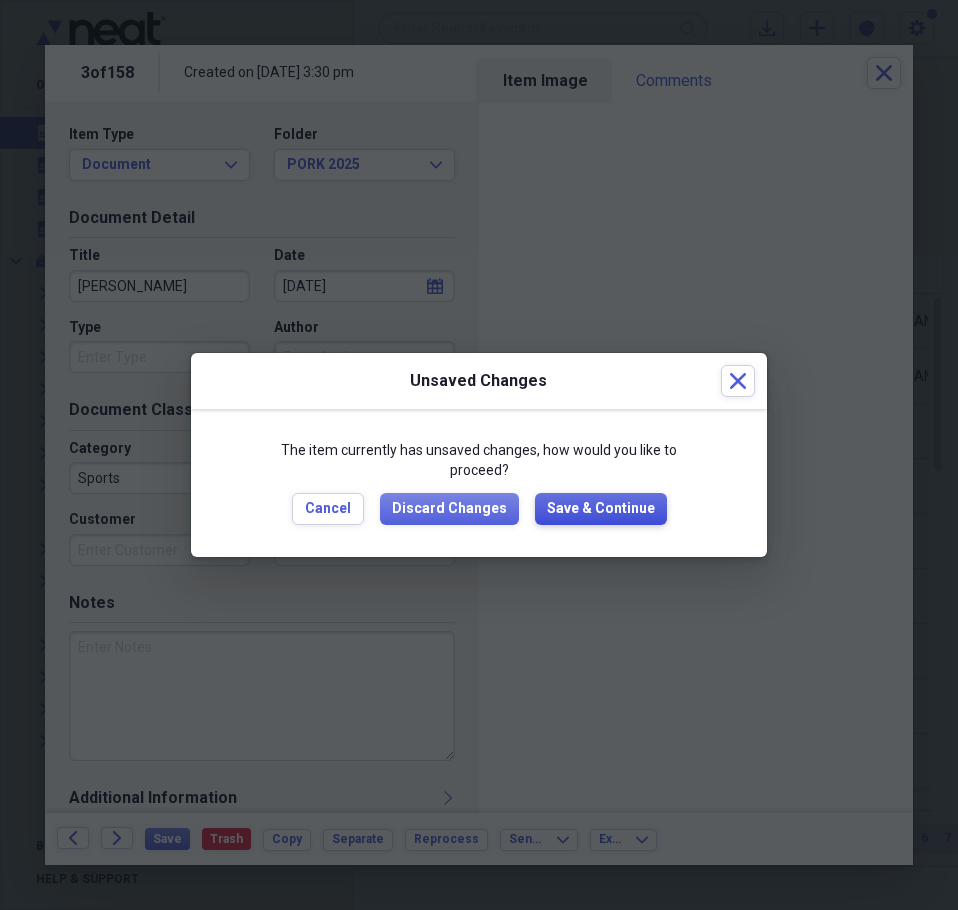 click on "Save & Continue" at bounding box center (601, 509) 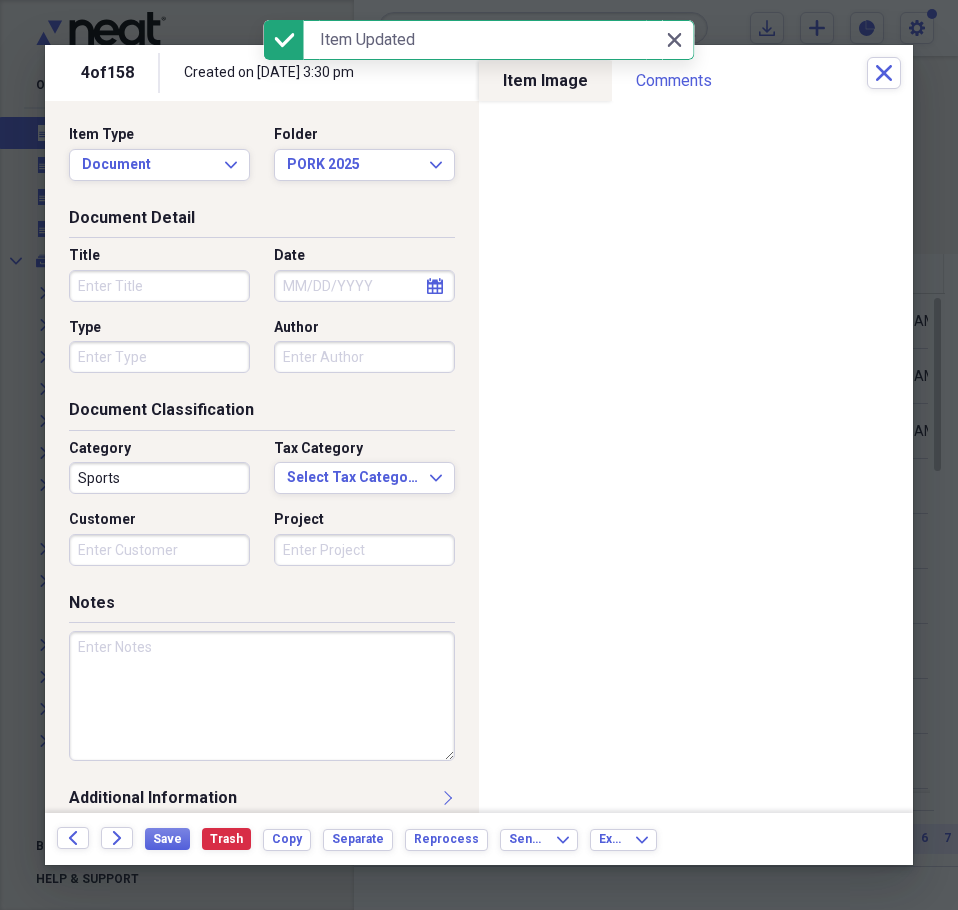 click on "Title" at bounding box center [159, 286] 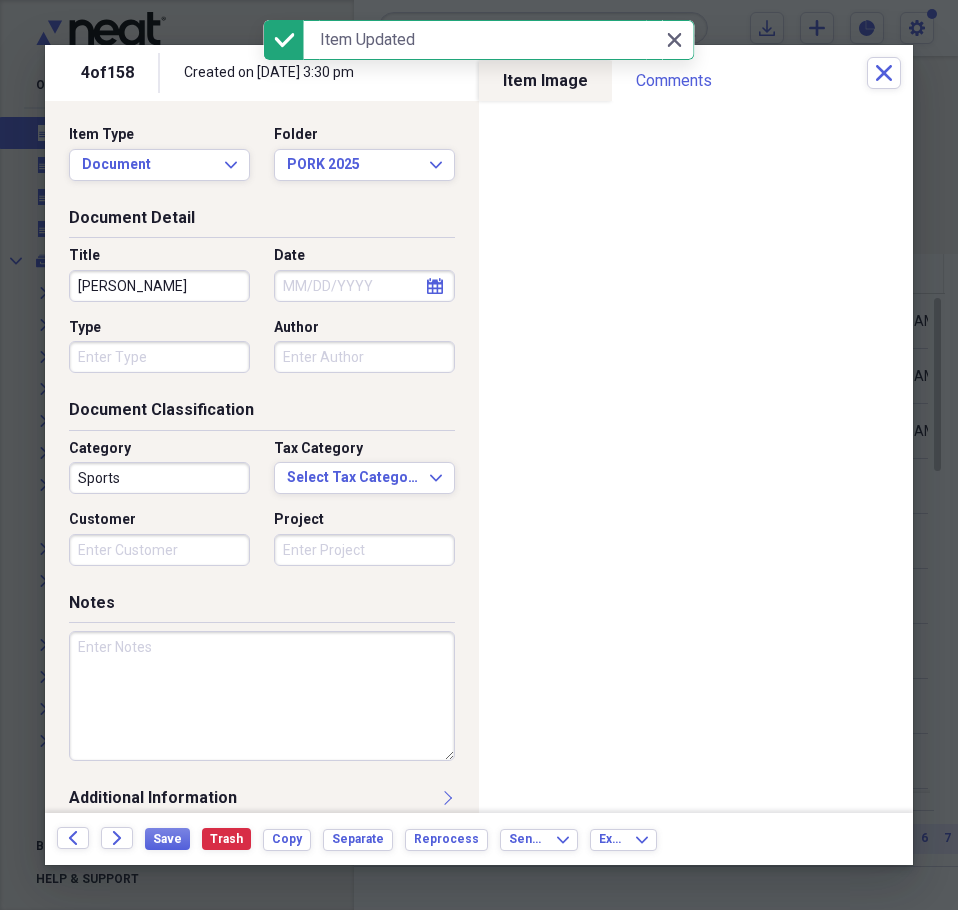 type on "DALE SELLERS" 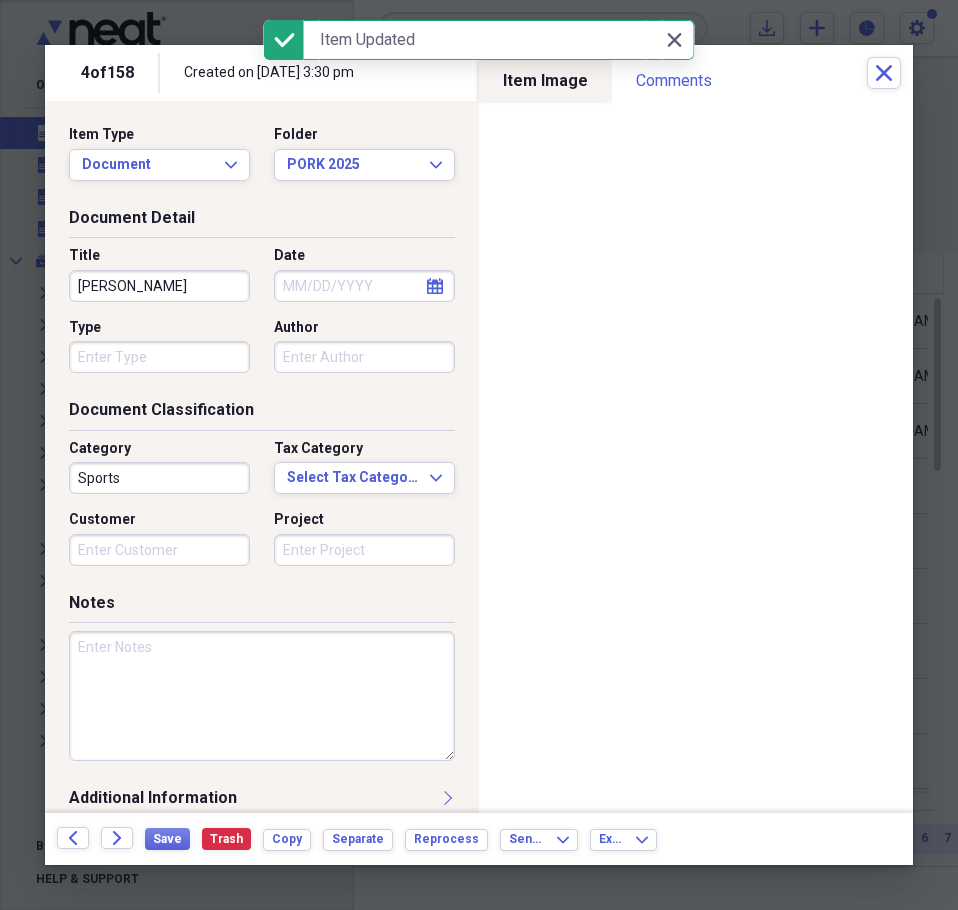select on "6" 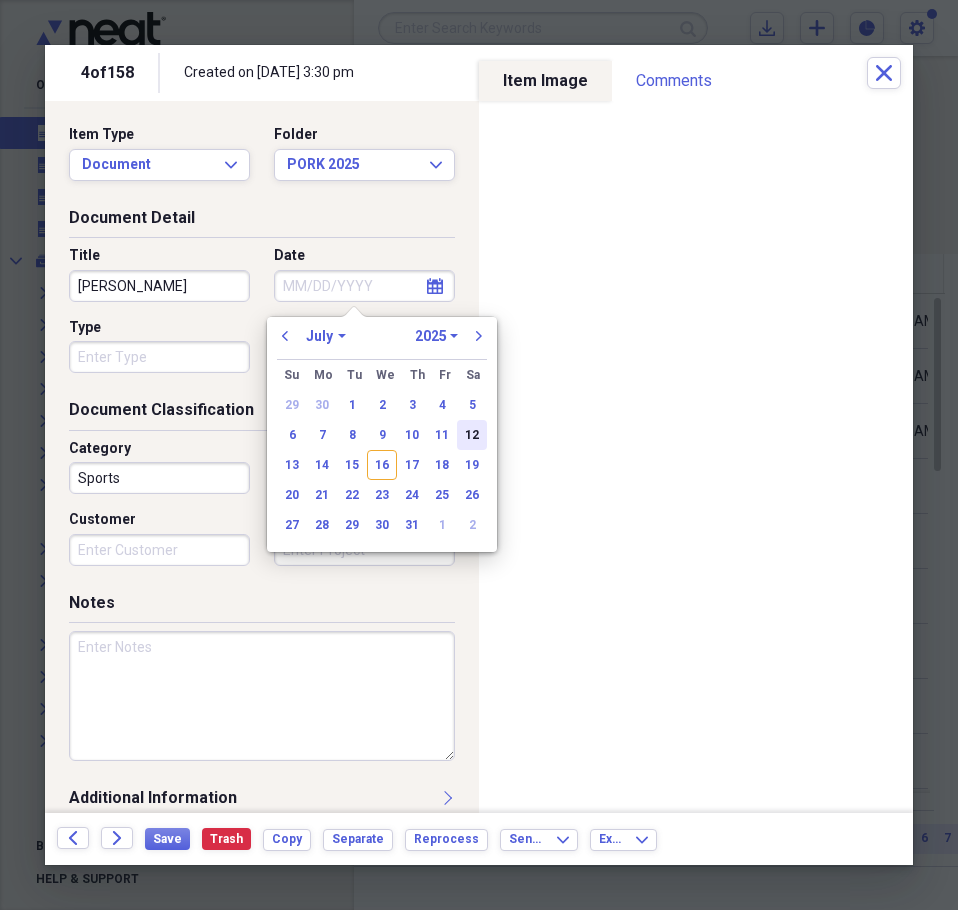 click on "12" at bounding box center (472, 435) 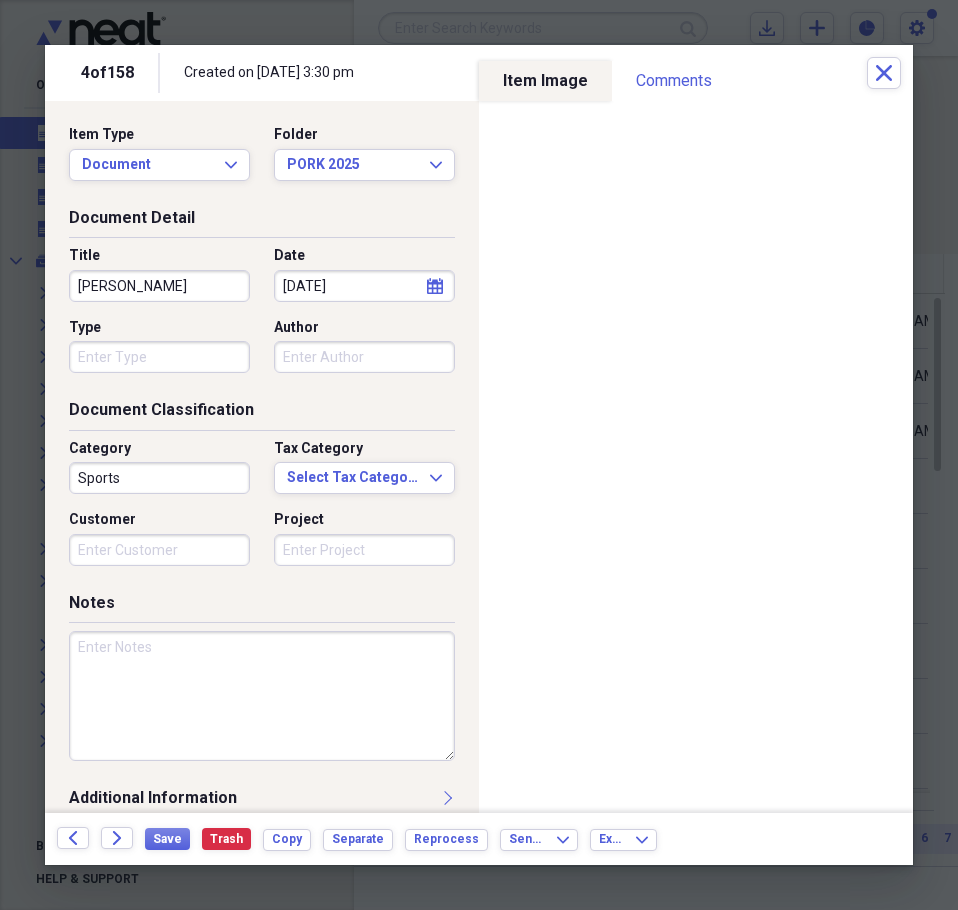 type on "07/12/2025" 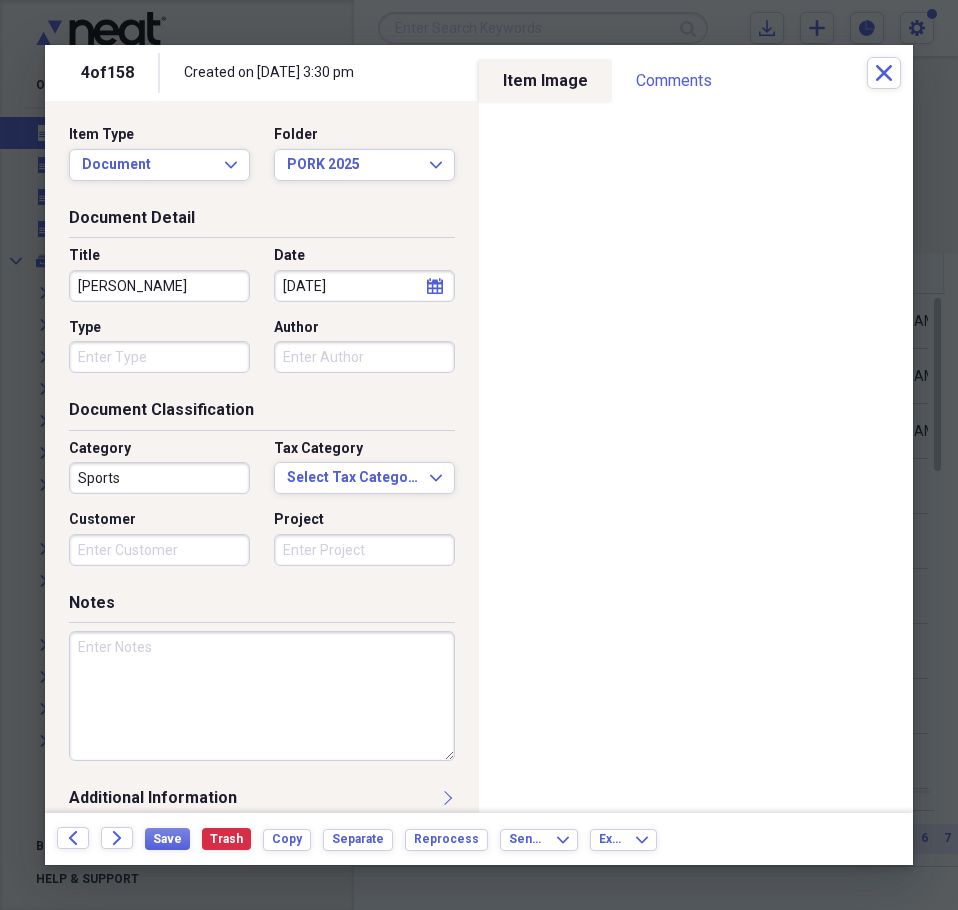 drag, startPoint x: 332, startPoint y: 678, endPoint x: 301, endPoint y: 664, distance: 34.0147 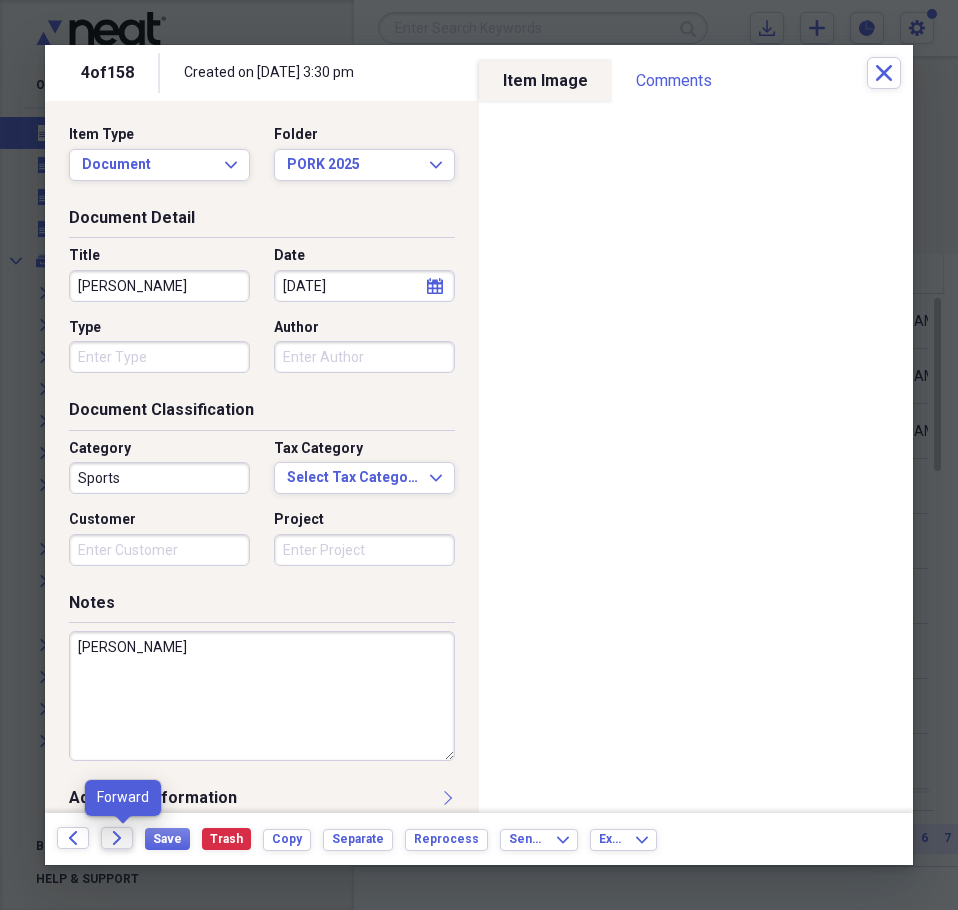 type on "GARRICK
JOHANSEN" 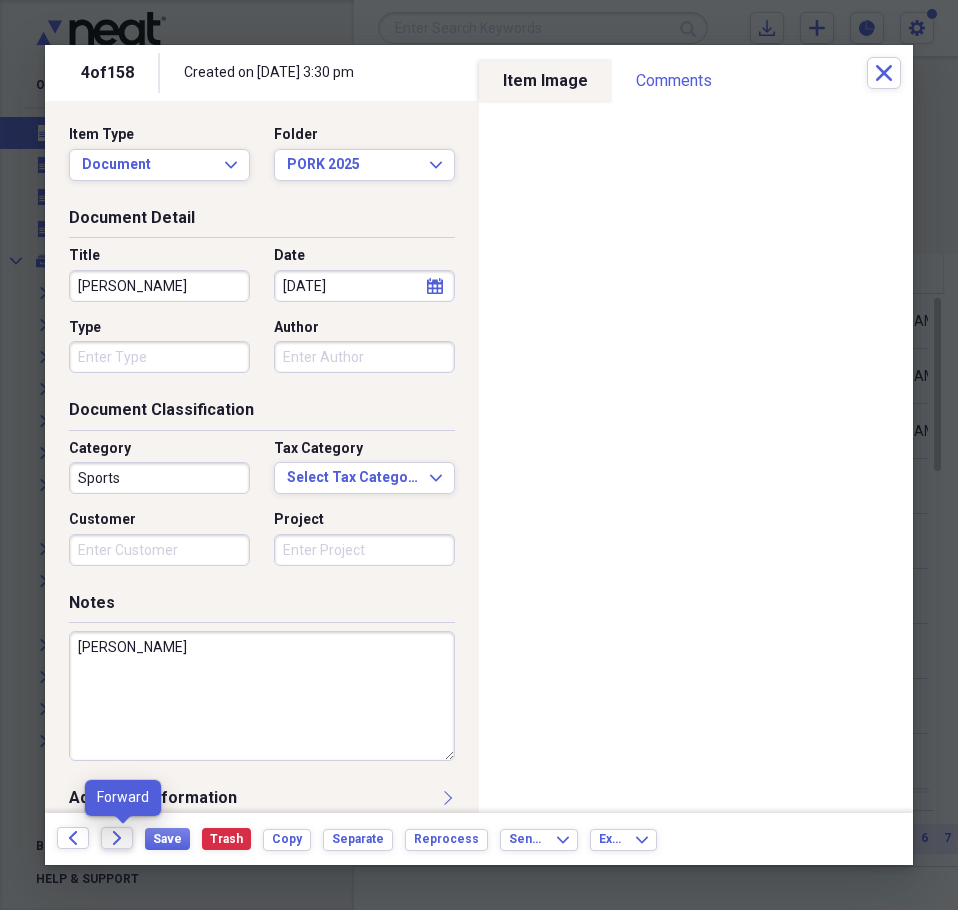 click on "Forward" at bounding box center [117, 838] 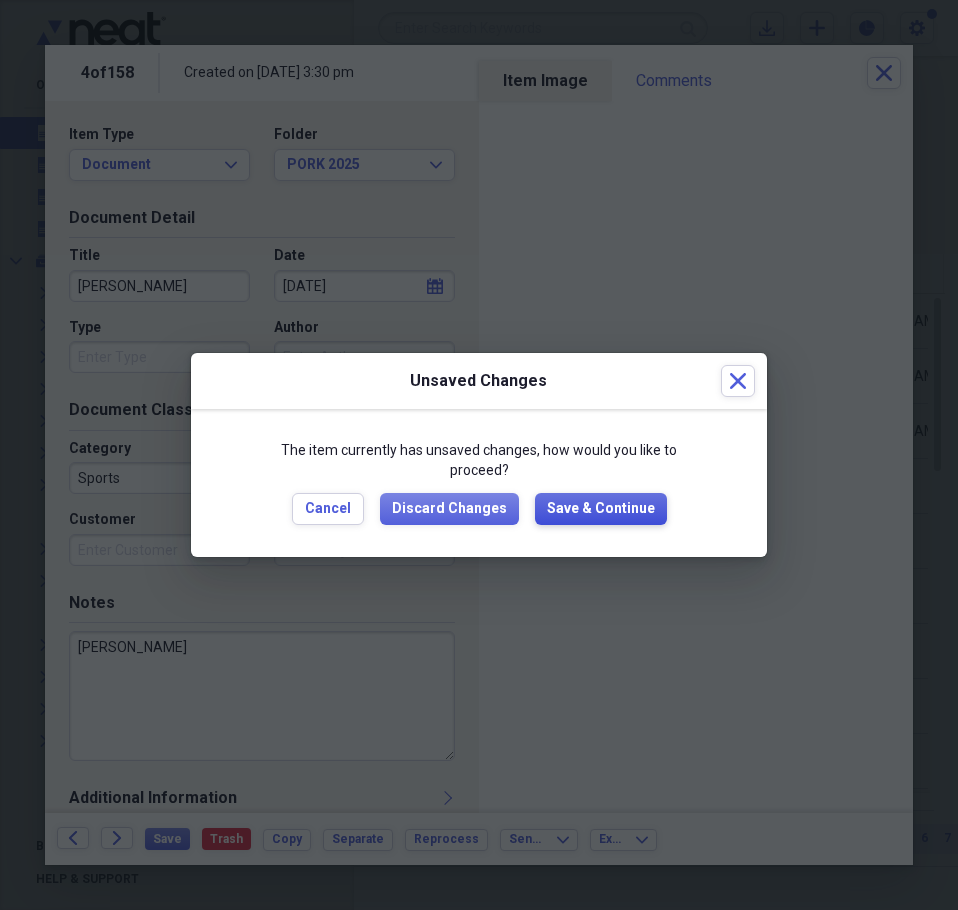 click on "Save & Continue" at bounding box center (601, 509) 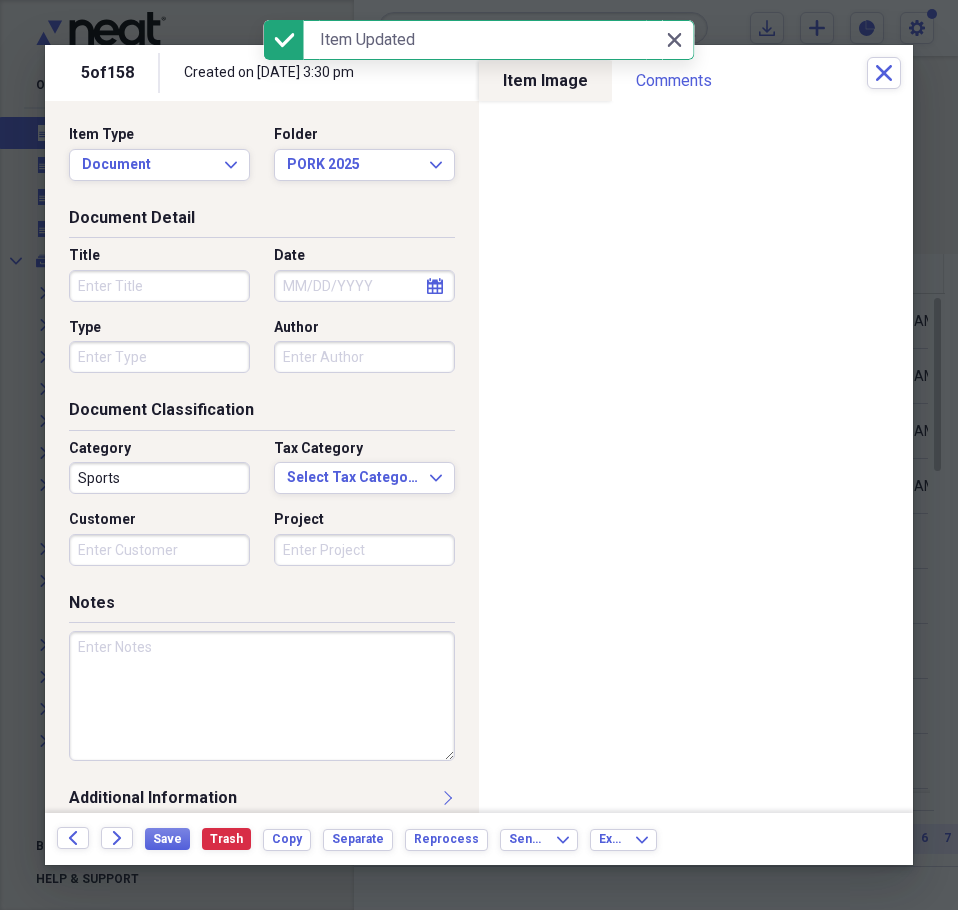 click on "Title" at bounding box center (159, 286) 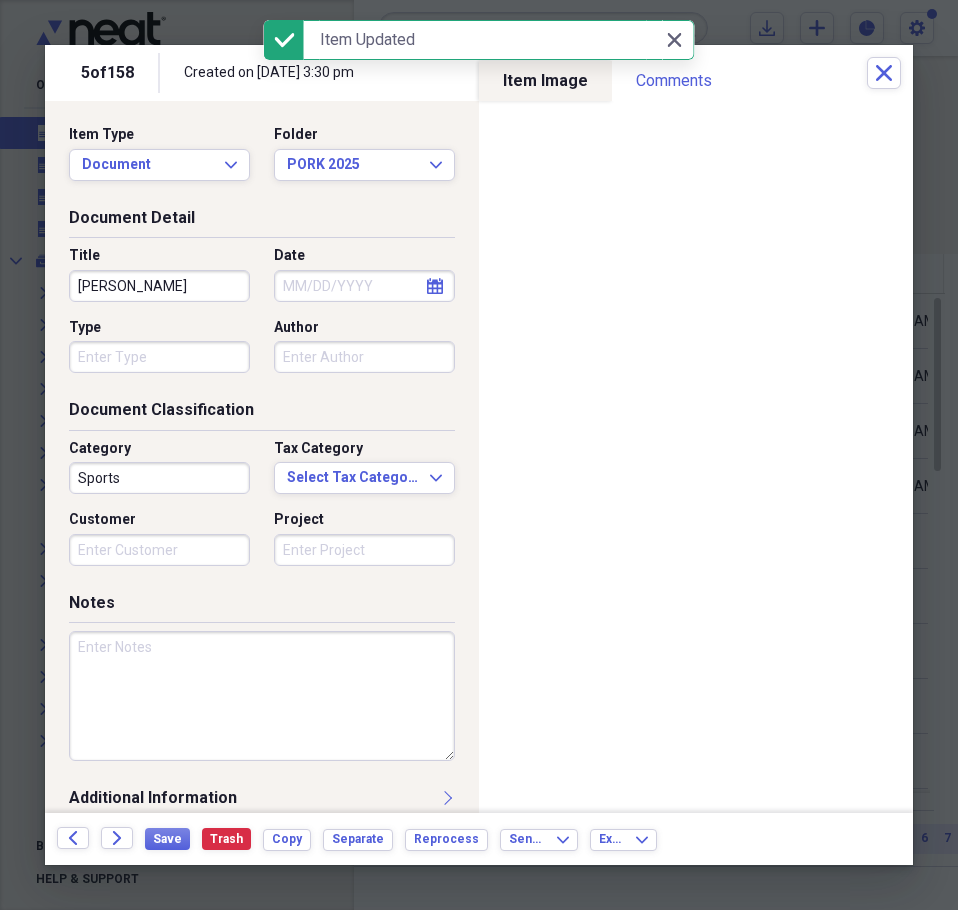 type on "DAVISON" 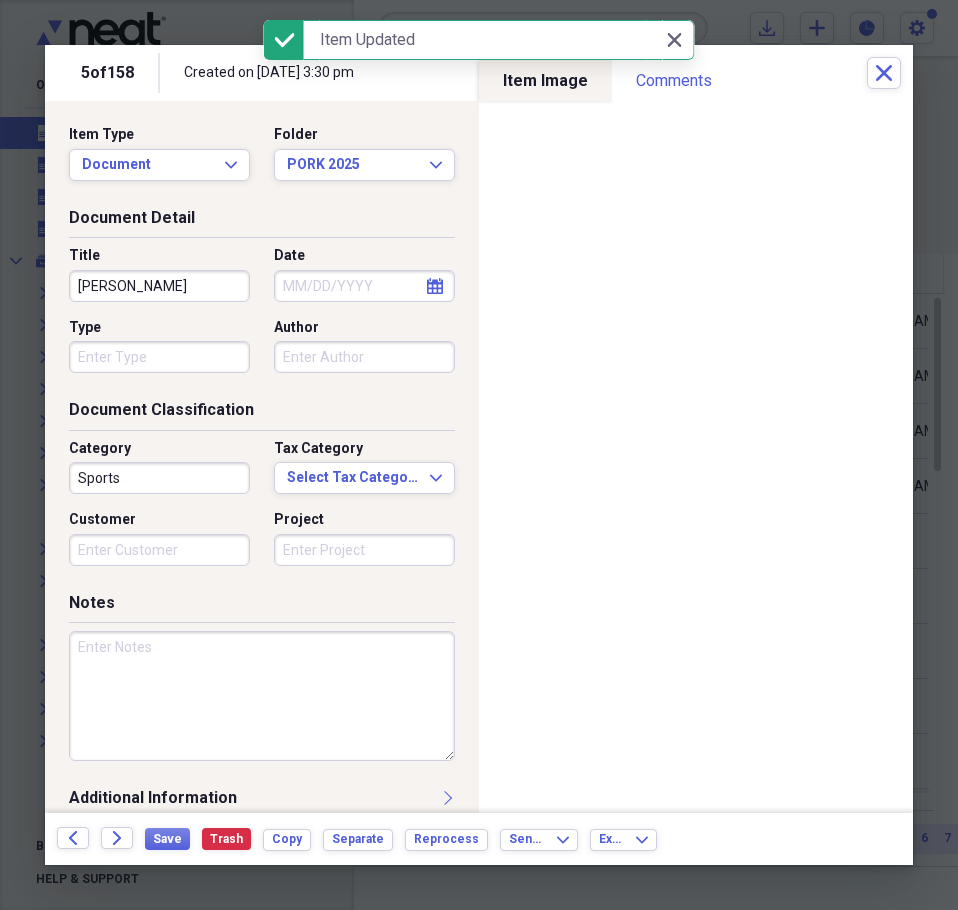 select on "6" 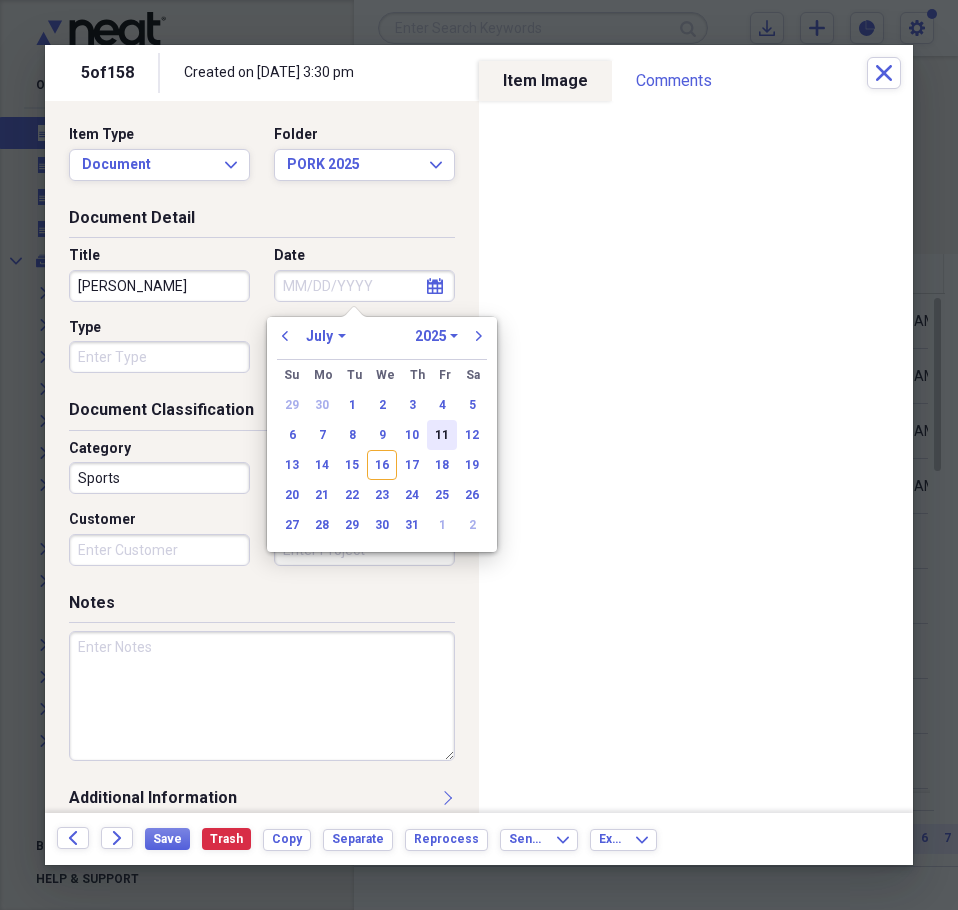 click on "11" at bounding box center [442, 435] 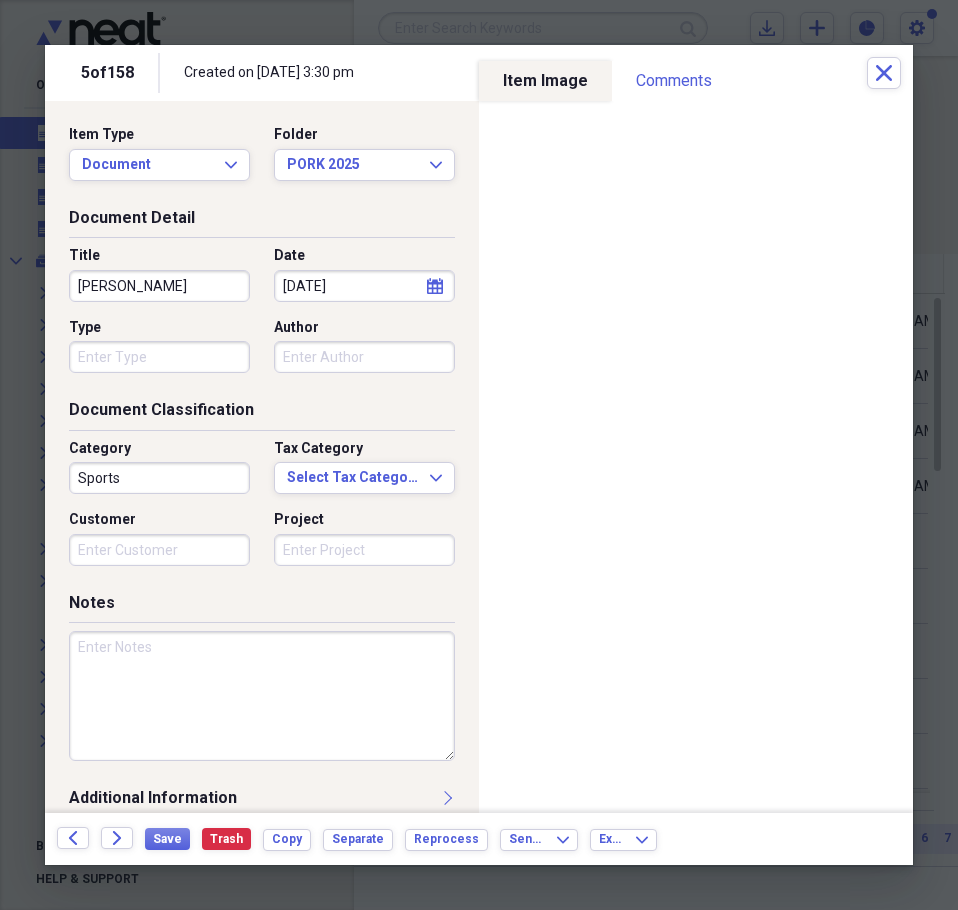 click at bounding box center [262, 696] 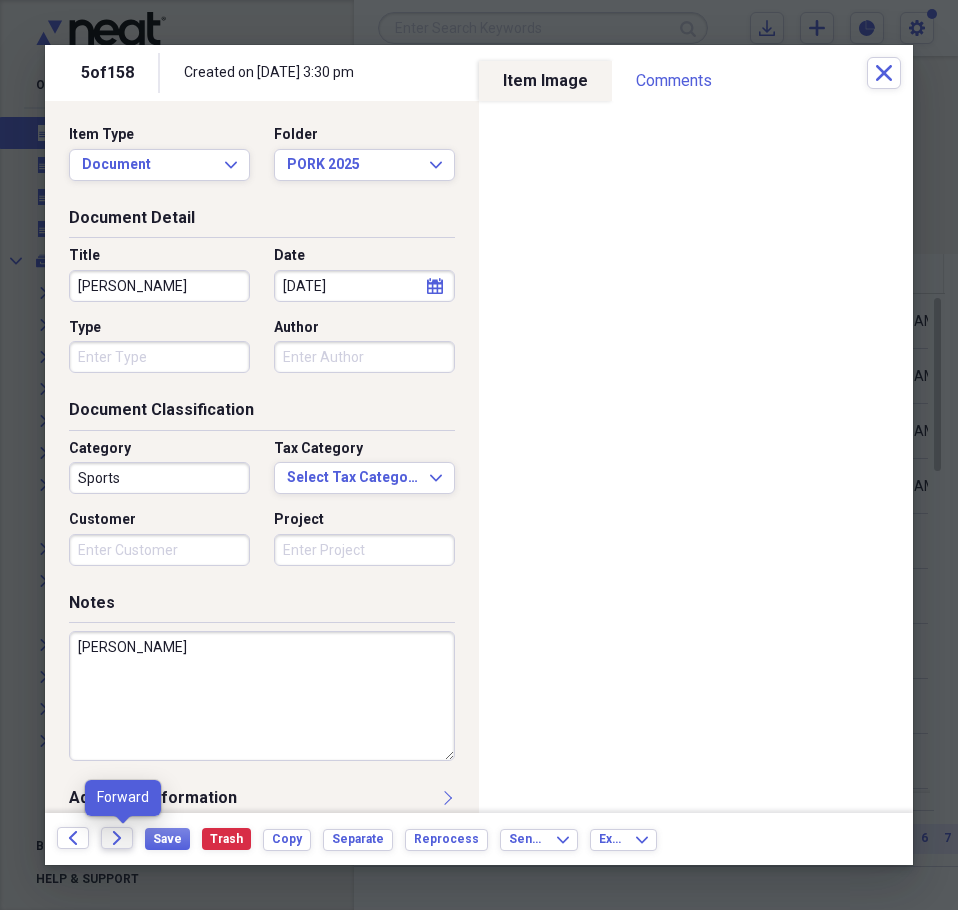 type on "CASEY CARLSON" 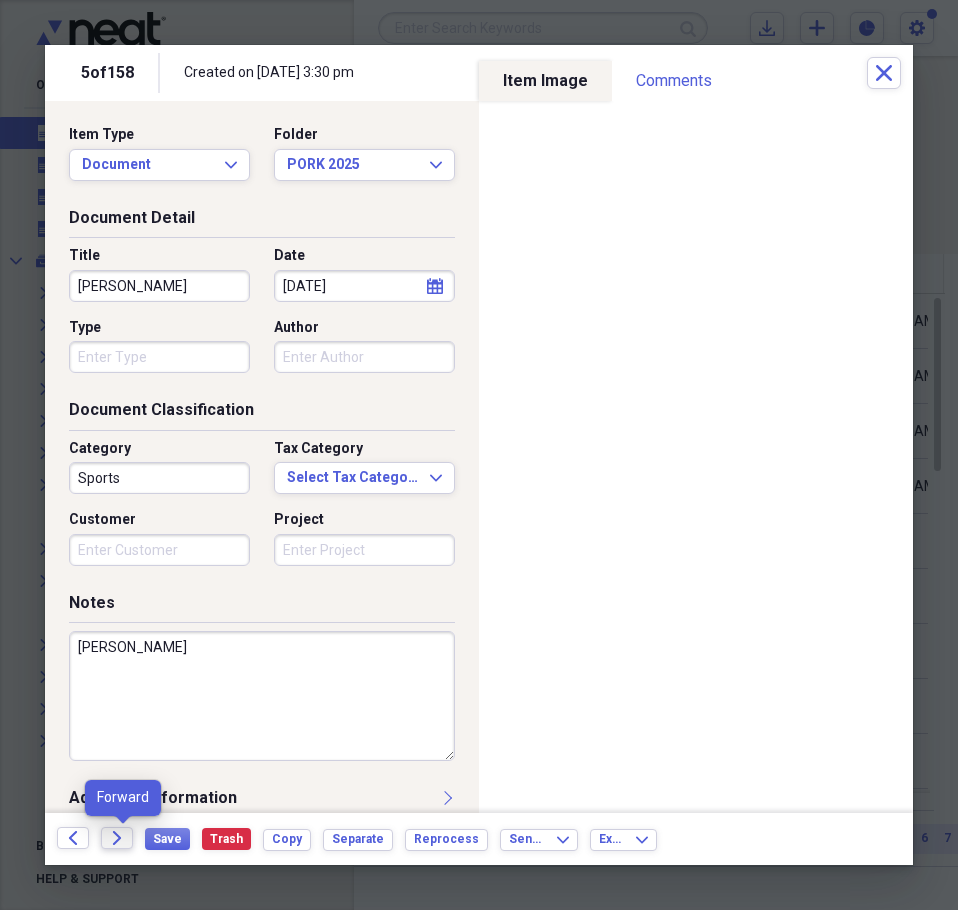 click on "Forward" 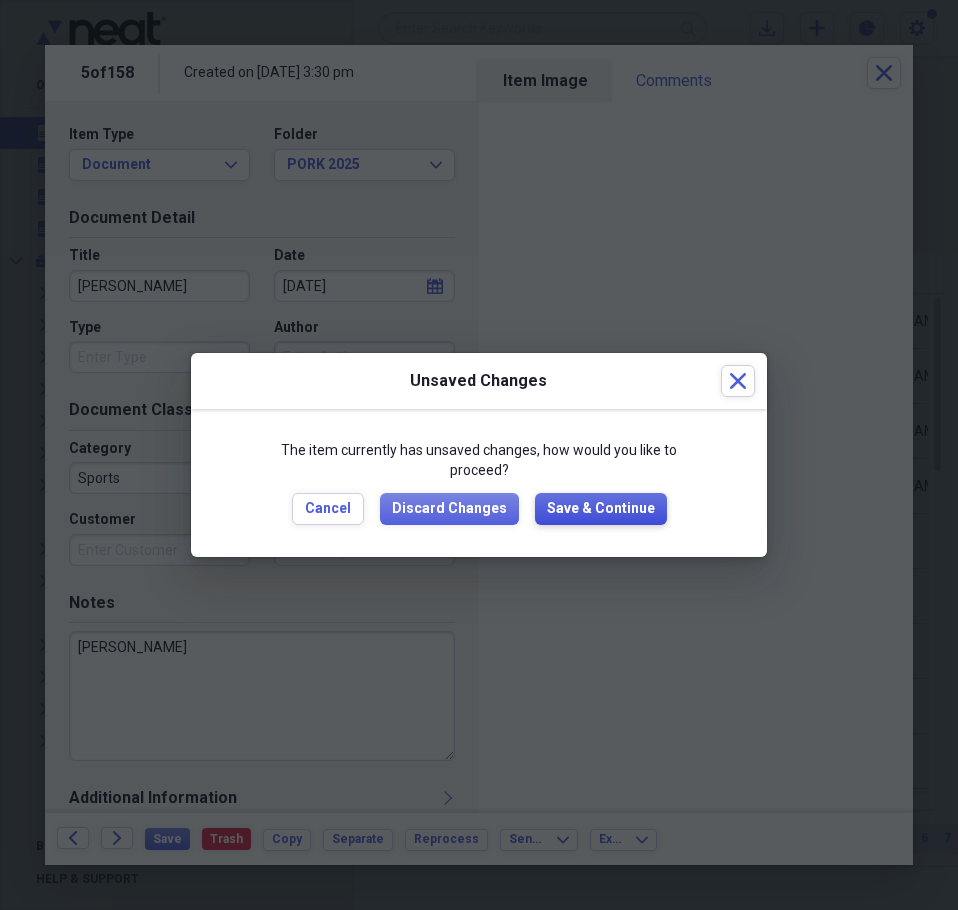 click on "Save & Continue" at bounding box center [601, 509] 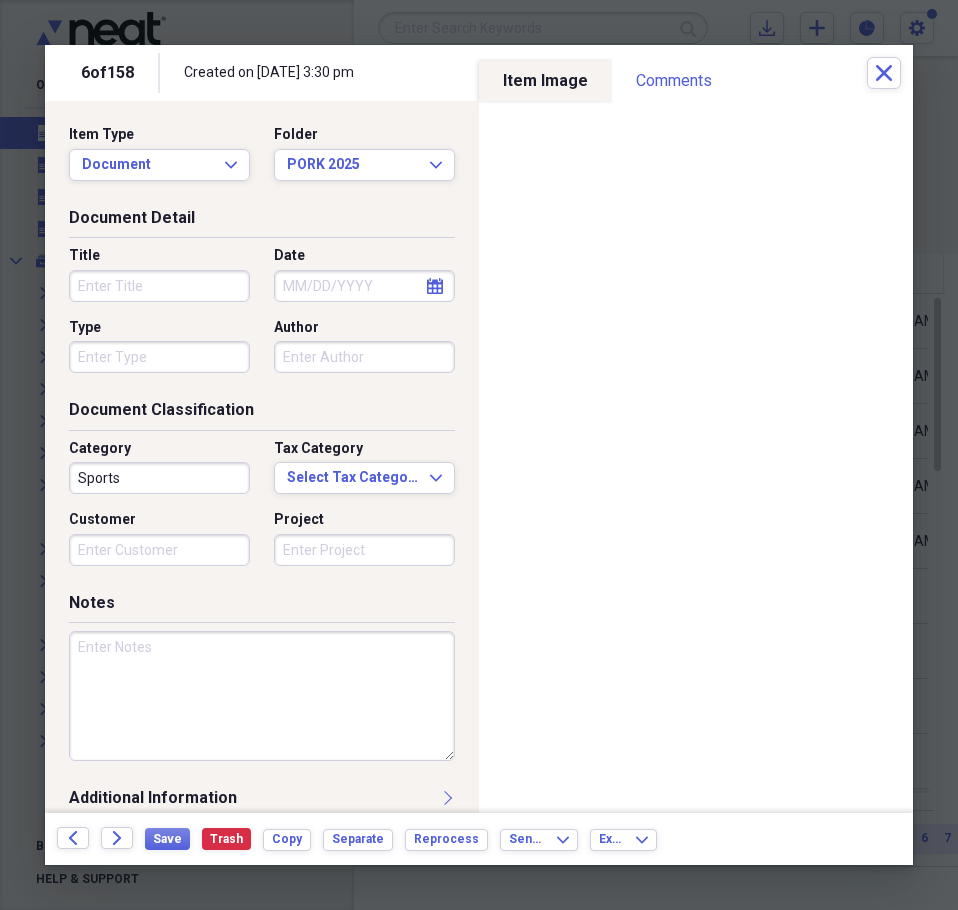 click on "Title" at bounding box center [159, 286] 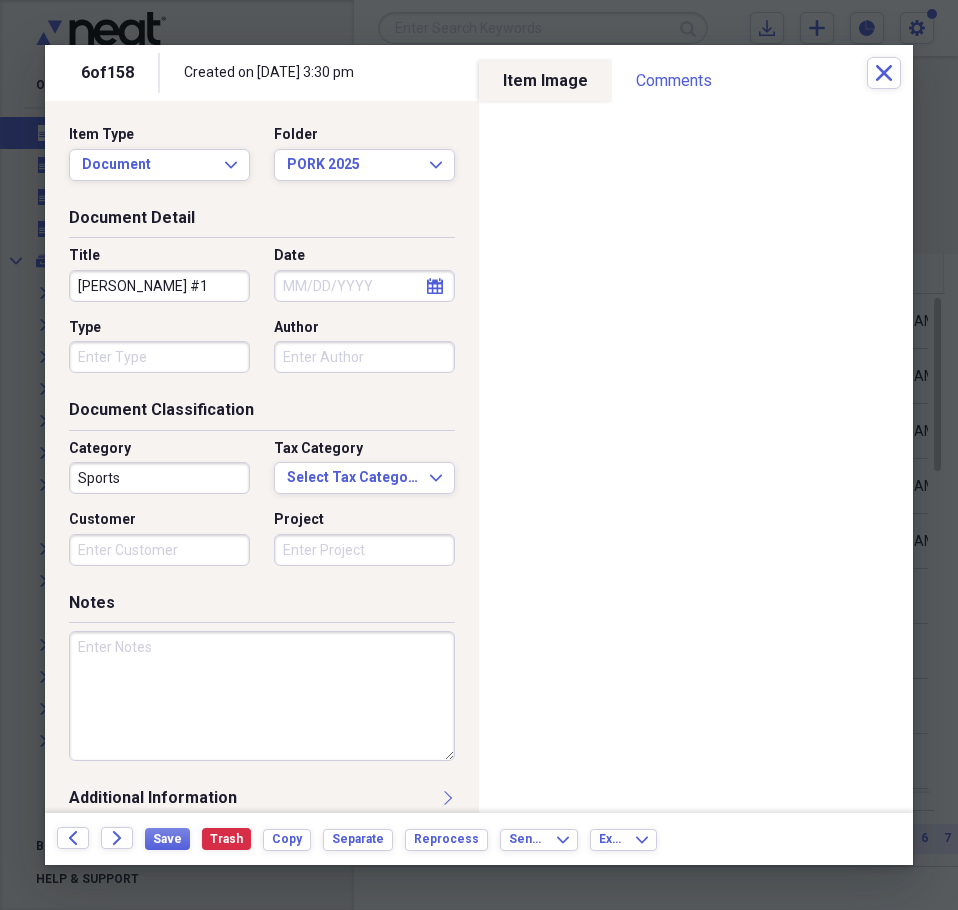 type on "GENE WOLSEY #1" 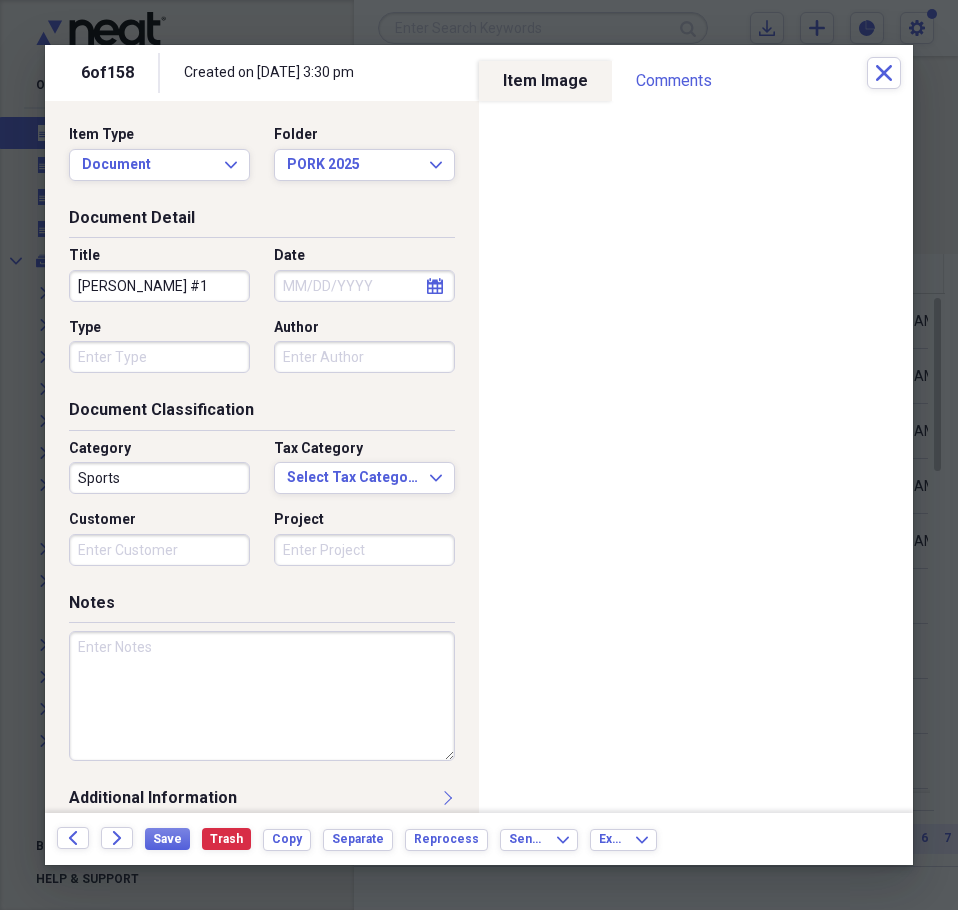 select on "6" 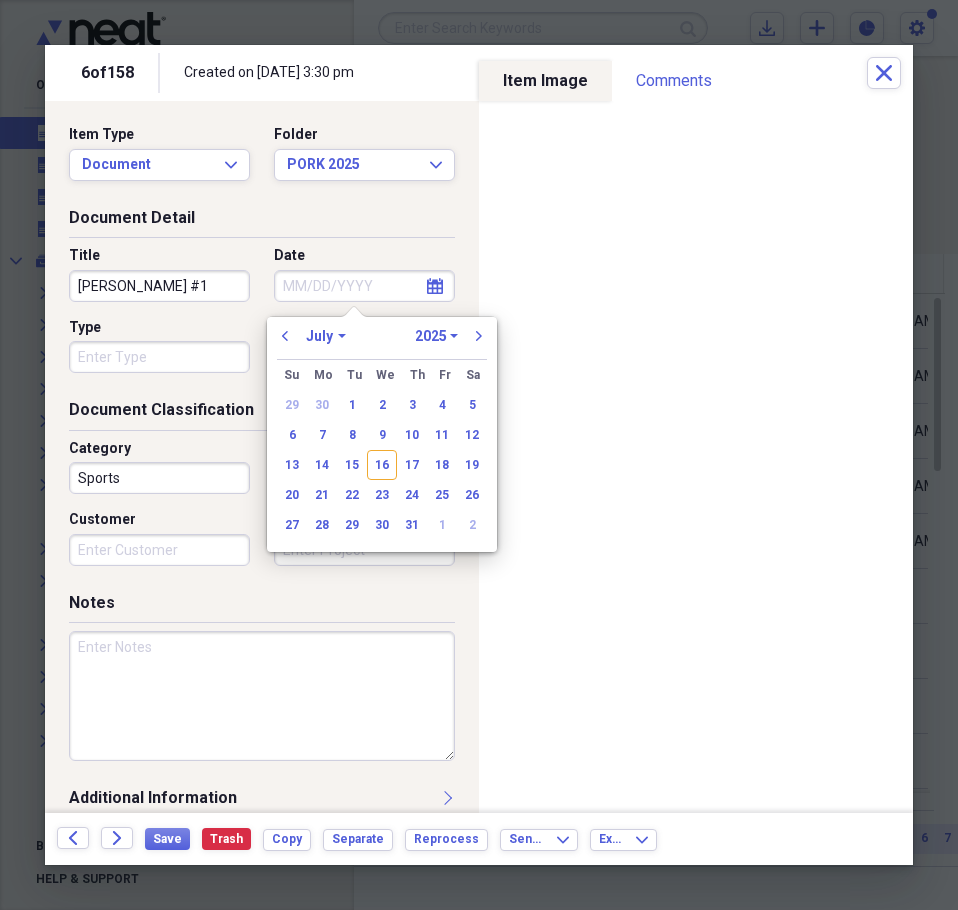 click on "11" at bounding box center (442, 435) 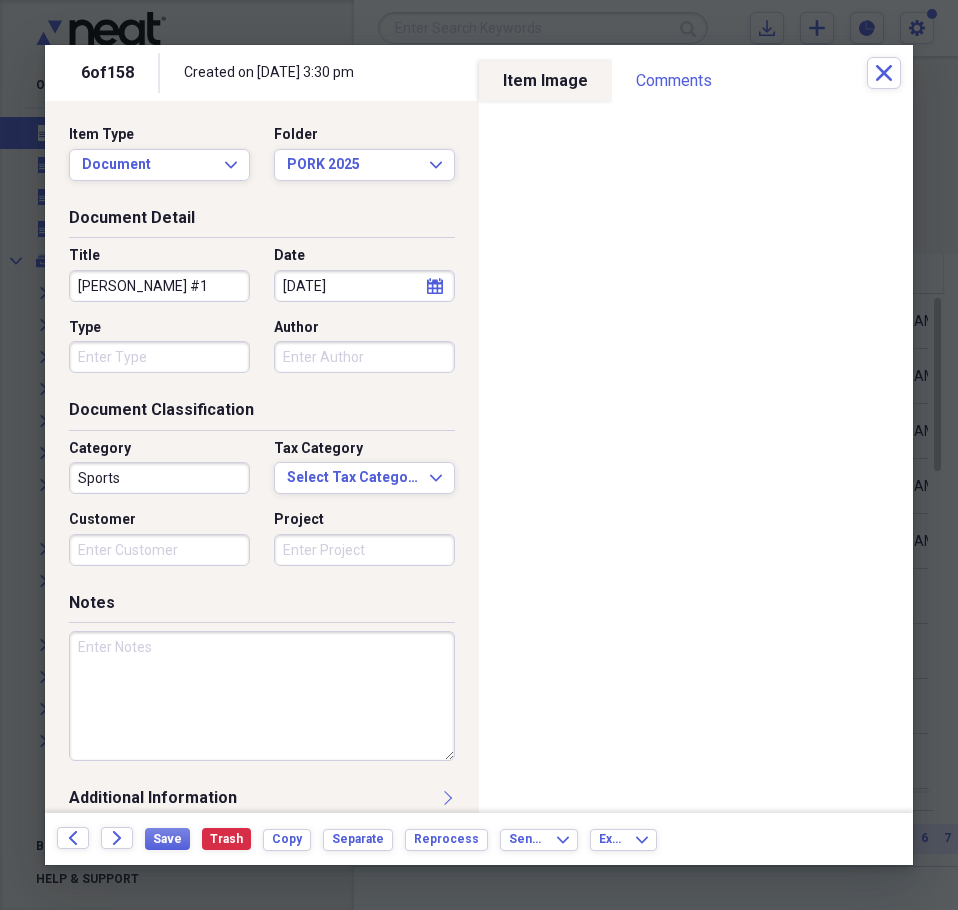 click at bounding box center (262, 696) 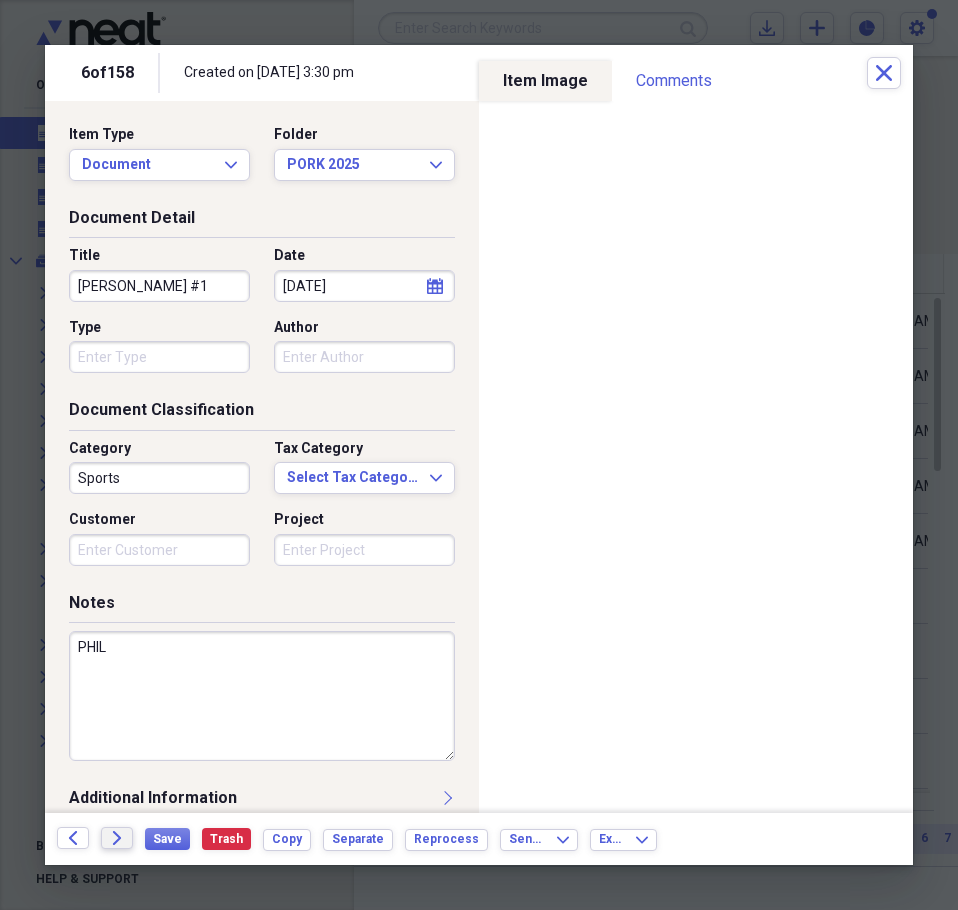 type on "PHIL" 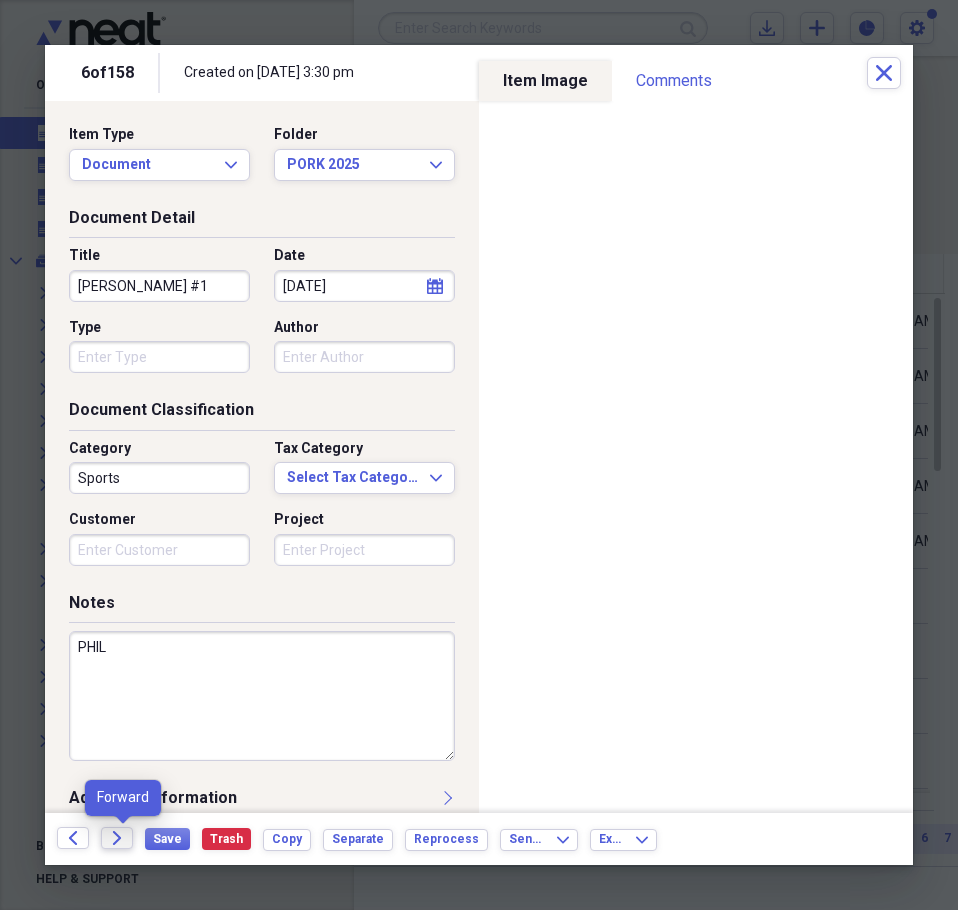 click on "Forward" 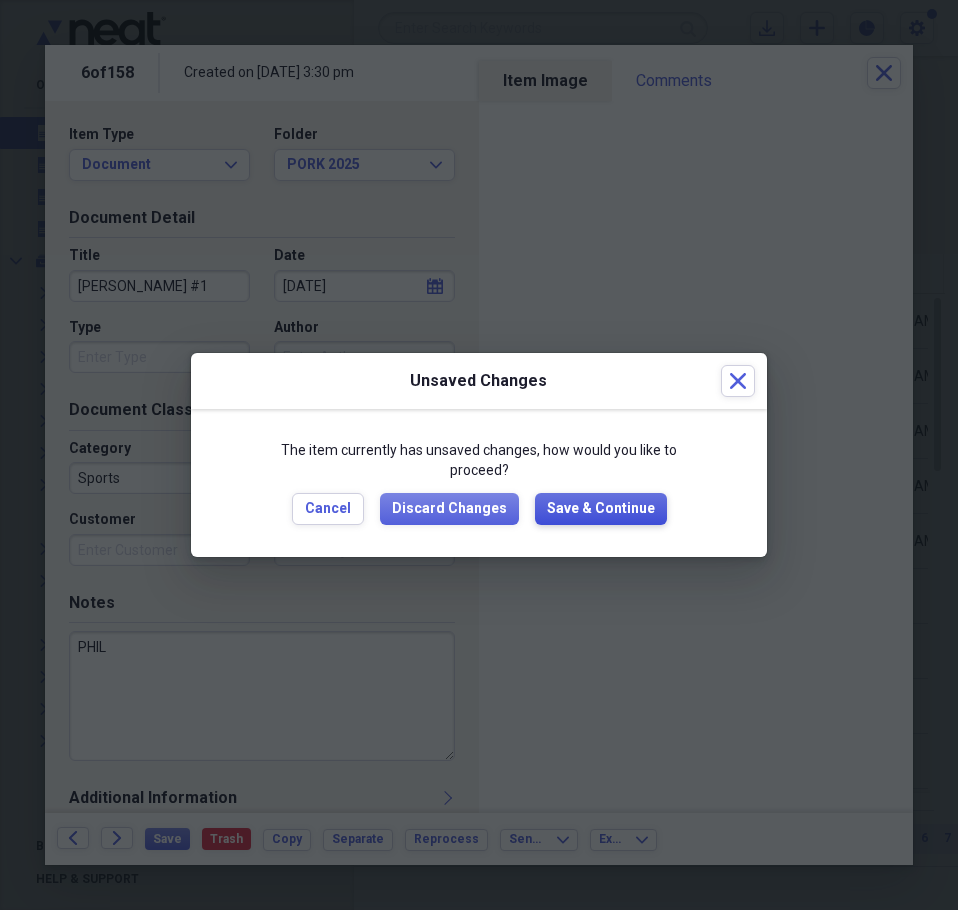 click on "Save & Continue" at bounding box center (601, 509) 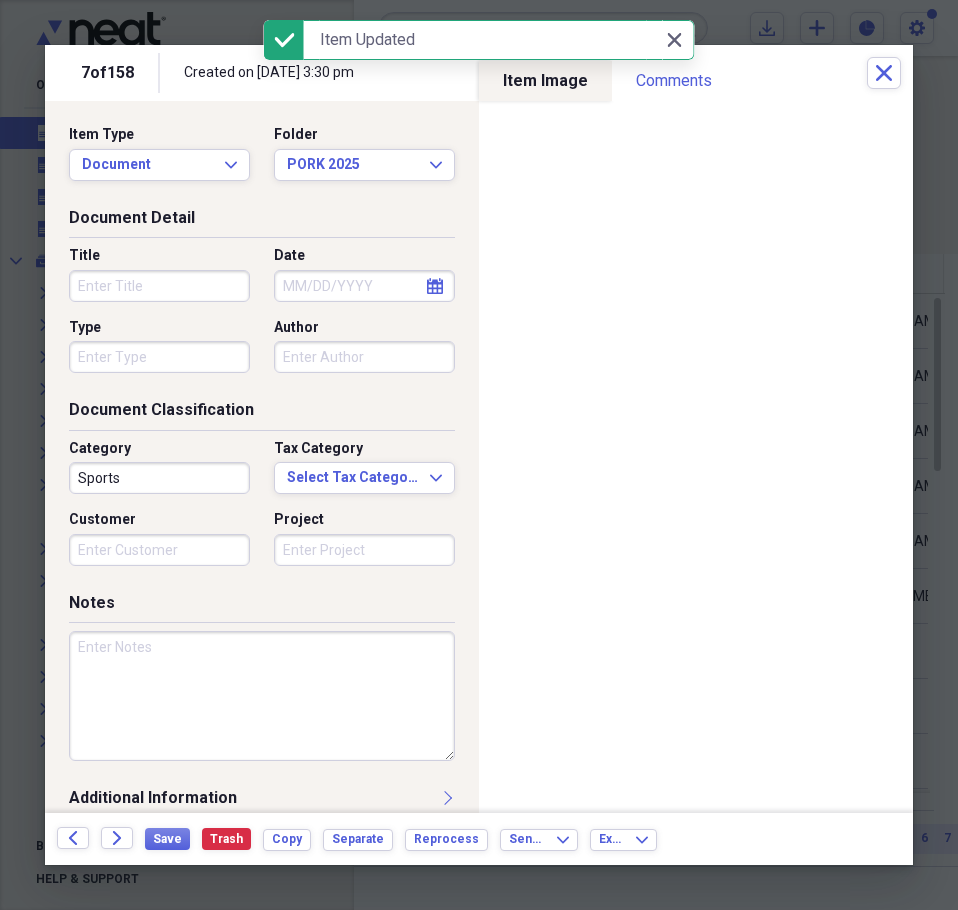 click on "Title Date calendar Calendar Type Author" at bounding box center [262, 317] 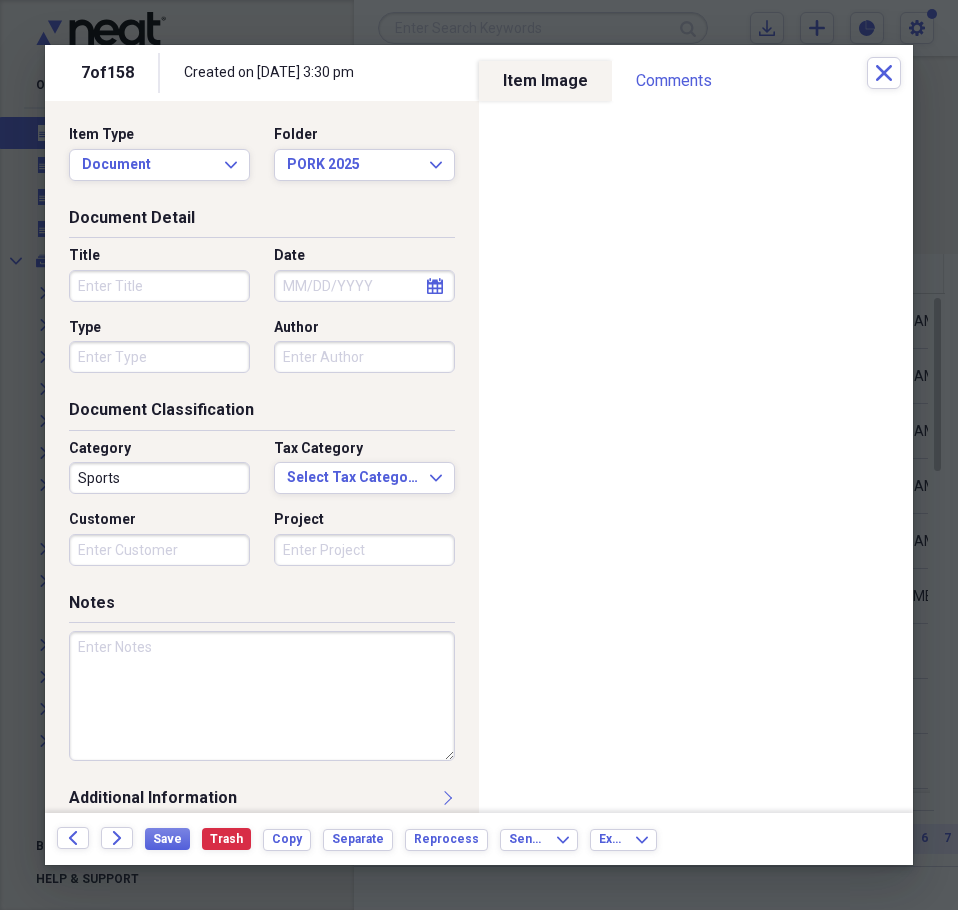 click on "Title" at bounding box center [159, 286] 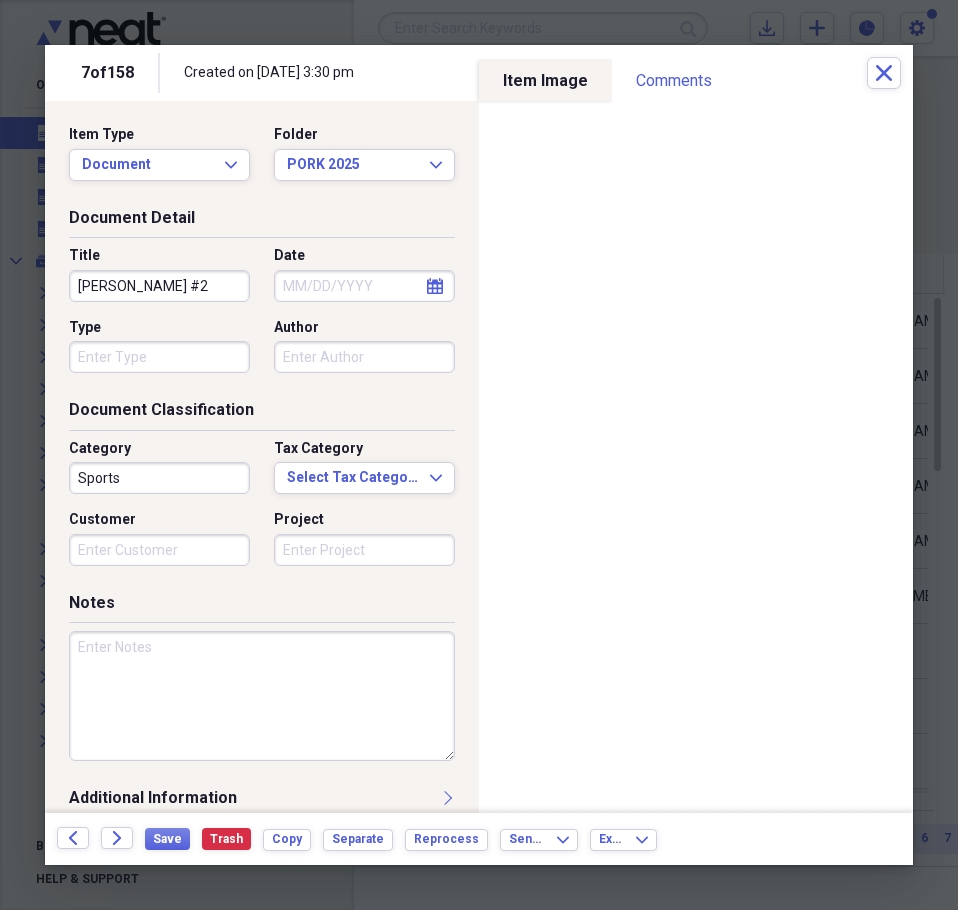 type on "GENE WOLSEY #2" 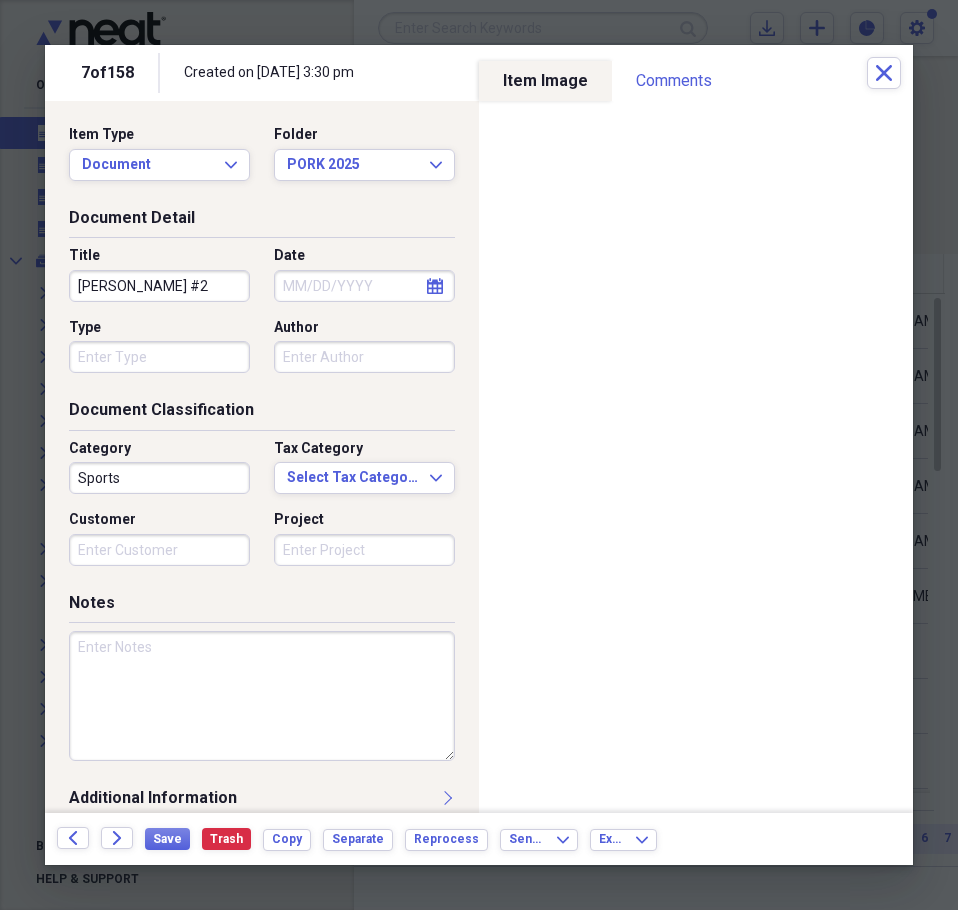 select on "6" 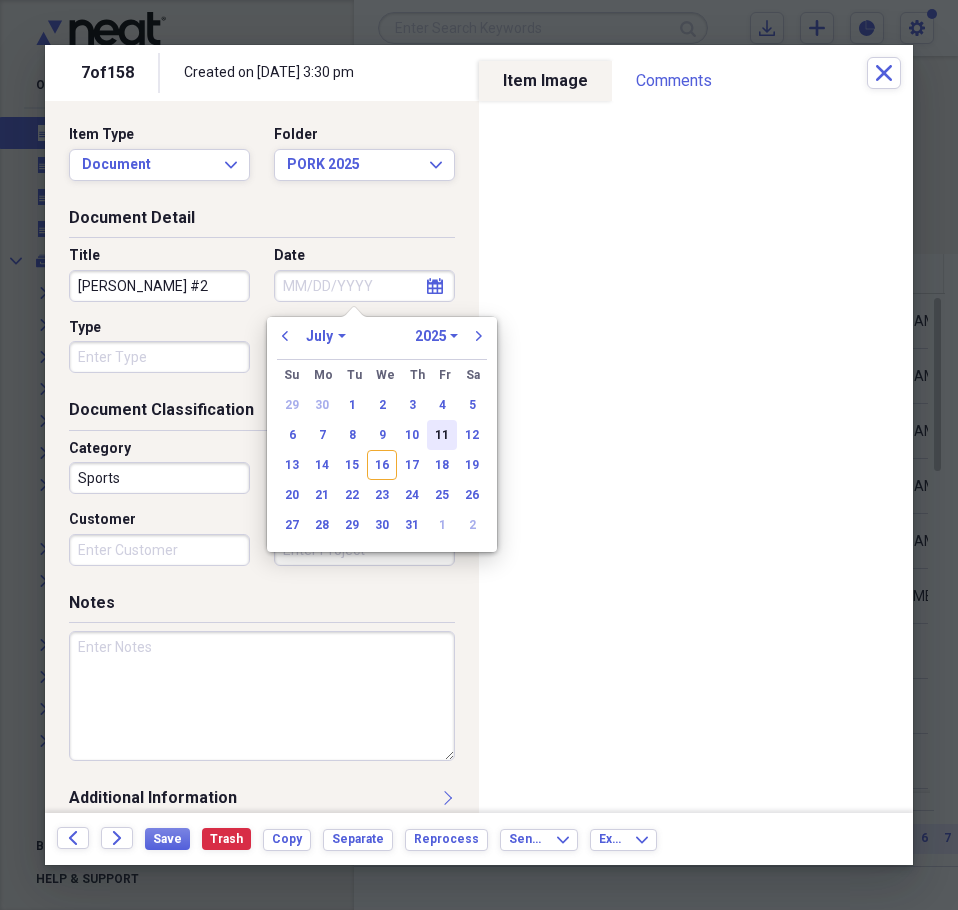 click on "11" at bounding box center (442, 435) 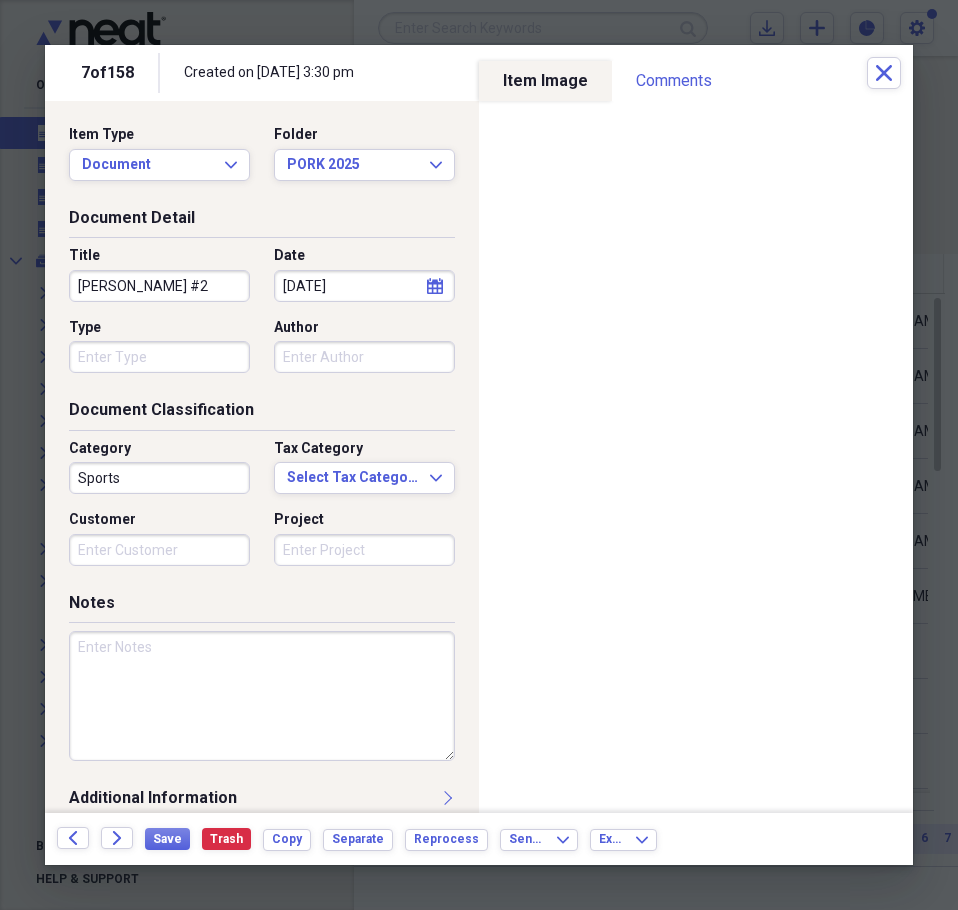 type on "07/11/2025" 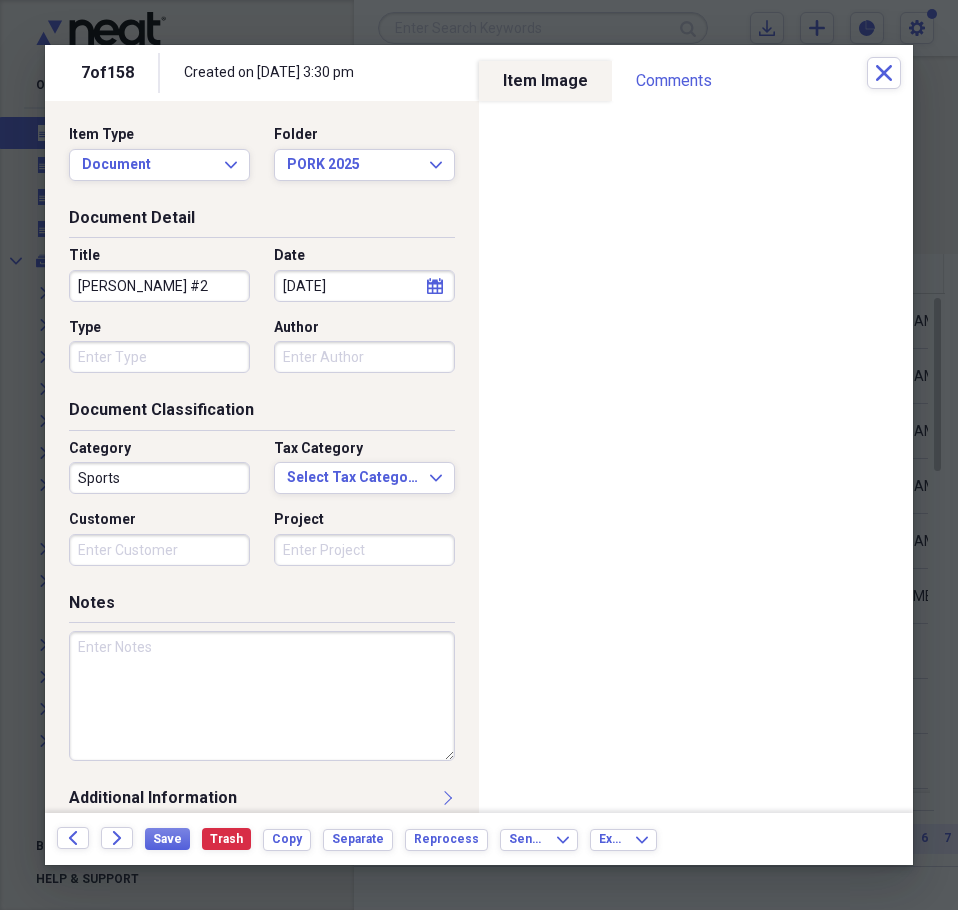 drag, startPoint x: 182, startPoint y: 771, endPoint x: 253, endPoint y: 692, distance: 106.21676 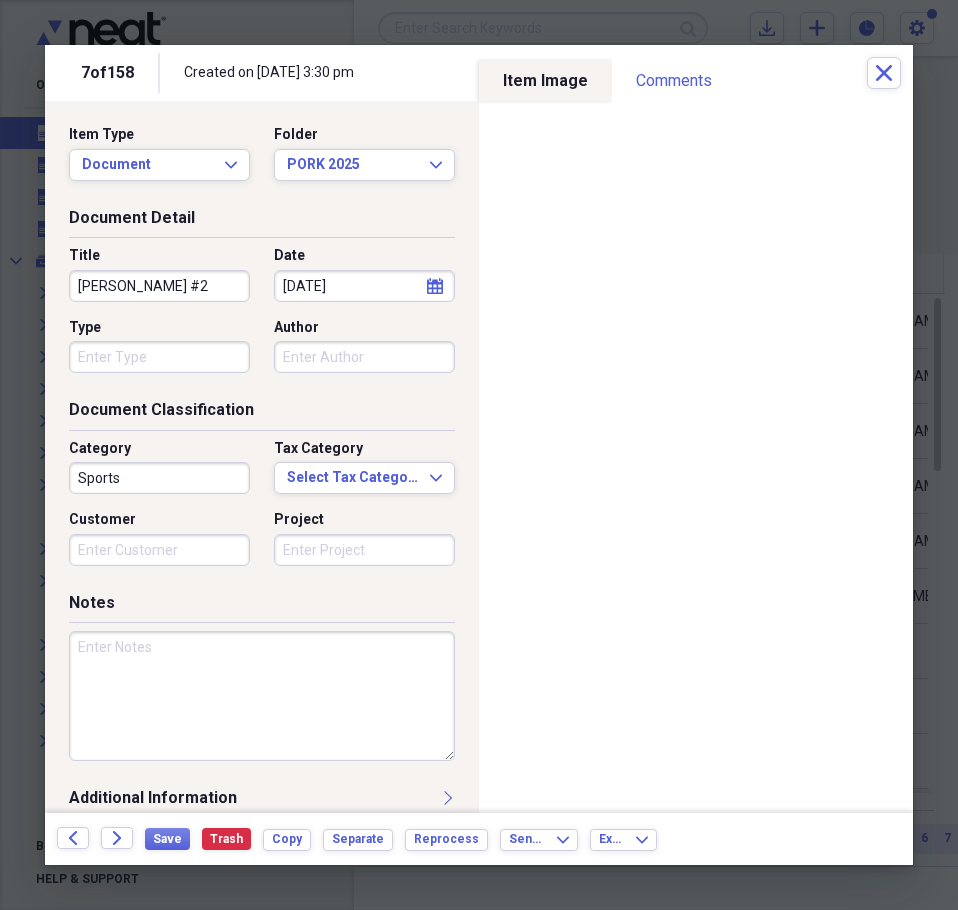click at bounding box center [262, 704] 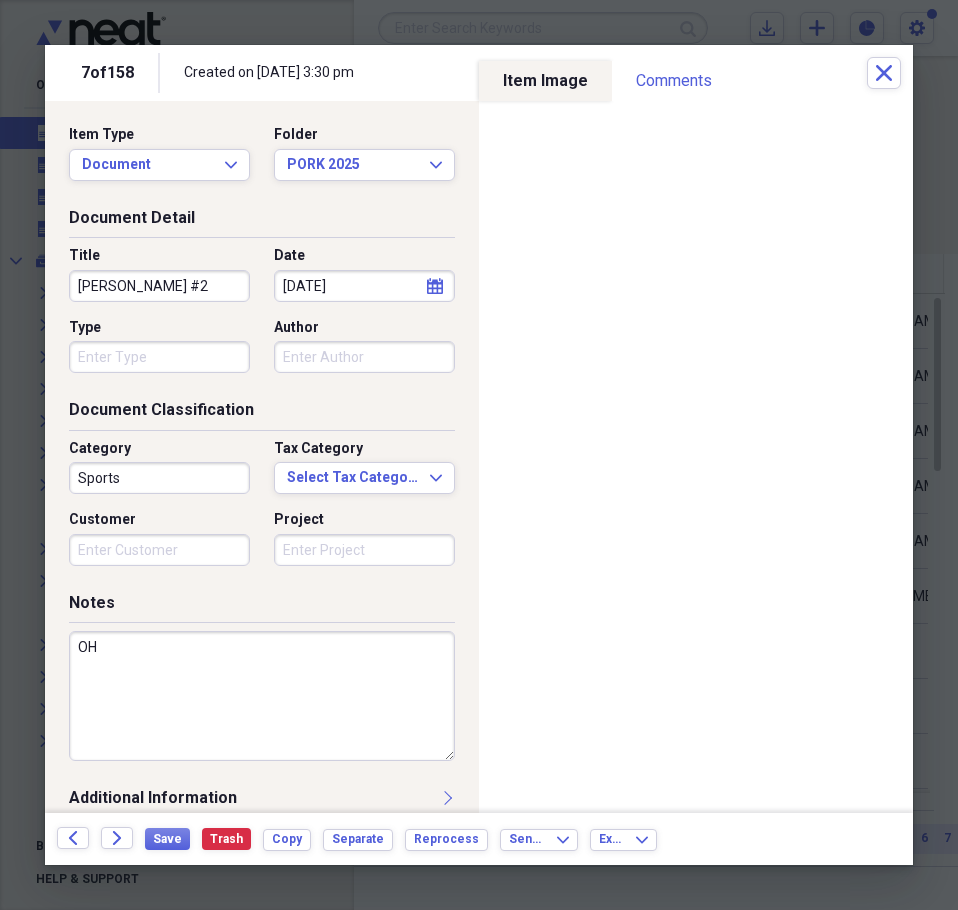type on "O" 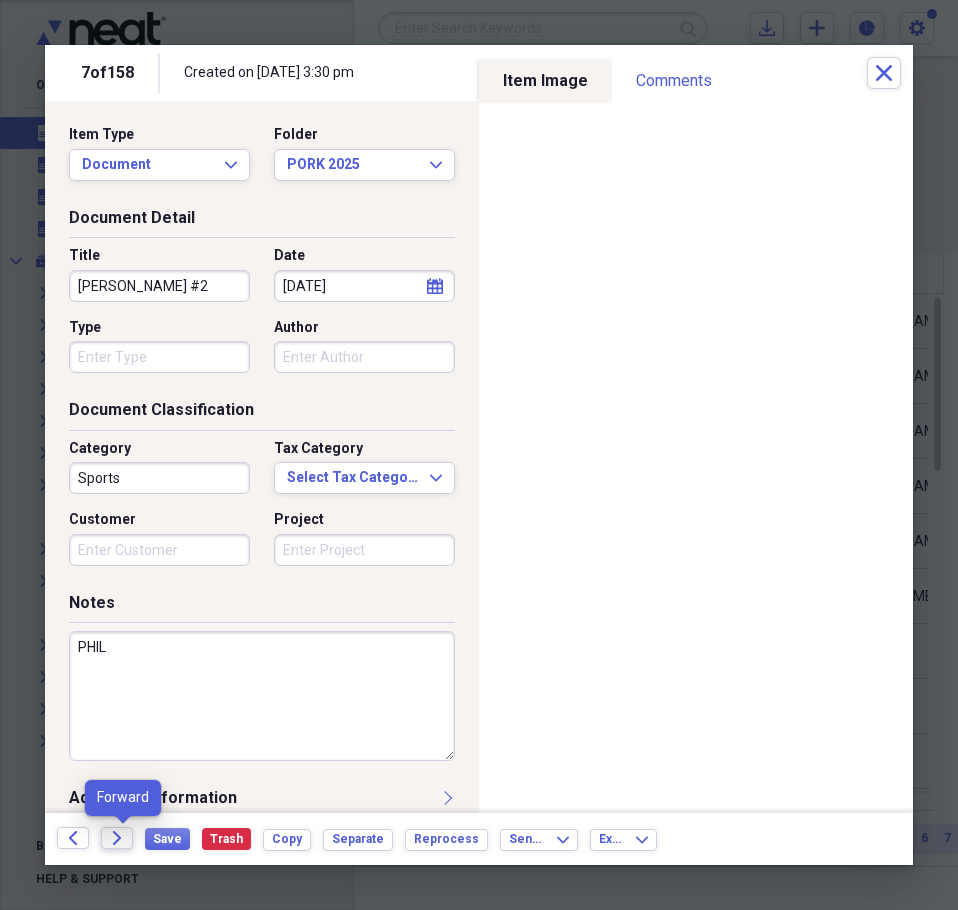 type on "PHIL" 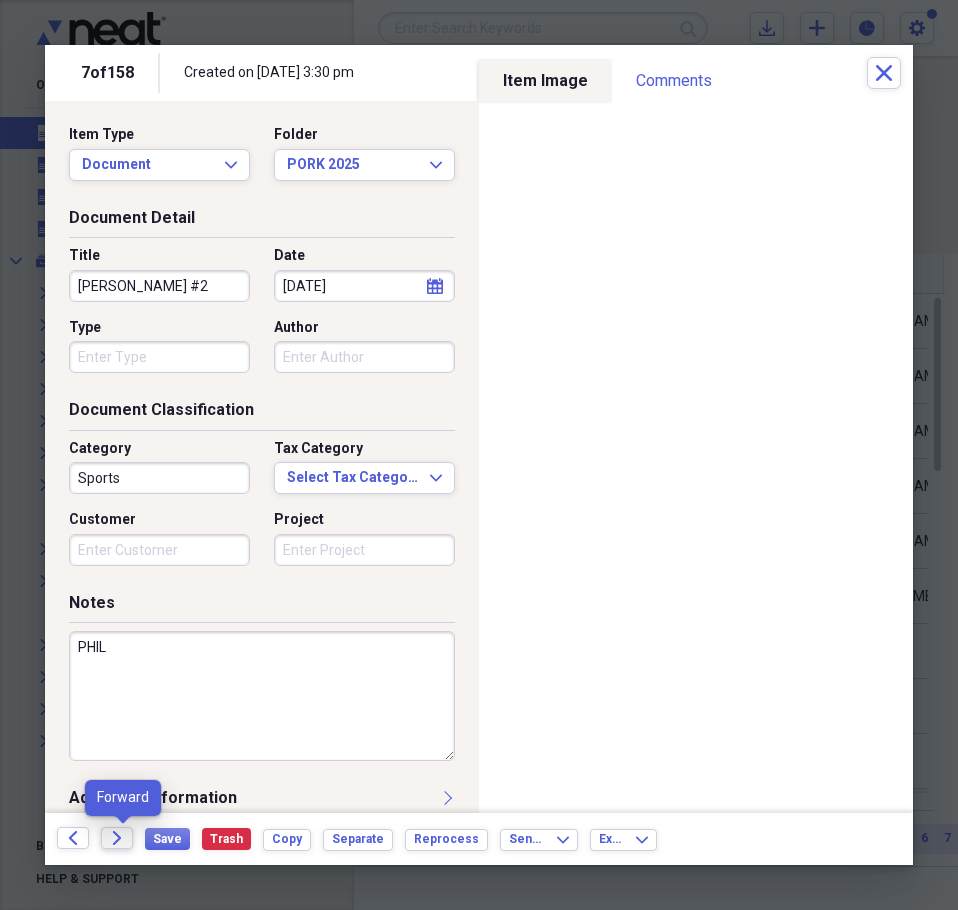 click on "Forward" at bounding box center (117, 838) 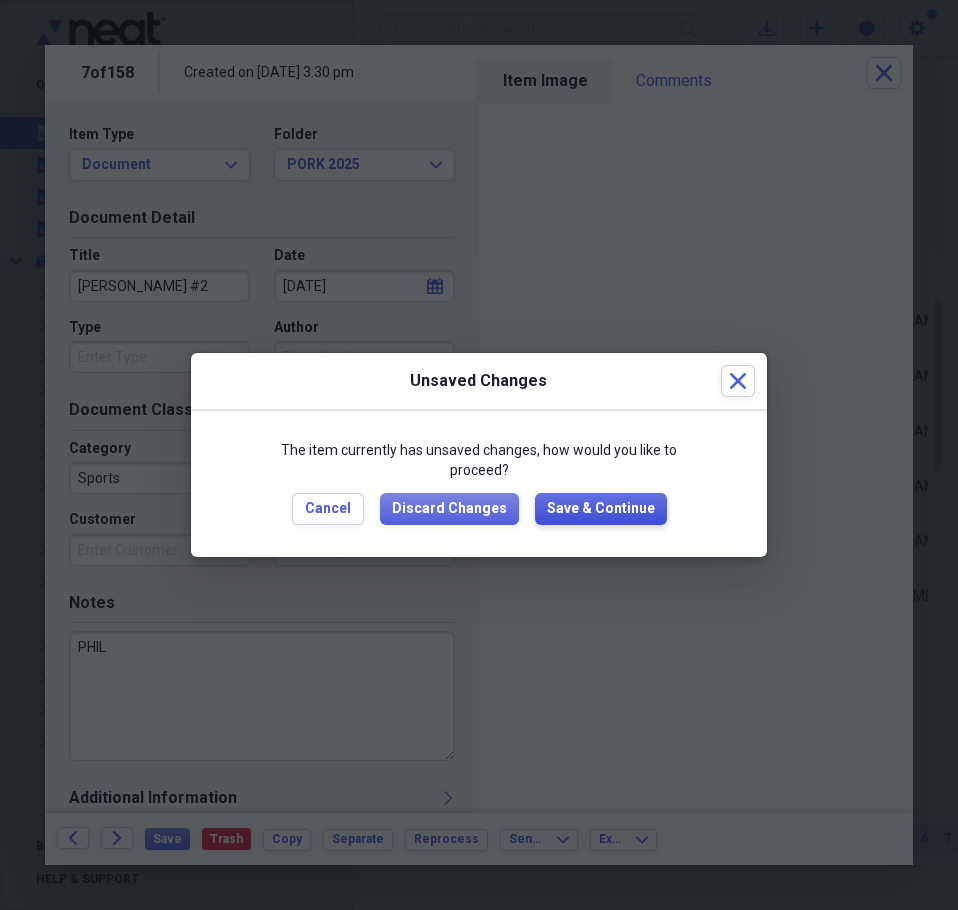 click on "Save & Continue" at bounding box center (601, 509) 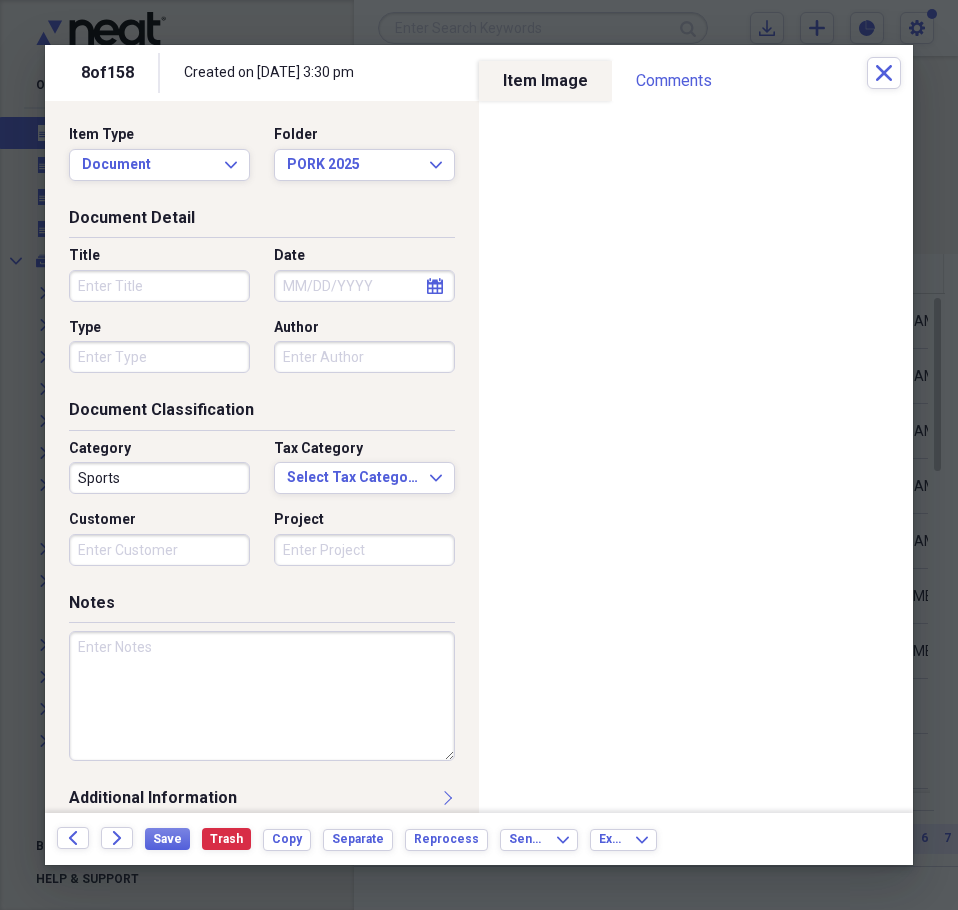 click on "Title" at bounding box center [159, 286] 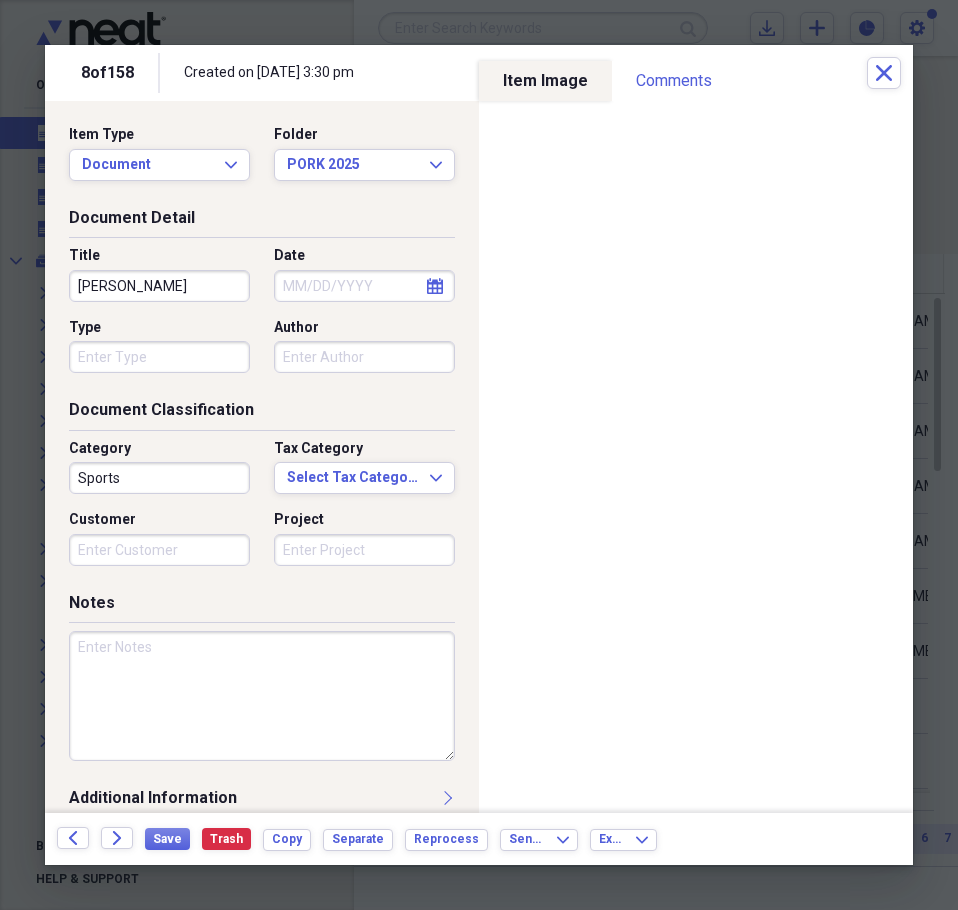 type on "GREG" 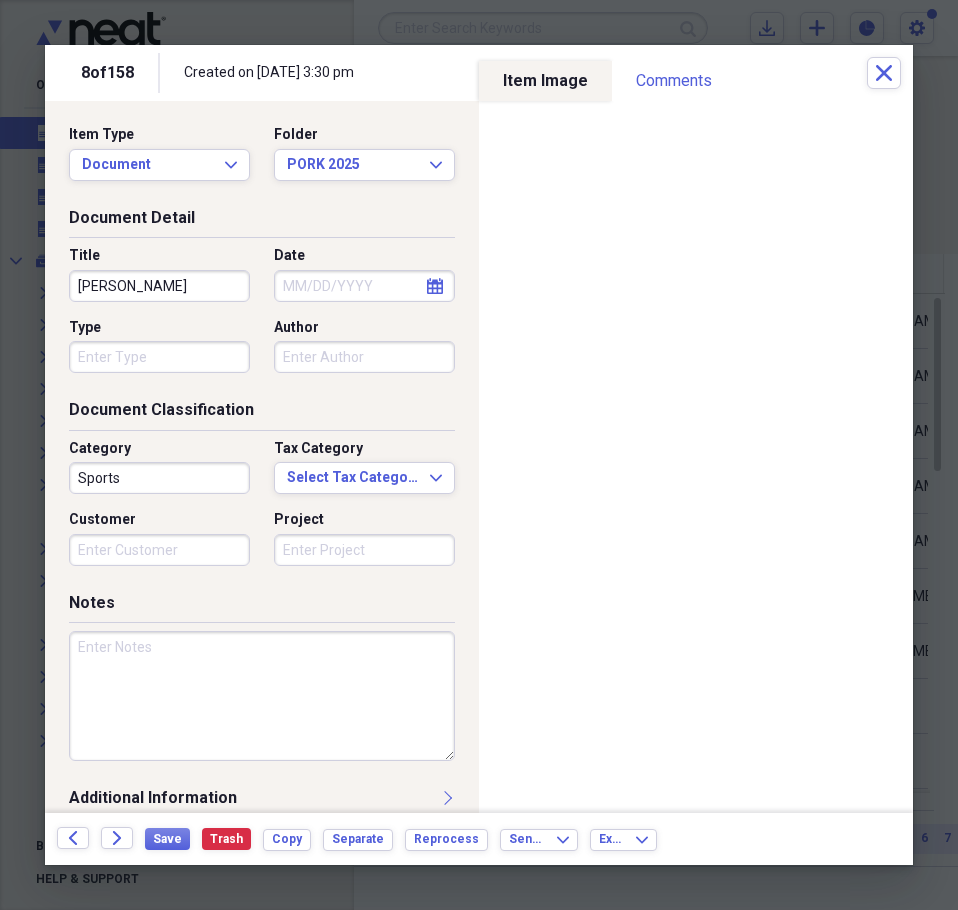select on "6" 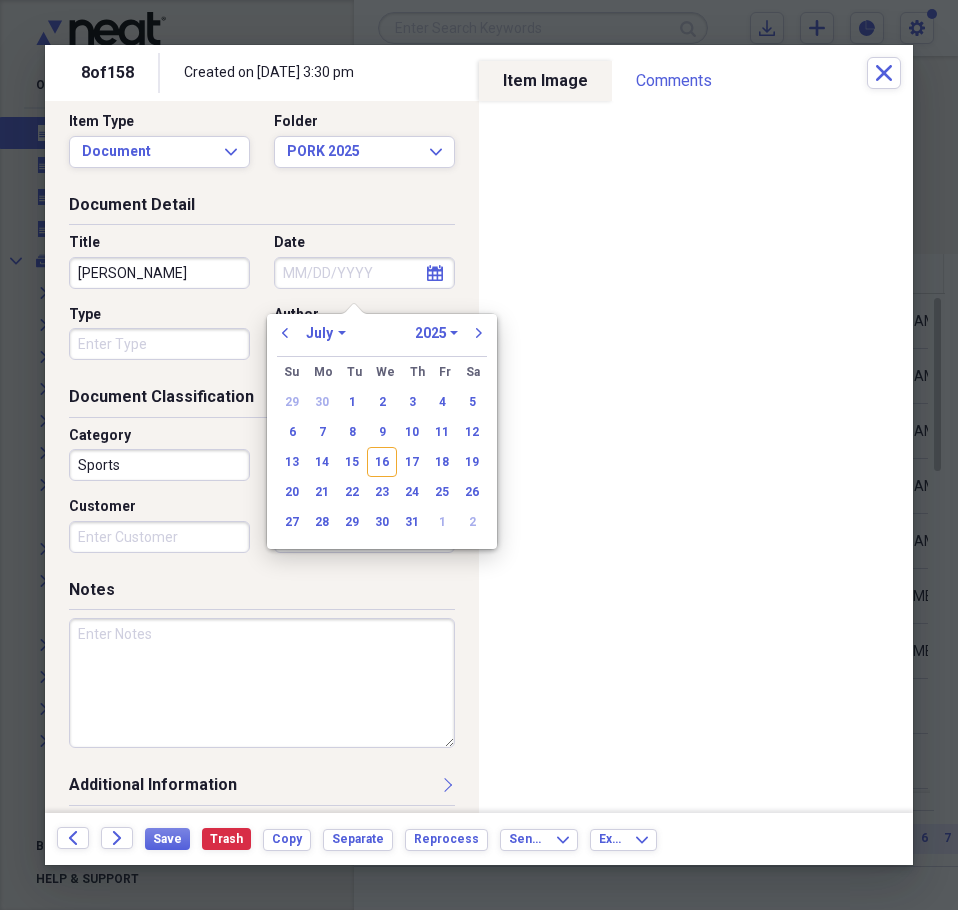 scroll, scrollTop: 24, scrollLeft: 0, axis: vertical 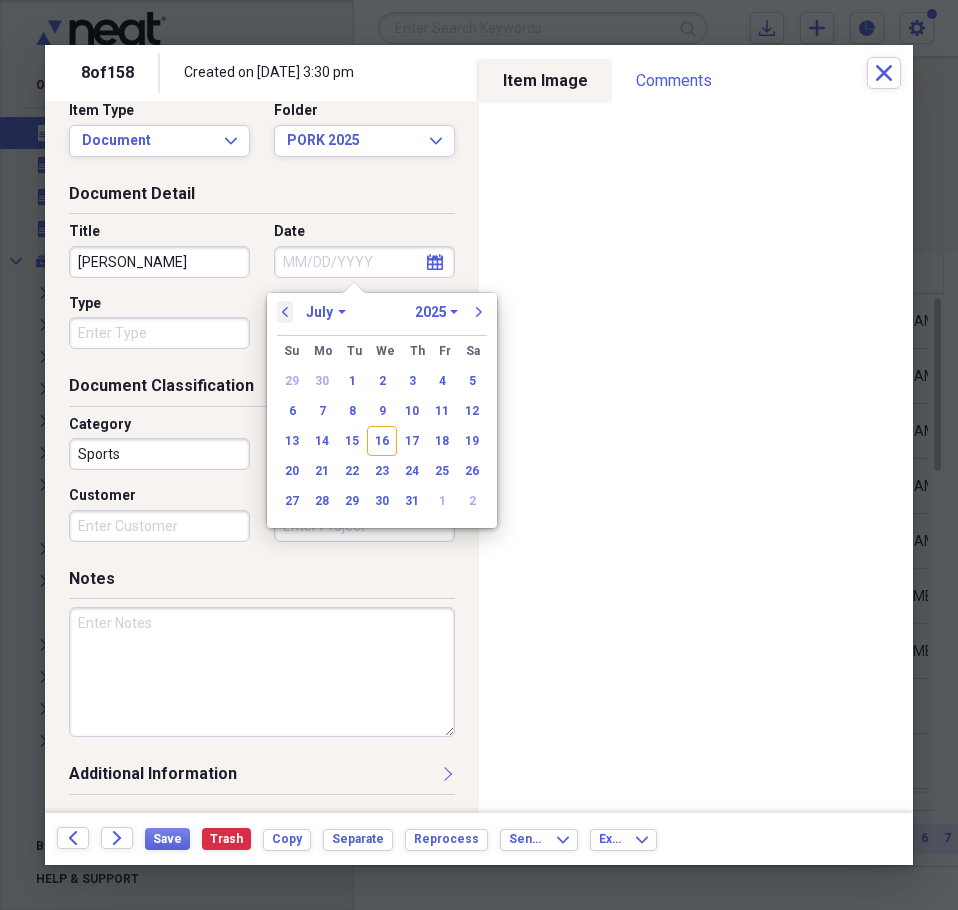 click on "previous" at bounding box center [285, 312] 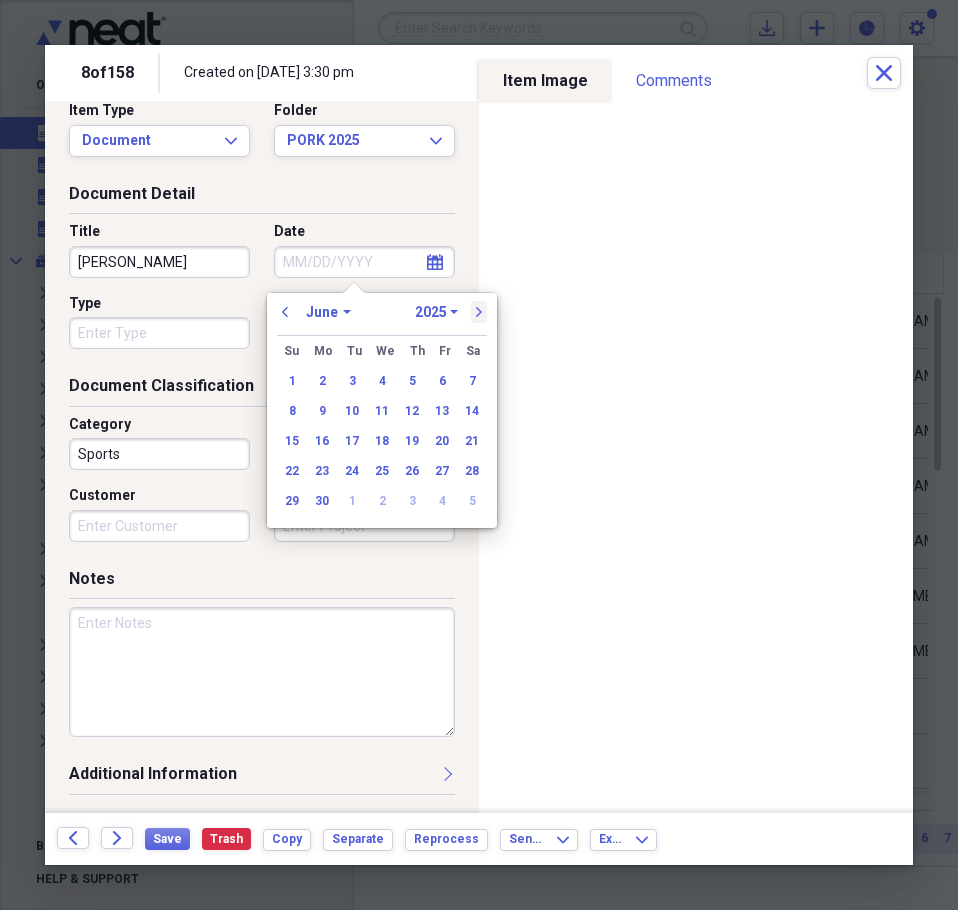 click on "next" at bounding box center (479, 312) 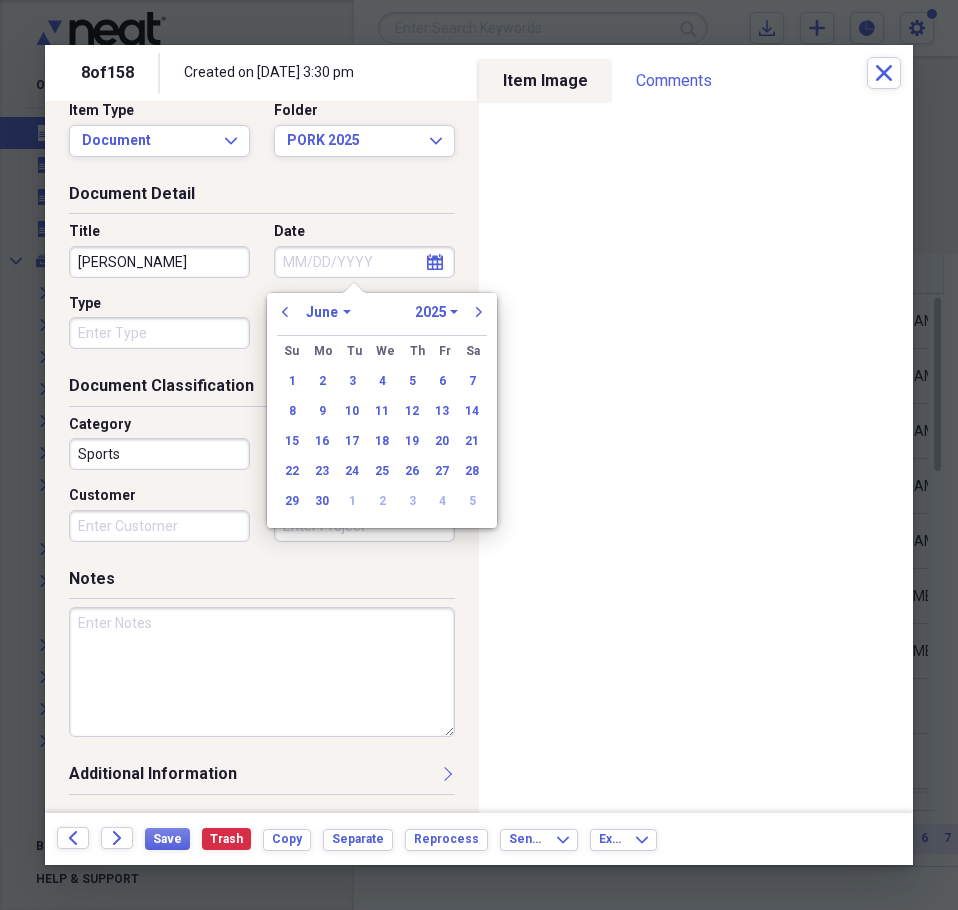 select on "6" 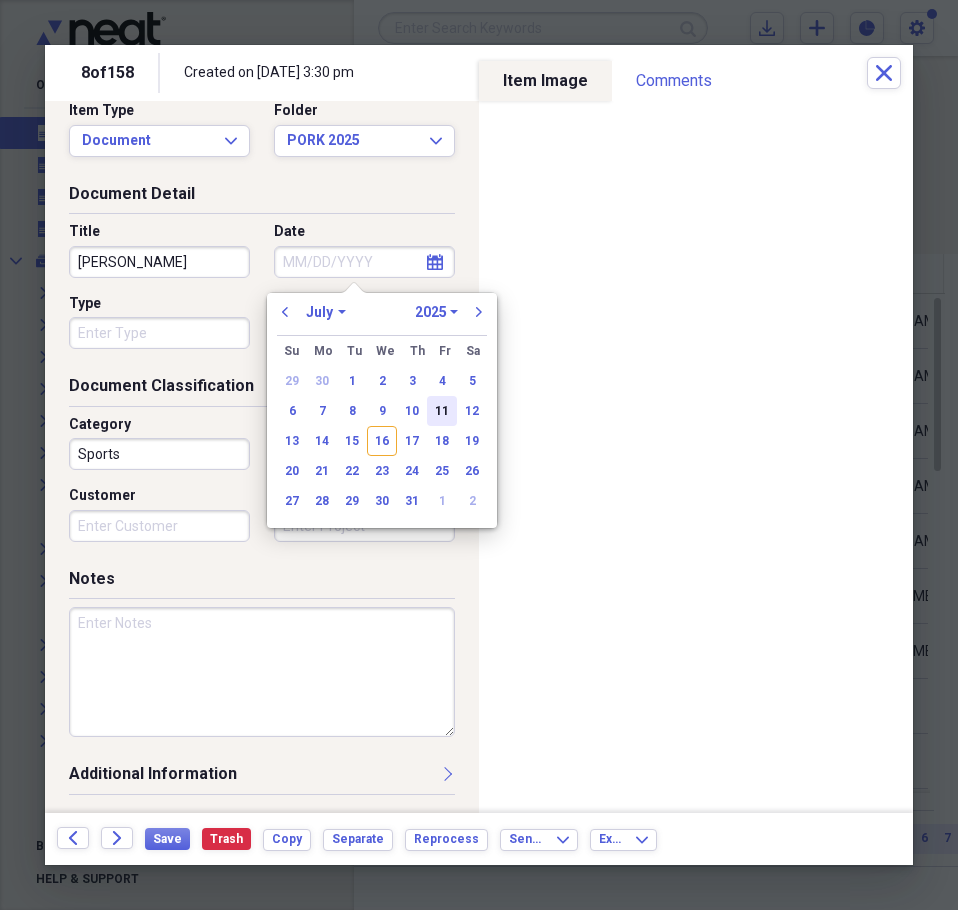 click on "11" at bounding box center [442, 411] 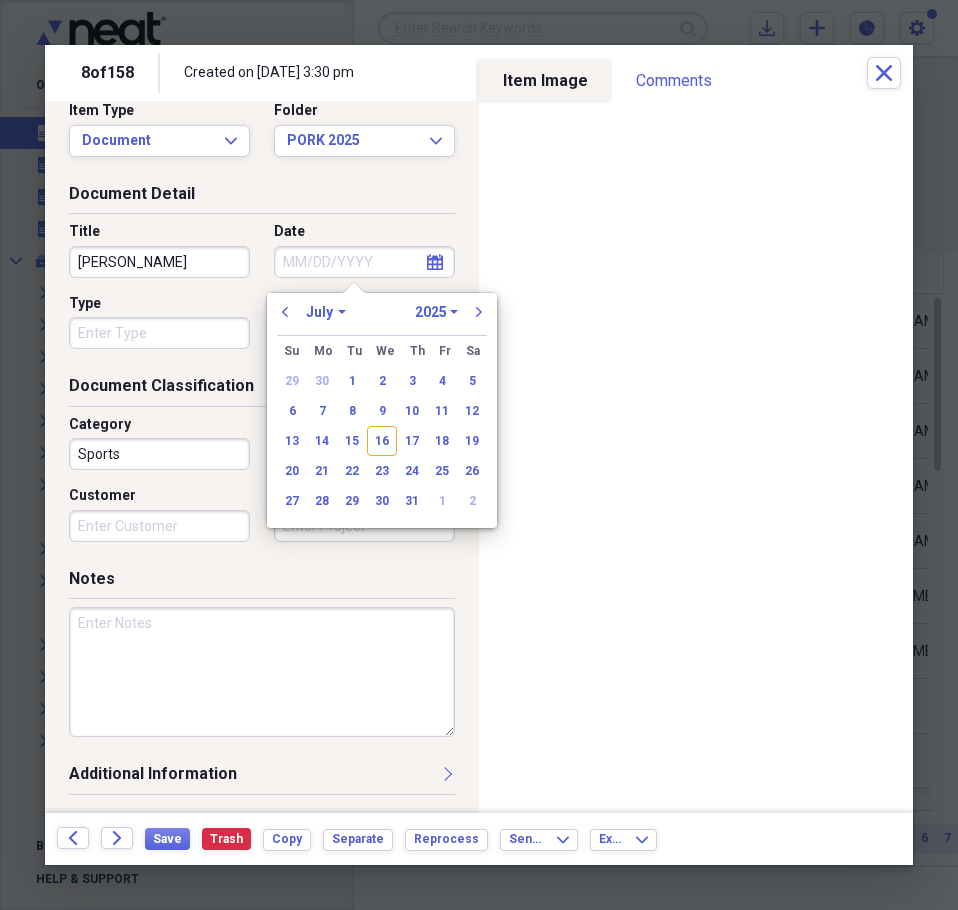 type on "07/11/2025" 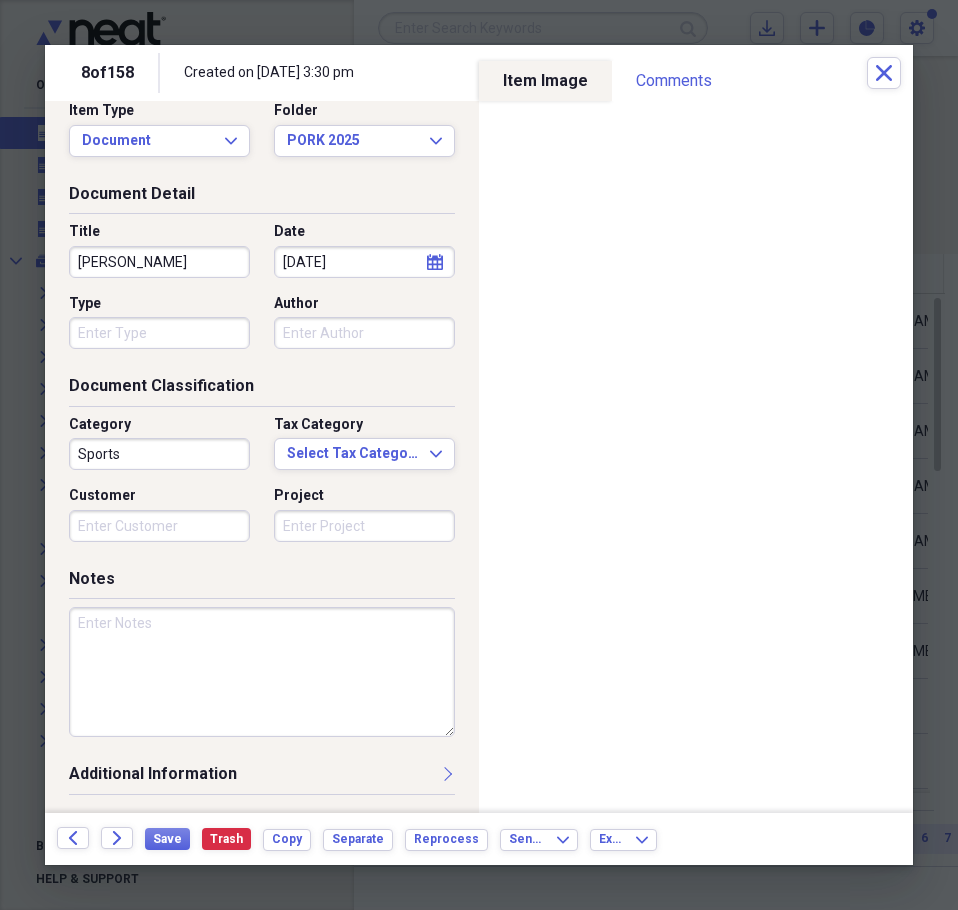 click on "Notes" at bounding box center [262, 665] 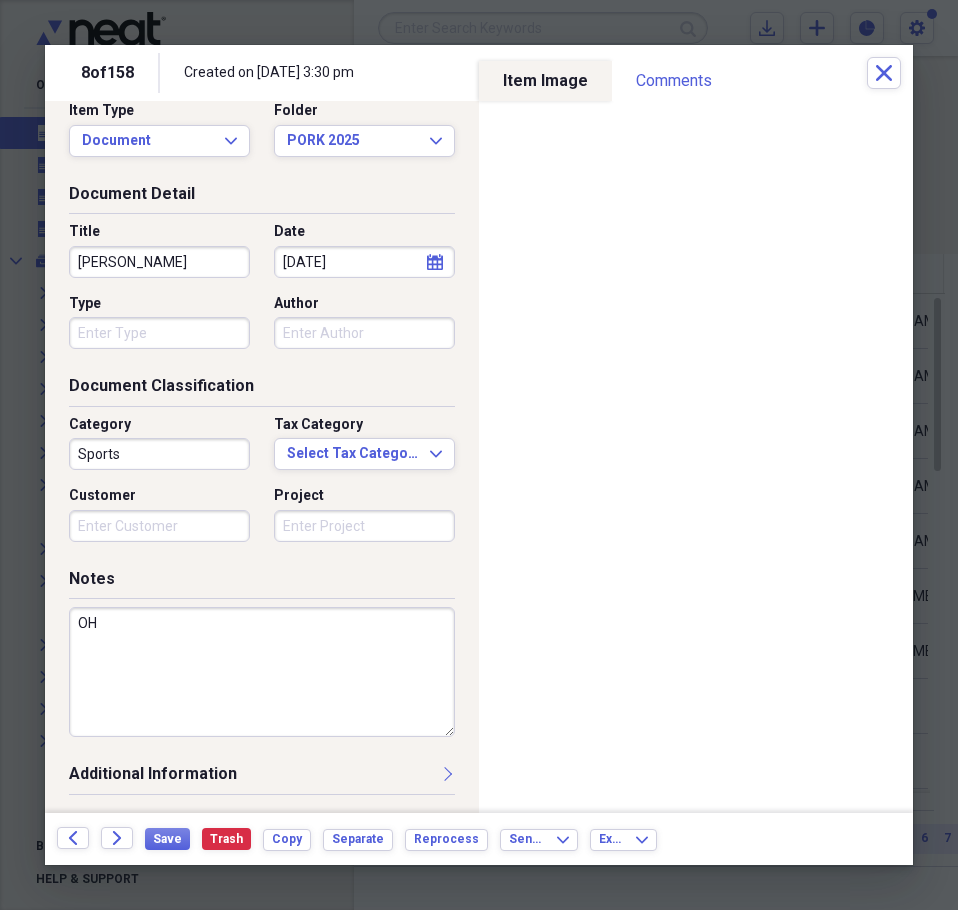 type on "O" 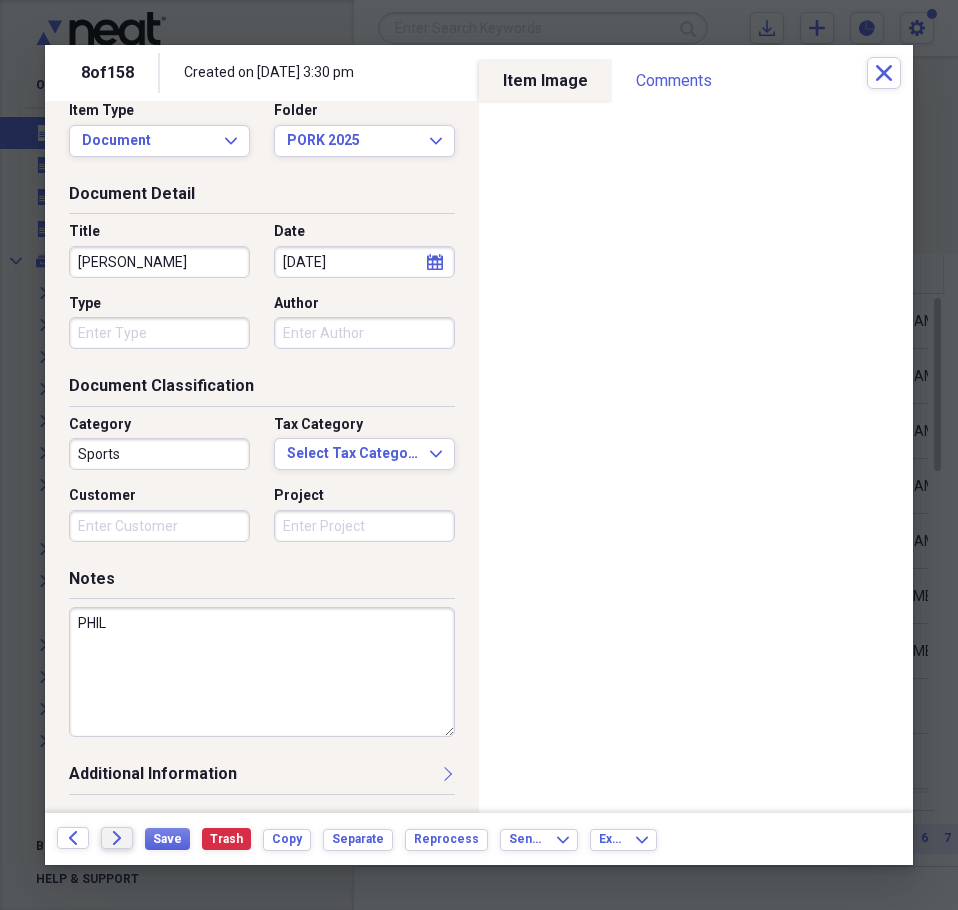 type on "PHIL" 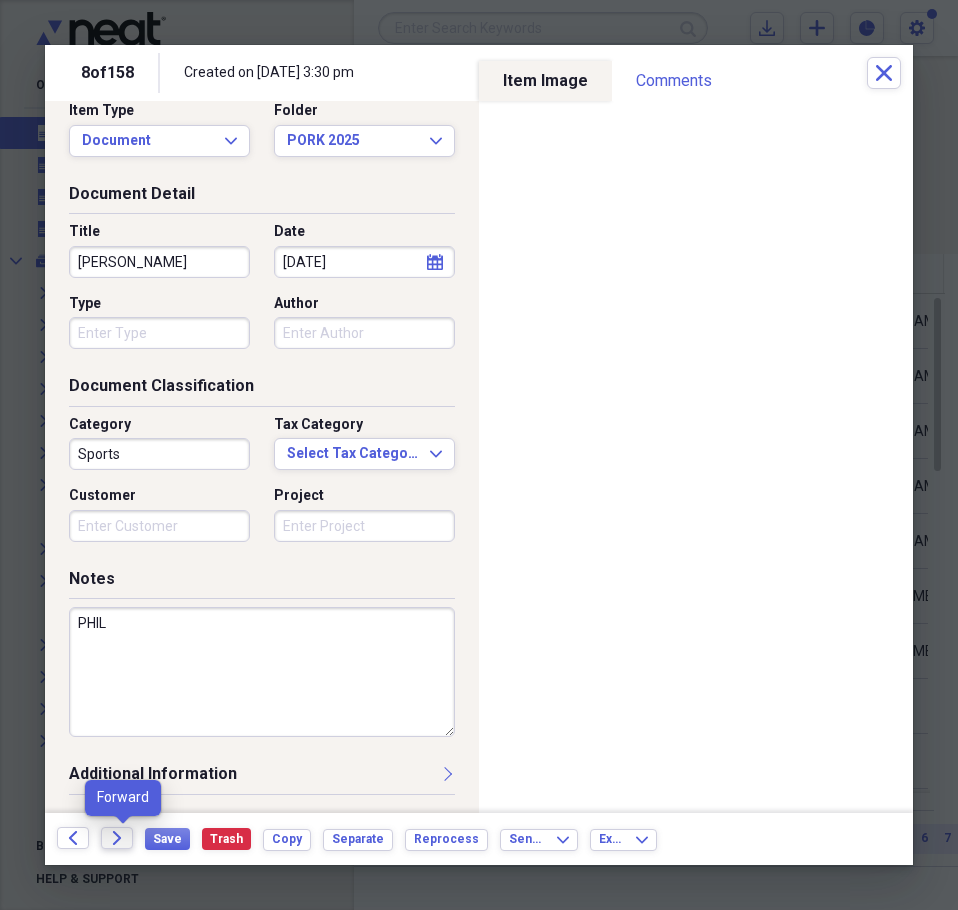 click on "Forward" at bounding box center [117, 838] 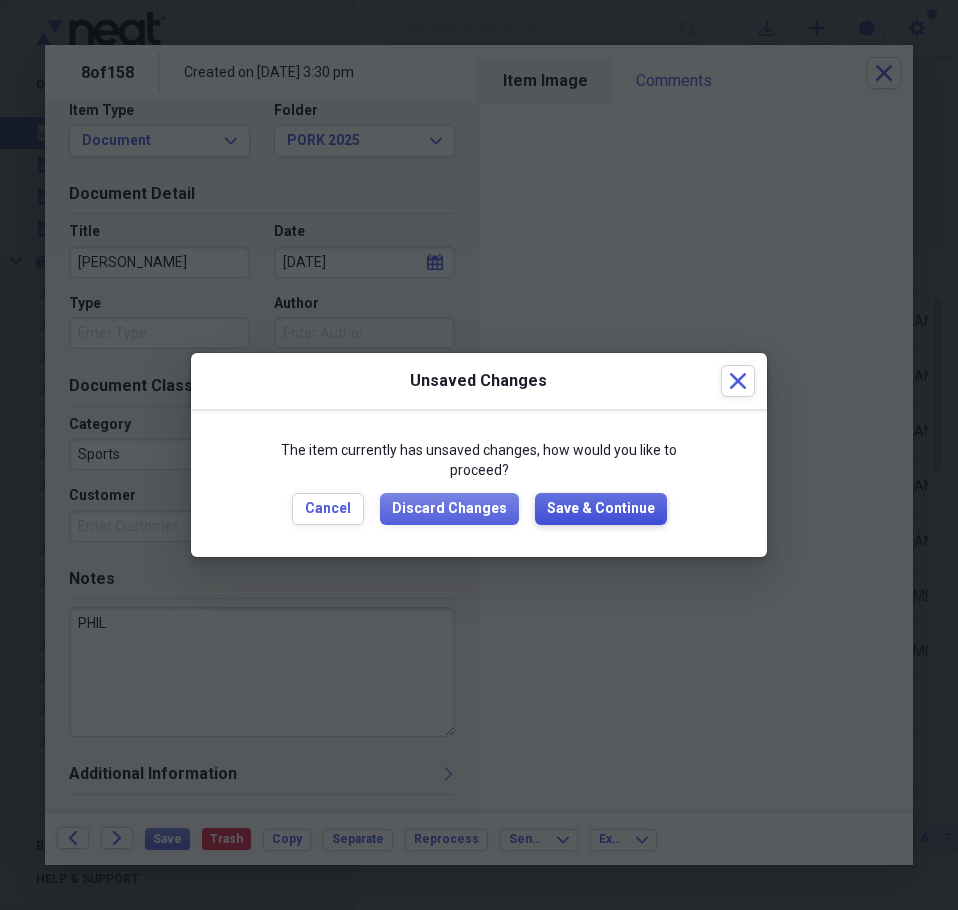 click on "Save & Continue" at bounding box center (601, 509) 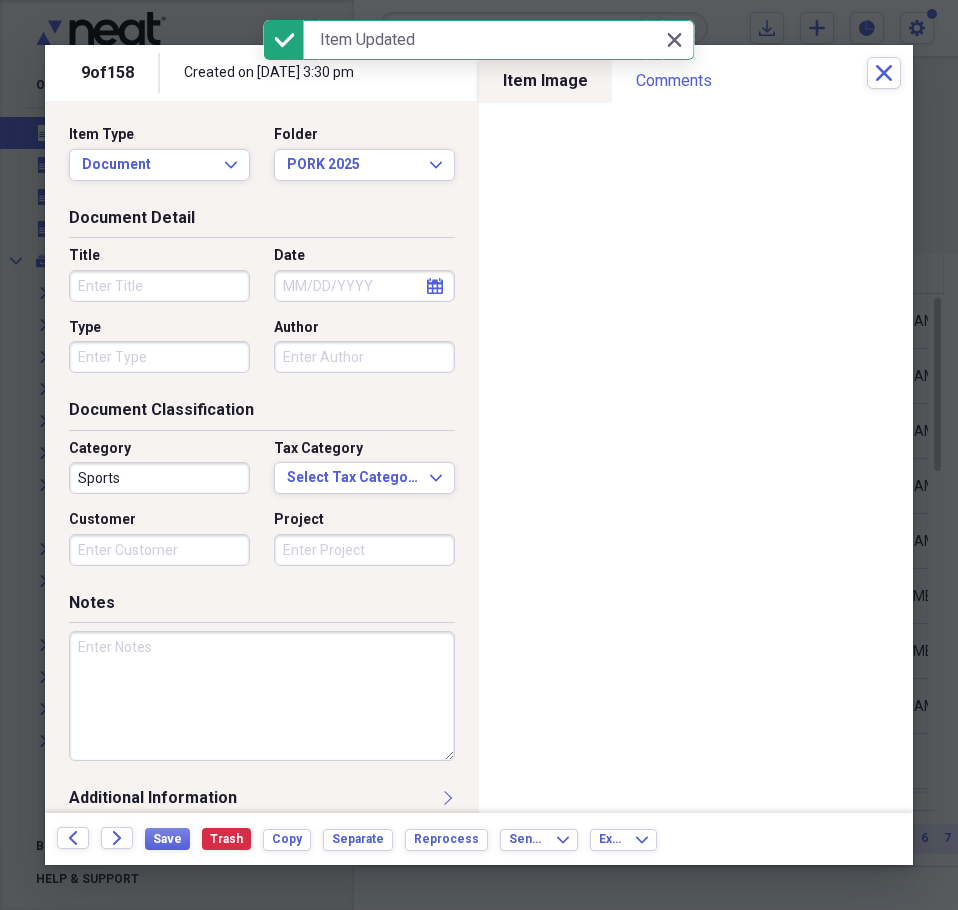 click on "Title" at bounding box center (159, 286) 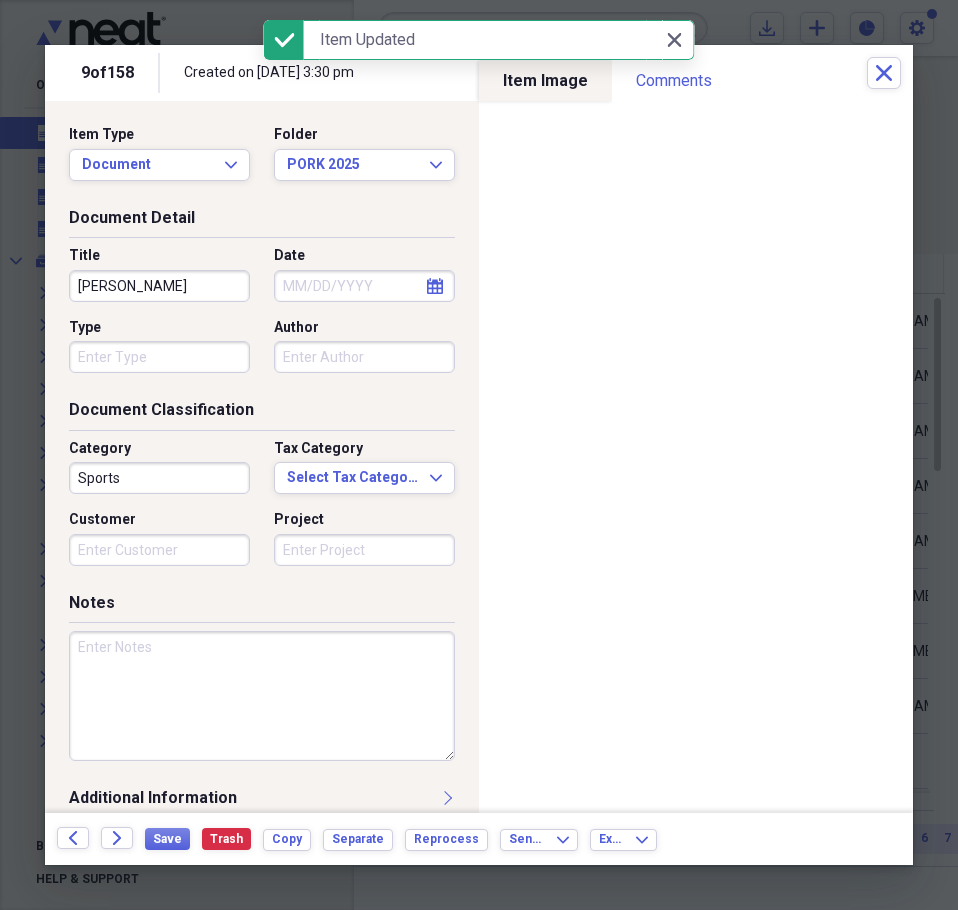 type on "BOBBY JONES" 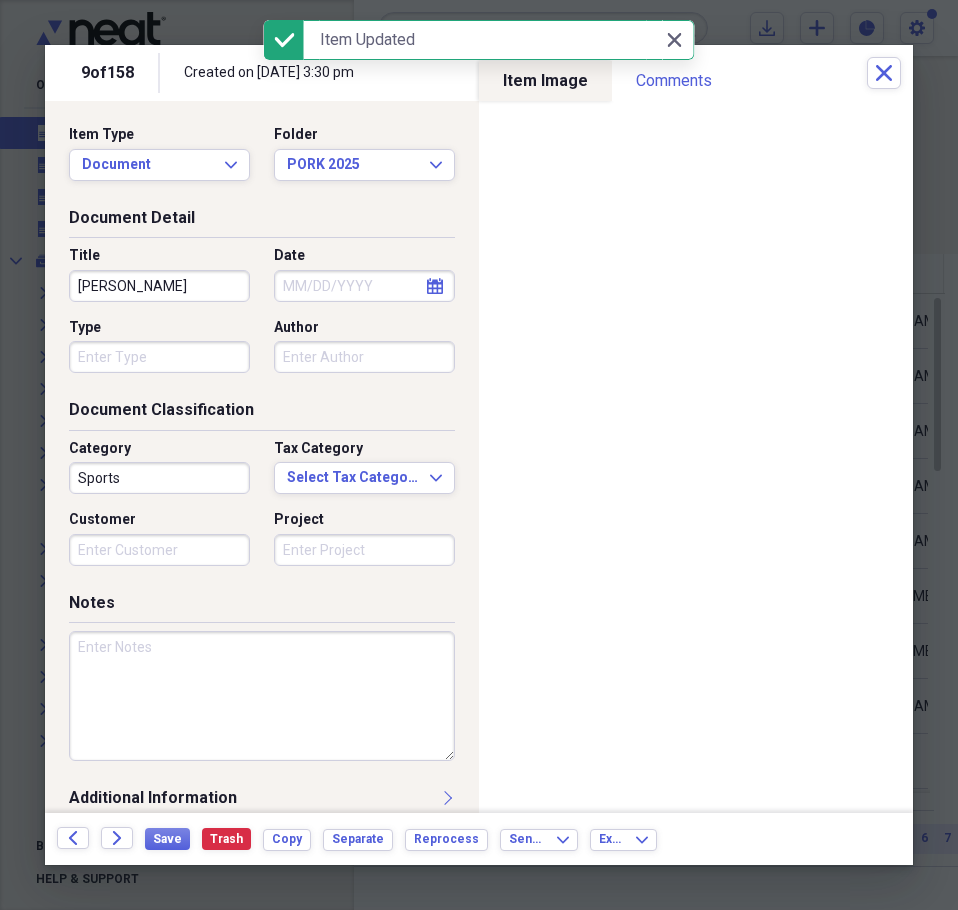 select on "6" 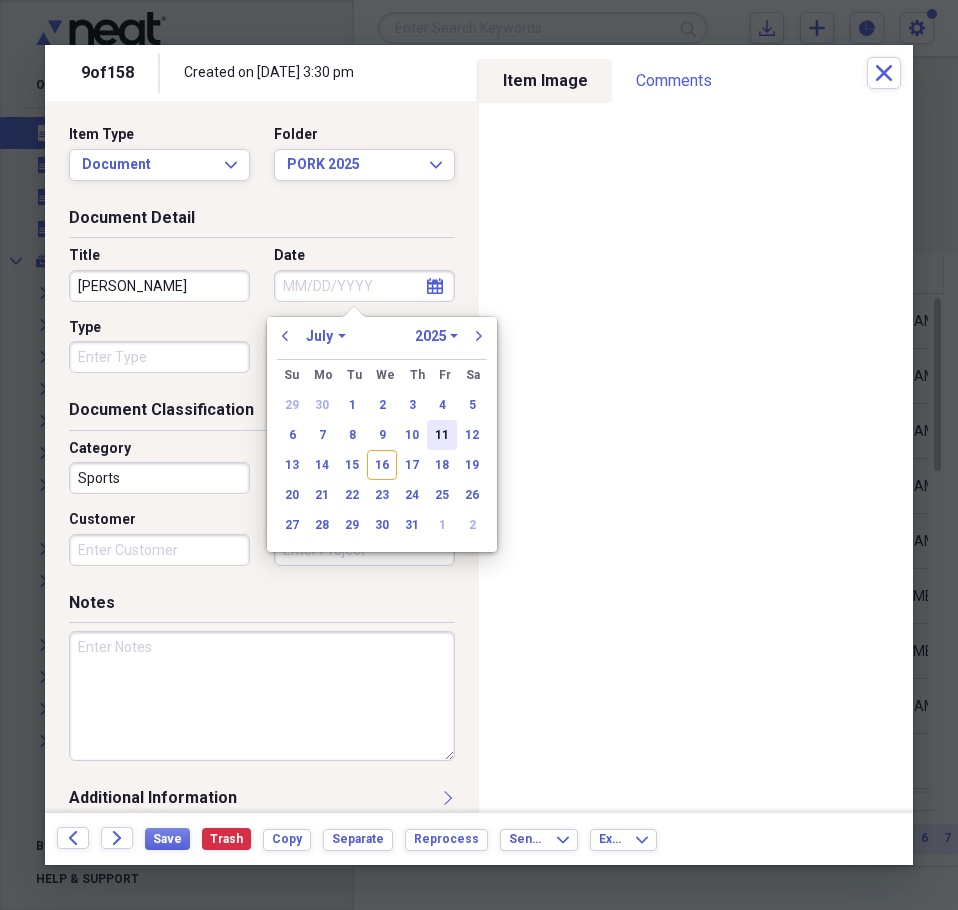 click on "11" at bounding box center (442, 435) 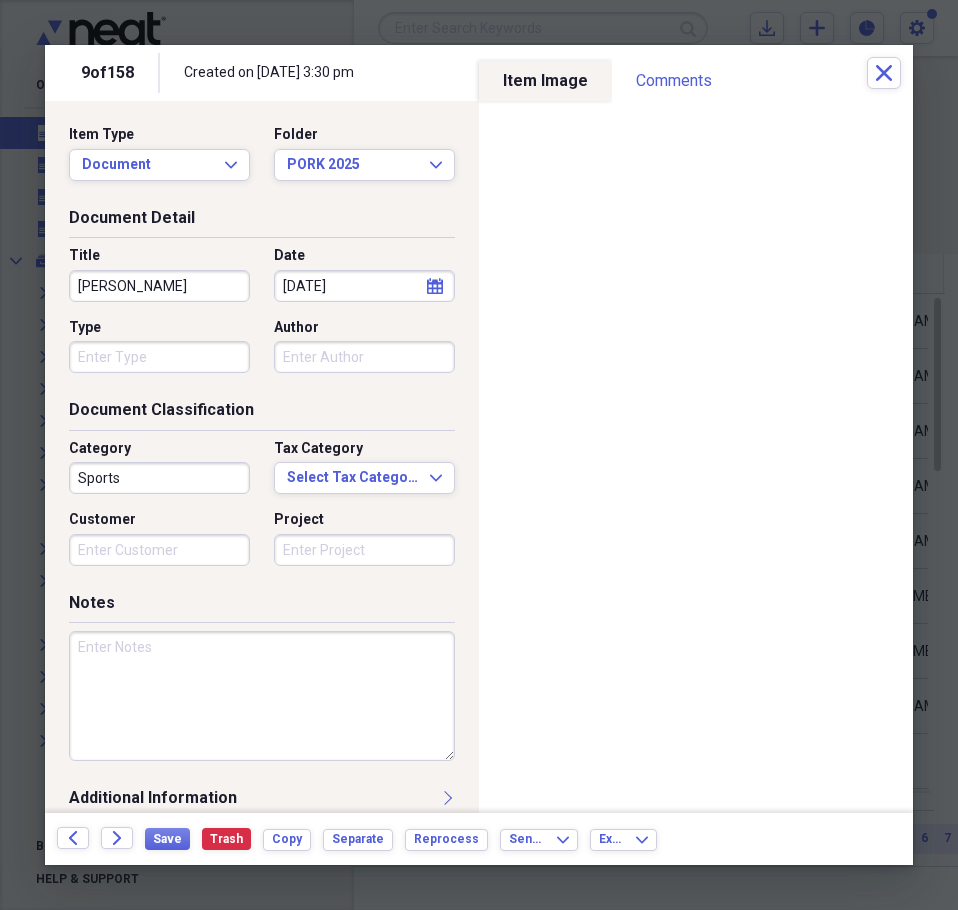drag, startPoint x: 325, startPoint y: 632, endPoint x: 310, endPoint y: 657, distance: 29.15476 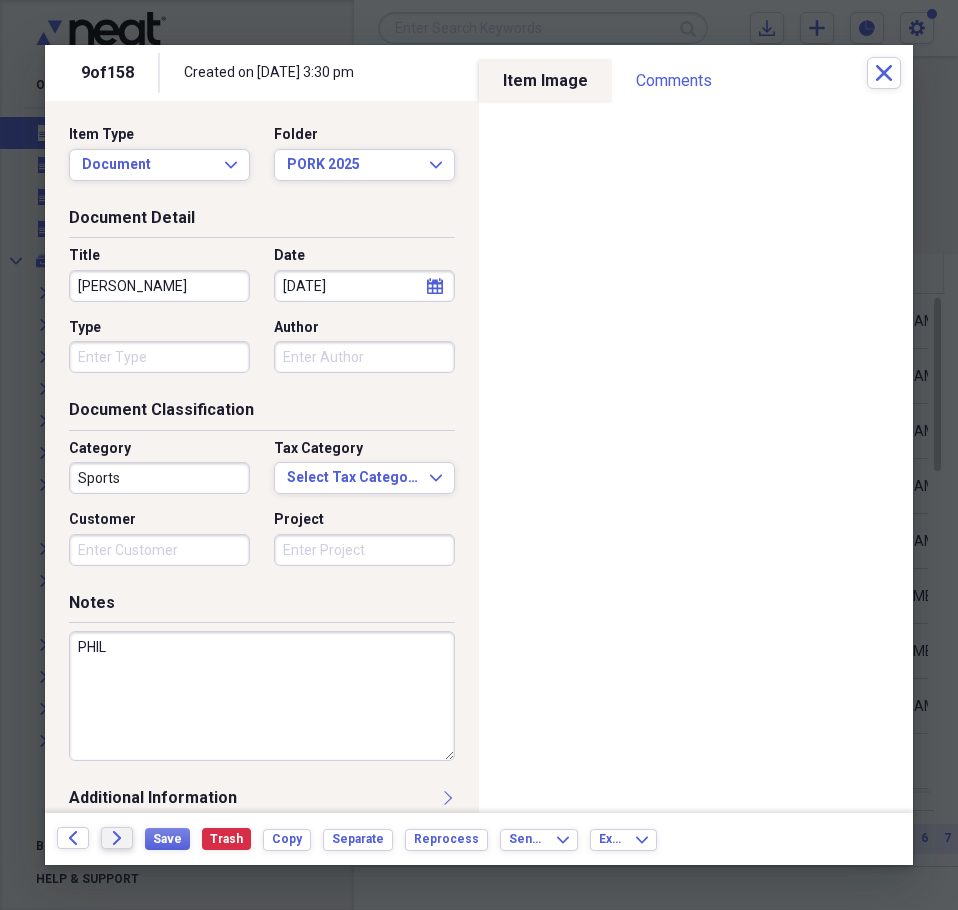 type on "PHIL" 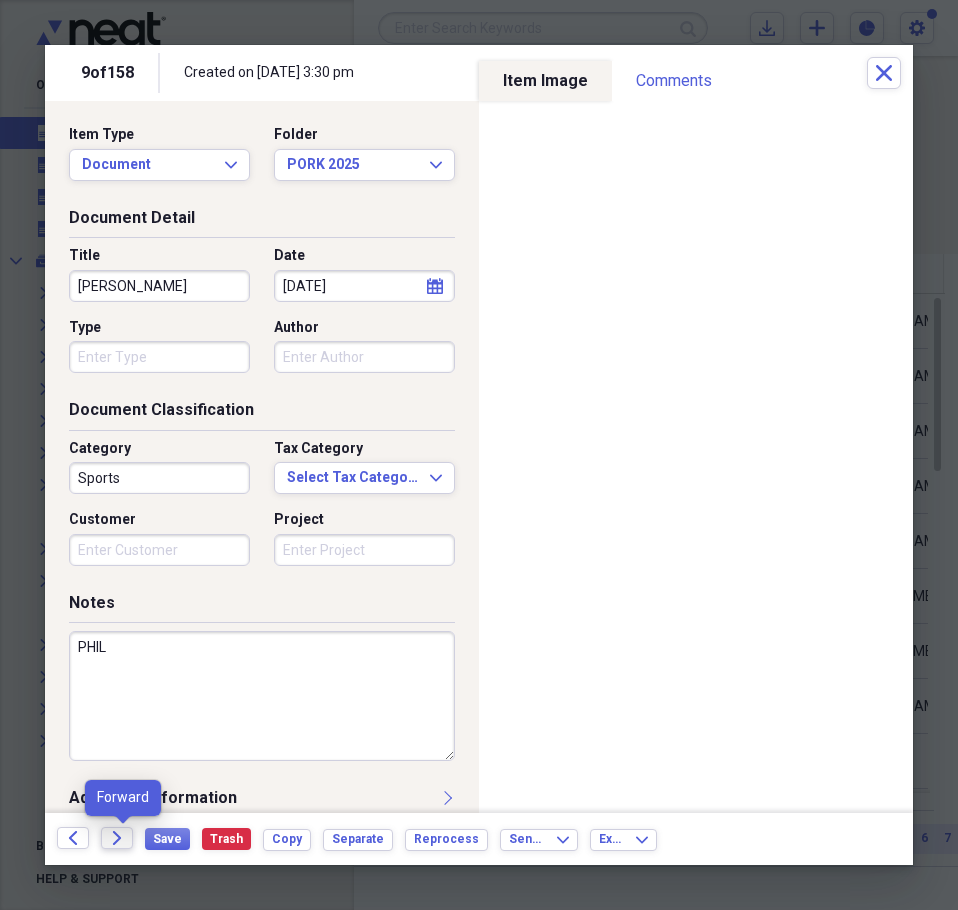 click on "Forward" 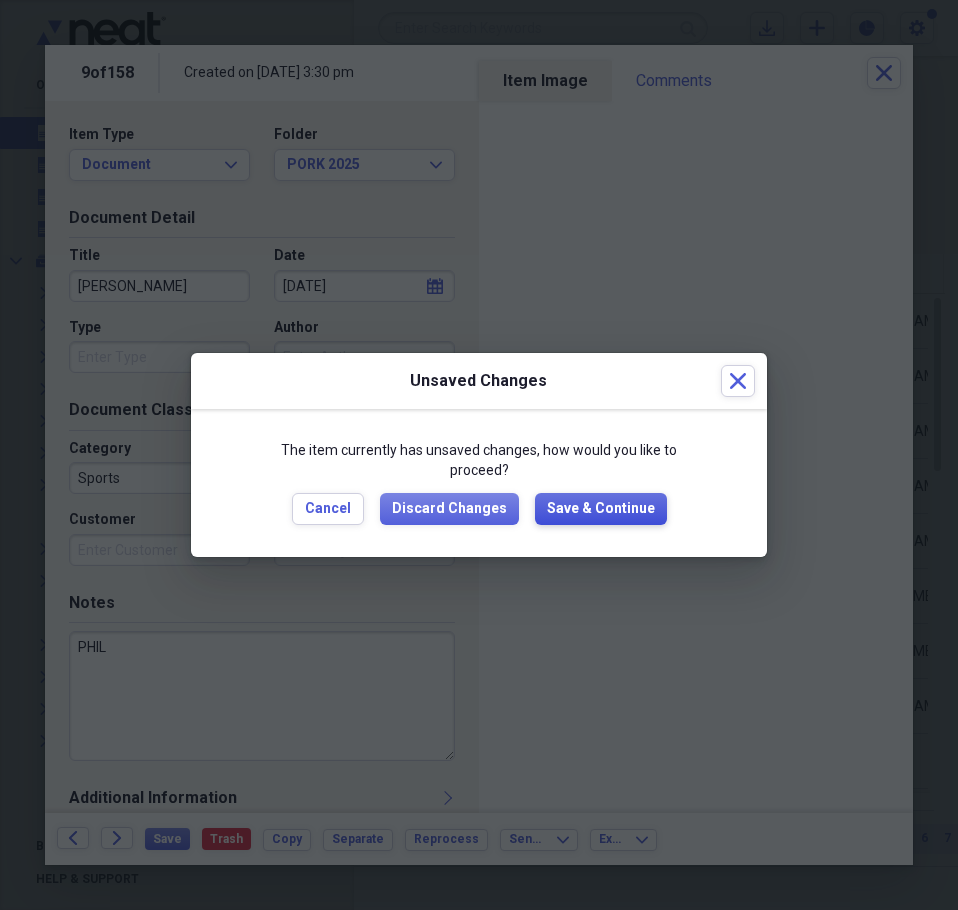 click on "Save & Continue" at bounding box center [601, 509] 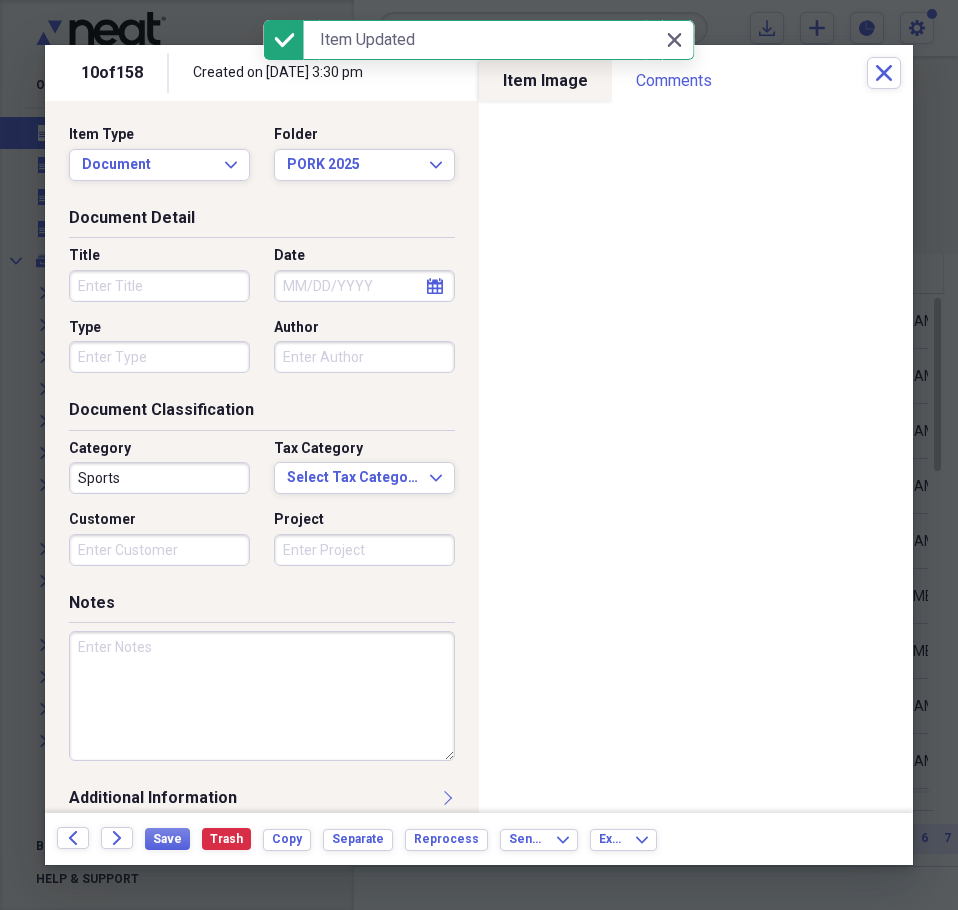 click on "Title" at bounding box center (159, 286) 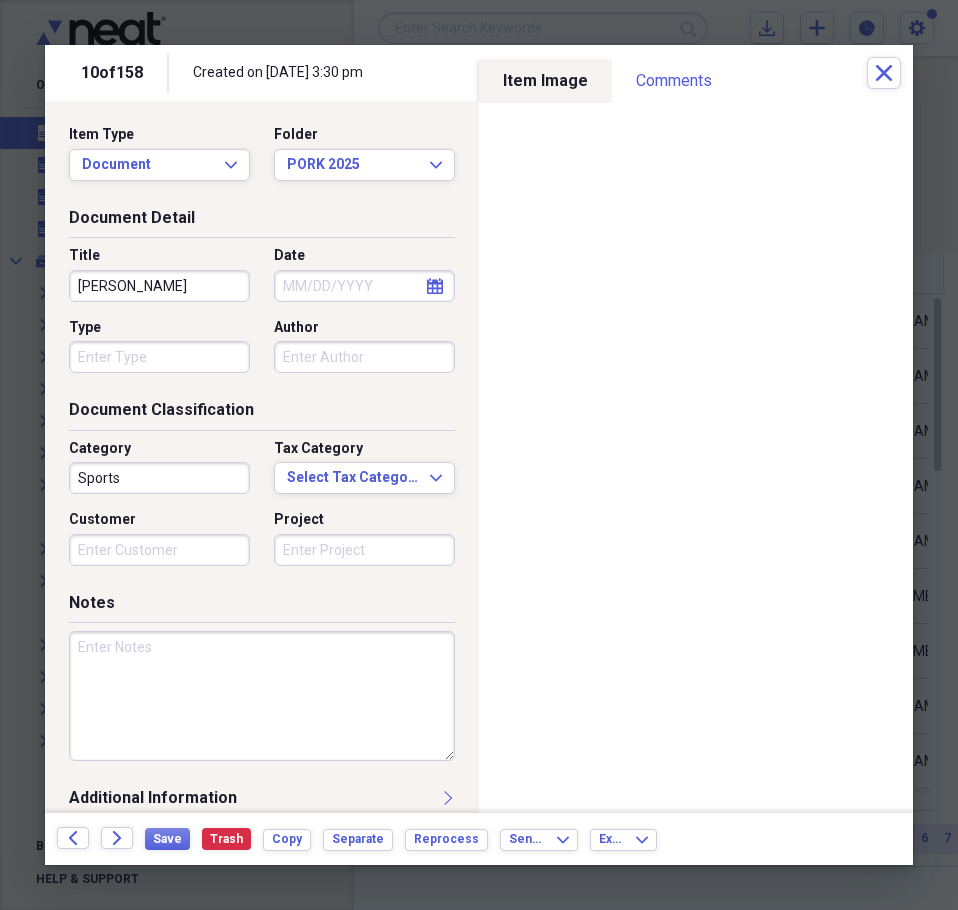type on "CHEYENNE RICHMAN" 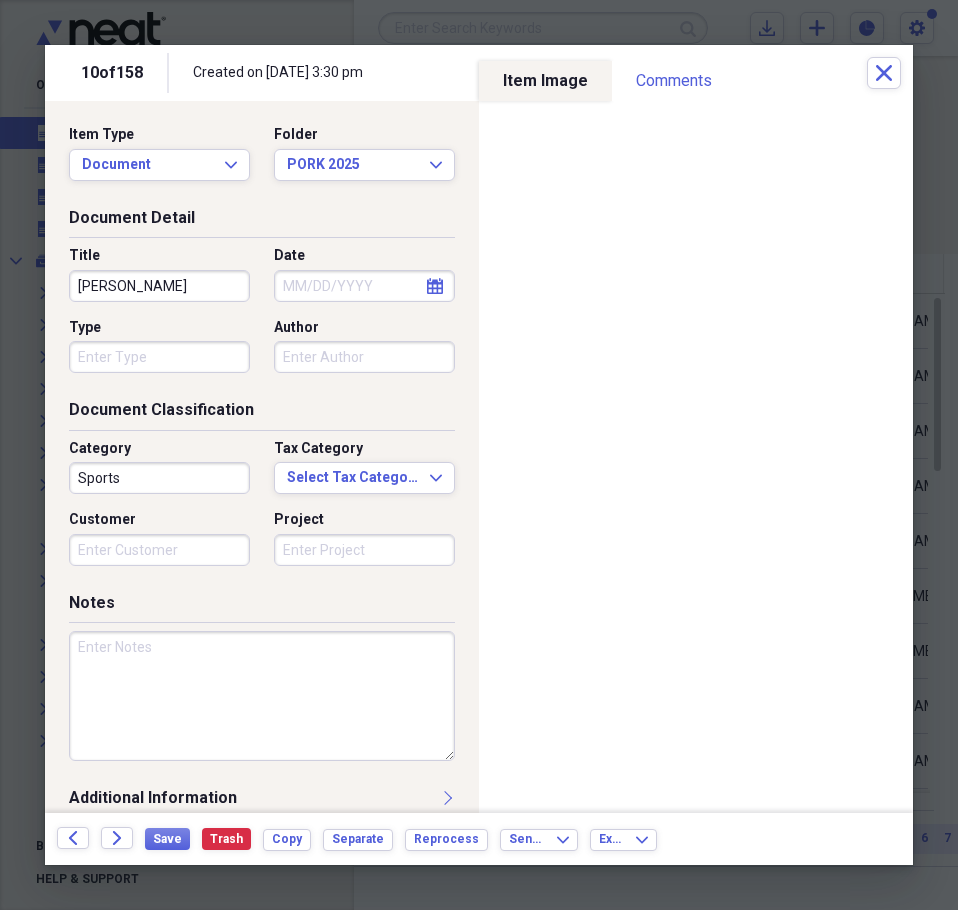 select on "6" 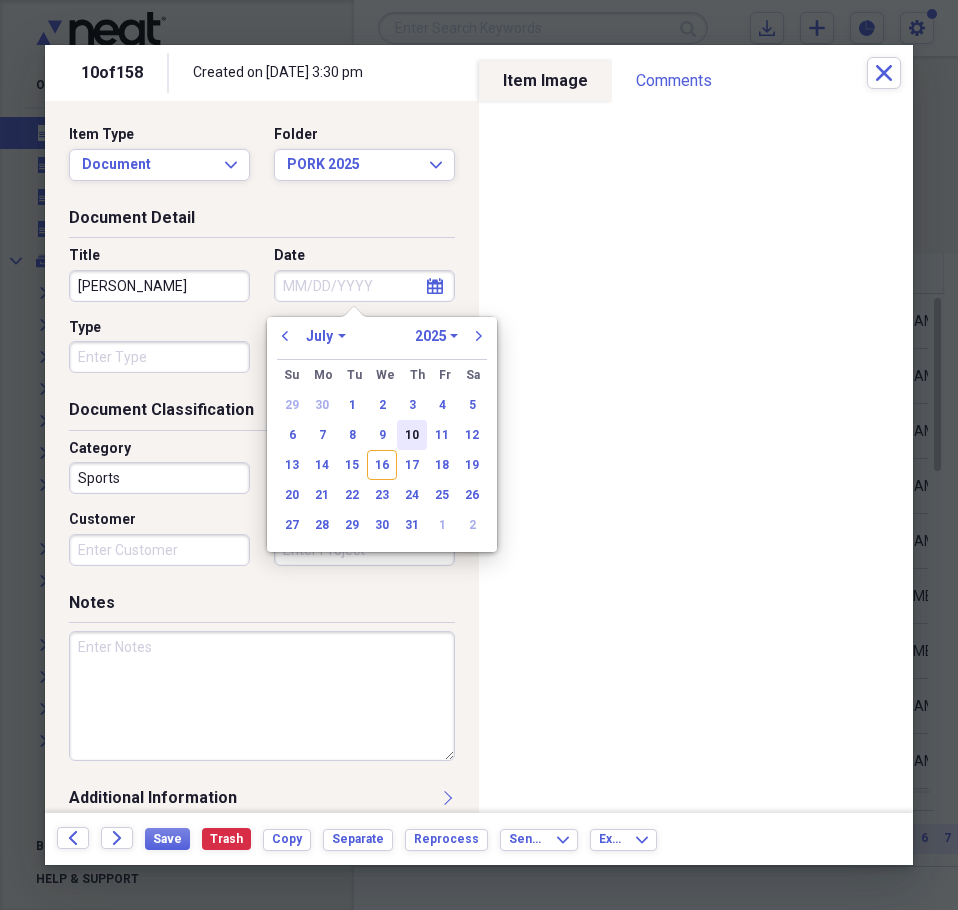 click on "10" at bounding box center [412, 435] 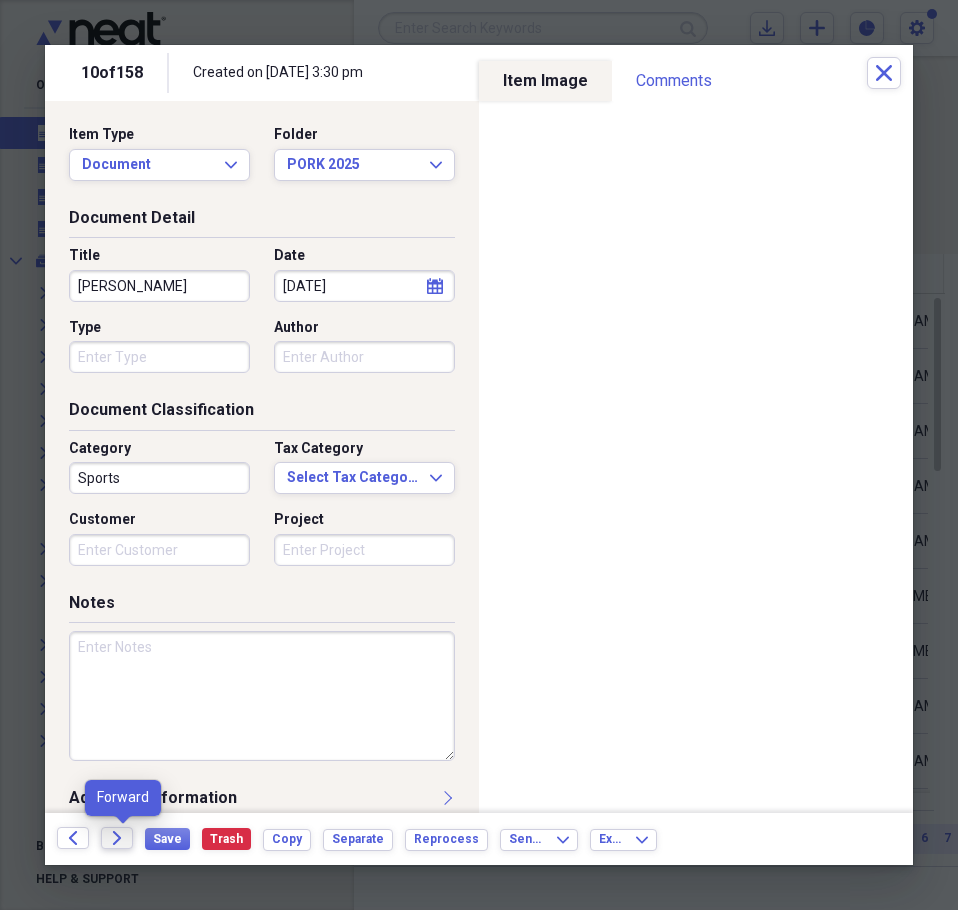 click 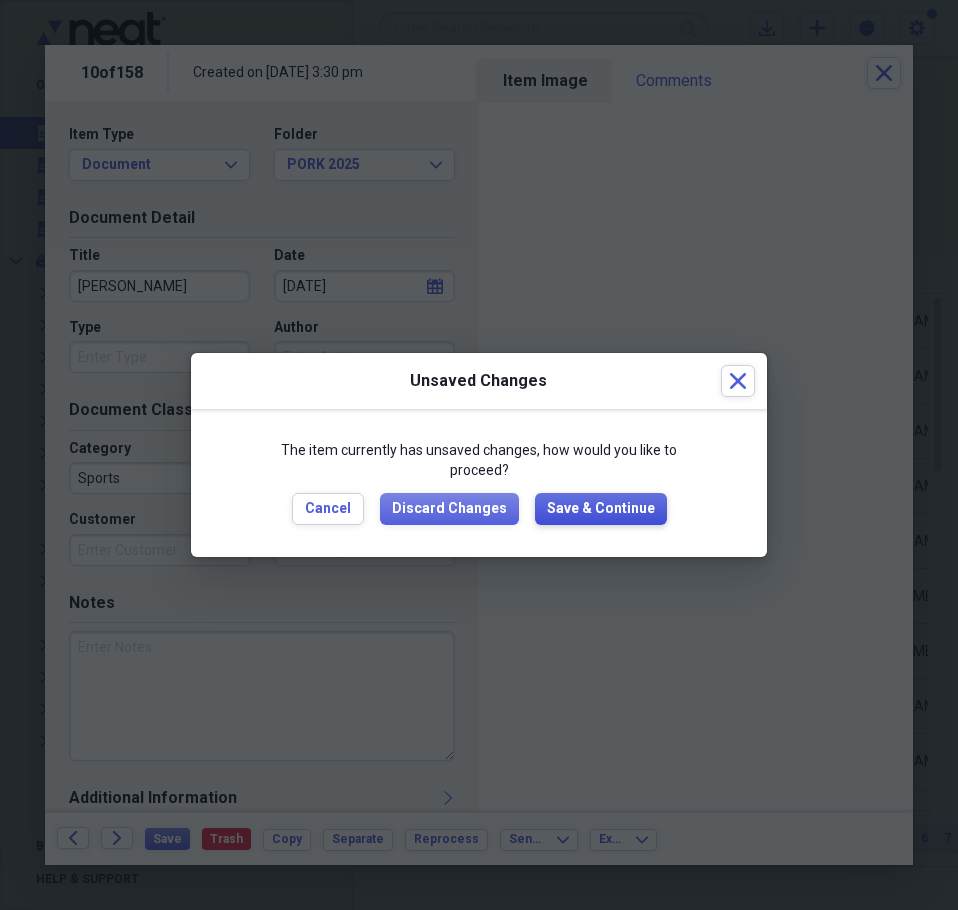 click on "Save & Continue" at bounding box center (601, 509) 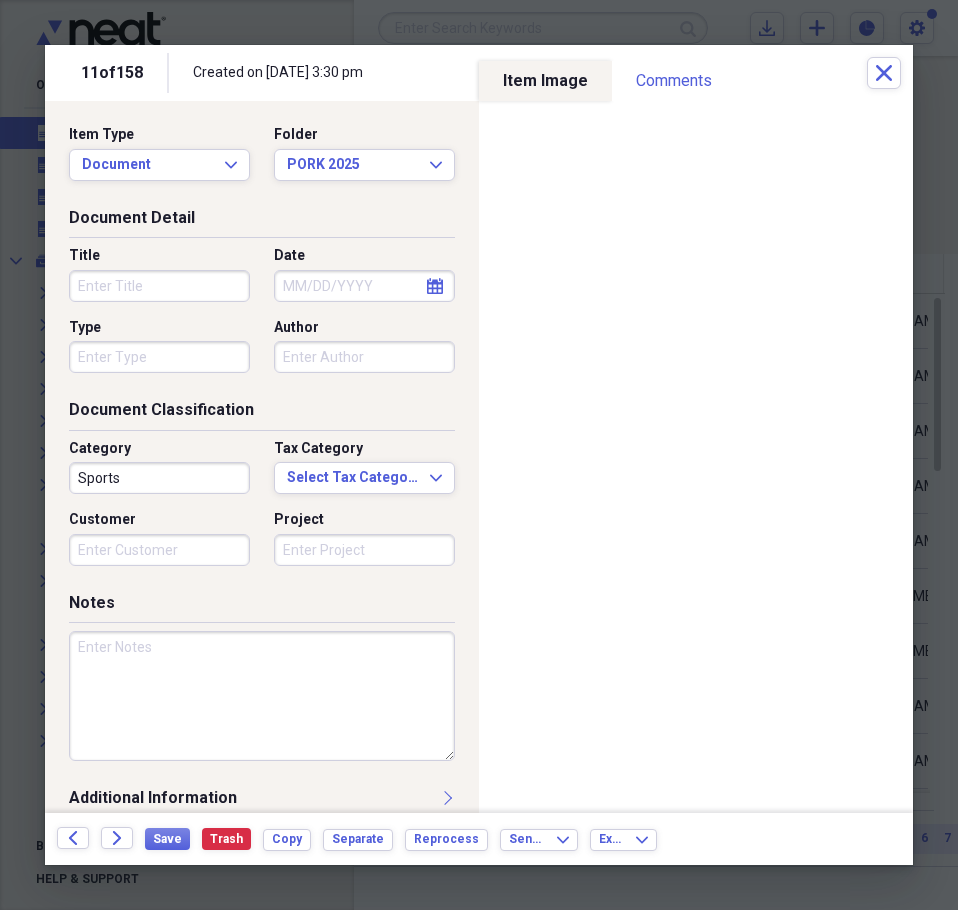 click on "Title" at bounding box center [159, 286] 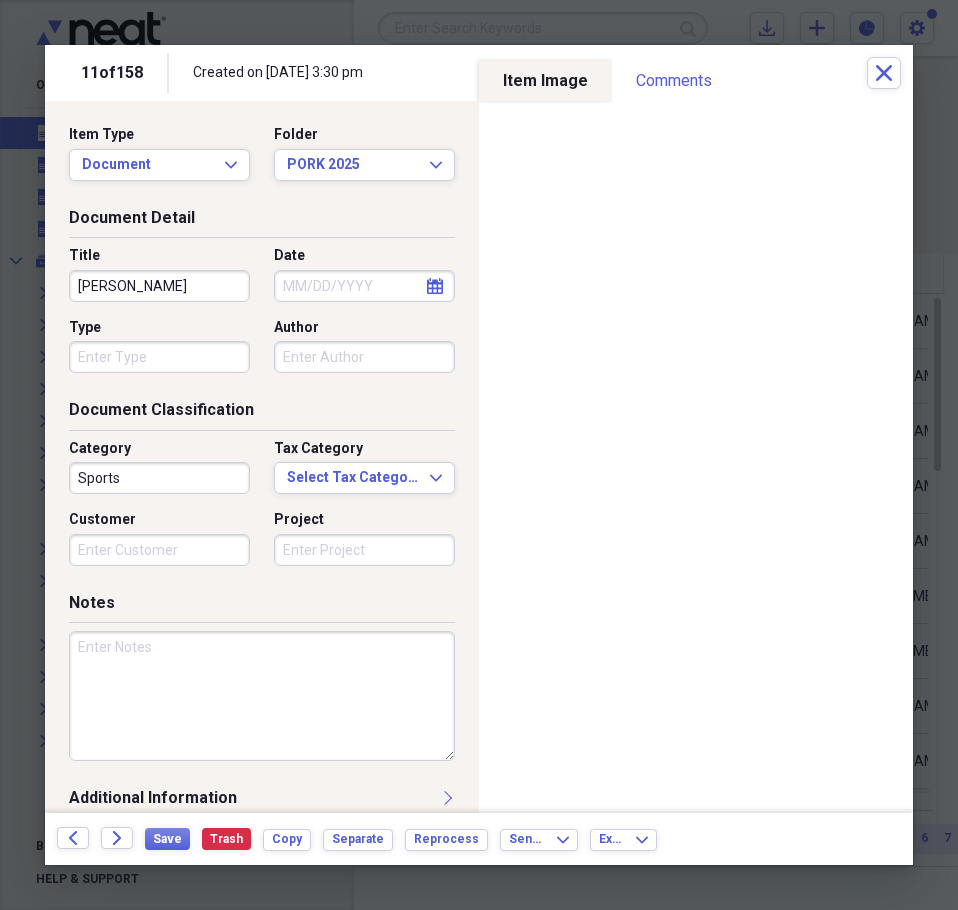 type on "MARK CHRISTENSEN" 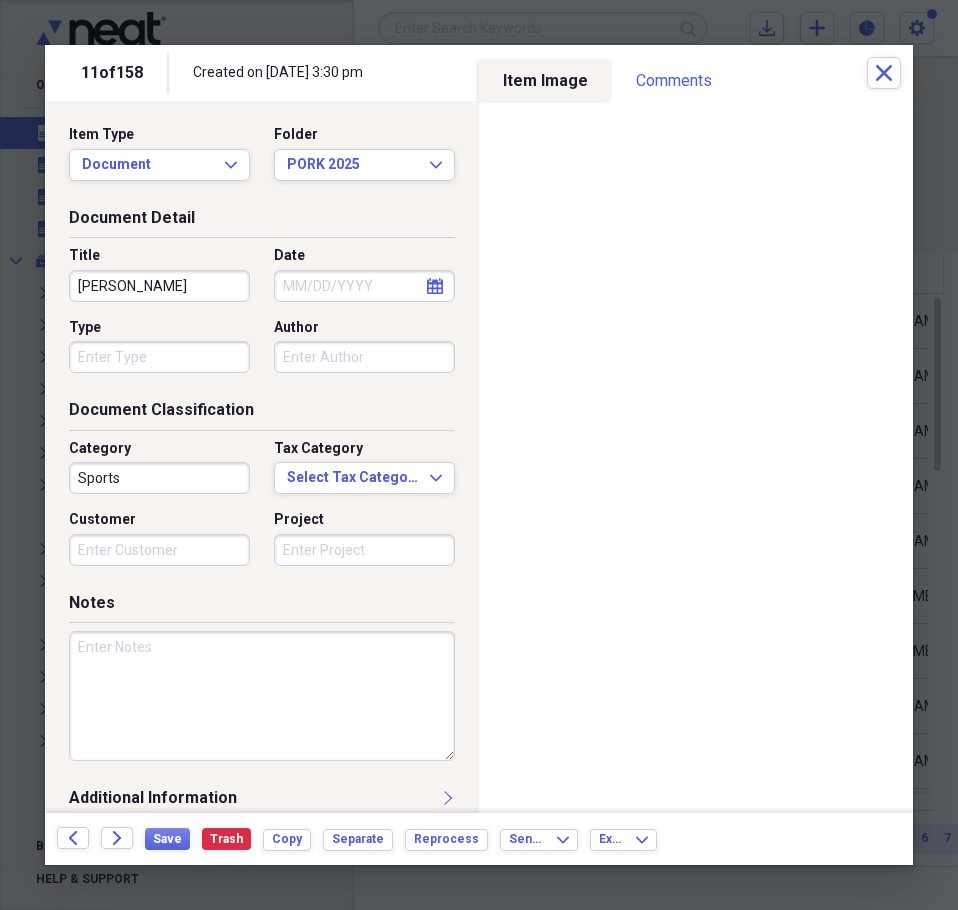 select on "6" 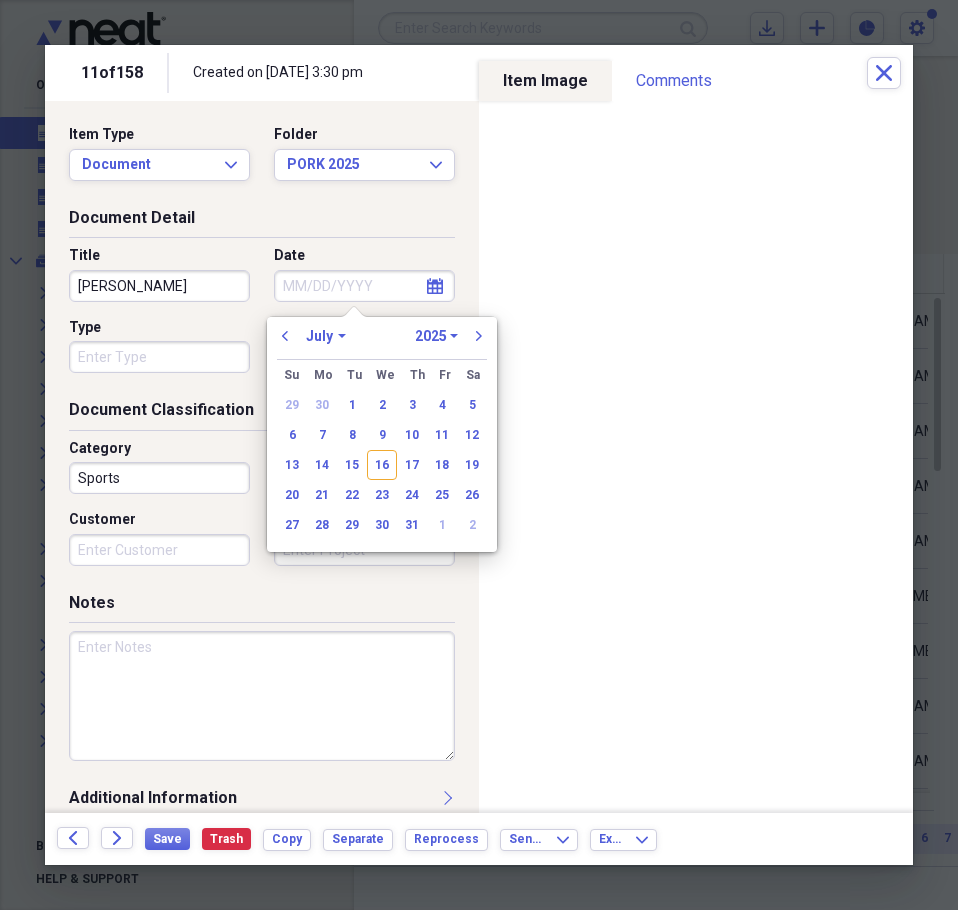 click on "MARK CHRISTENSEN" at bounding box center (159, 286) 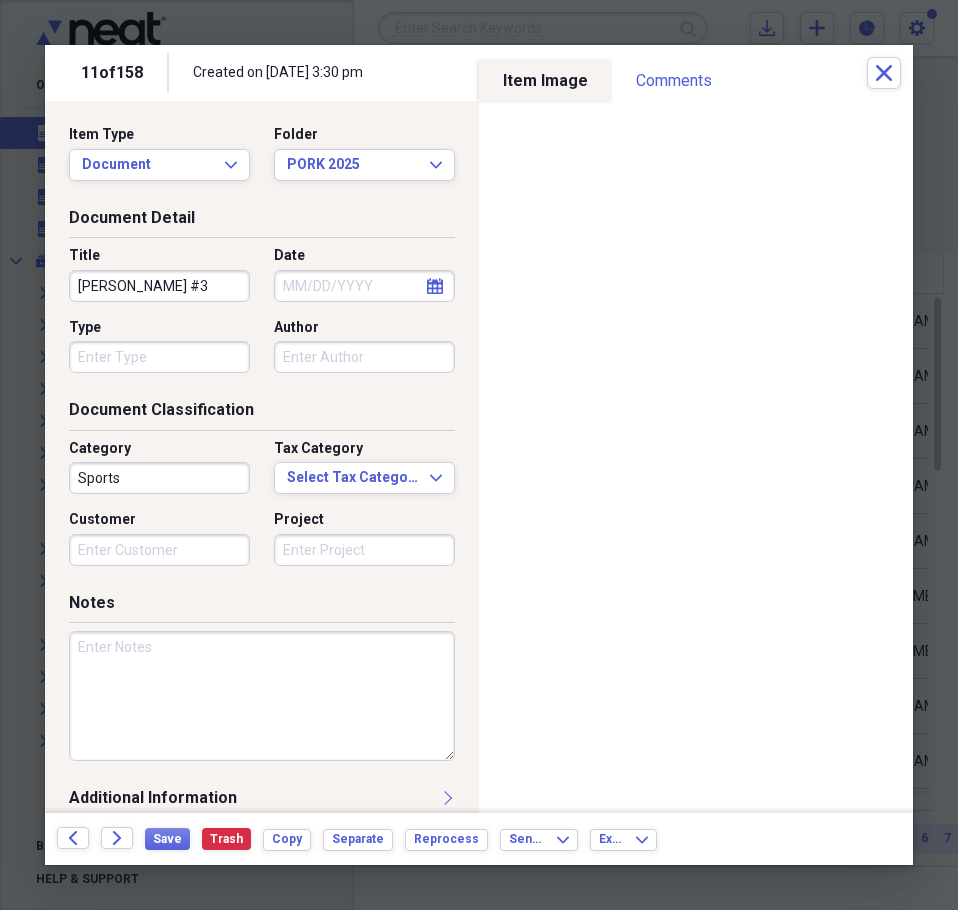 type on "MARK CHRISTENSEN #3" 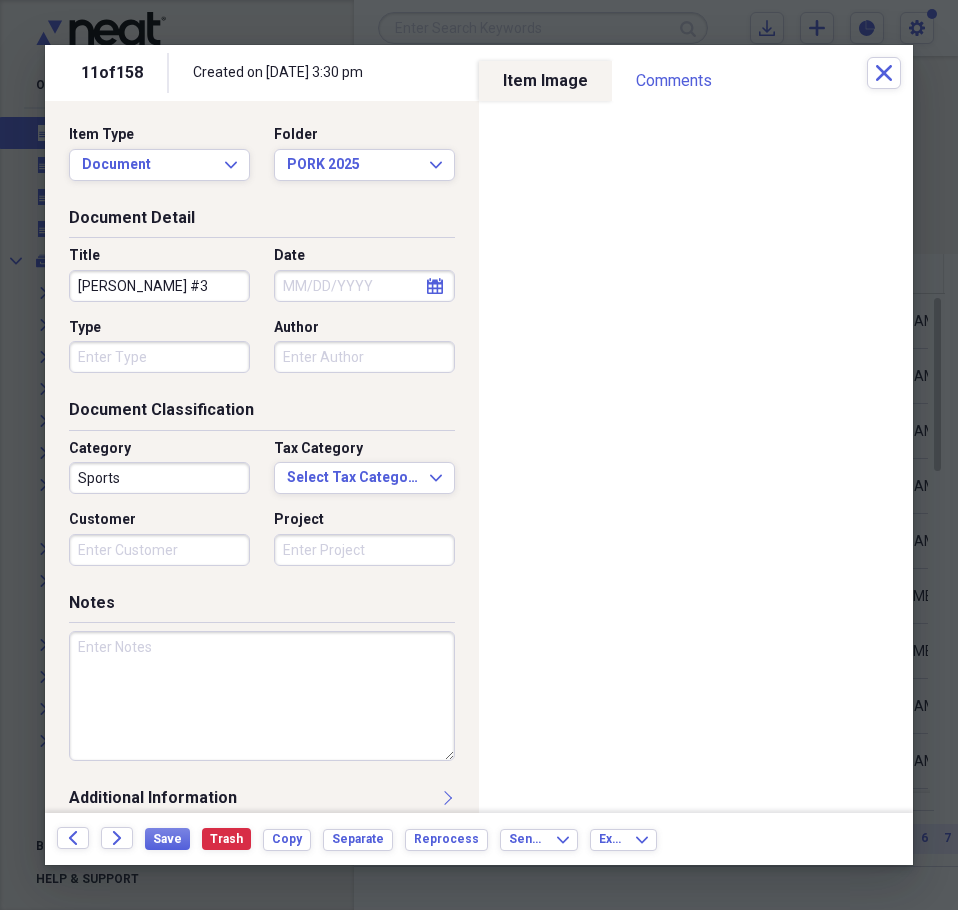 scroll, scrollTop: 0, scrollLeft: 0, axis: both 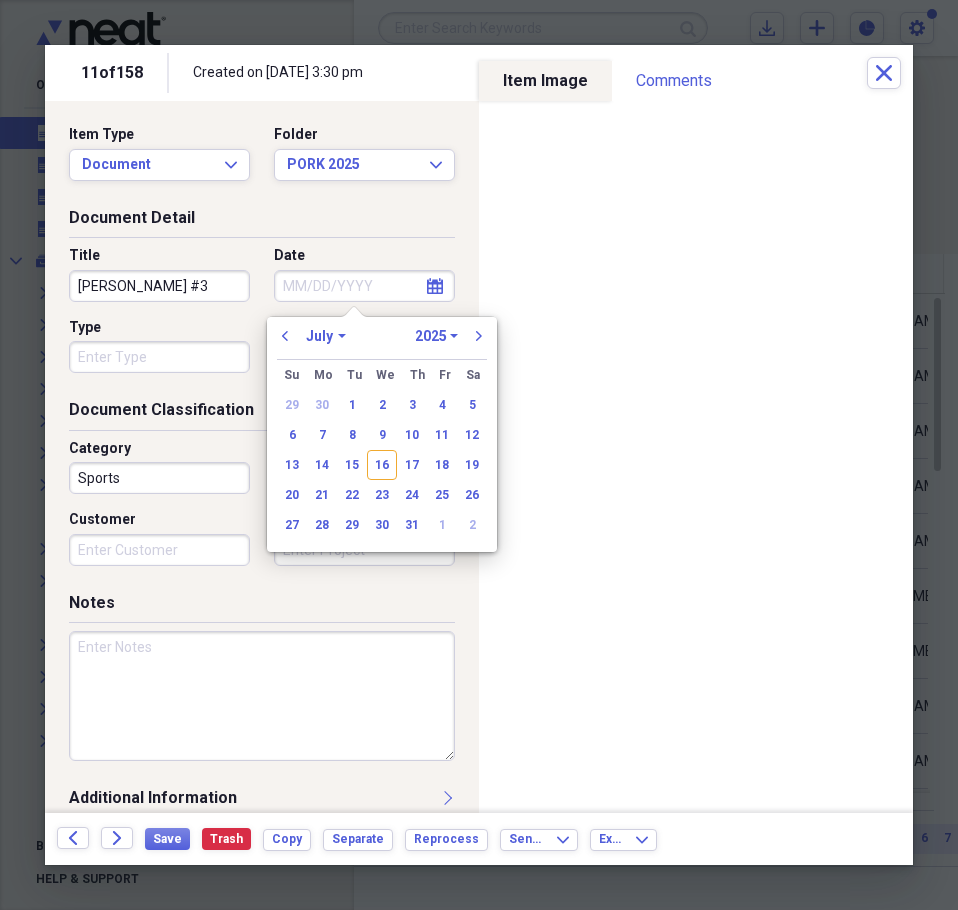 click on "11" at bounding box center [442, 435] 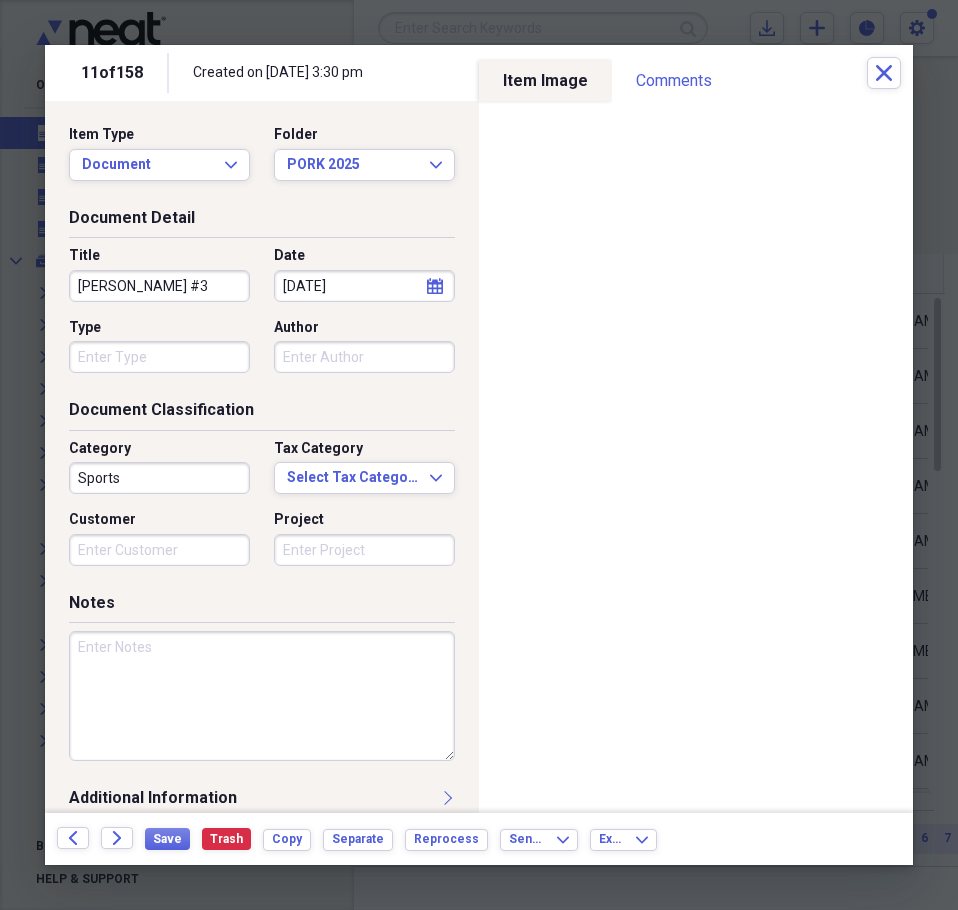 click on "Forward" at bounding box center [123, 839] 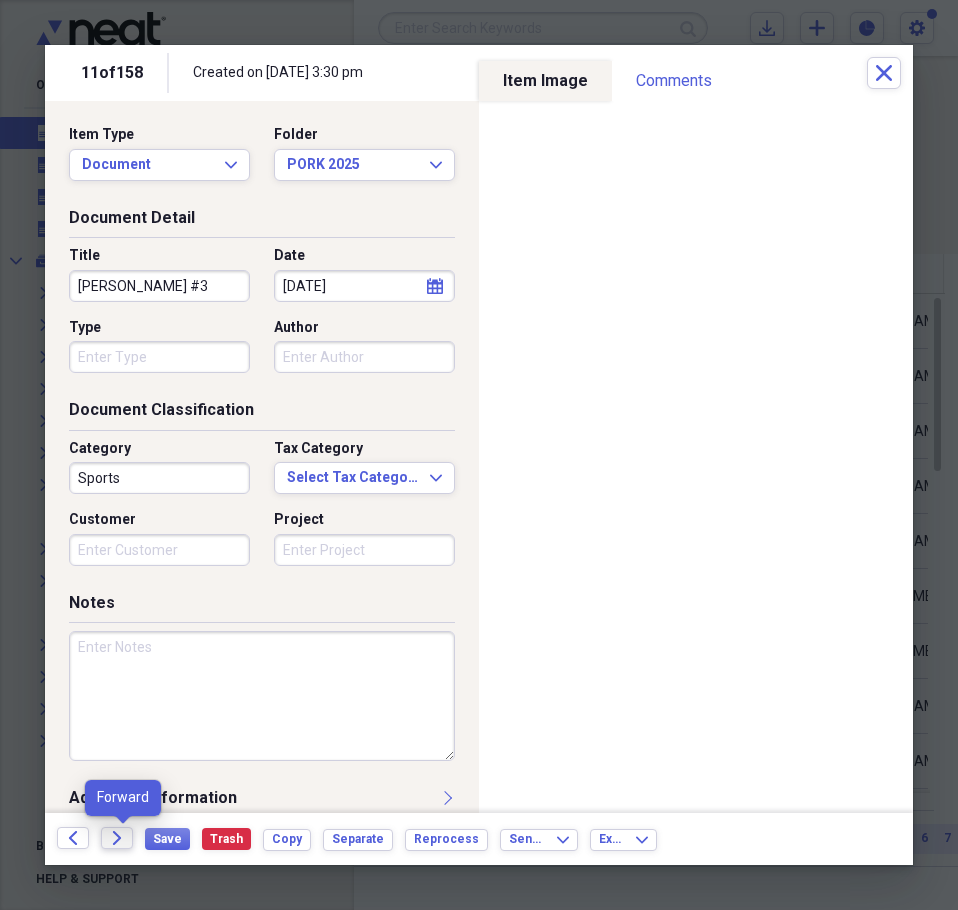 click on "Forward" 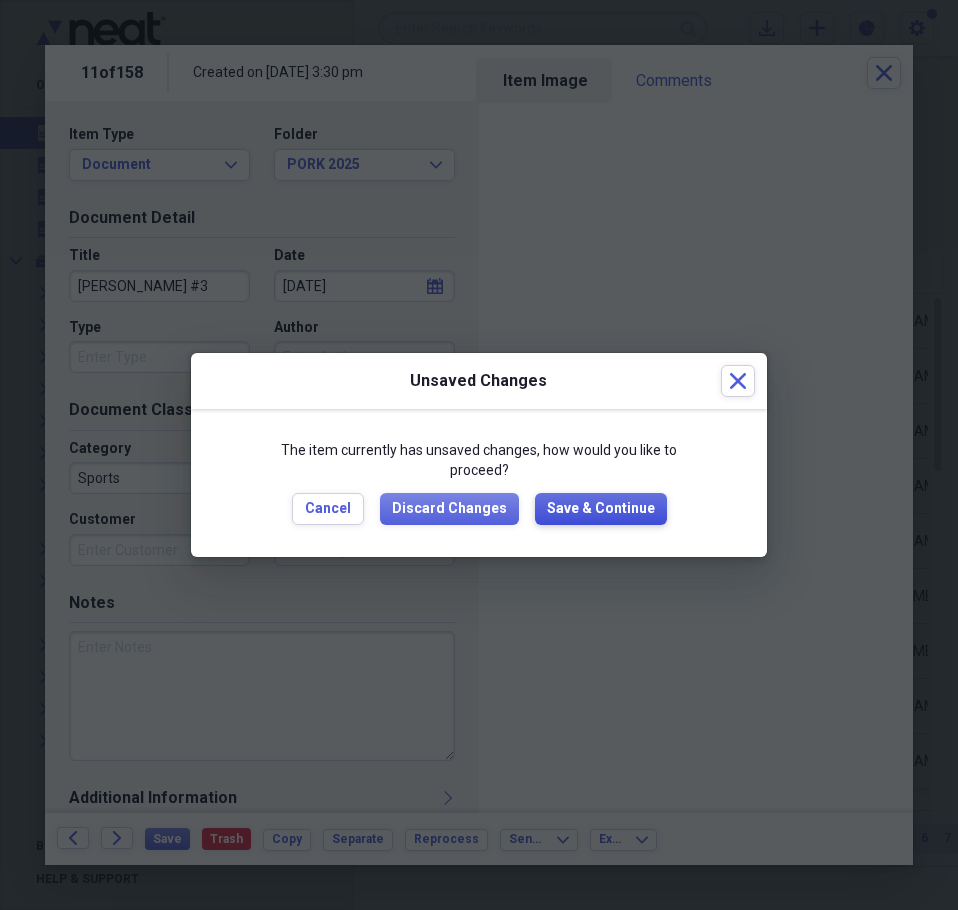 click on "Save & Continue" at bounding box center (601, 509) 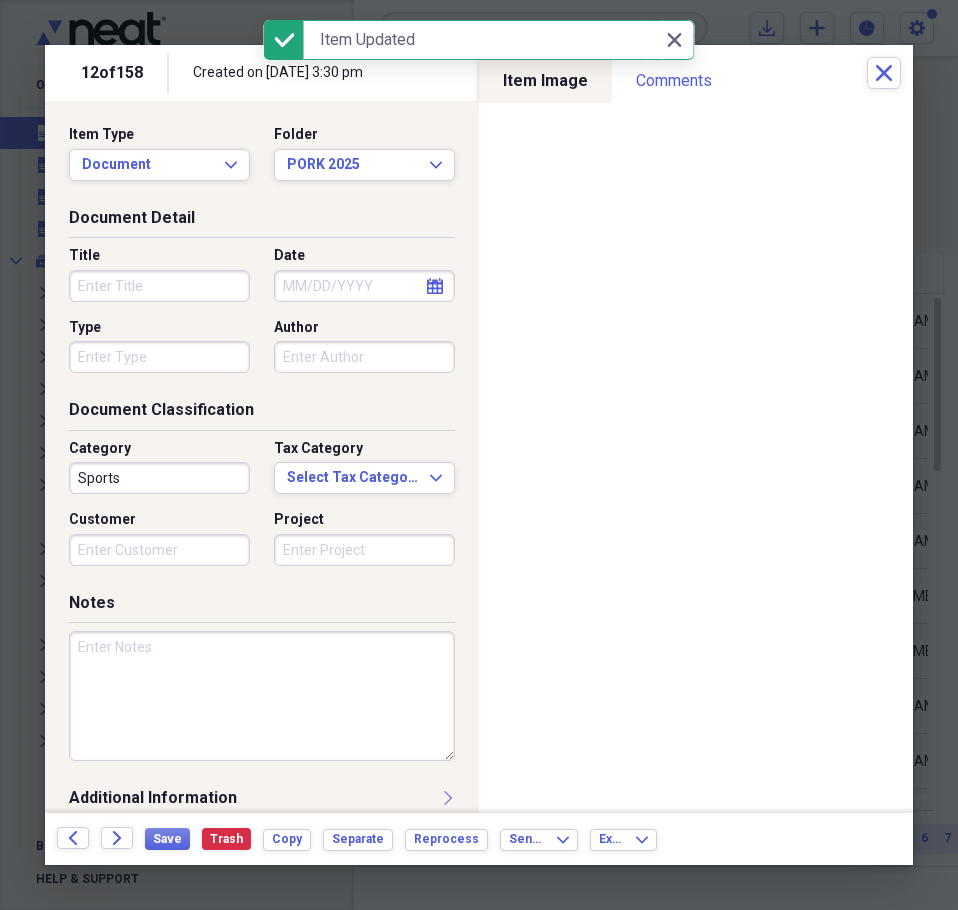 click on "Title" at bounding box center (159, 286) 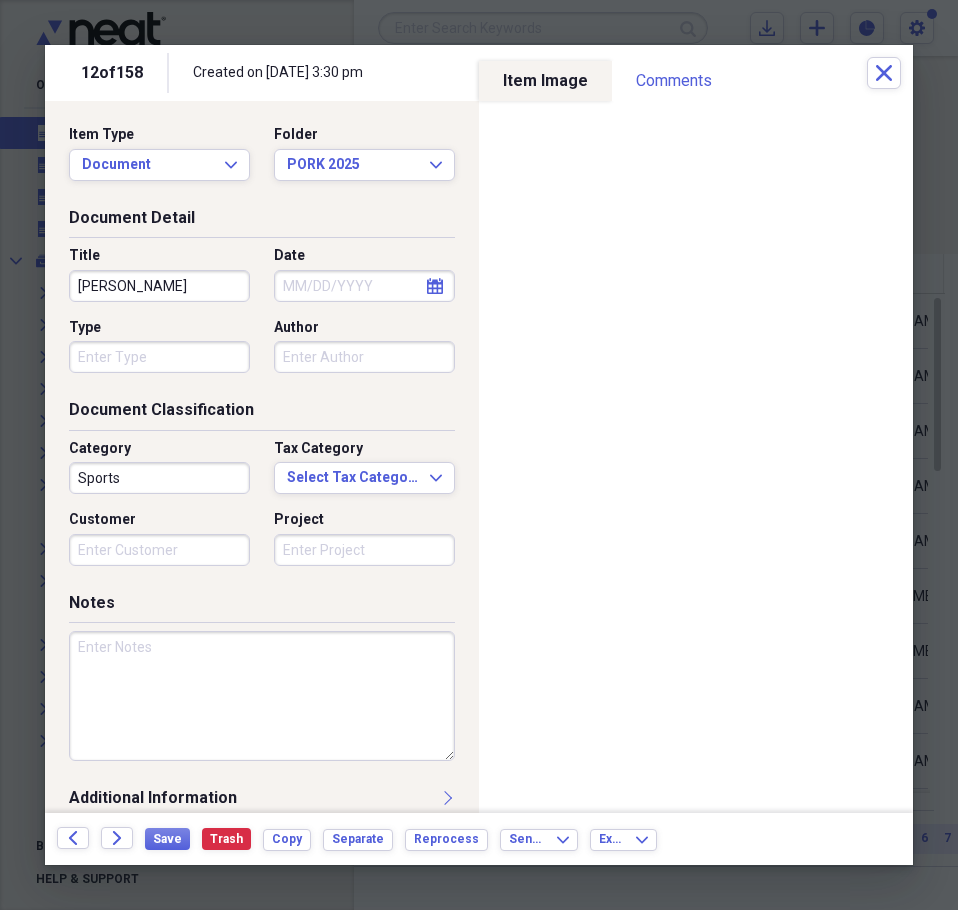 type on "FLETCHER KEEDER" 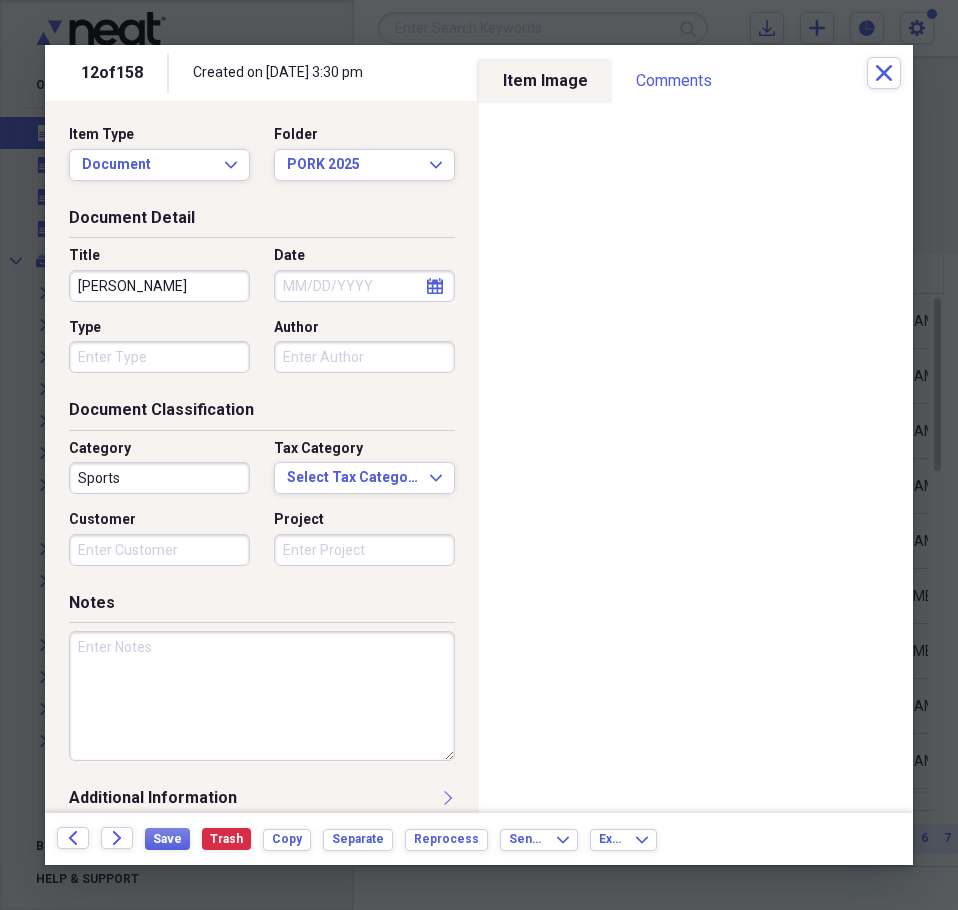 select on "6" 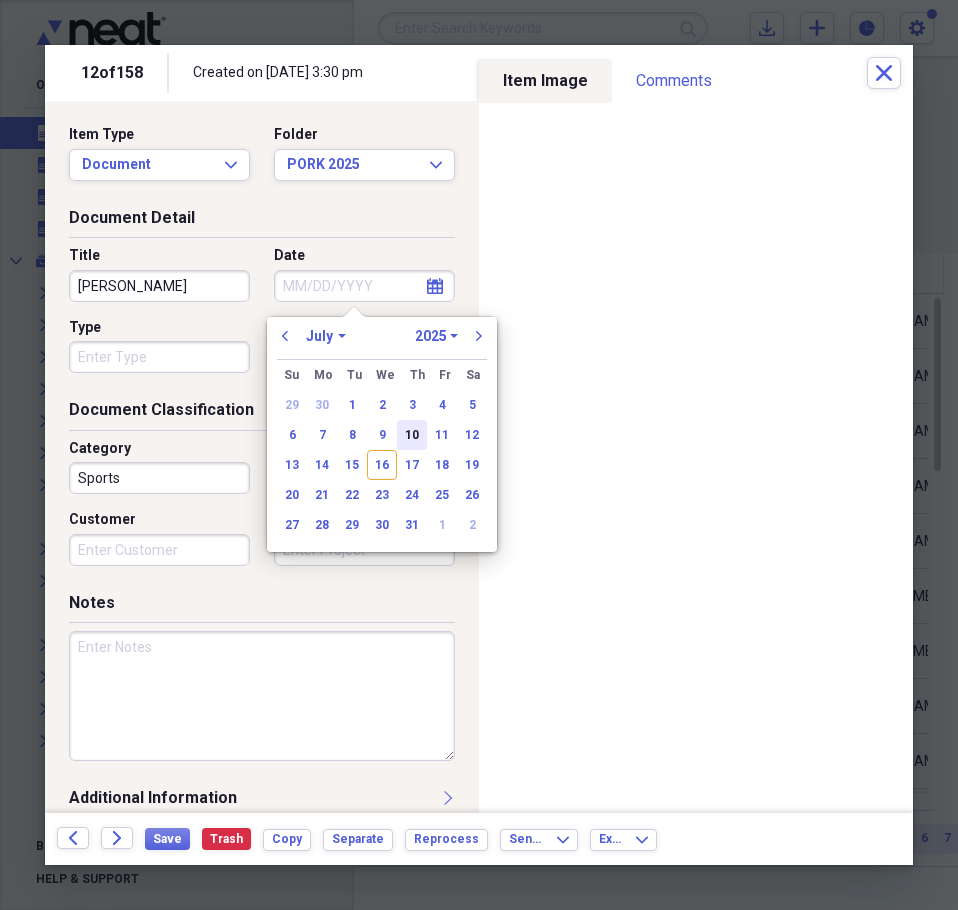 click on "10" at bounding box center [412, 435] 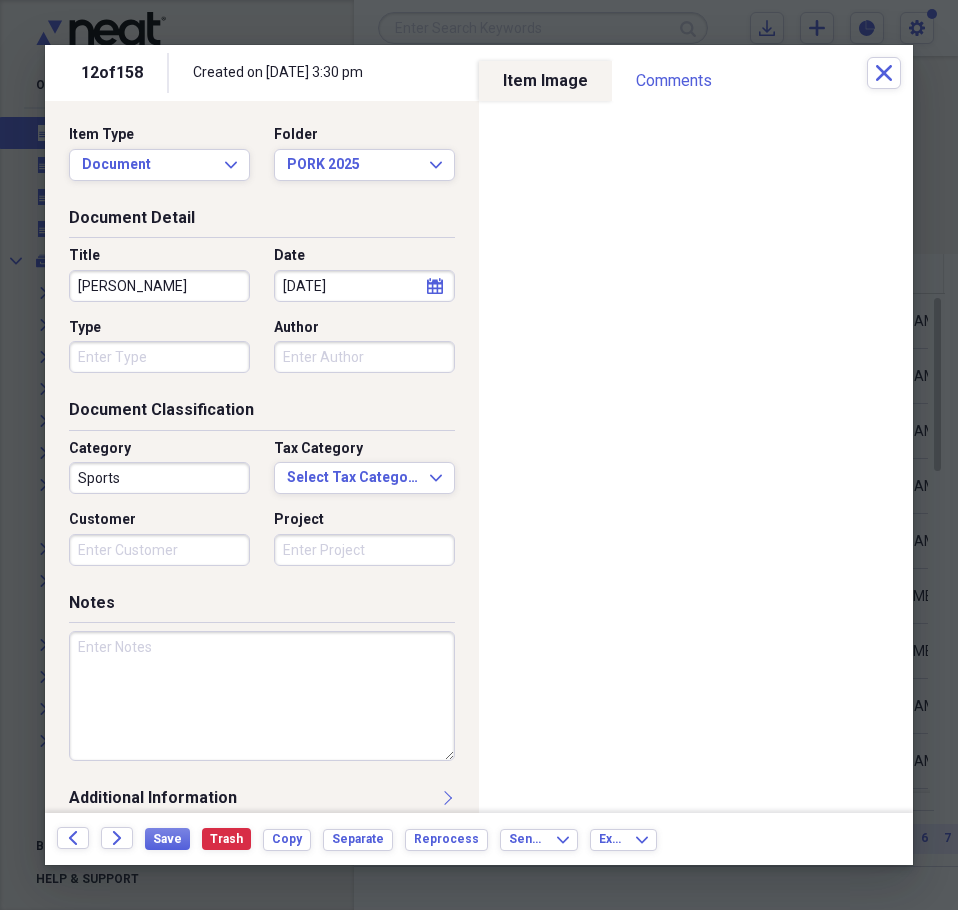 click at bounding box center [262, 696] 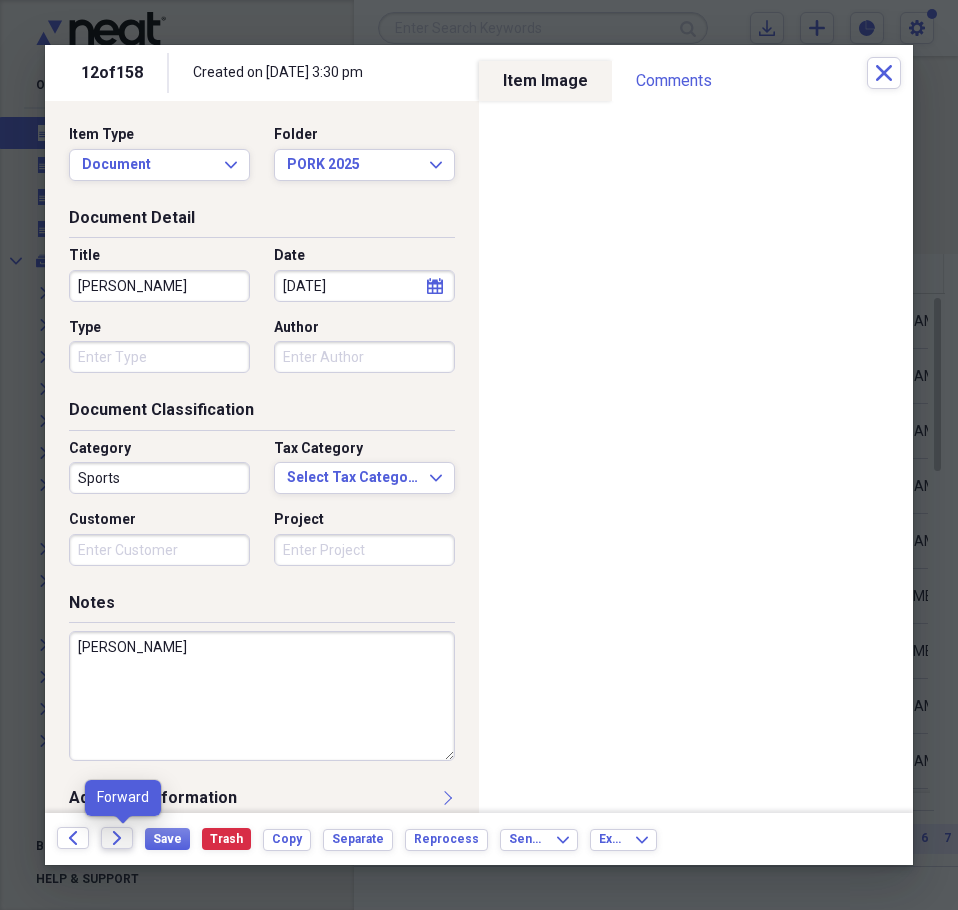 type on "SCHOENFELD" 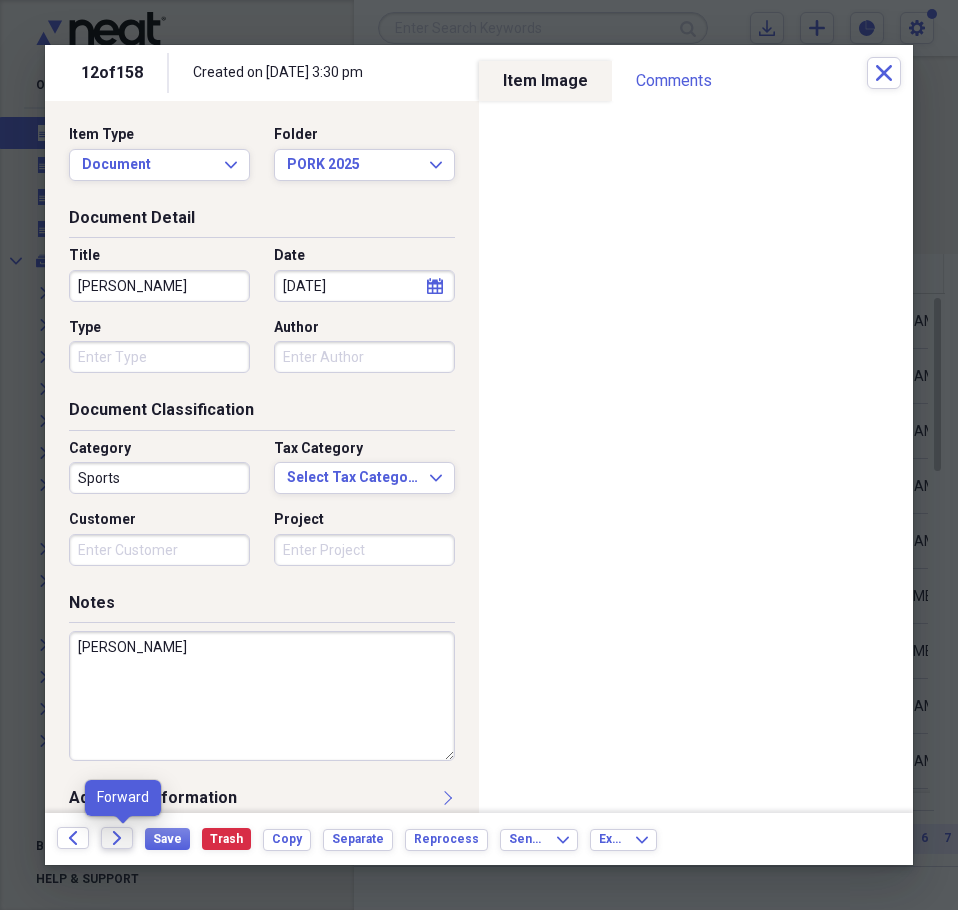 click on "Forward" at bounding box center (117, 838) 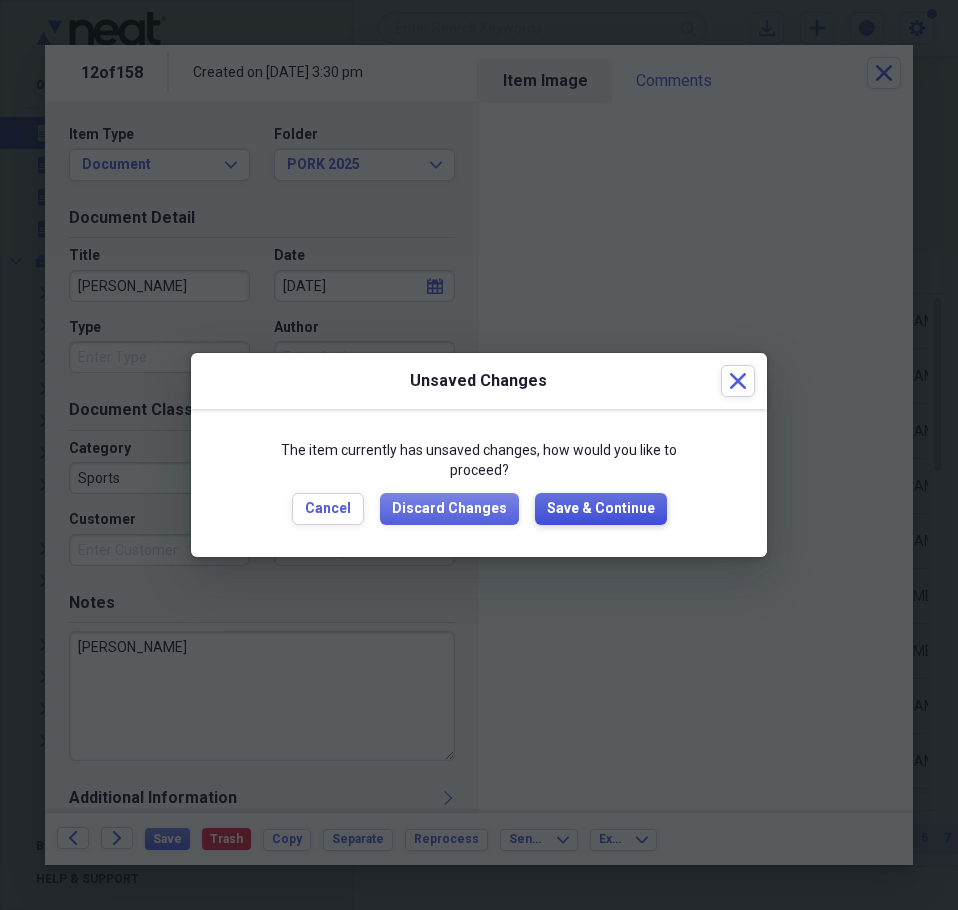 click on "Save & Continue" at bounding box center [601, 509] 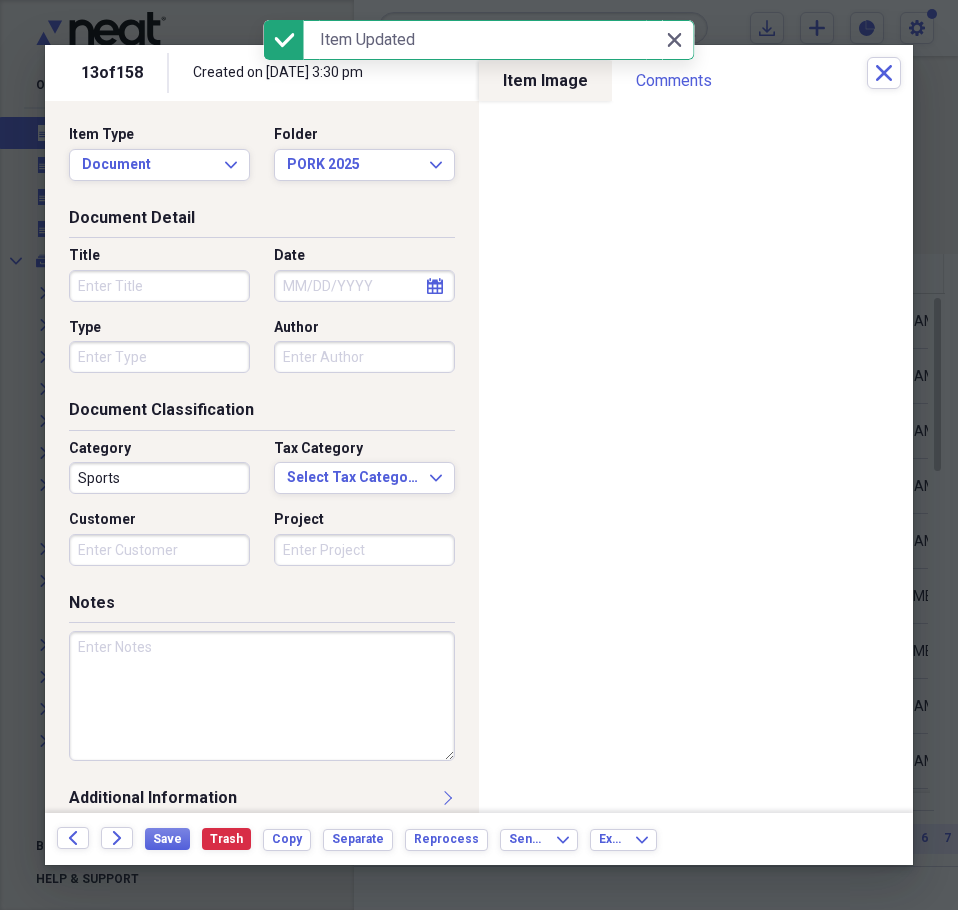click on "Title" at bounding box center (159, 286) 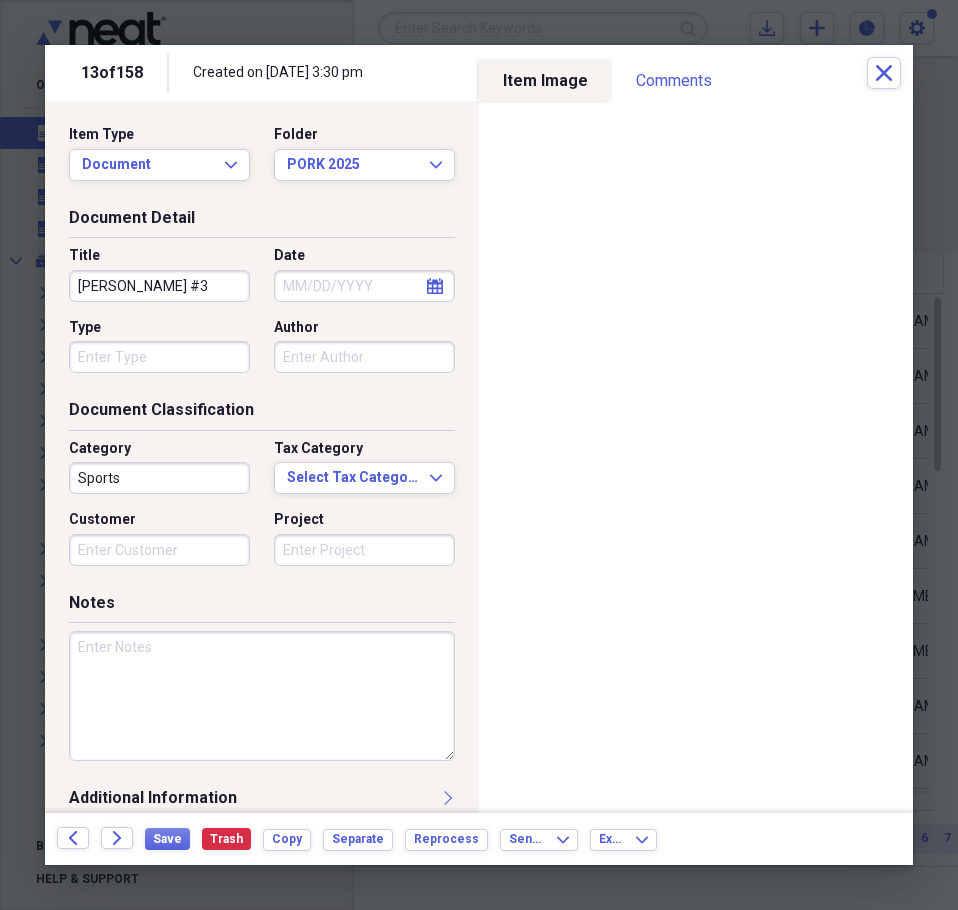 scroll, scrollTop: 0, scrollLeft: 0, axis: both 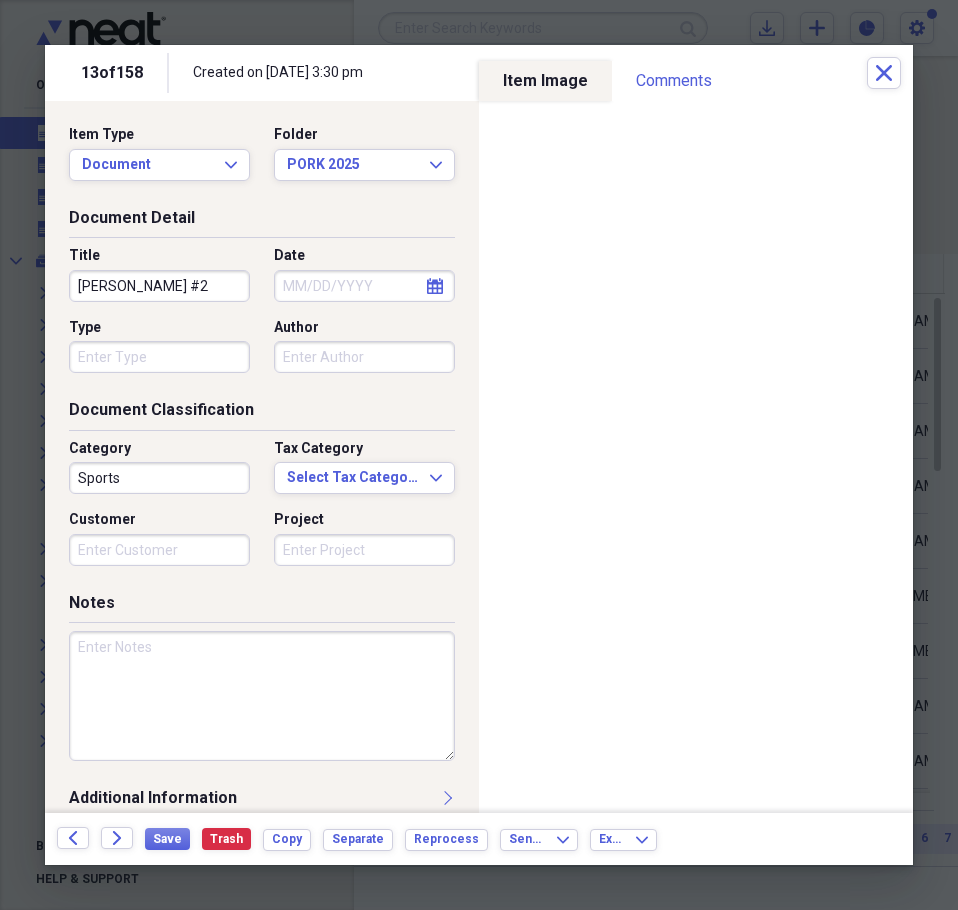 type on "ADREA SCHOENFELD #2" 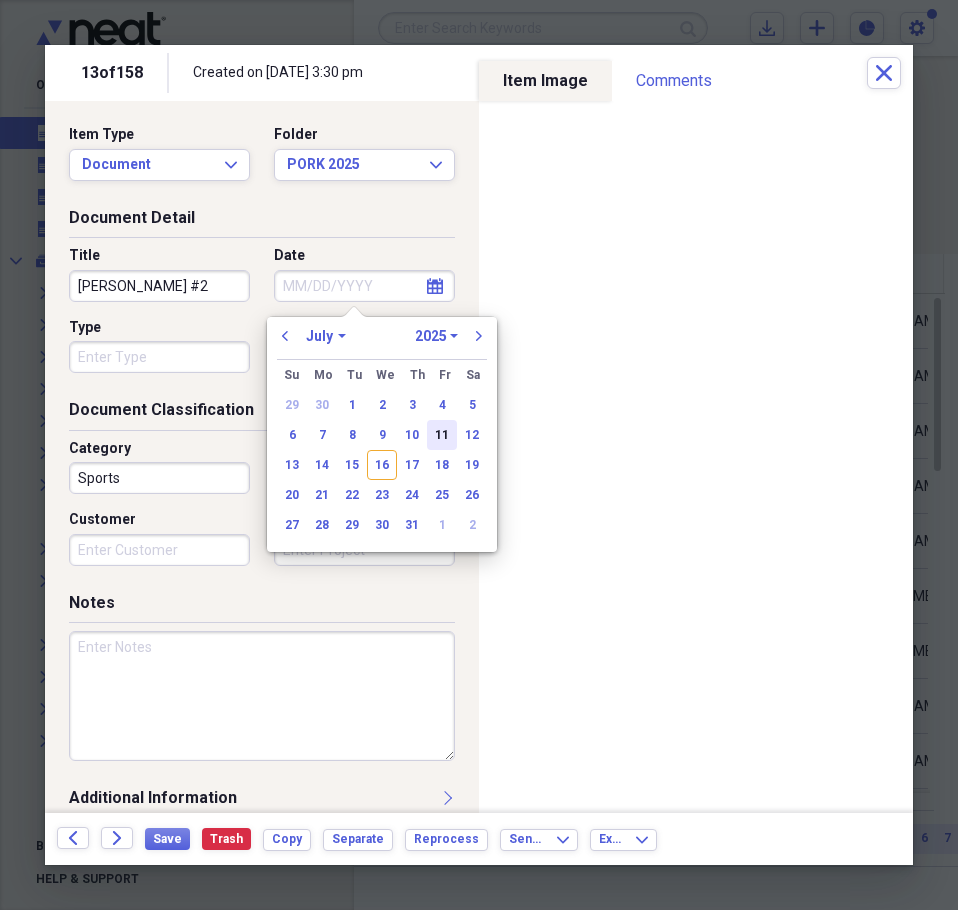 click on "11" at bounding box center [442, 435] 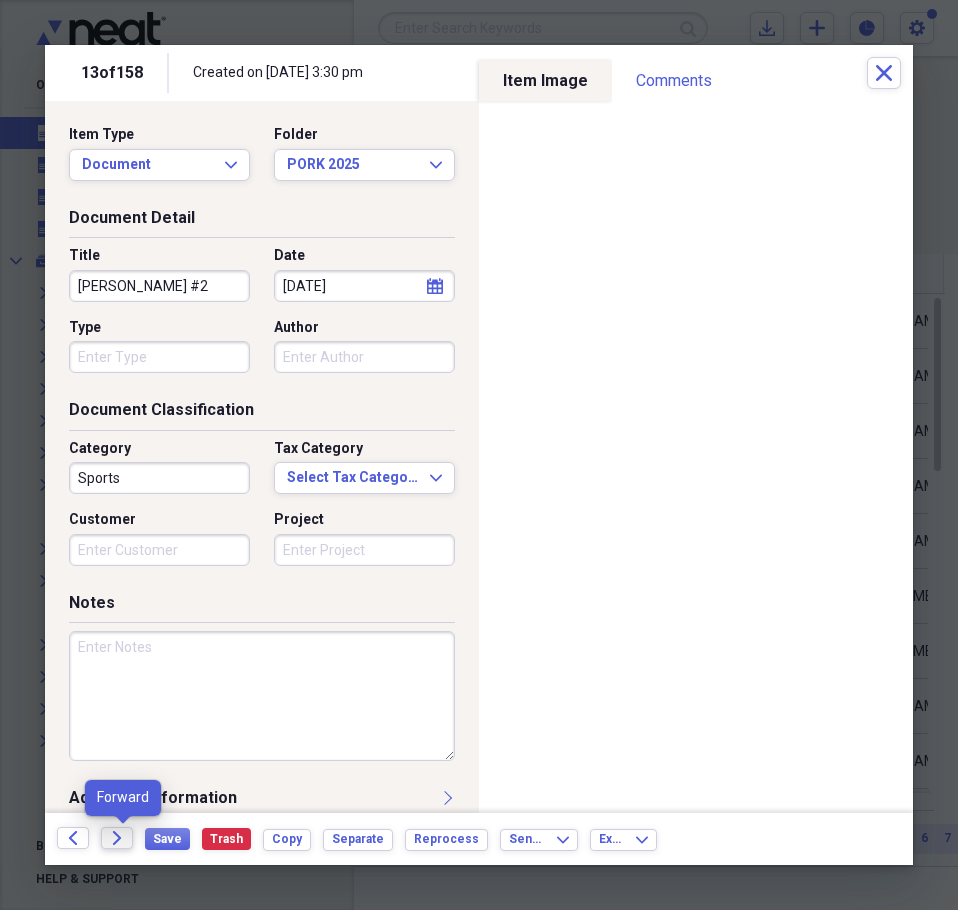 click on "Forward" at bounding box center (117, 838) 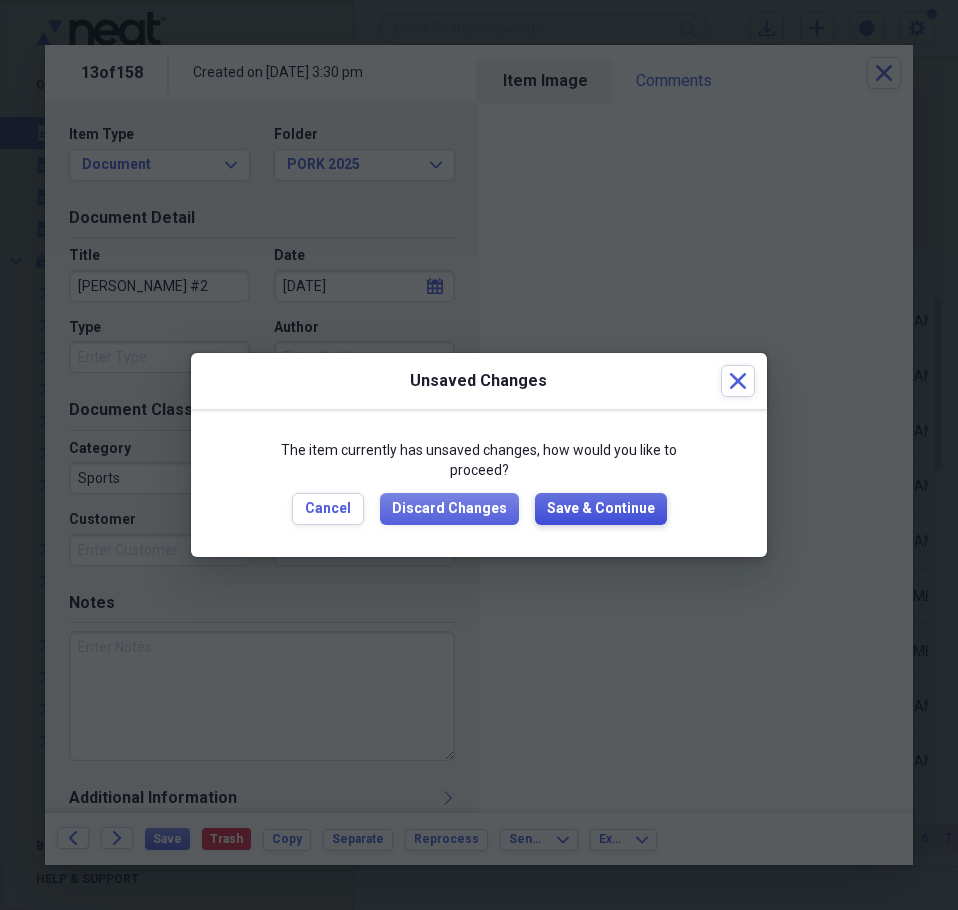 click on "Save & Continue" at bounding box center [601, 509] 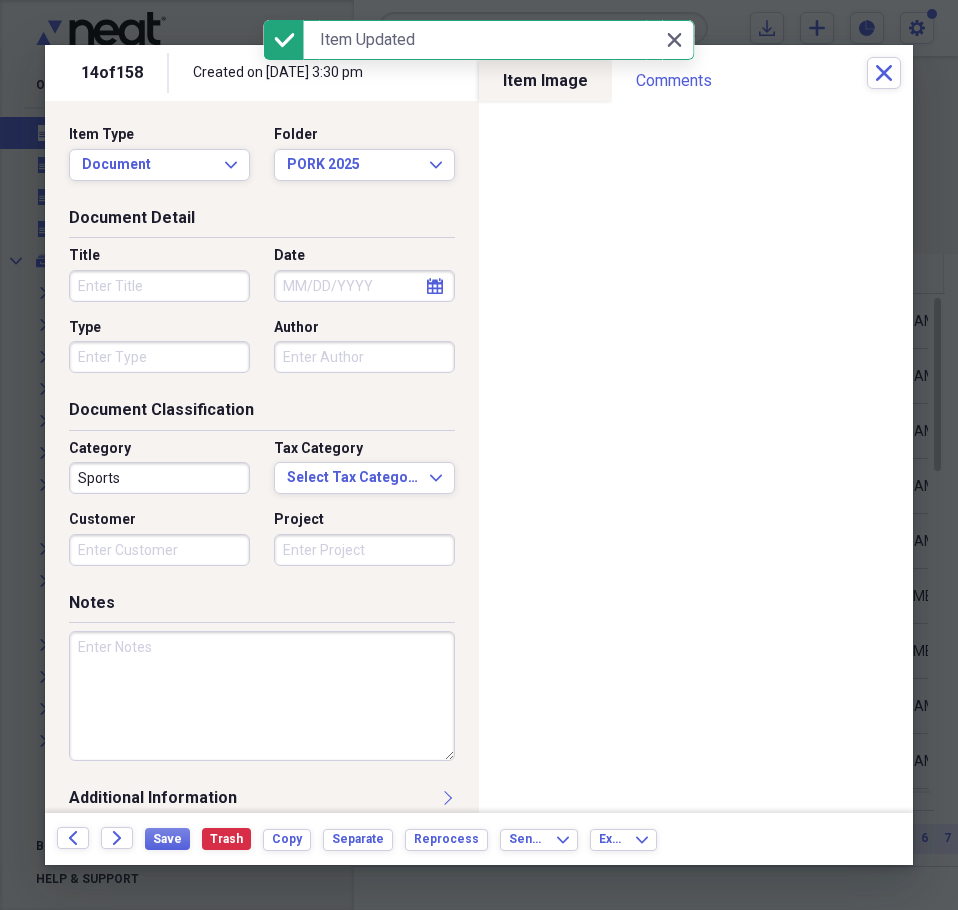 click on "Title" at bounding box center [159, 286] 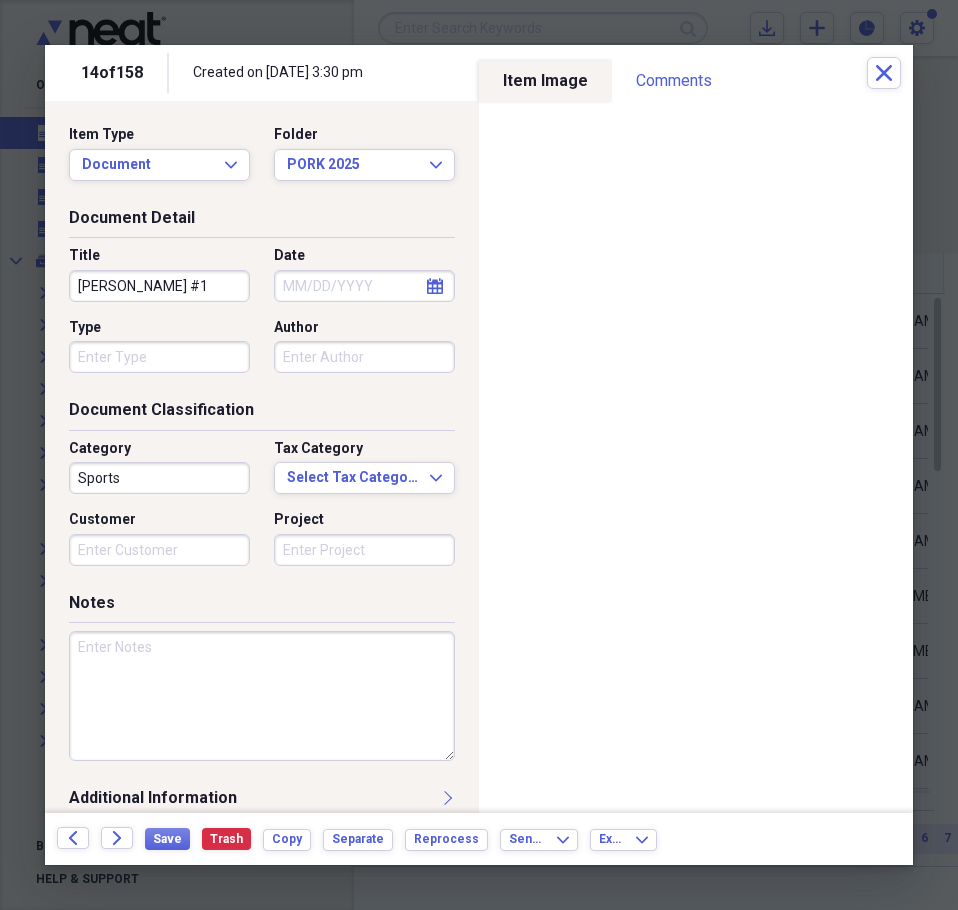 scroll, scrollTop: 0, scrollLeft: 9, axis: horizontal 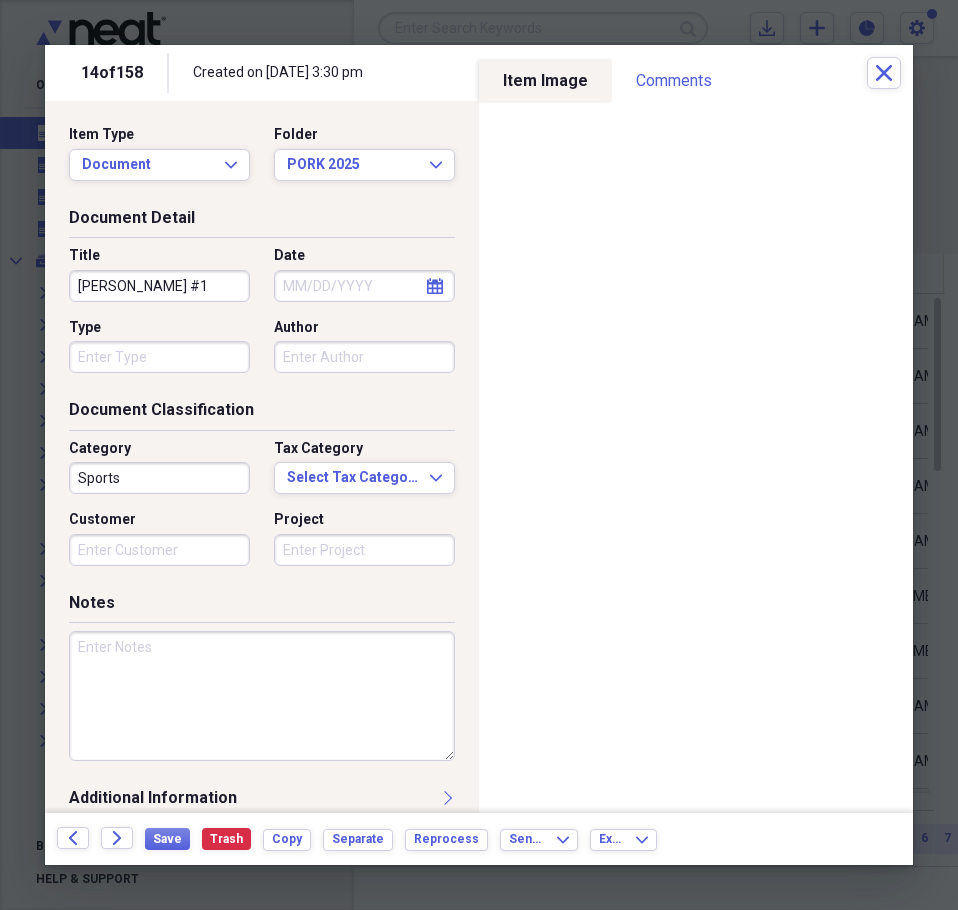 type on "ANDREA SCHOENFELD #1" 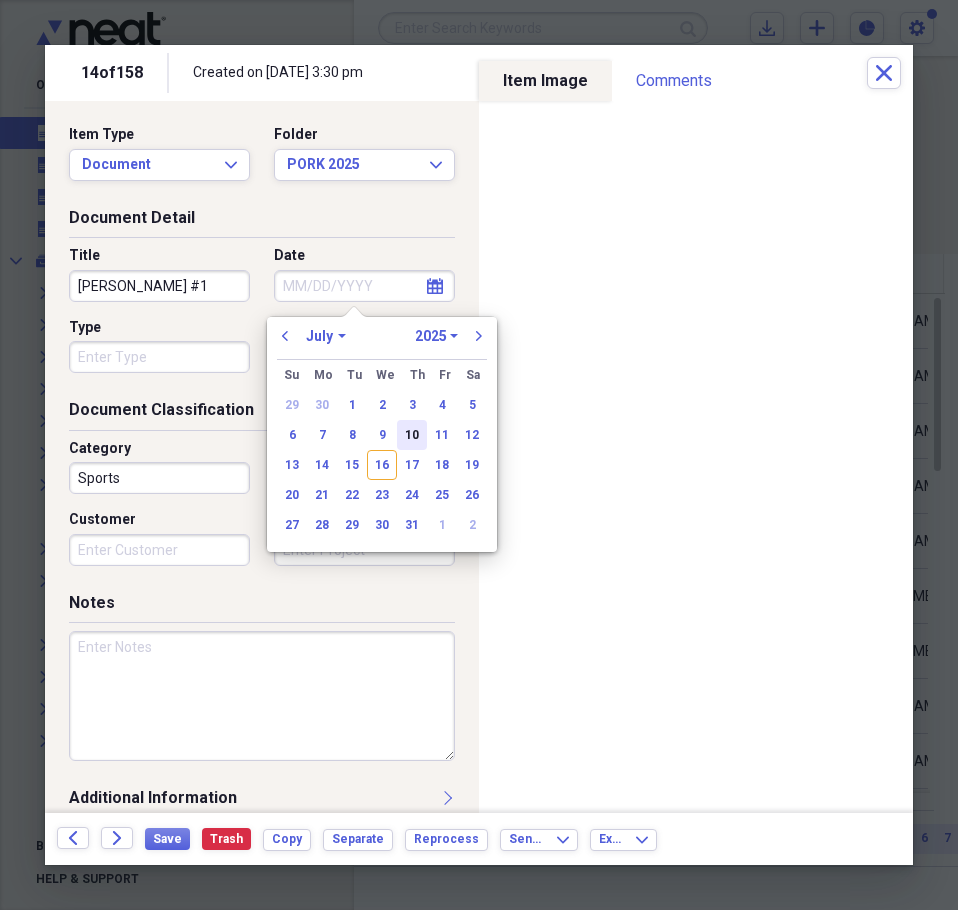 click on "10" at bounding box center (412, 435) 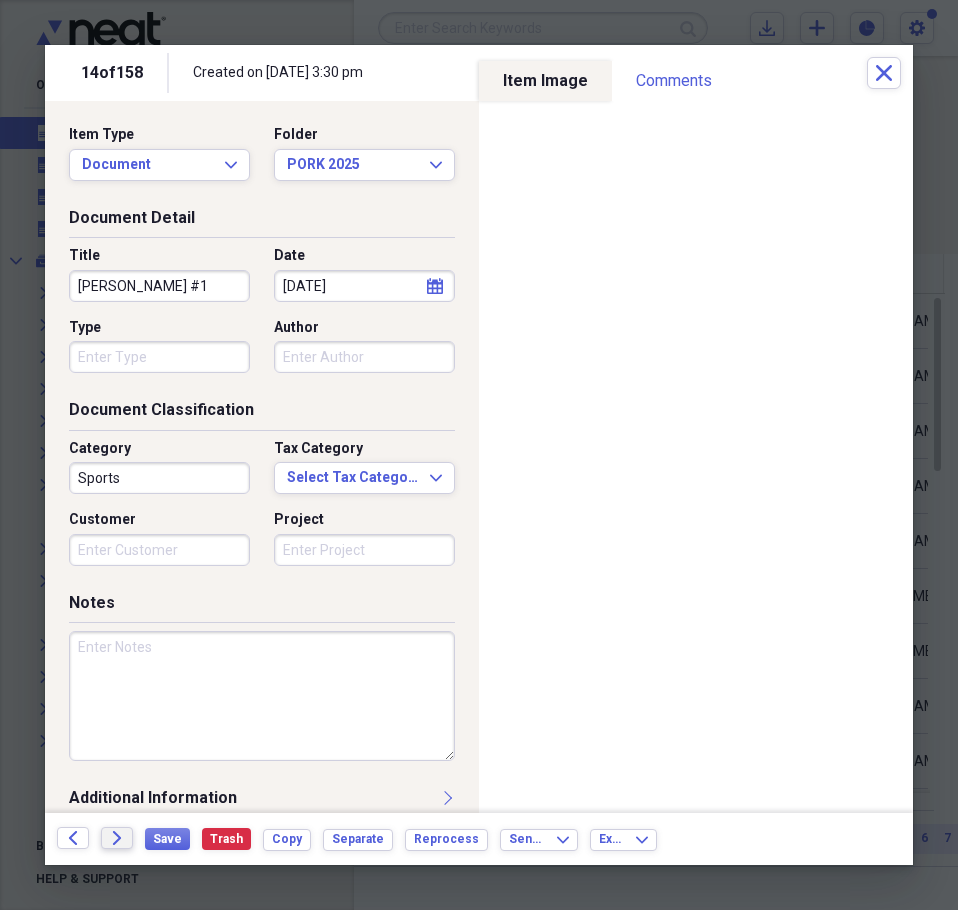 click on "Forward" at bounding box center (117, 838) 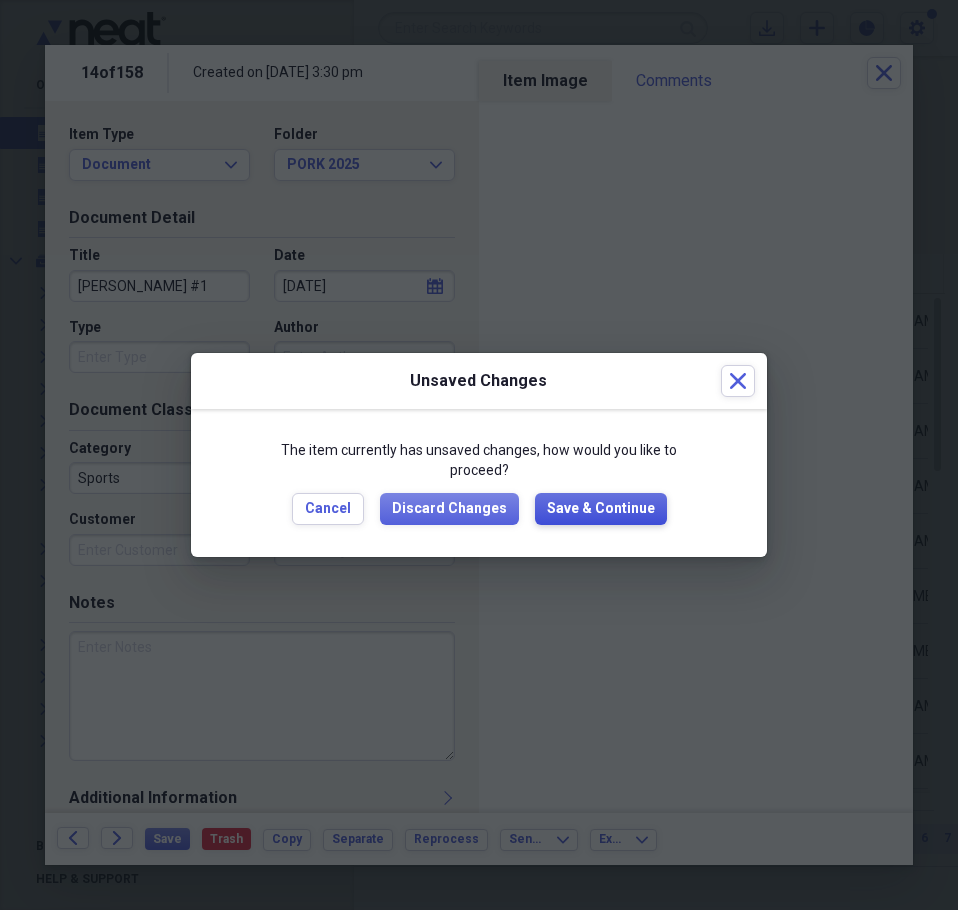 click on "Save & Continue" at bounding box center [601, 509] 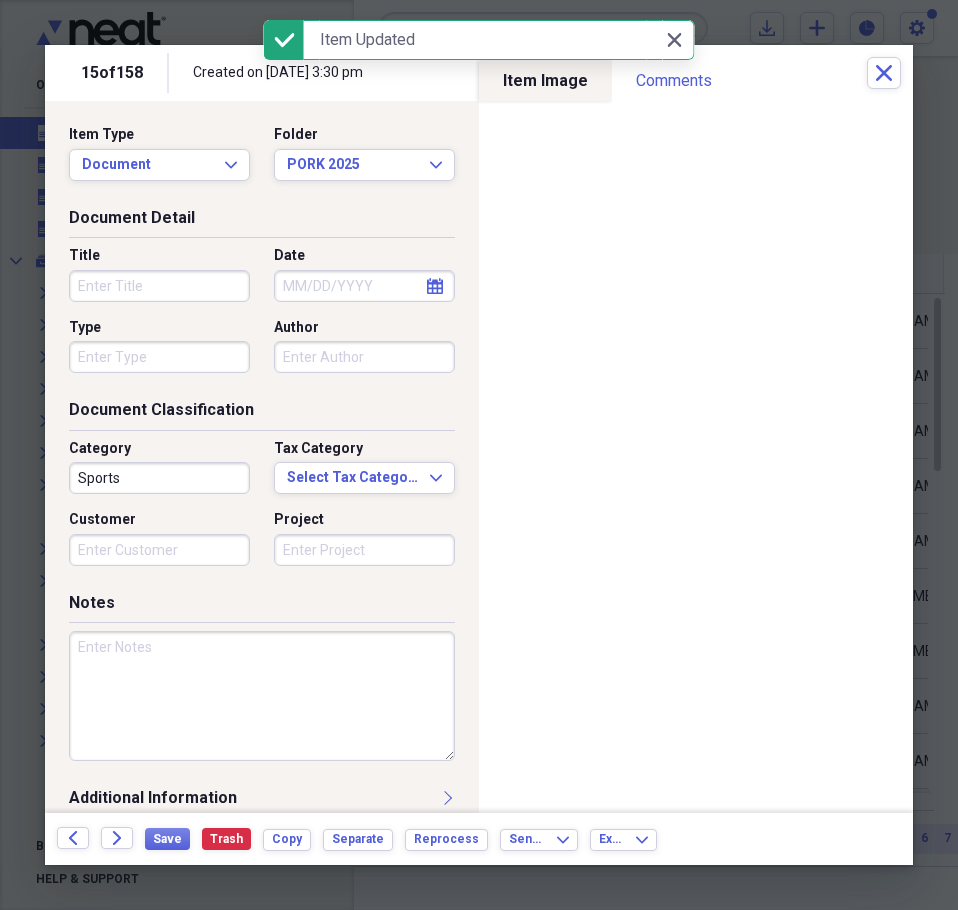 click on "Title" at bounding box center (159, 286) 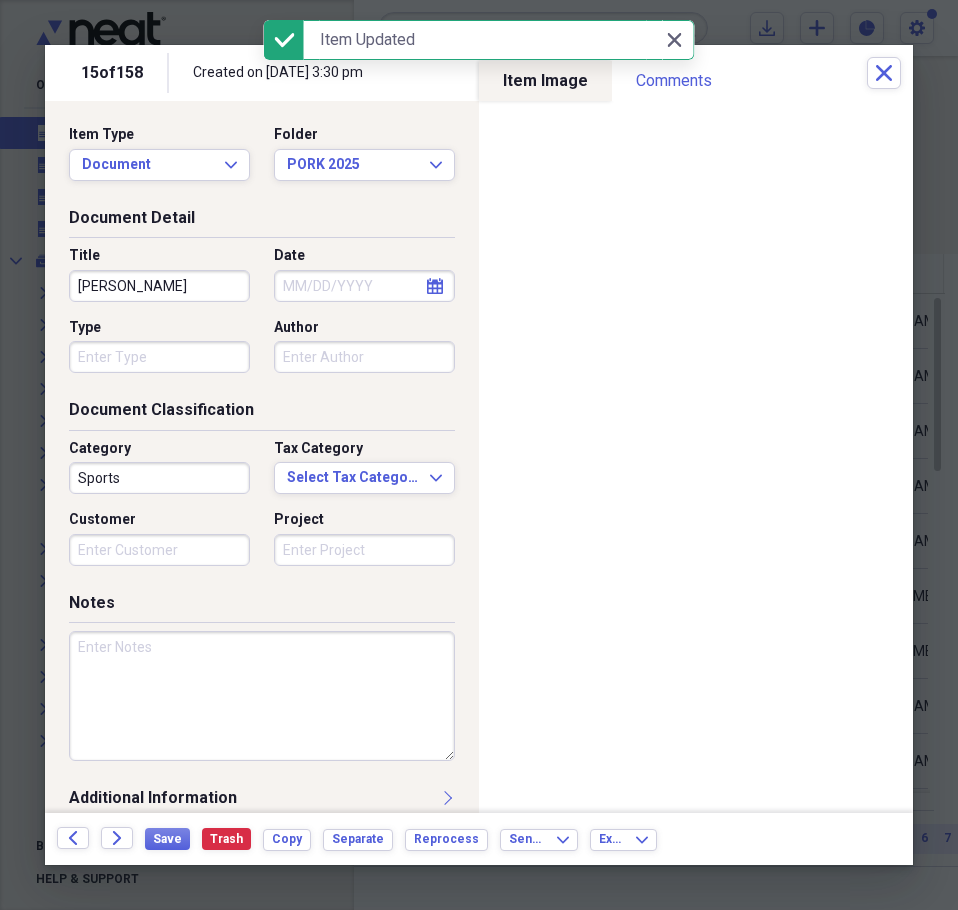 type on "JEREMY PETERSON" 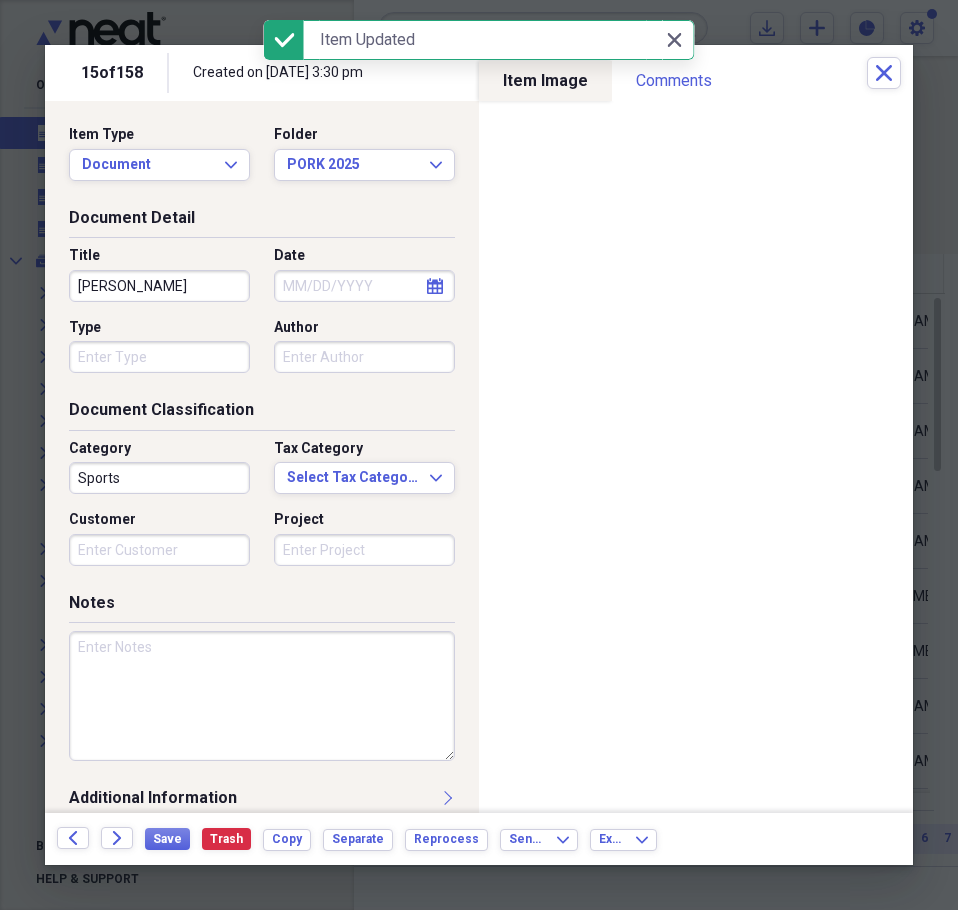 select on "6" 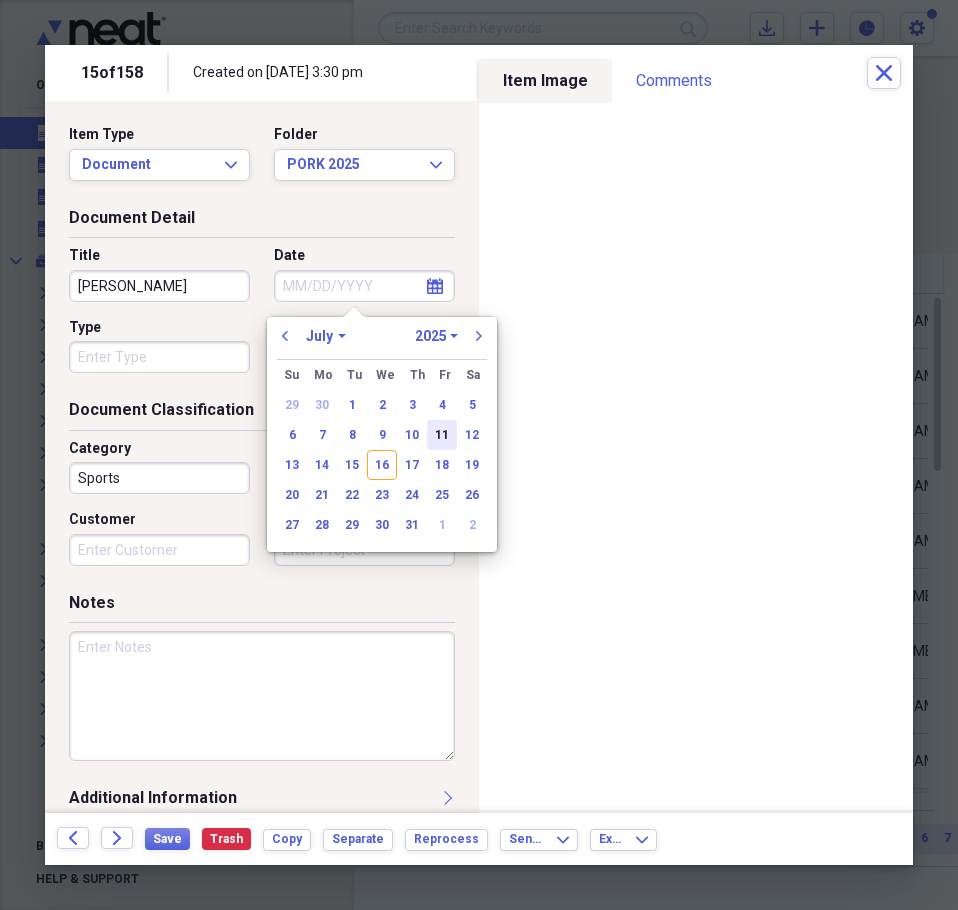 click on "11" at bounding box center [442, 435] 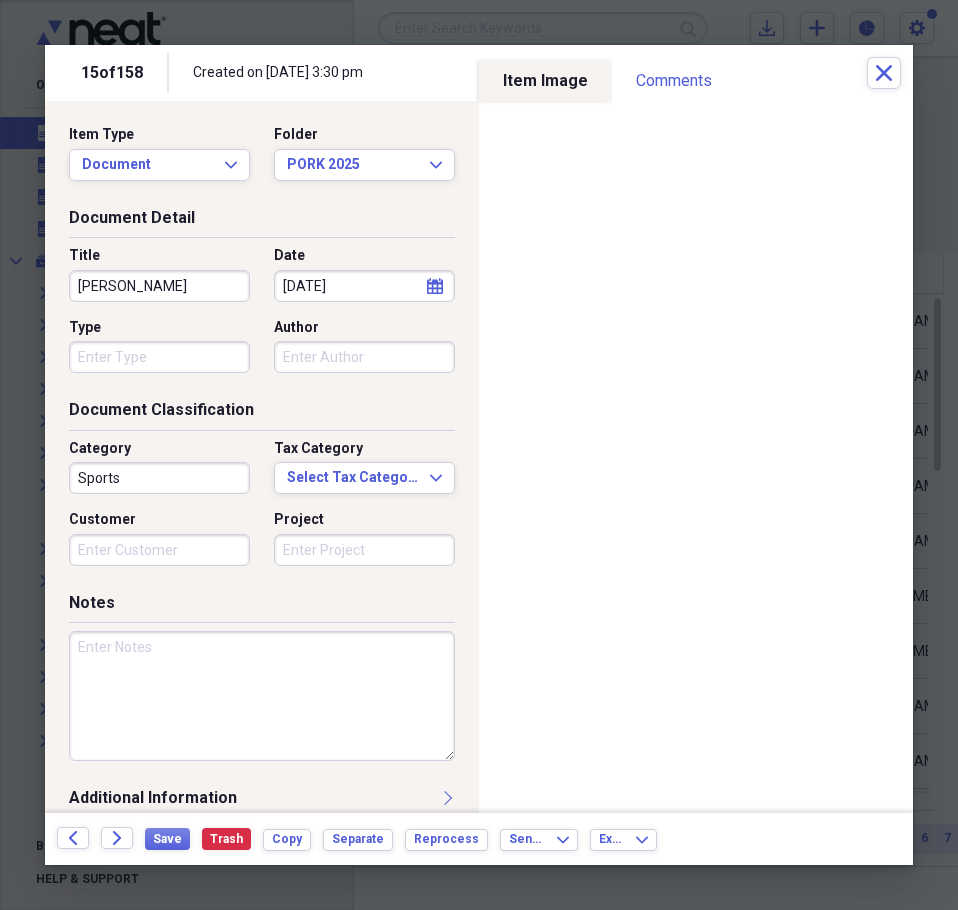 click at bounding box center [262, 696] 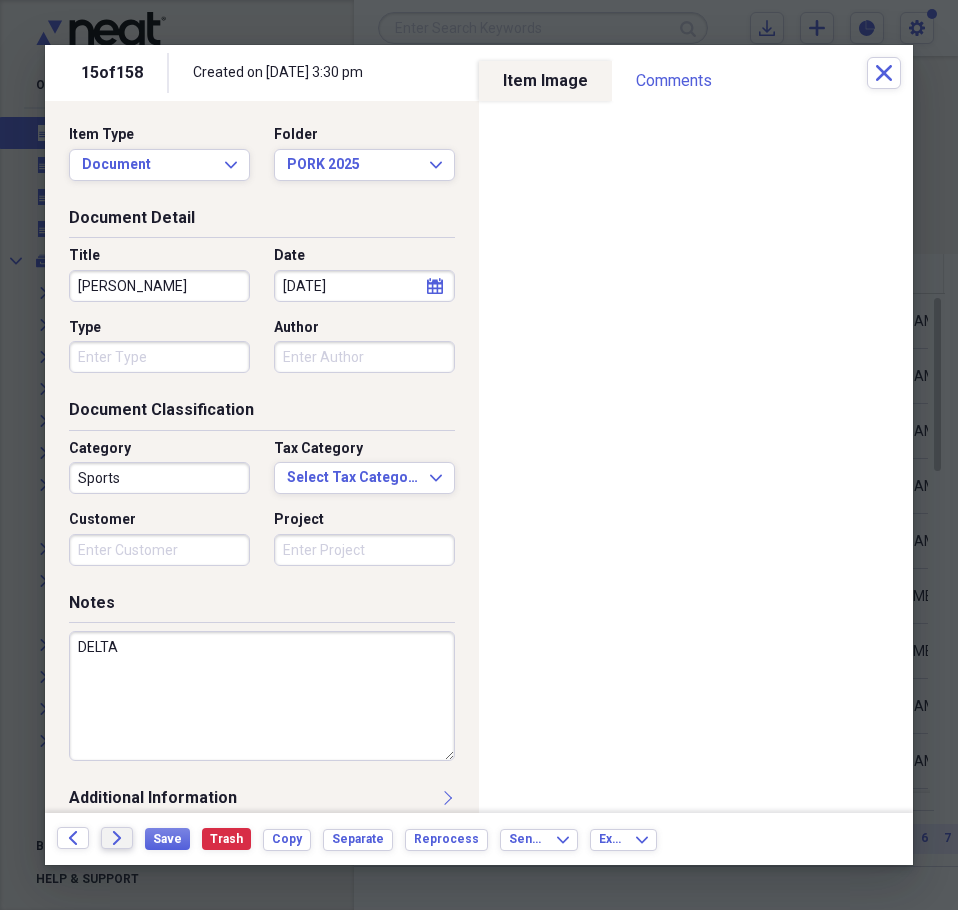 type on "DELTA" 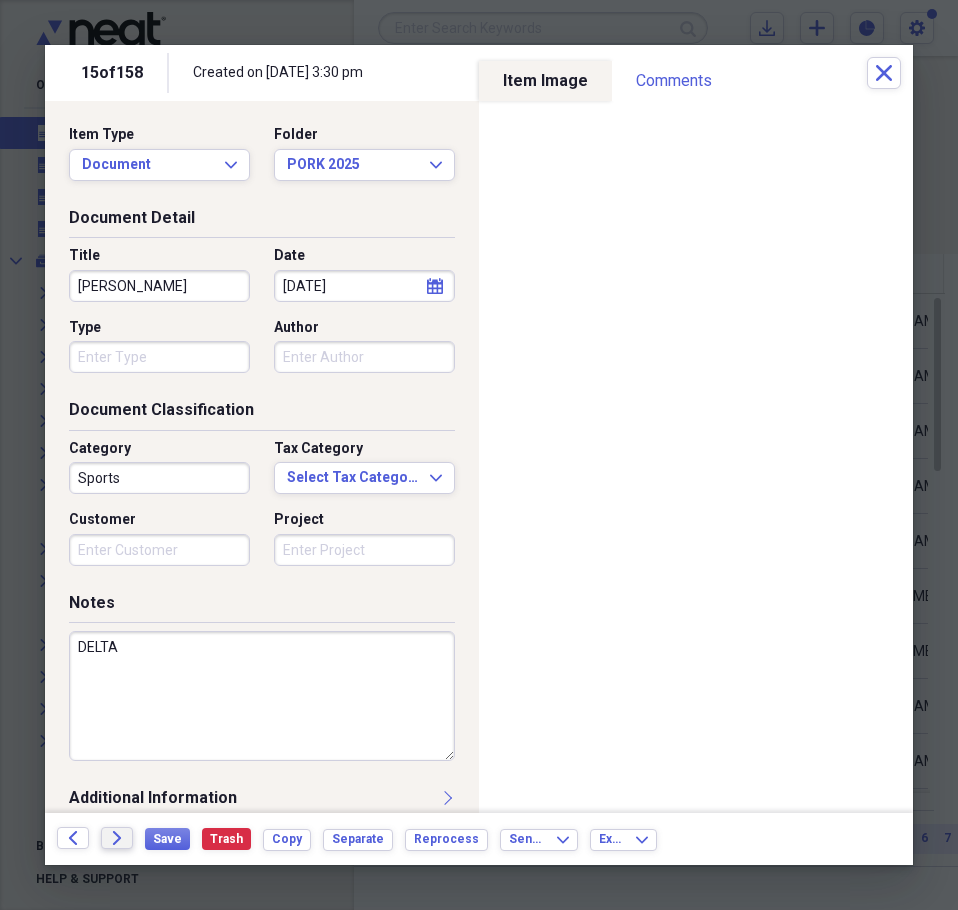 click on "Forward" at bounding box center (117, 838) 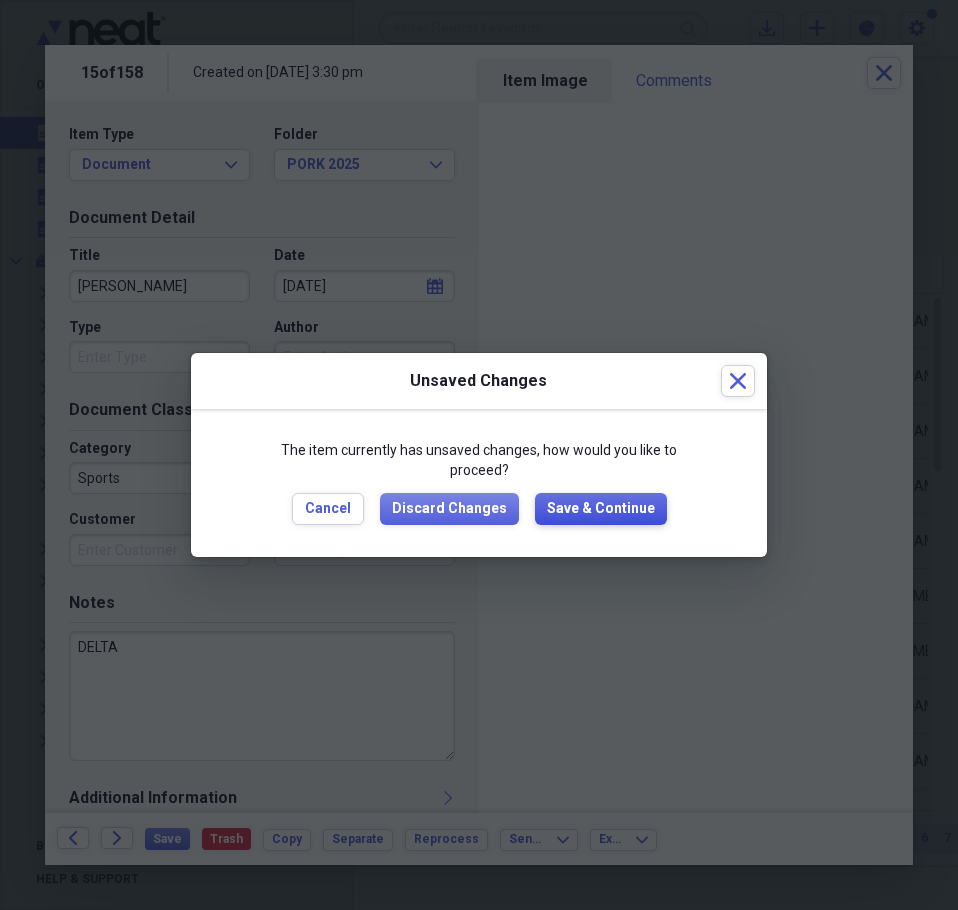 click on "Save & Continue" at bounding box center (601, 509) 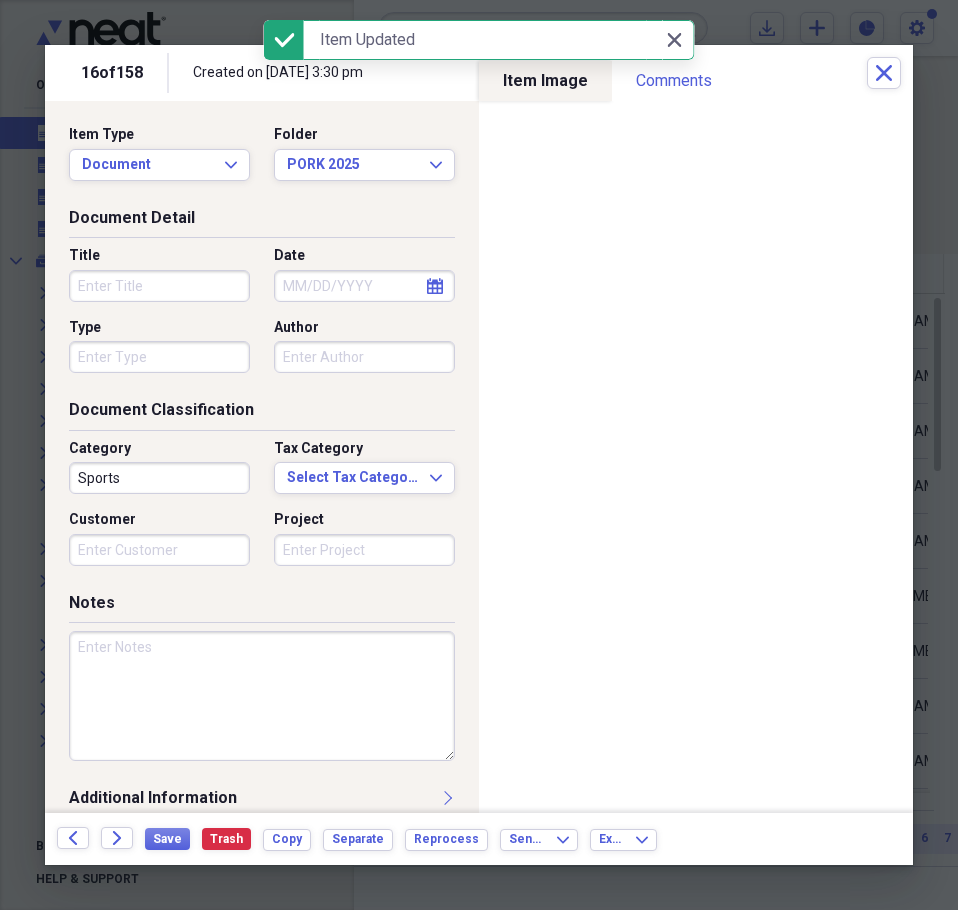 click on "Title" at bounding box center (159, 286) 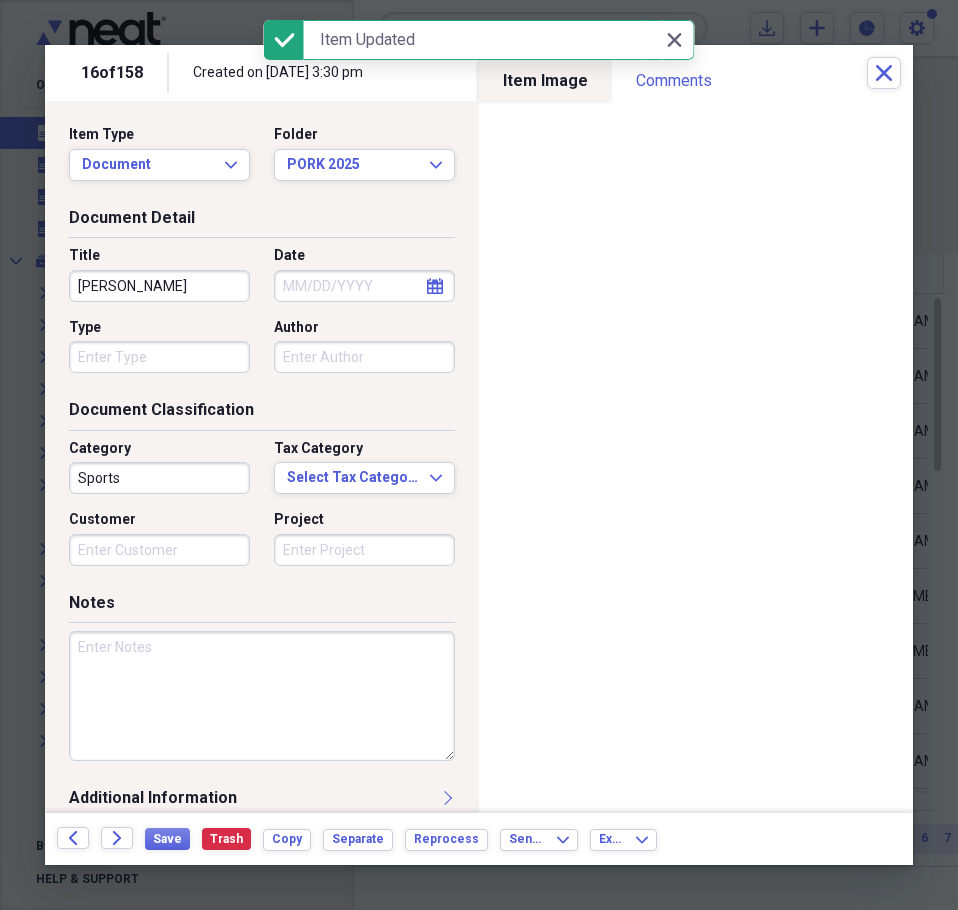 type on "JILL BOGUE" 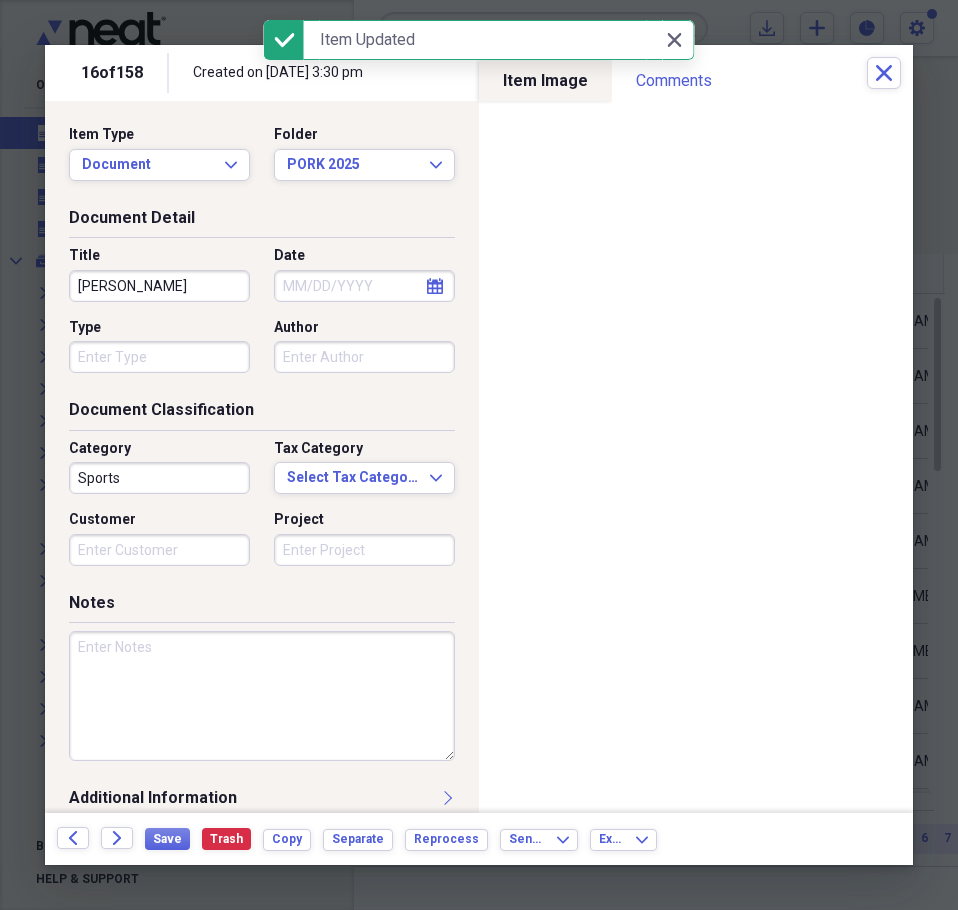 select on "6" 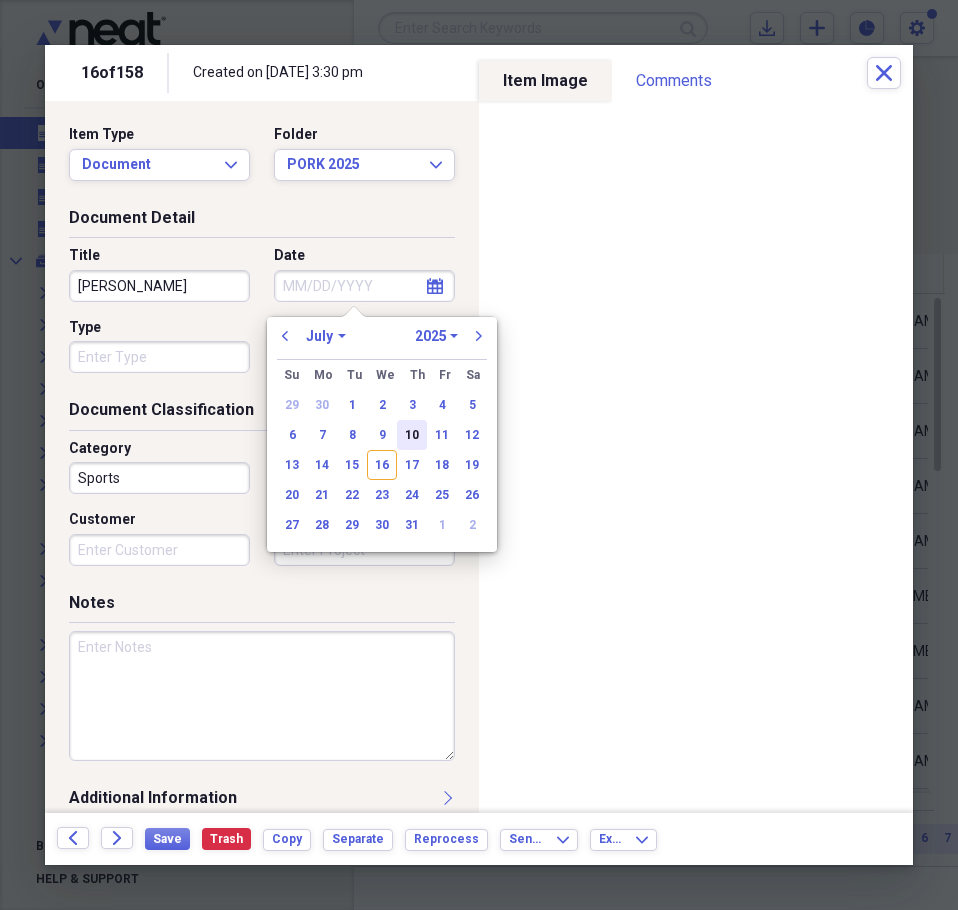 click on "10" at bounding box center [412, 435] 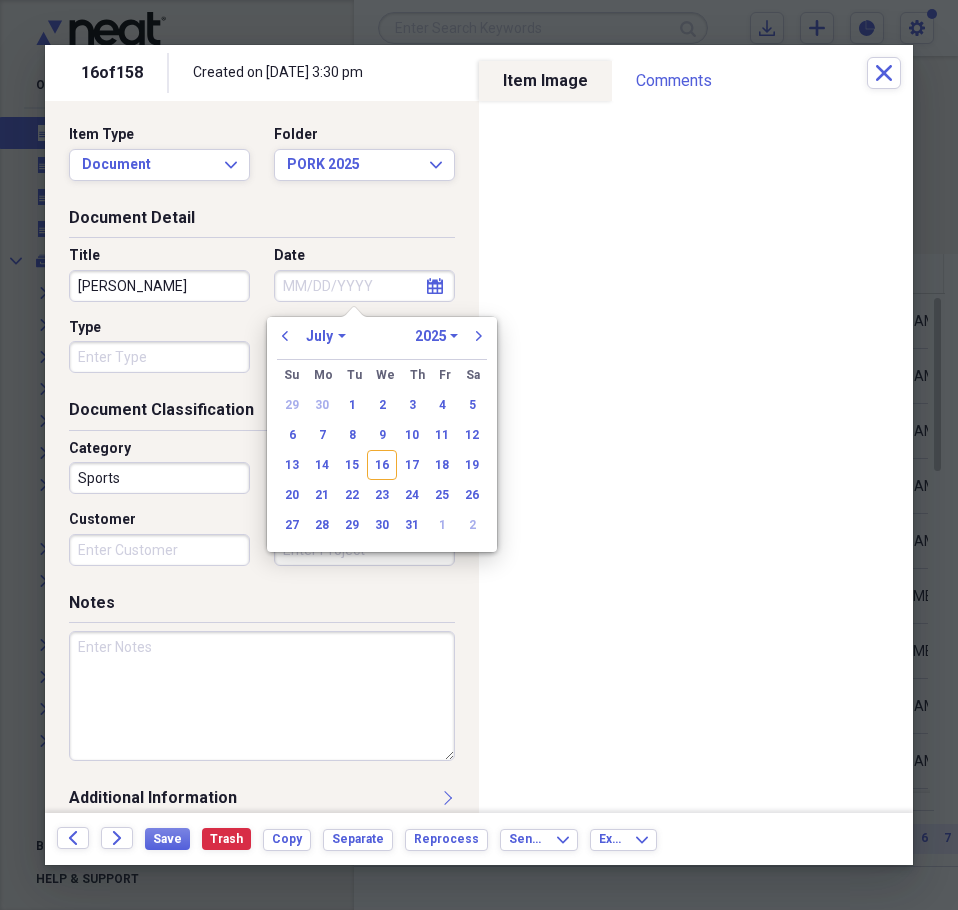type on "07/10/2025" 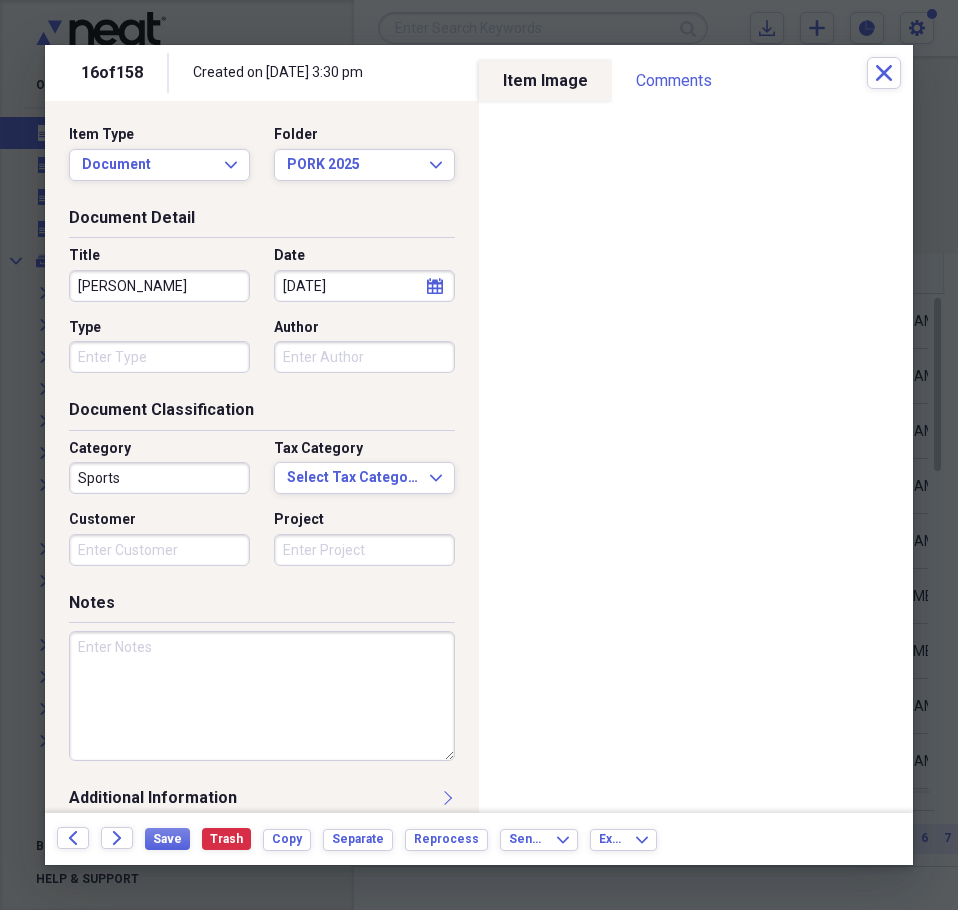 click at bounding box center (262, 696) 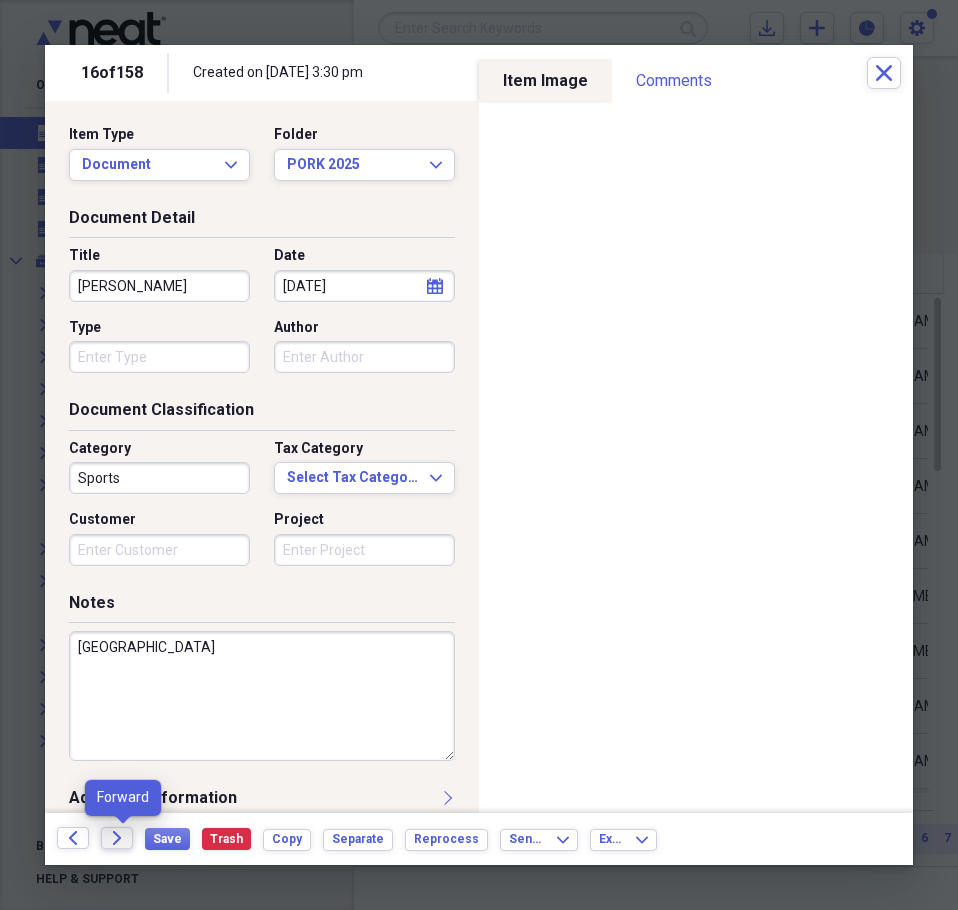 type on "ENGLAND" 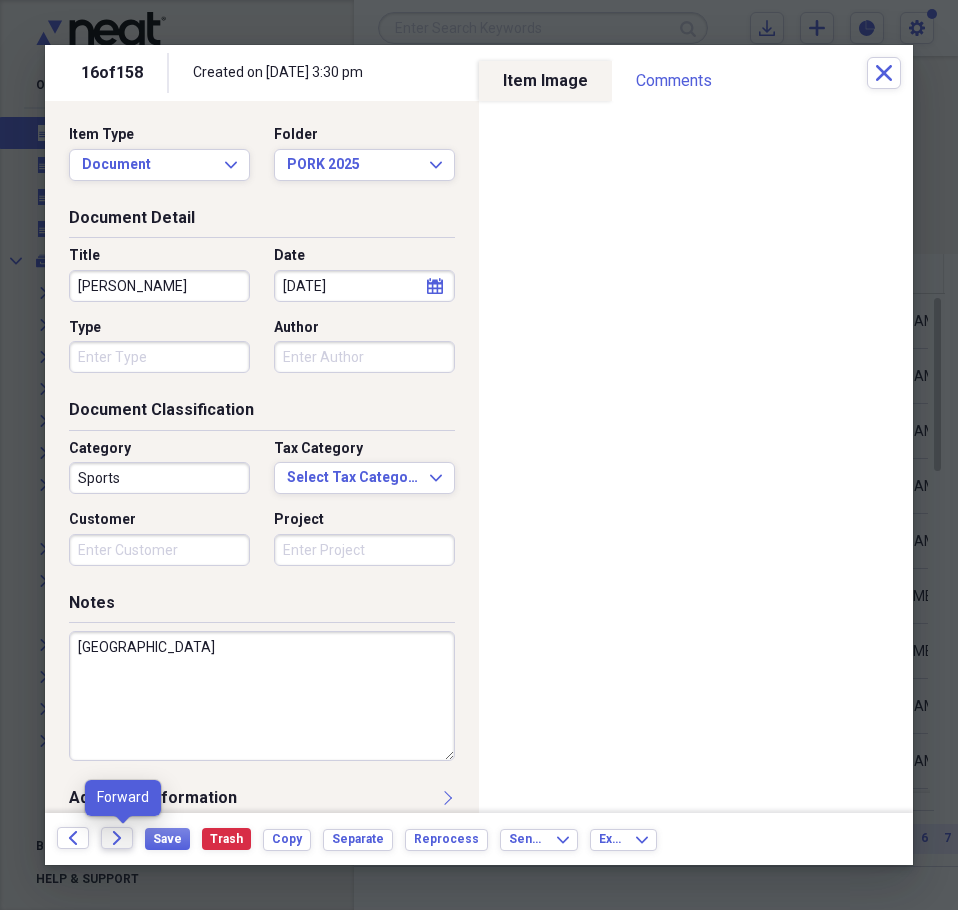 click on "Forward" 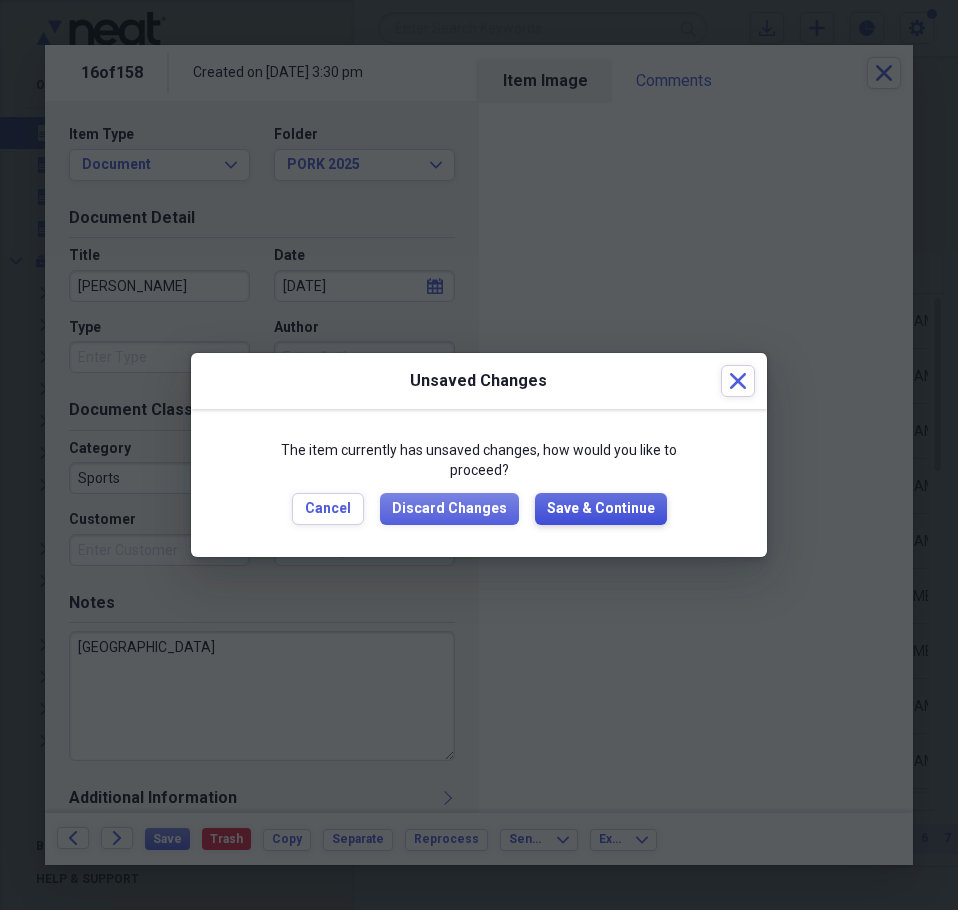 click on "Save & Continue" at bounding box center [601, 509] 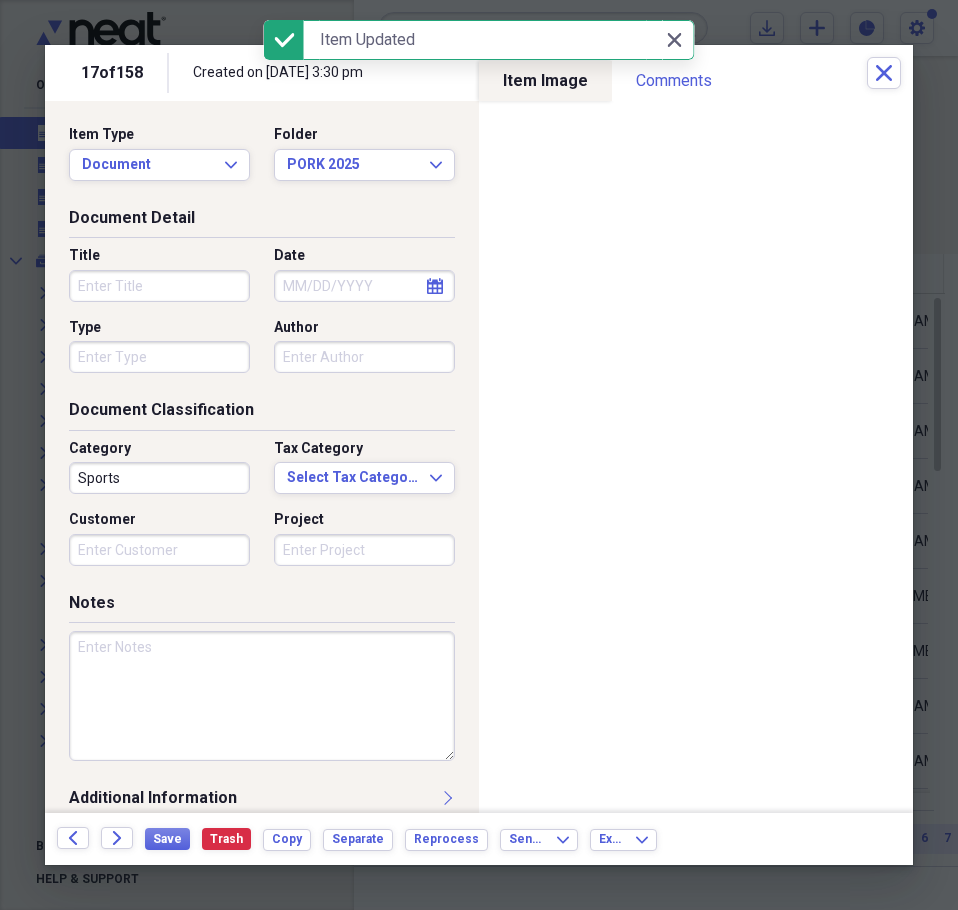 click on "Title" at bounding box center (159, 286) 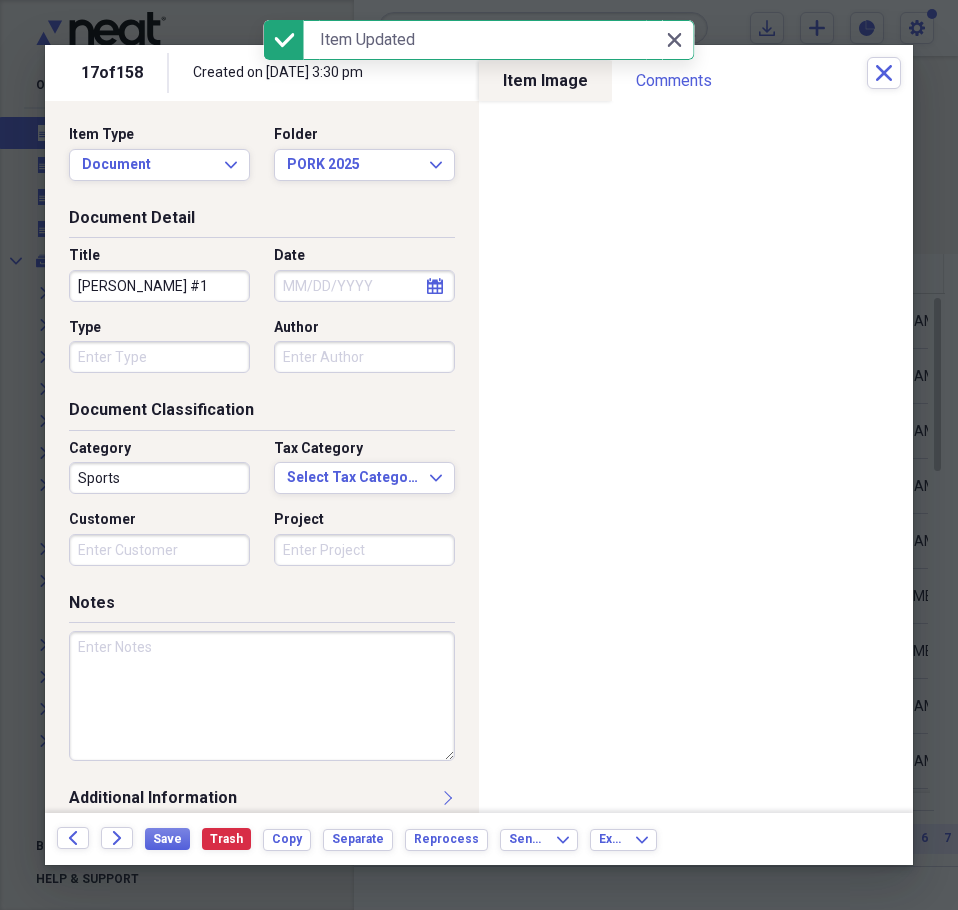 type on "WHITNEY HAWS #1" 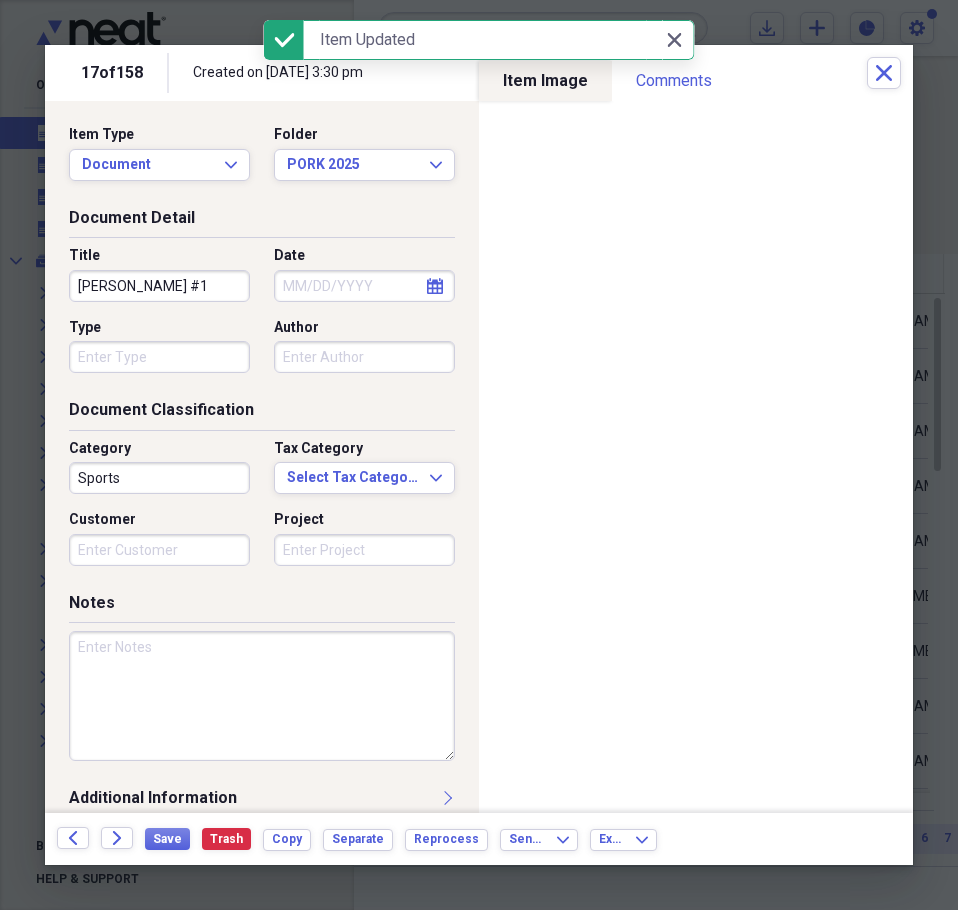 select on "6" 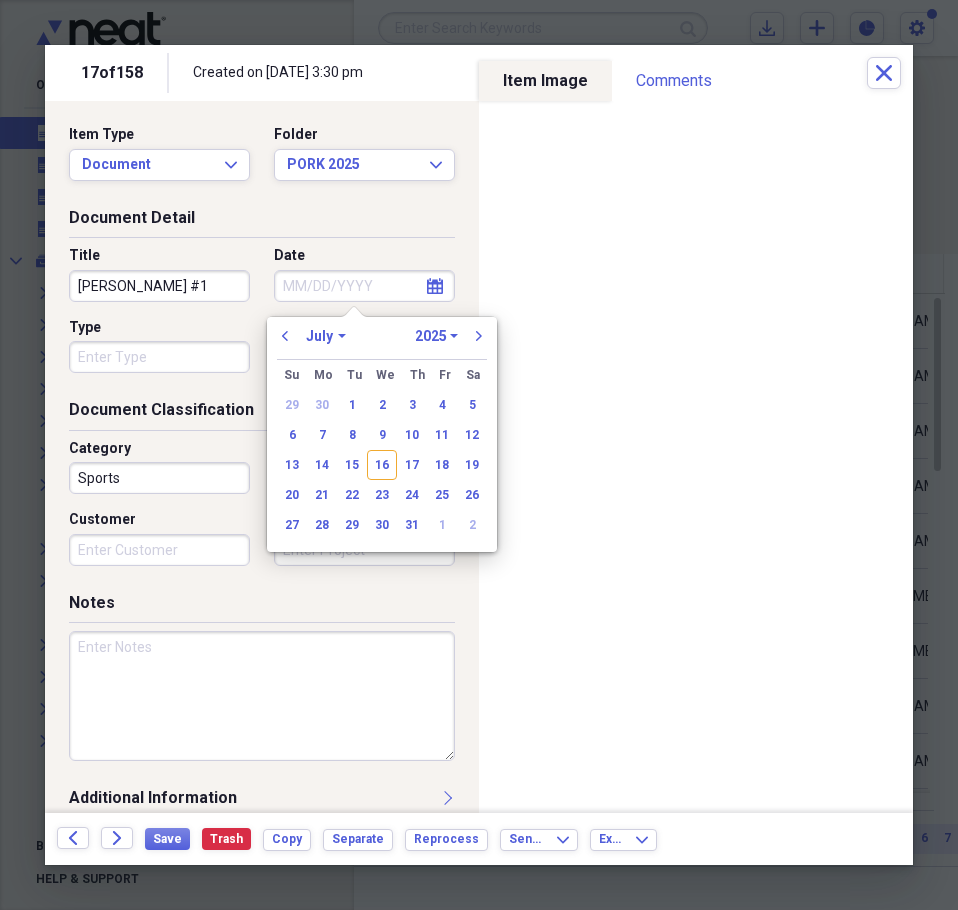 drag, startPoint x: 151, startPoint y: 287, endPoint x: 126, endPoint y: 268, distance: 31.400637 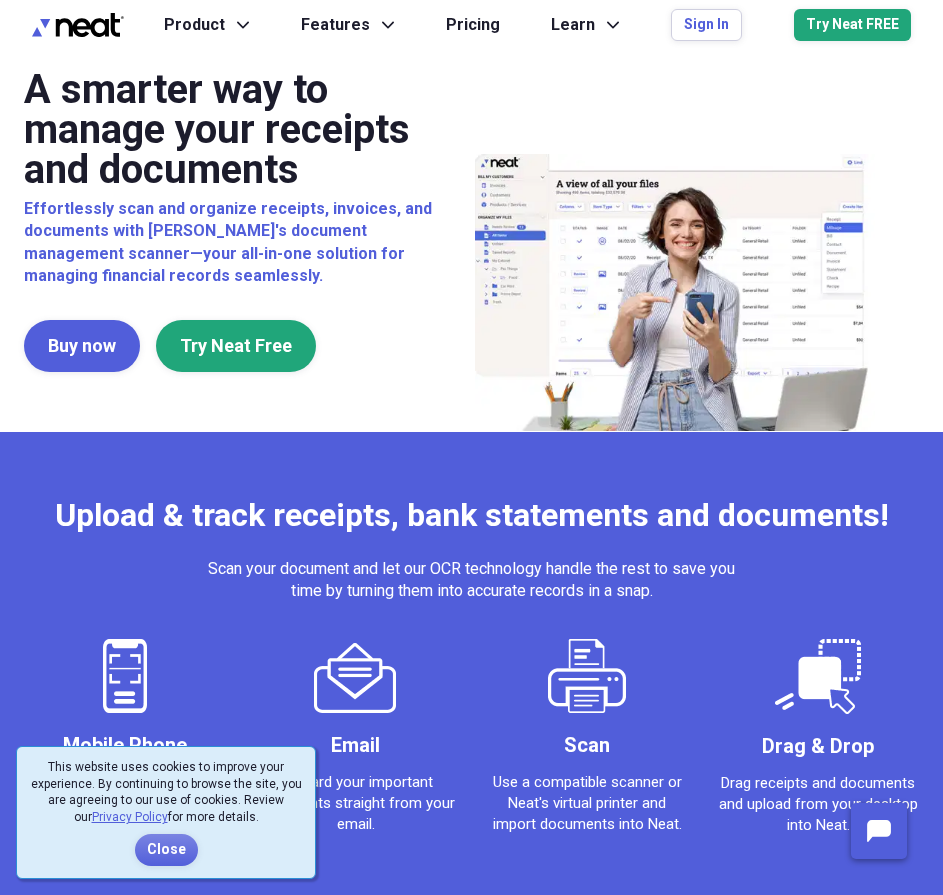 scroll, scrollTop: 0, scrollLeft: 0, axis: both 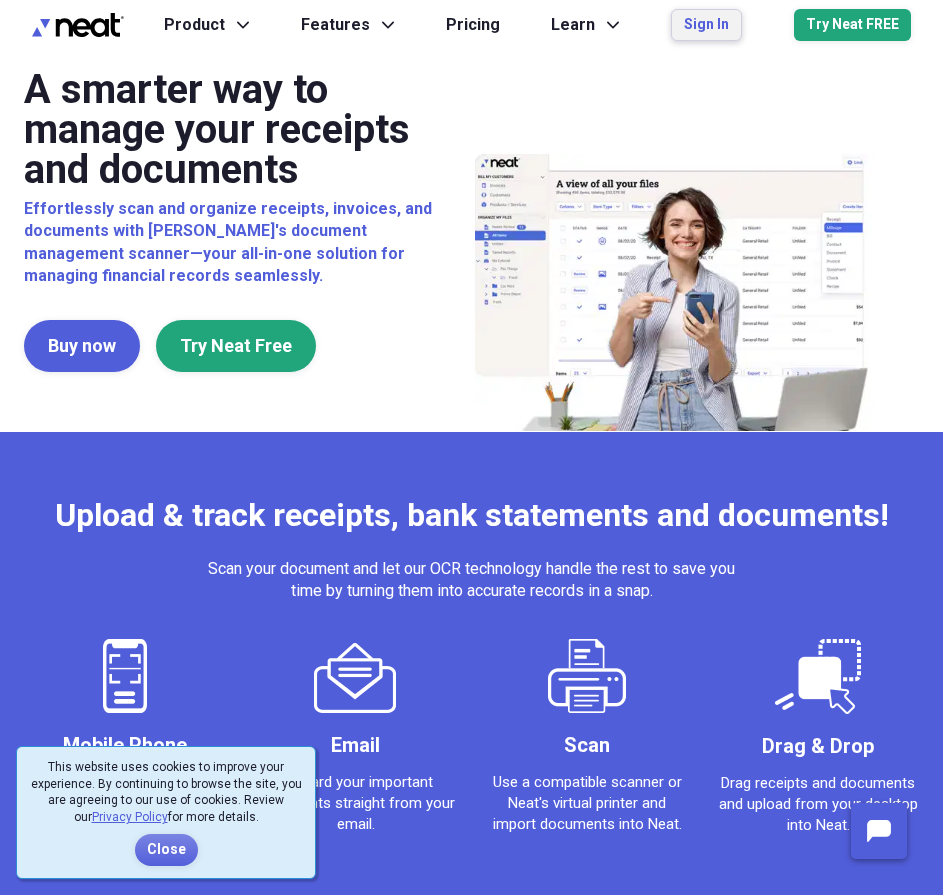 click on "Sign In" at bounding box center (706, 25) 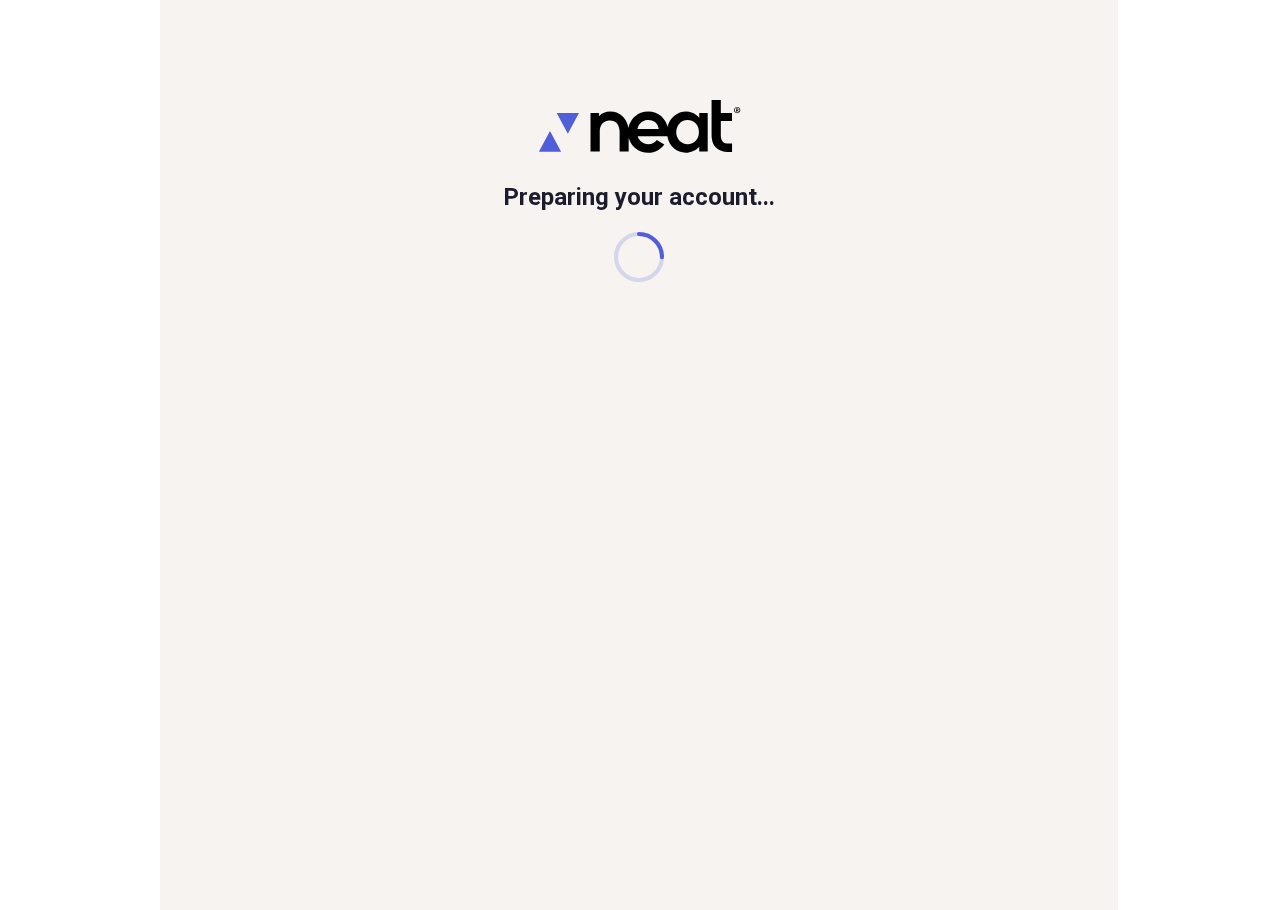 scroll, scrollTop: 0, scrollLeft: 0, axis: both 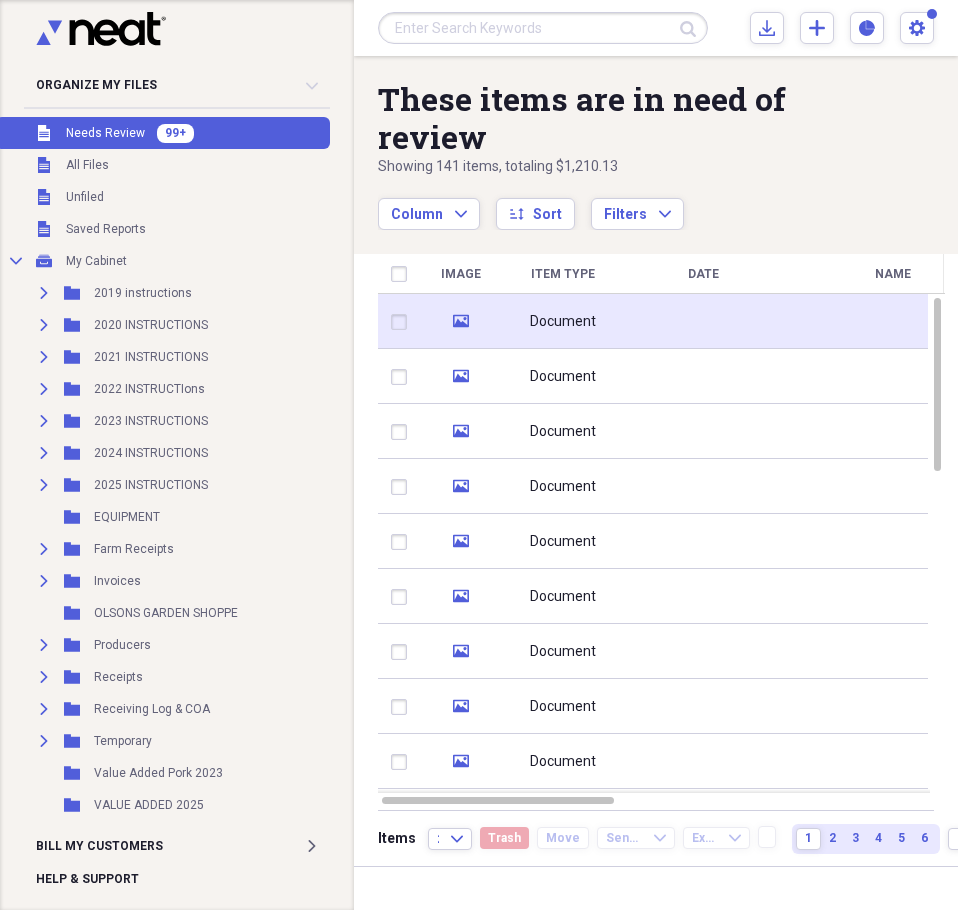 click on "Document" at bounding box center [563, 322] 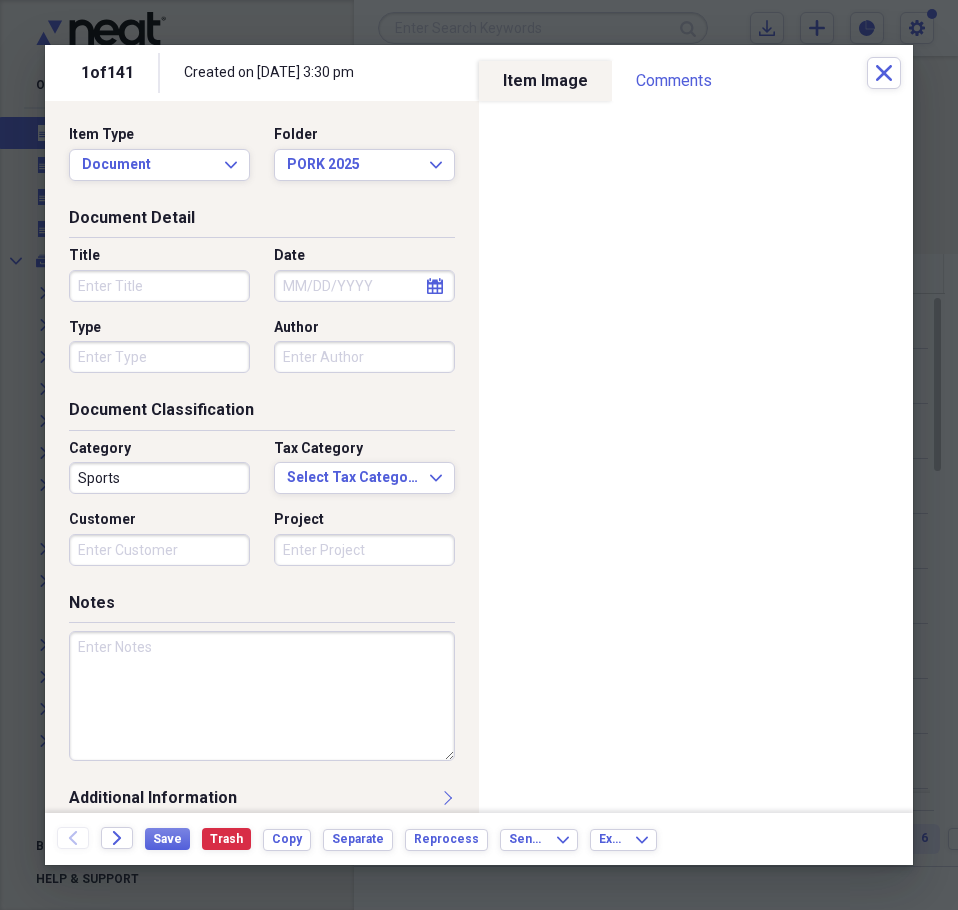 click on "Title" at bounding box center [159, 286] 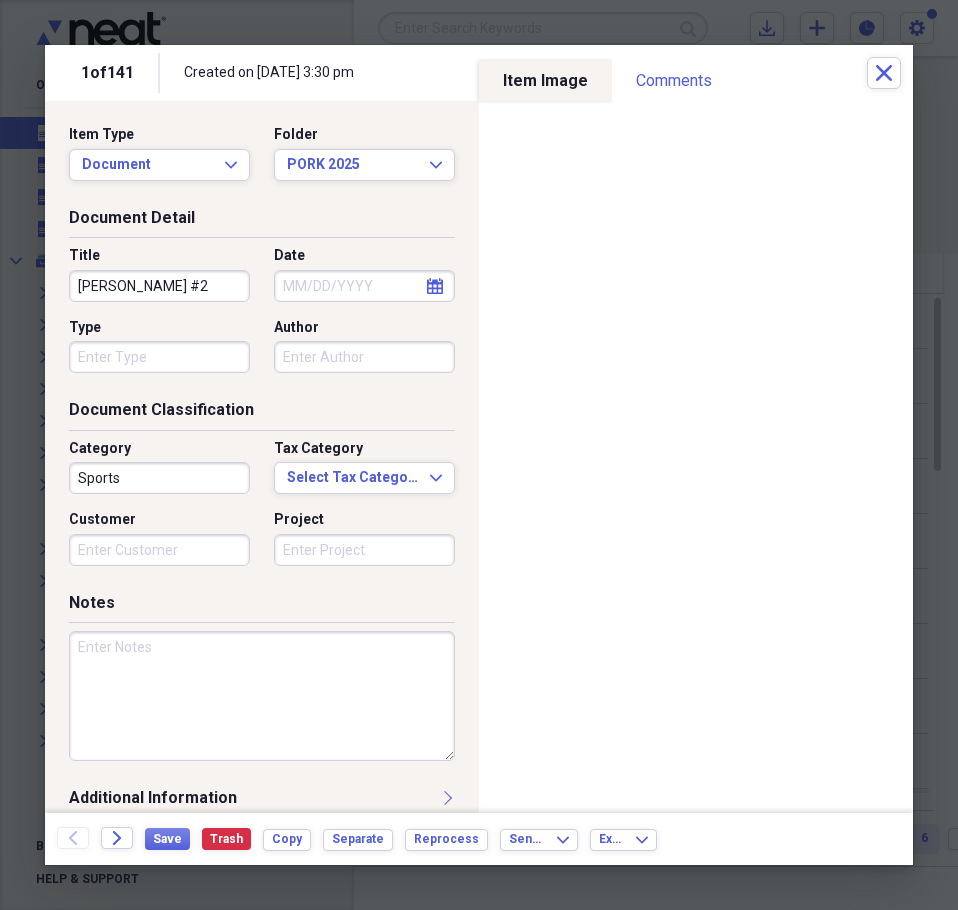 type on "WHITNEY HAWS #2" 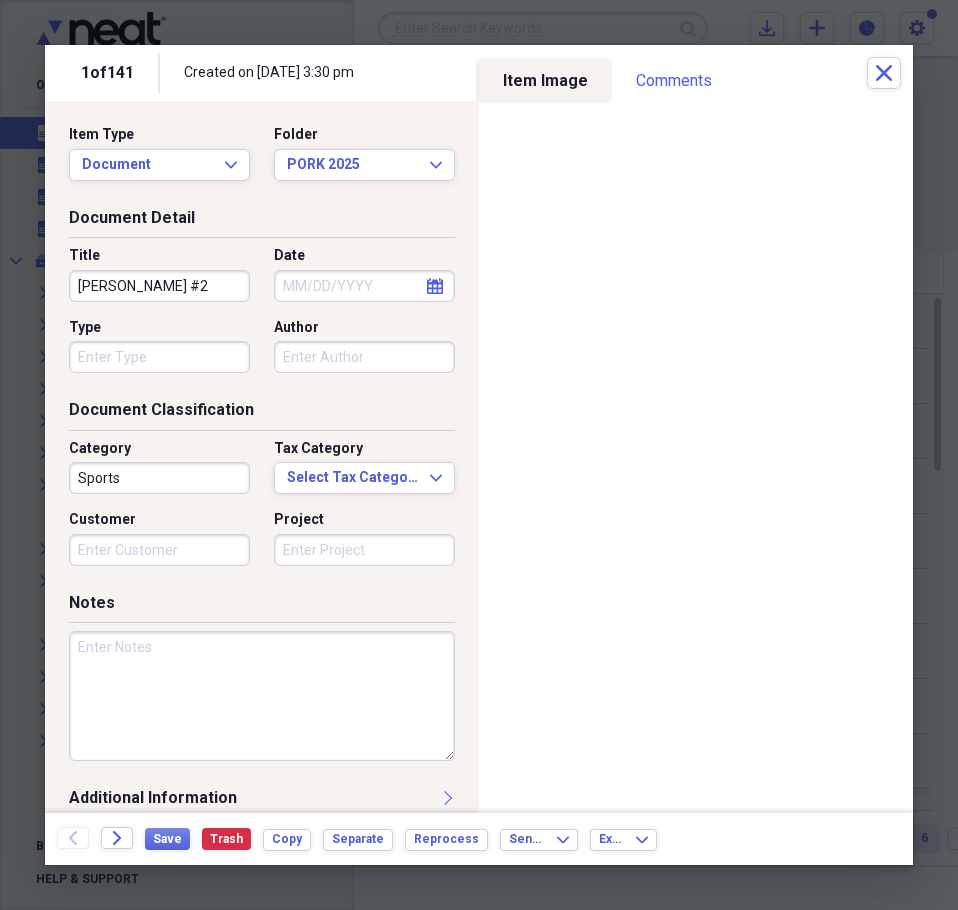 select on "6" 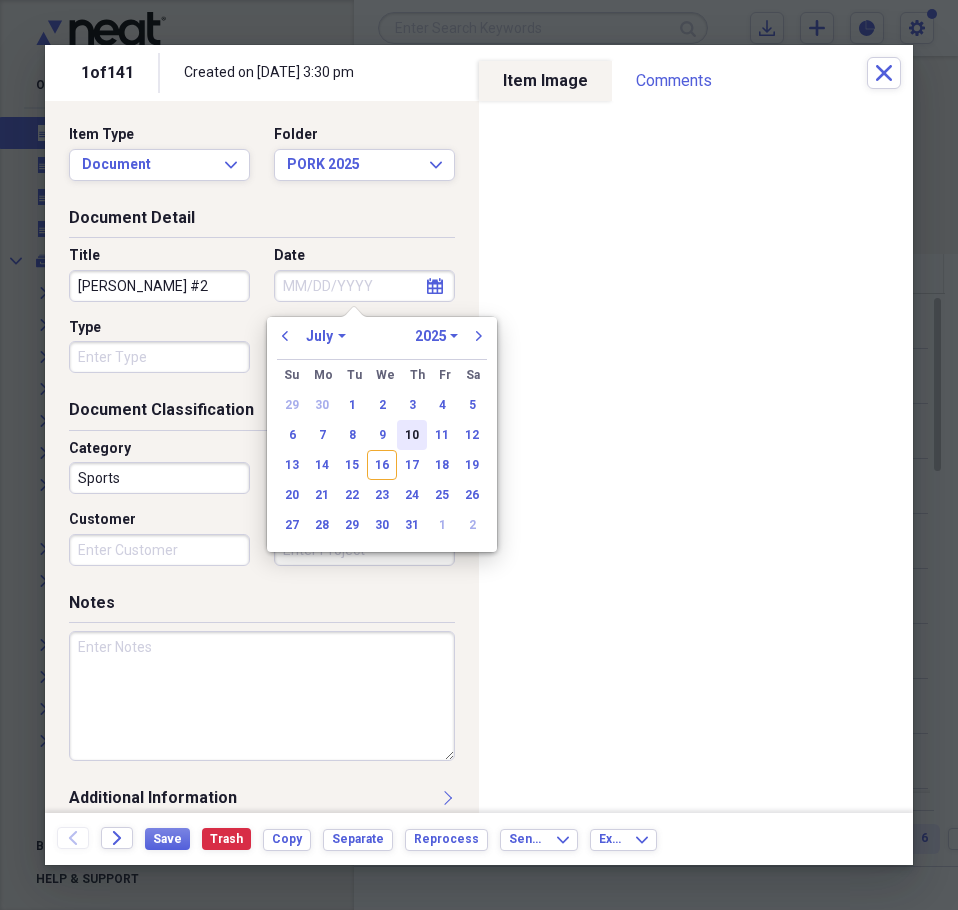click on "10" at bounding box center (412, 435) 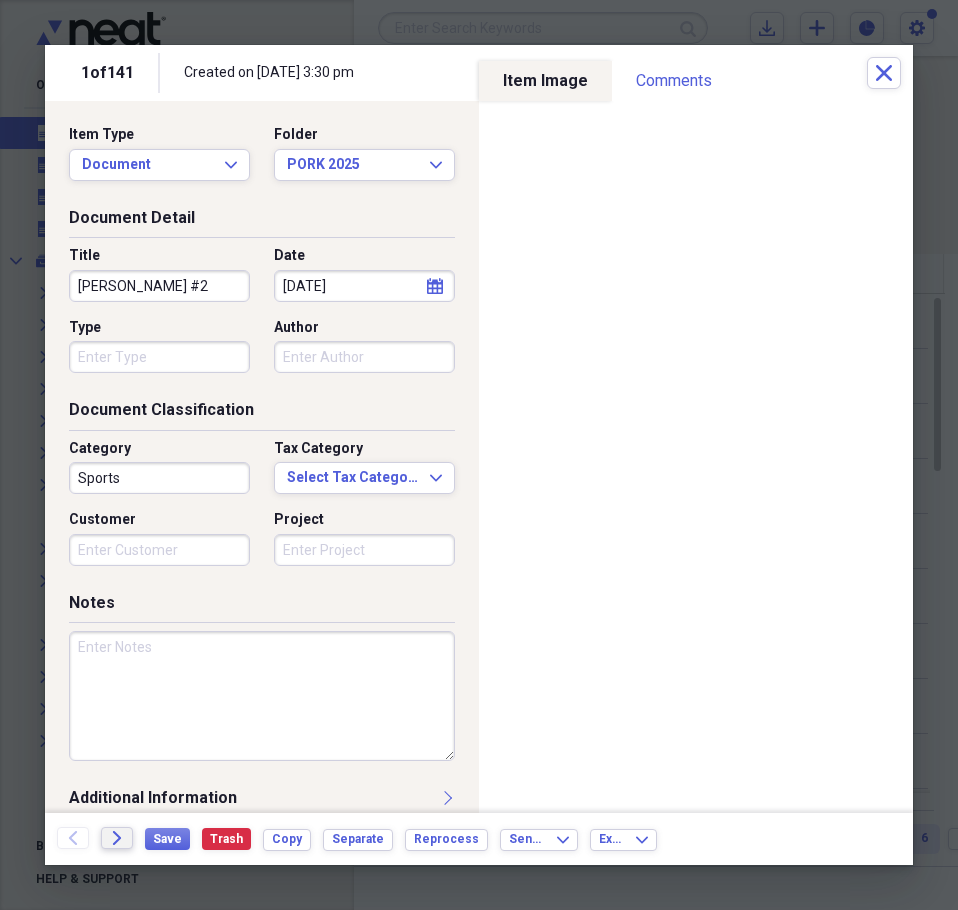 click on "Forward" at bounding box center (117, 838) 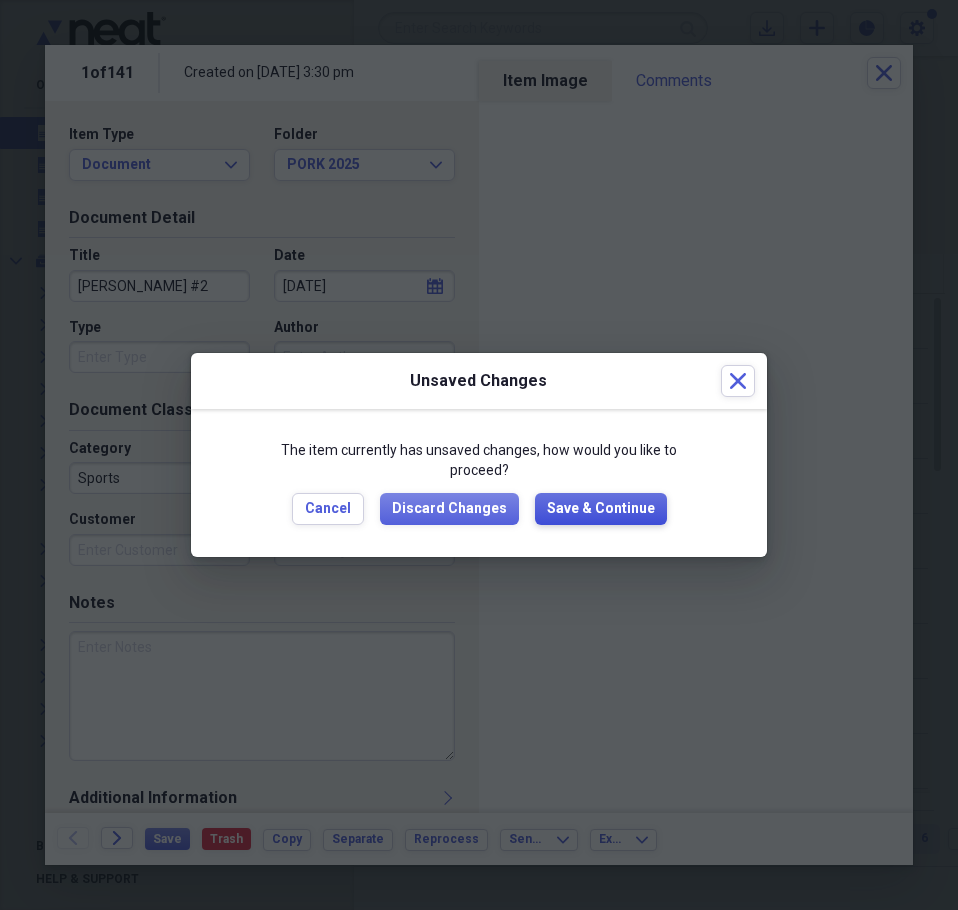 click on "Save & Continue" at bounding box center [601, 509] 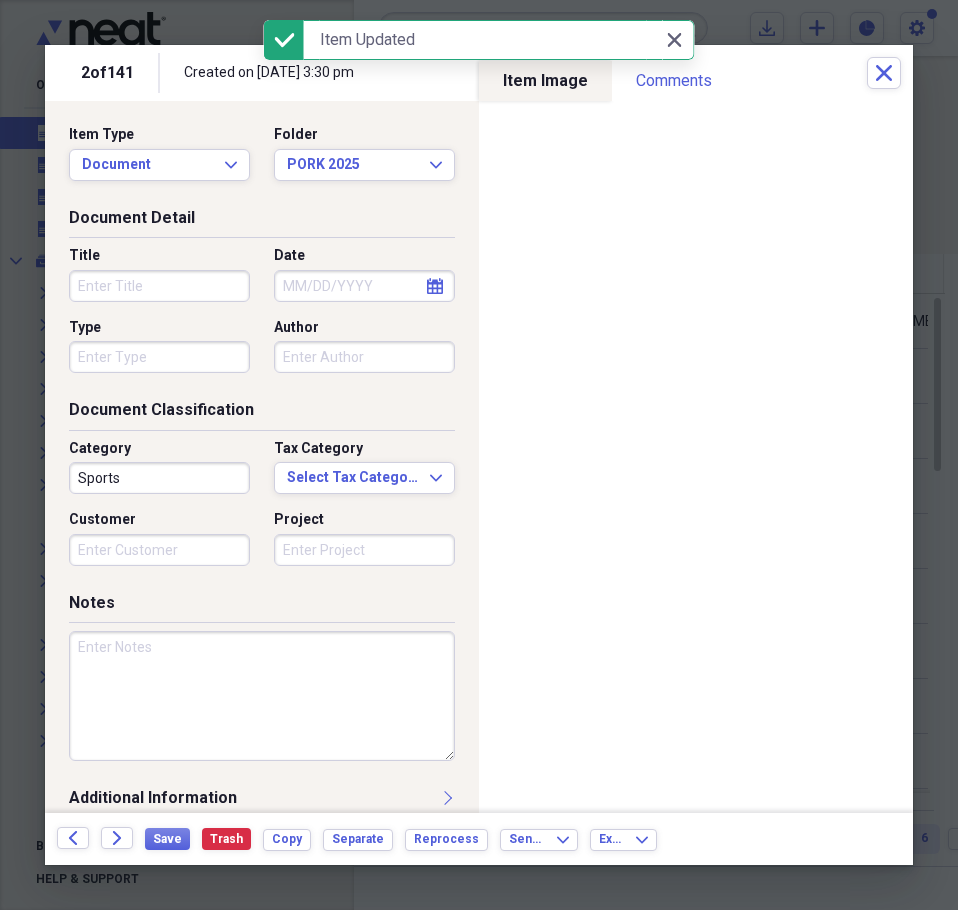 click on "Title" at bounding box center (159, 286) 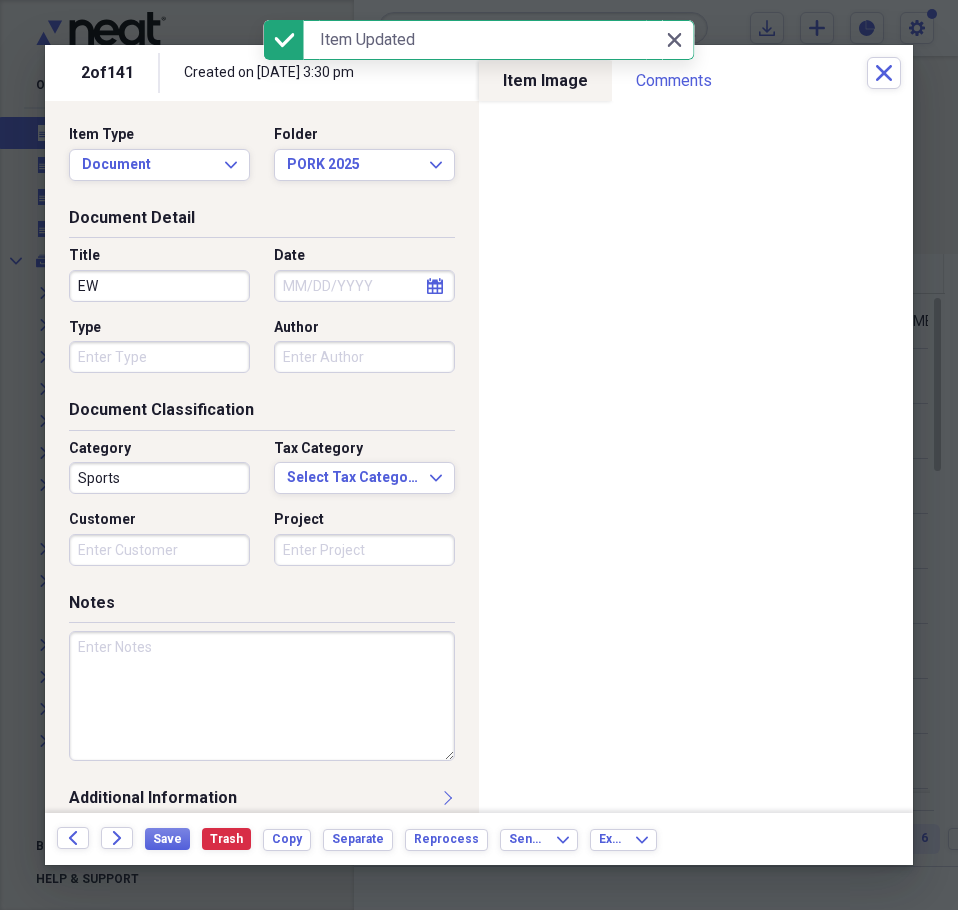 type on "E" 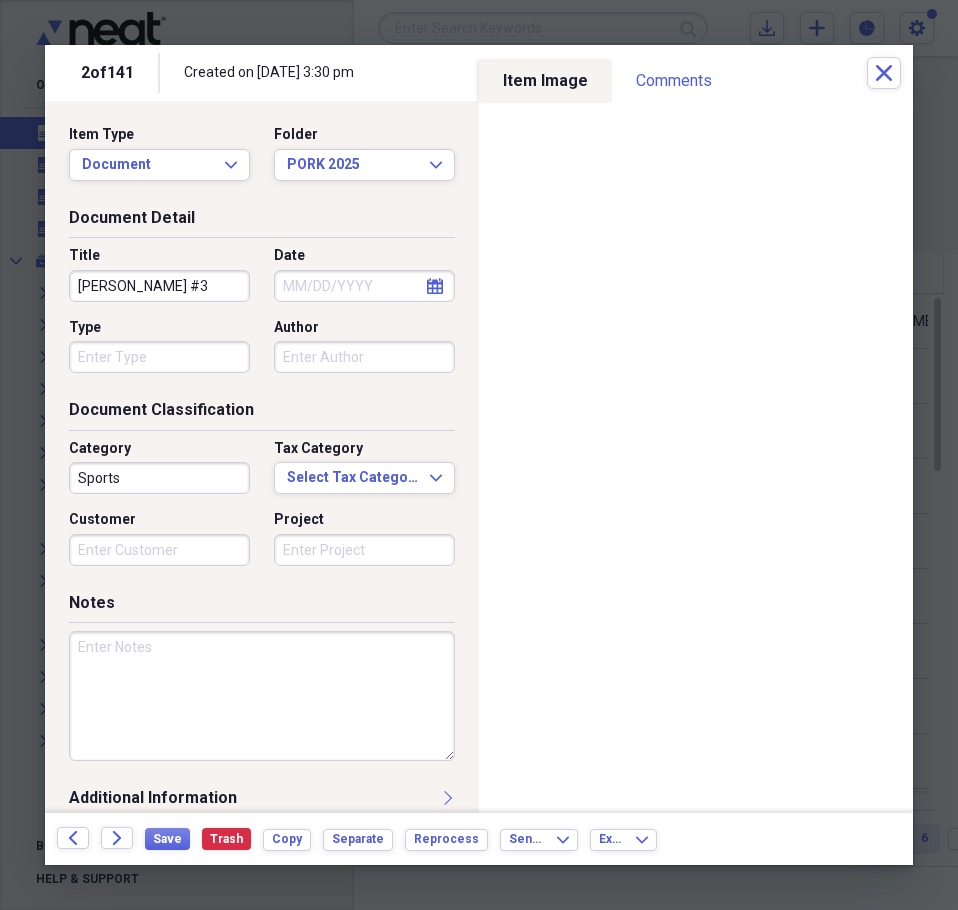 type on "WHITNEY HAWS #3" 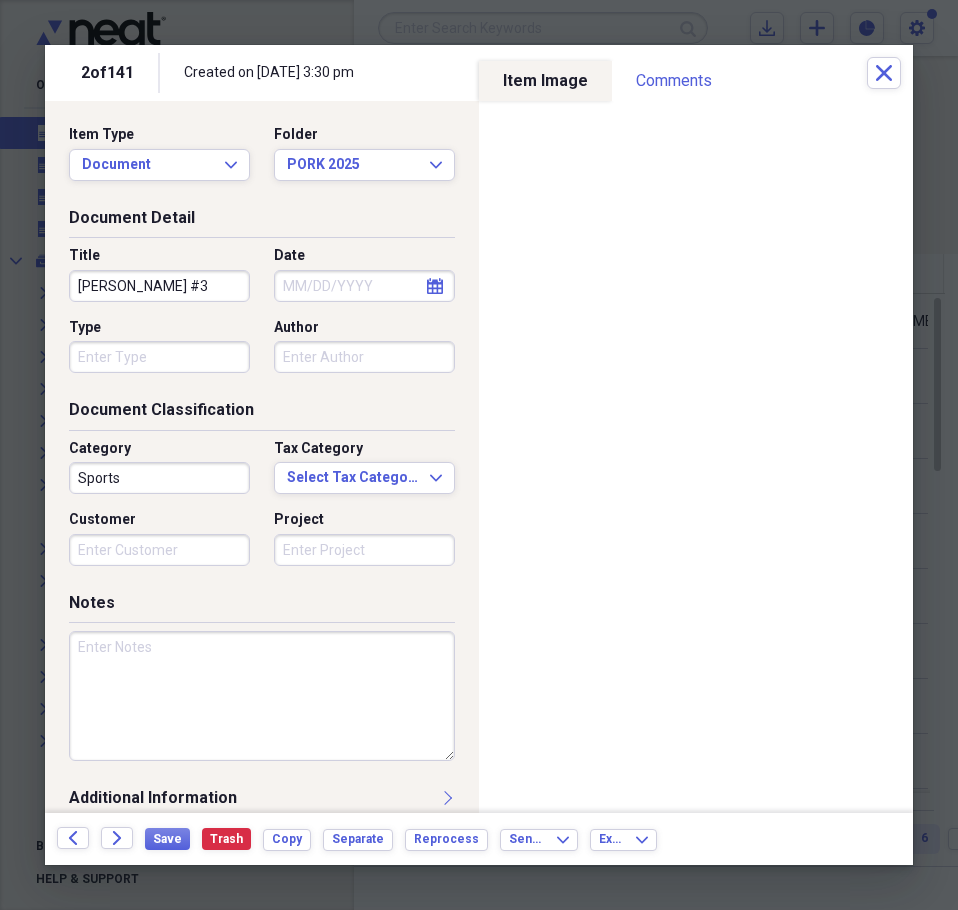 select on "6" 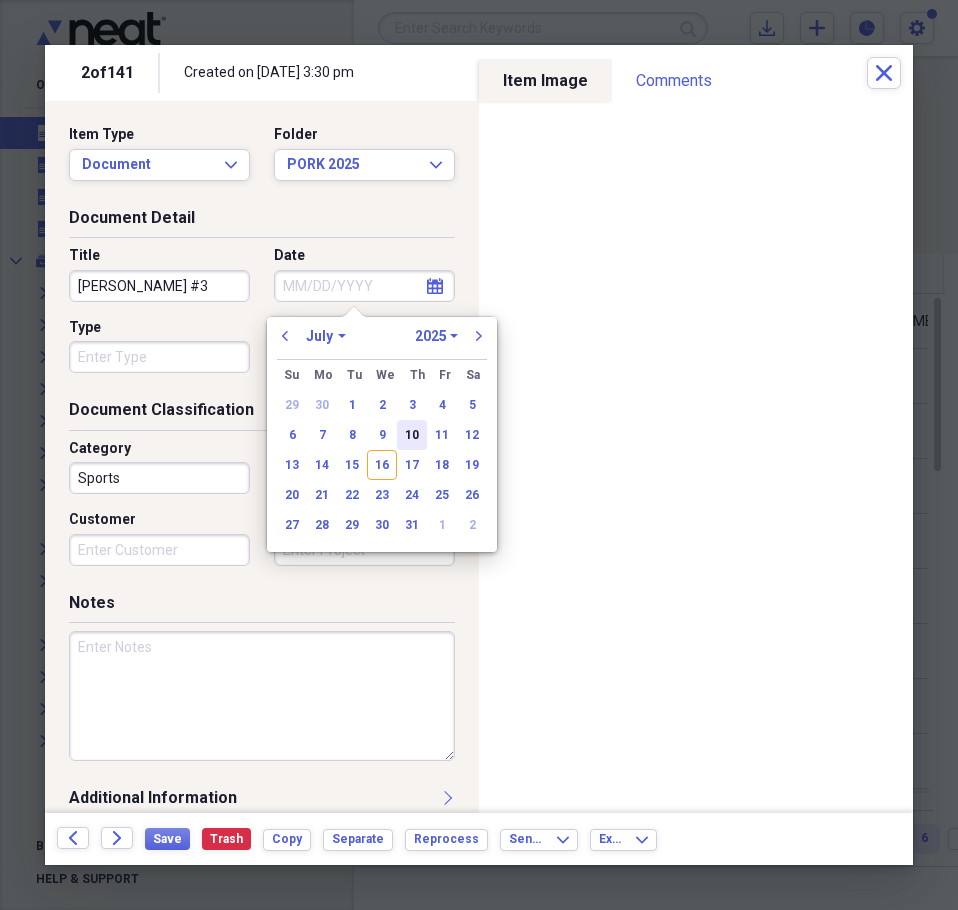 click on "10" at bounding box center [412, 435] 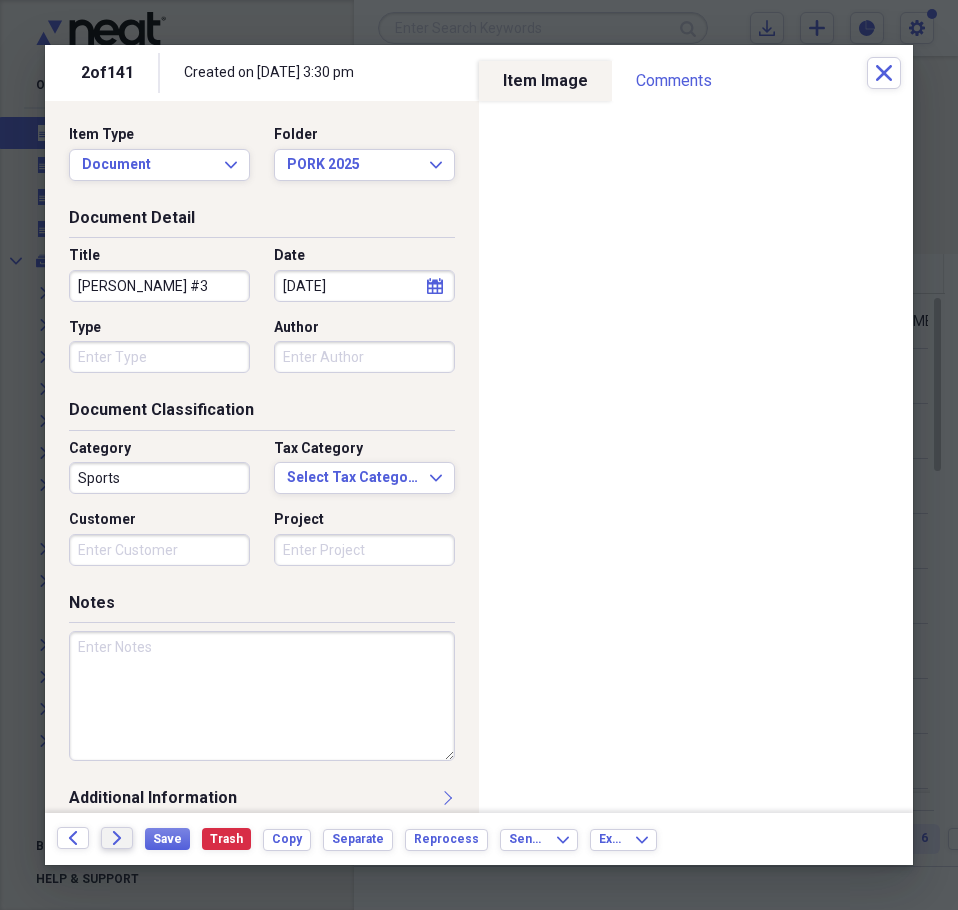 click on "Forward" at bounding box center (117, 838) 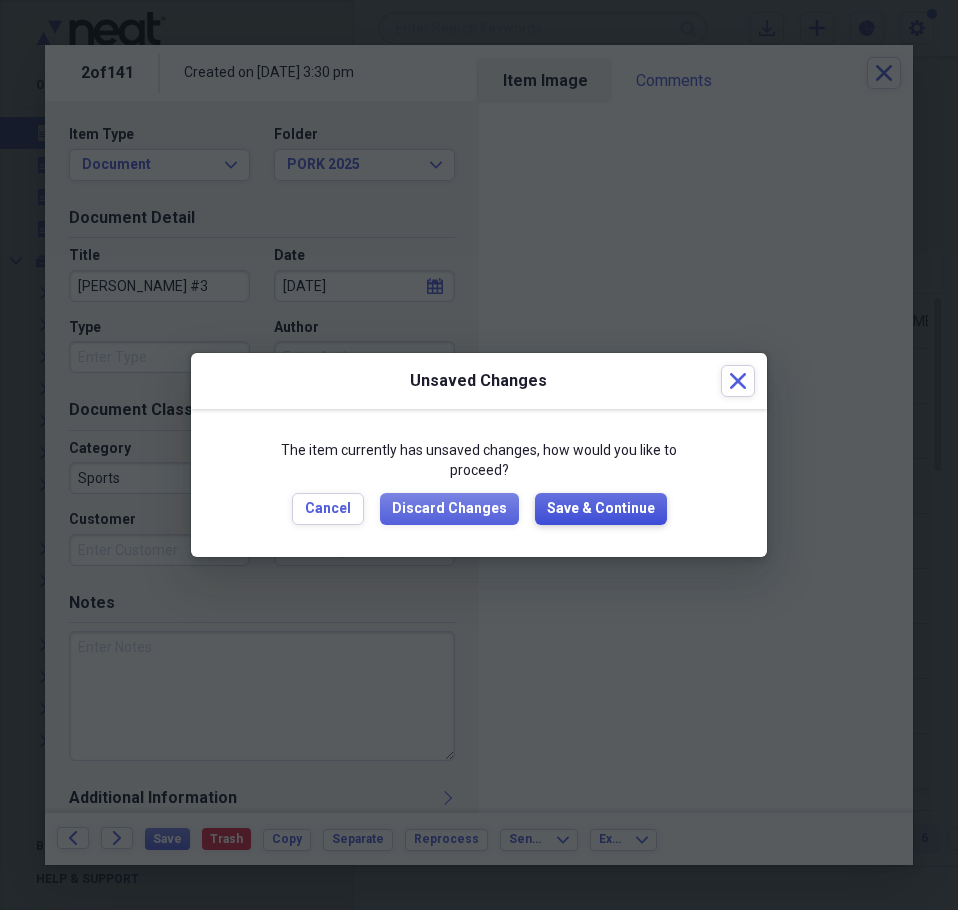 click on "Save & Continue" at bounding box center (601, 509) 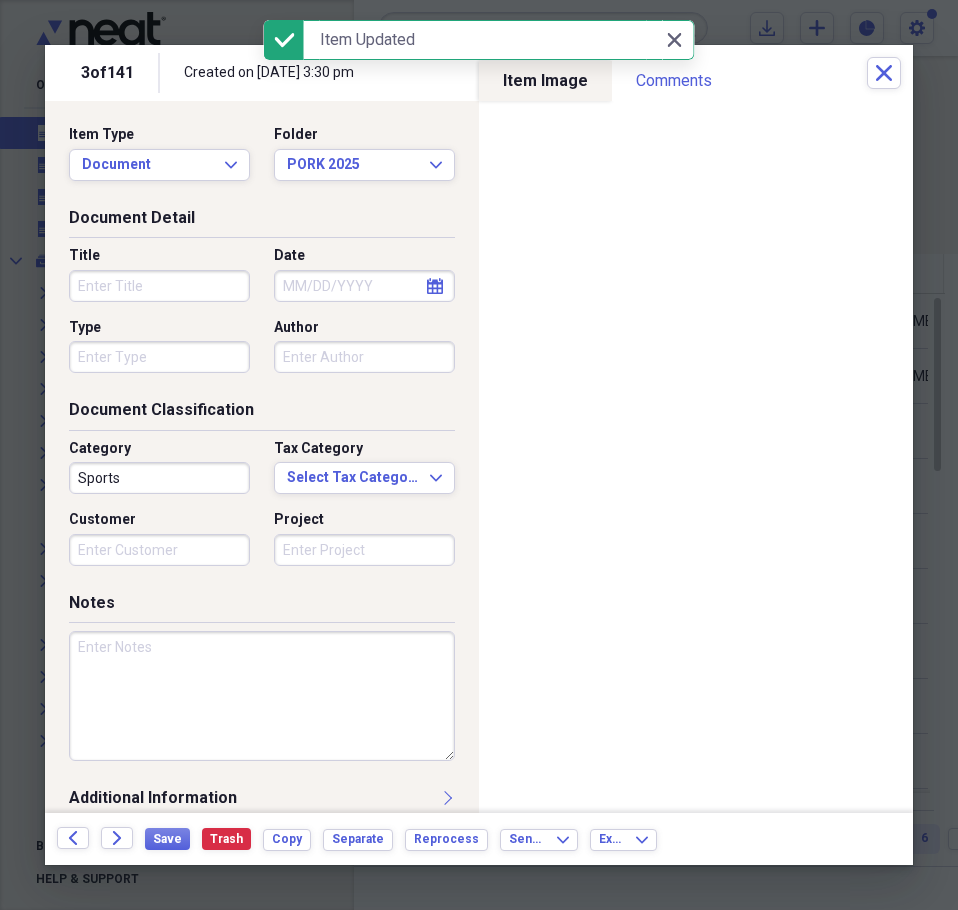 click on "Title" at bounding box center [159, 286] 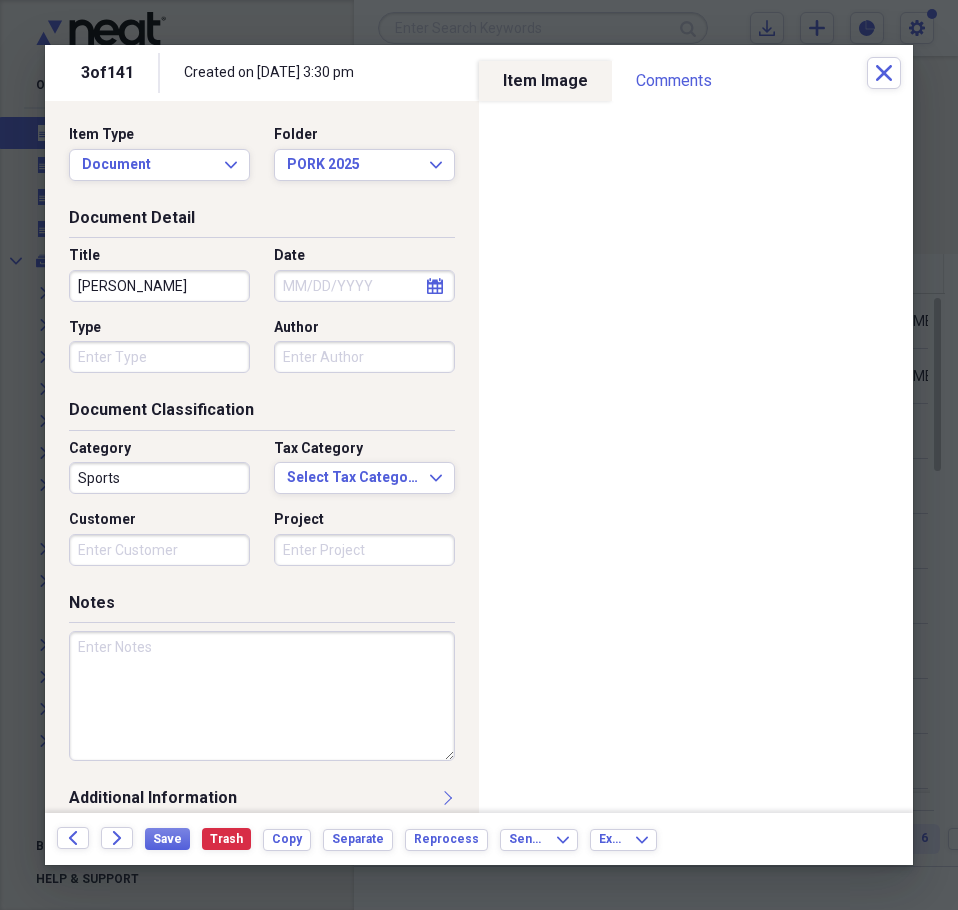 type on "IAN NORTON" 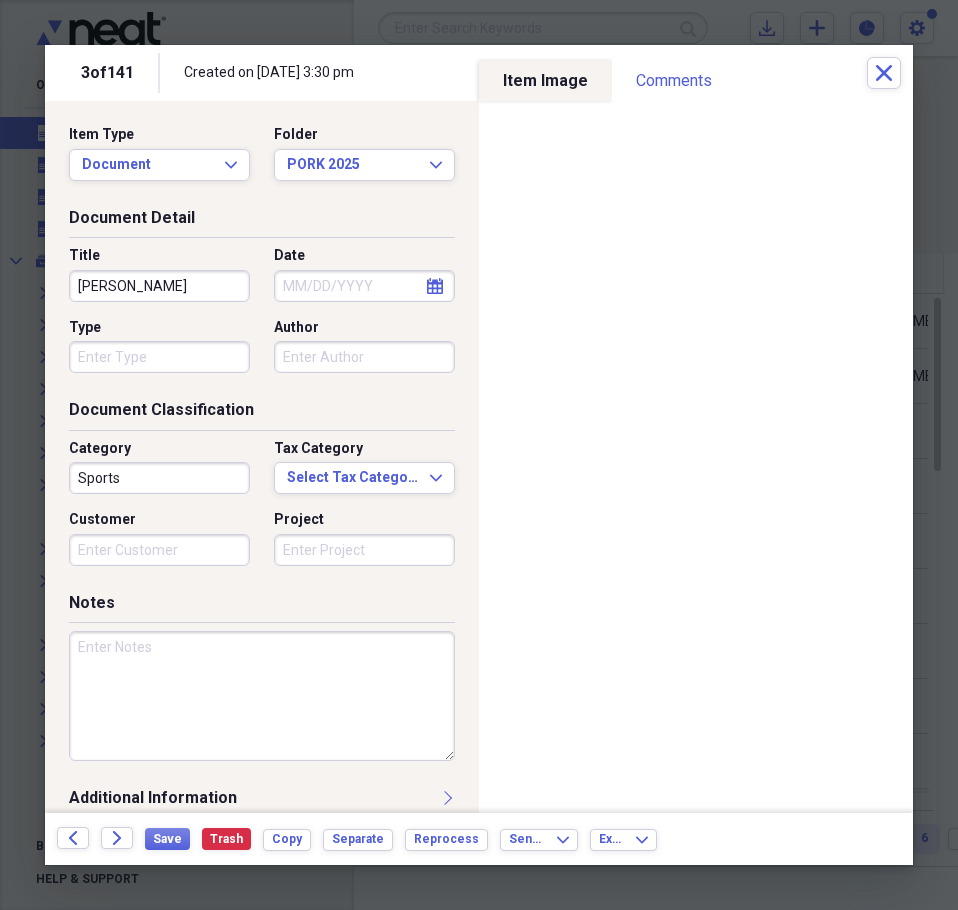 select on "6" 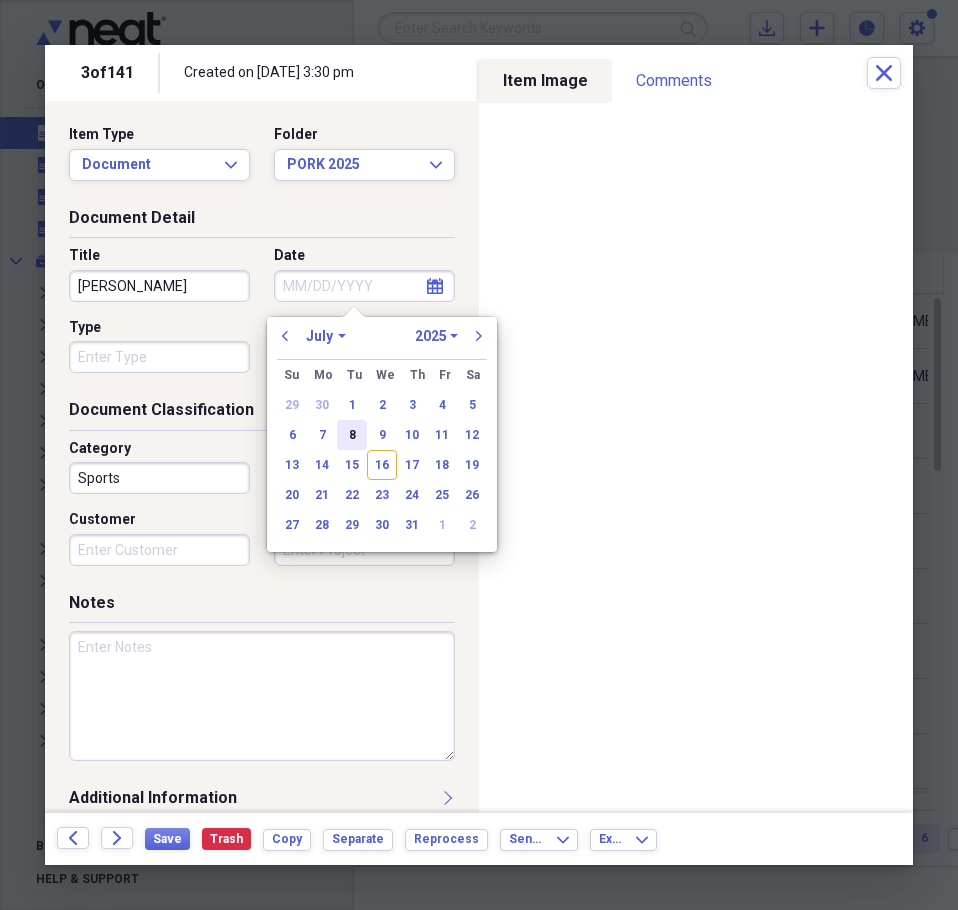 click on "8" at bounding box center (352, 435) 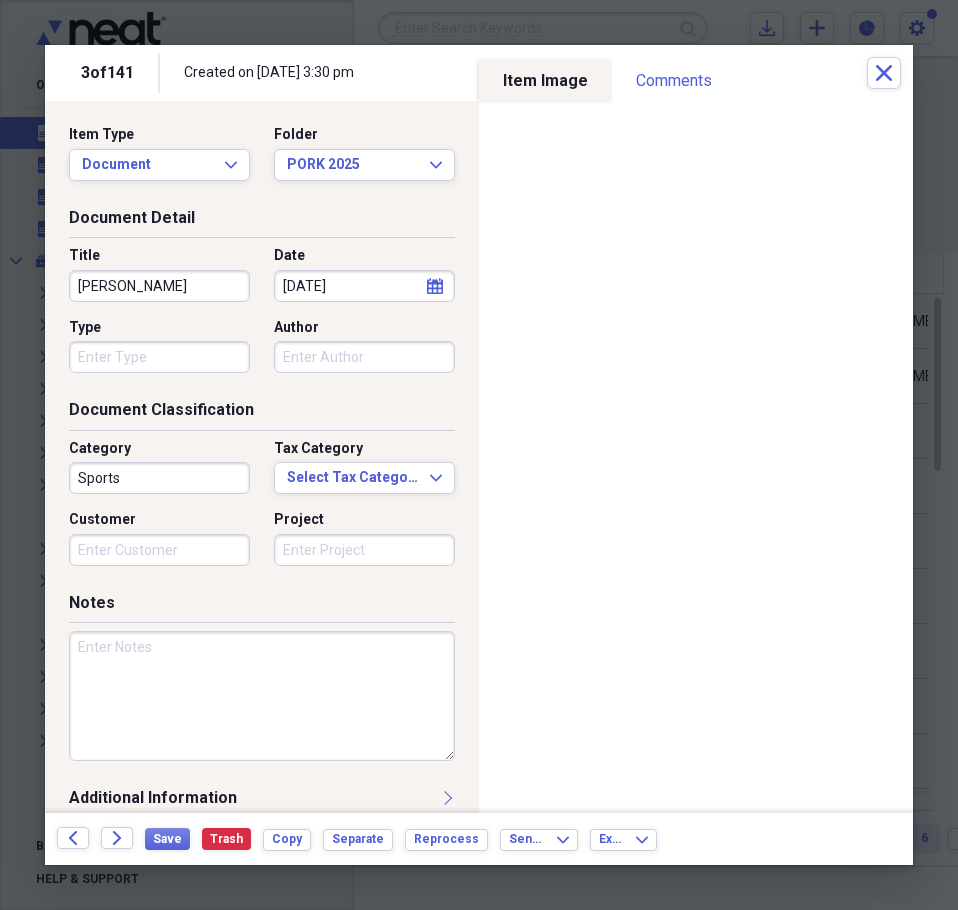 drag, startPoint x: 254, startPoint y: 673, endPoint x: 237, endPoint y: 655, distance: 24.758837 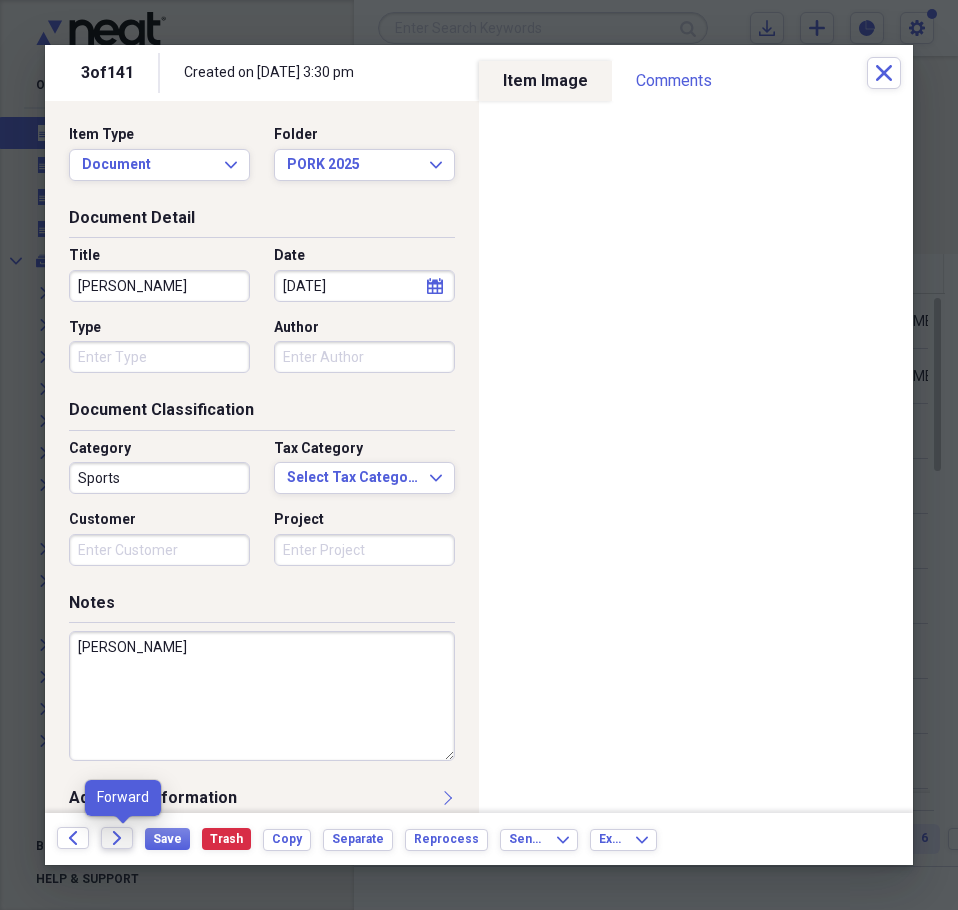 type on "JENSEN" 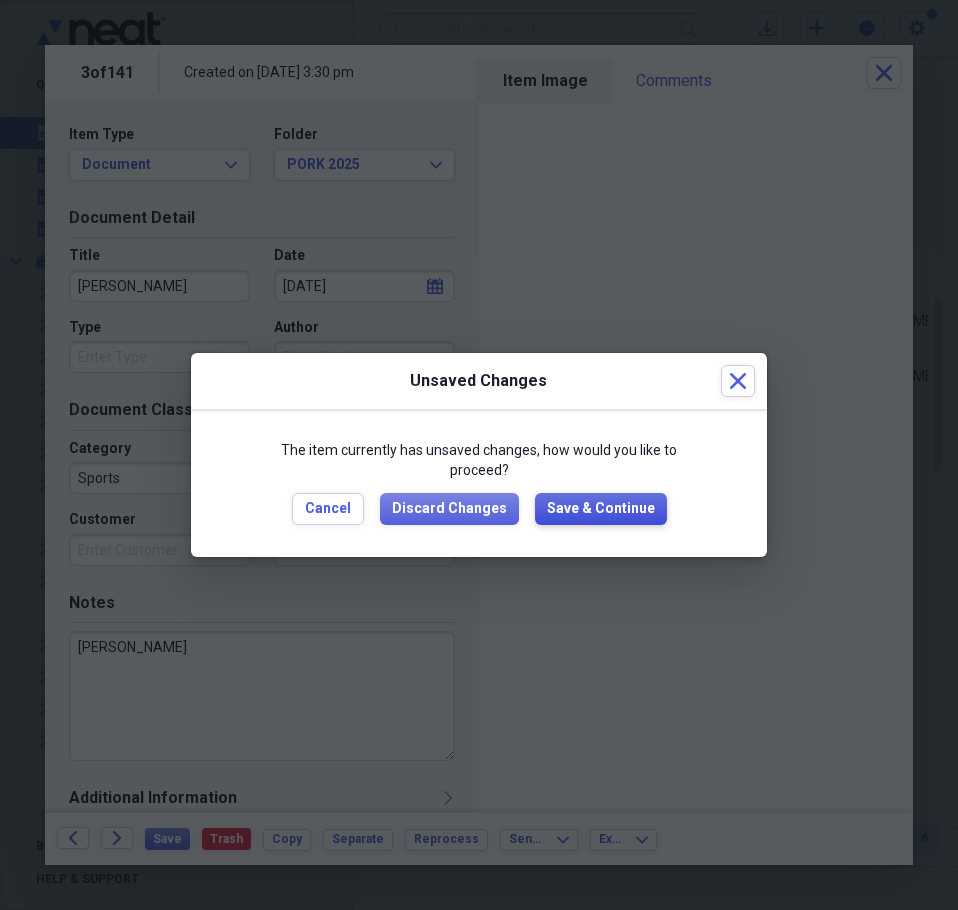 click on "Save & Continue" at bounding box center (601, 509) 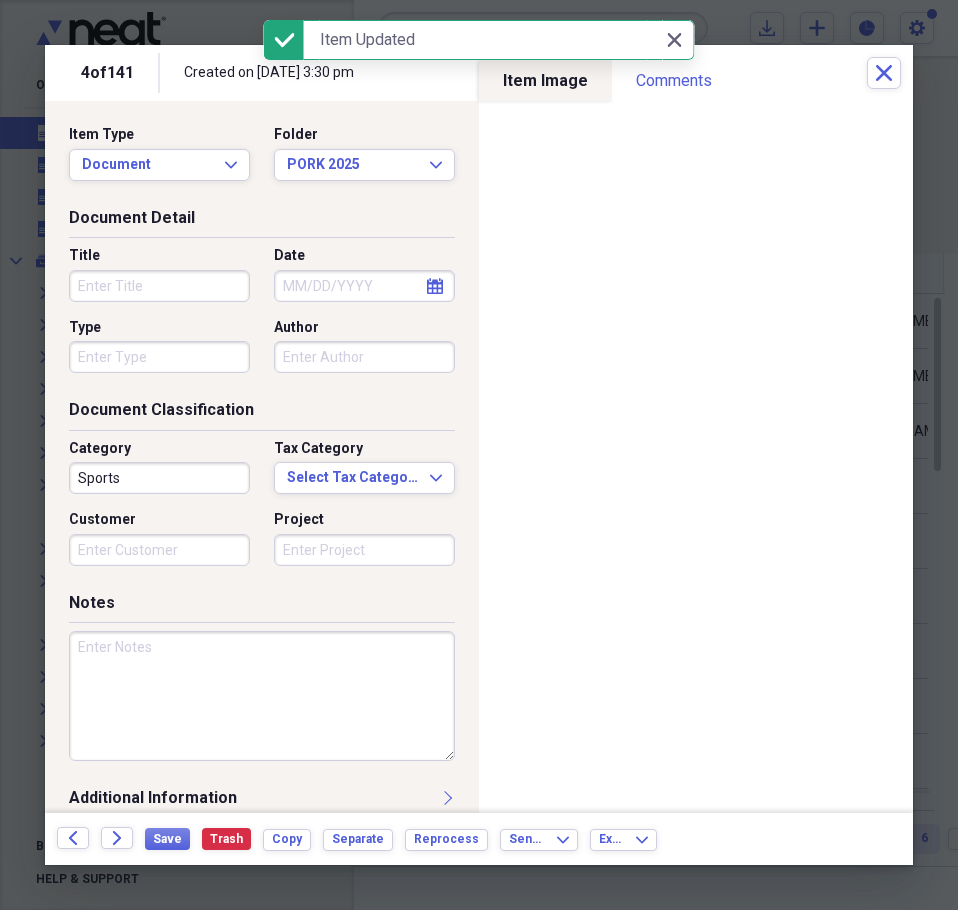 click on "Title" at bounding box center [159, 286] 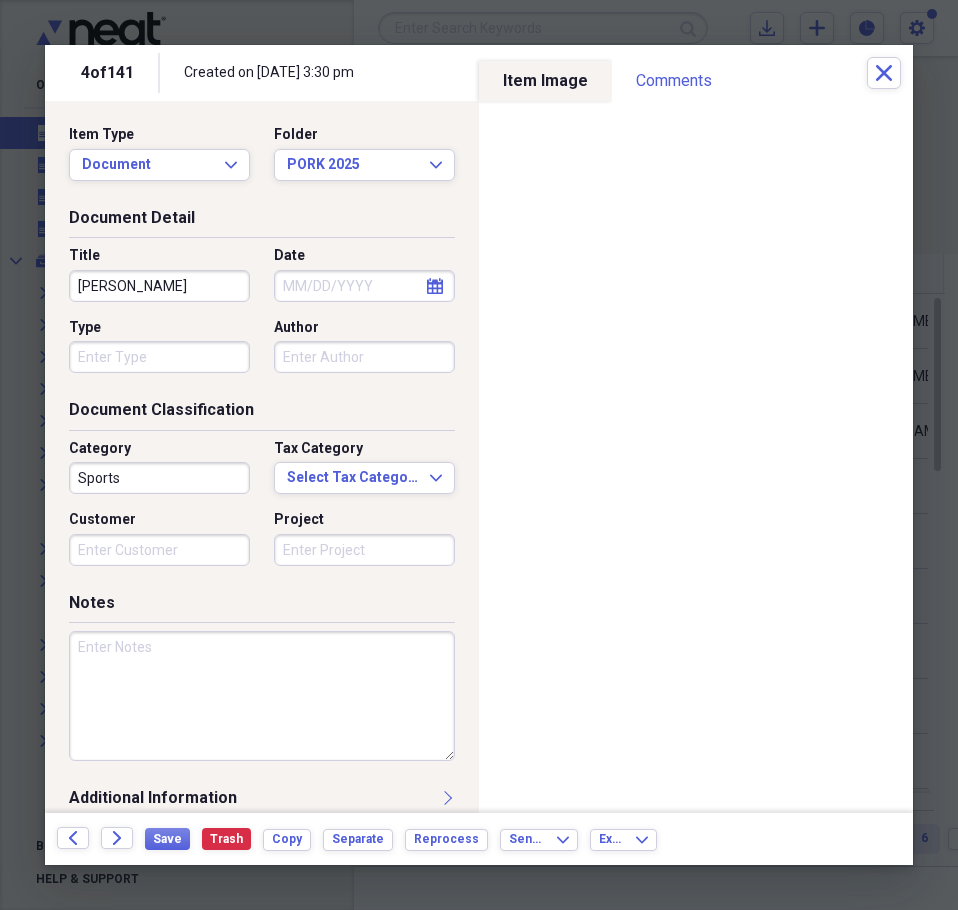 type on "JEFF BRINKERHOFF" 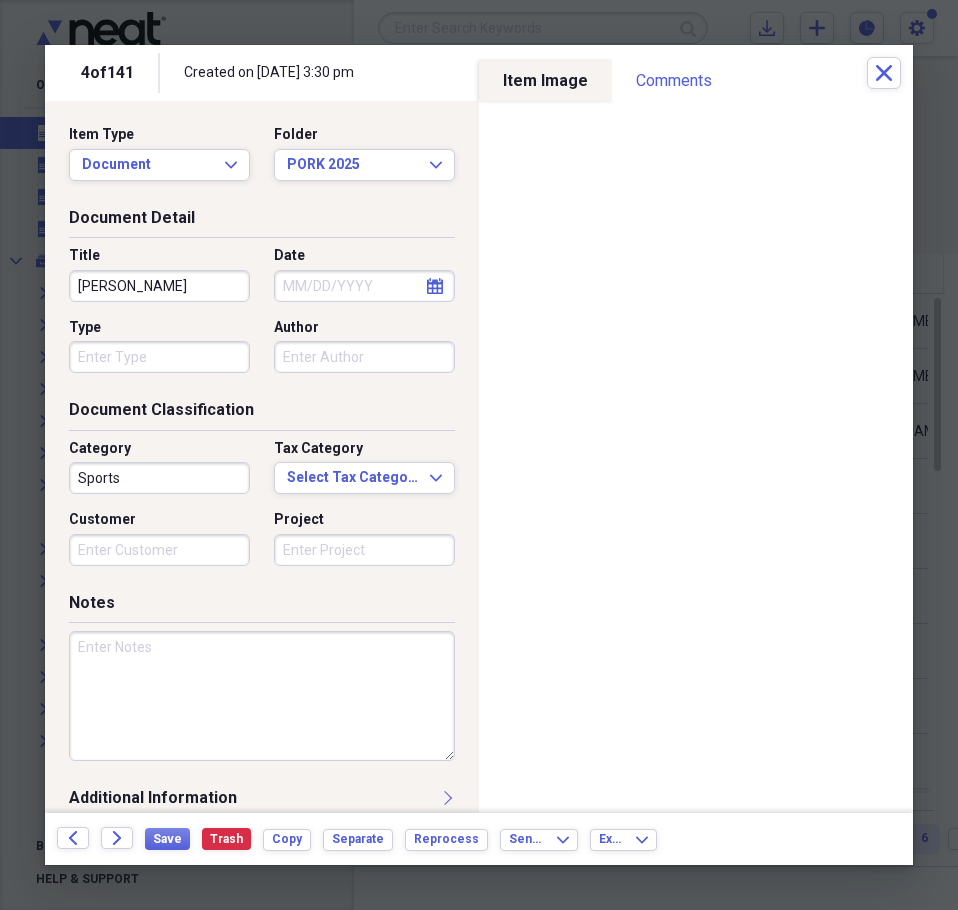 select on "6" 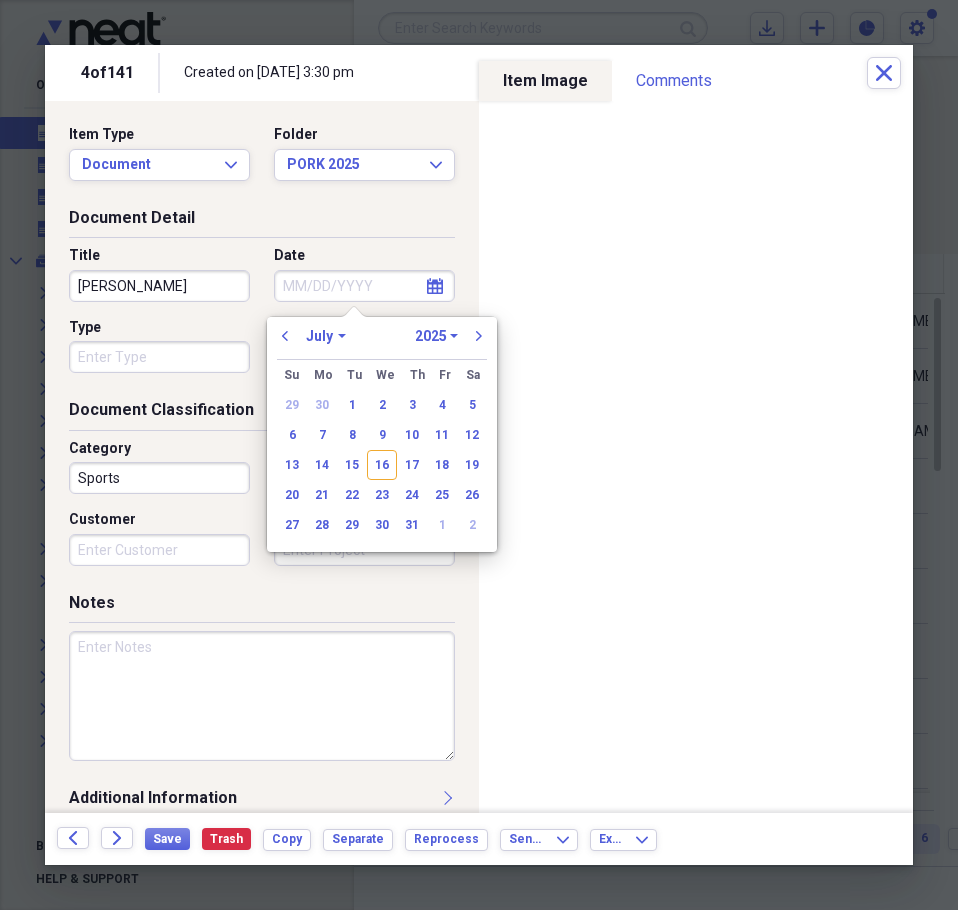 click on "8" at bounding box center [352, 435] 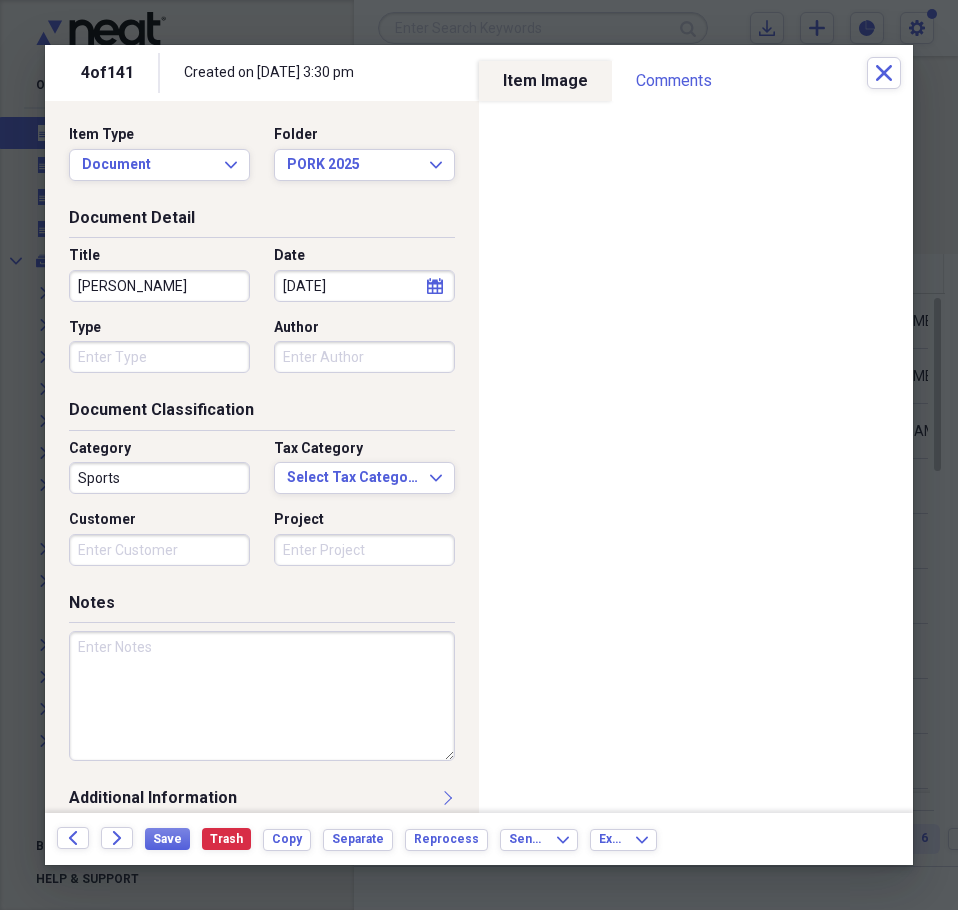 type on "07/08/2025" 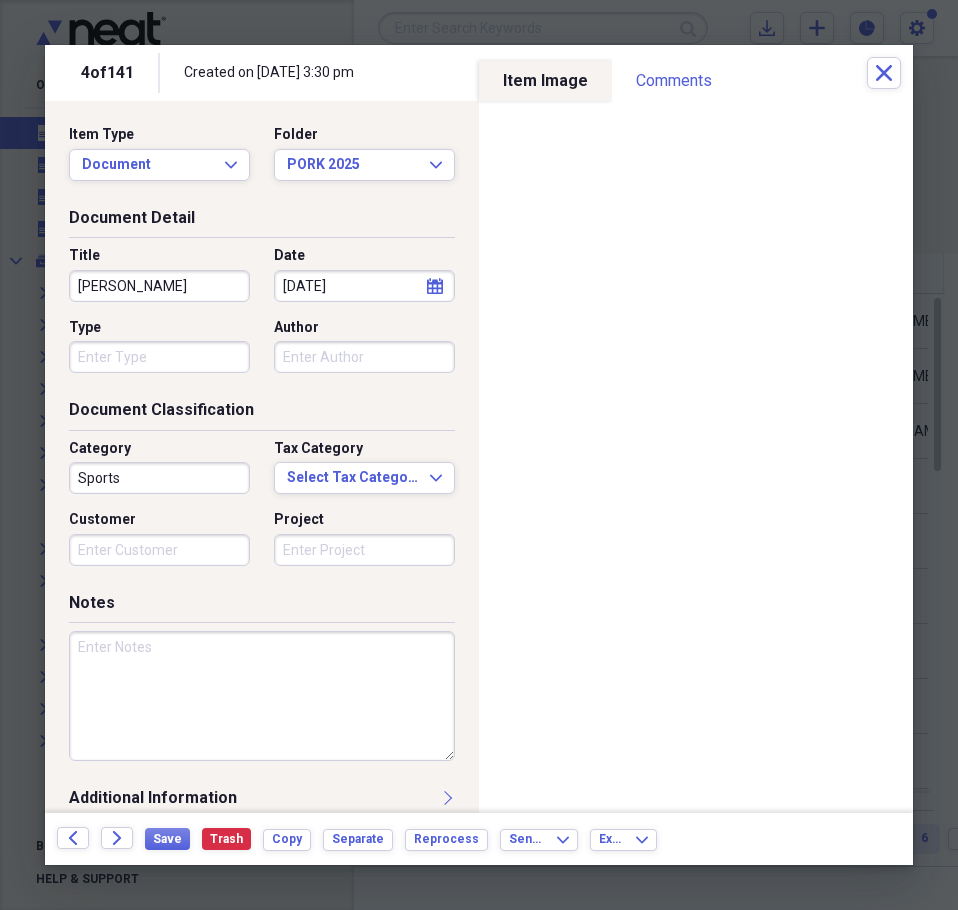 click at bounding box center [262, 696] 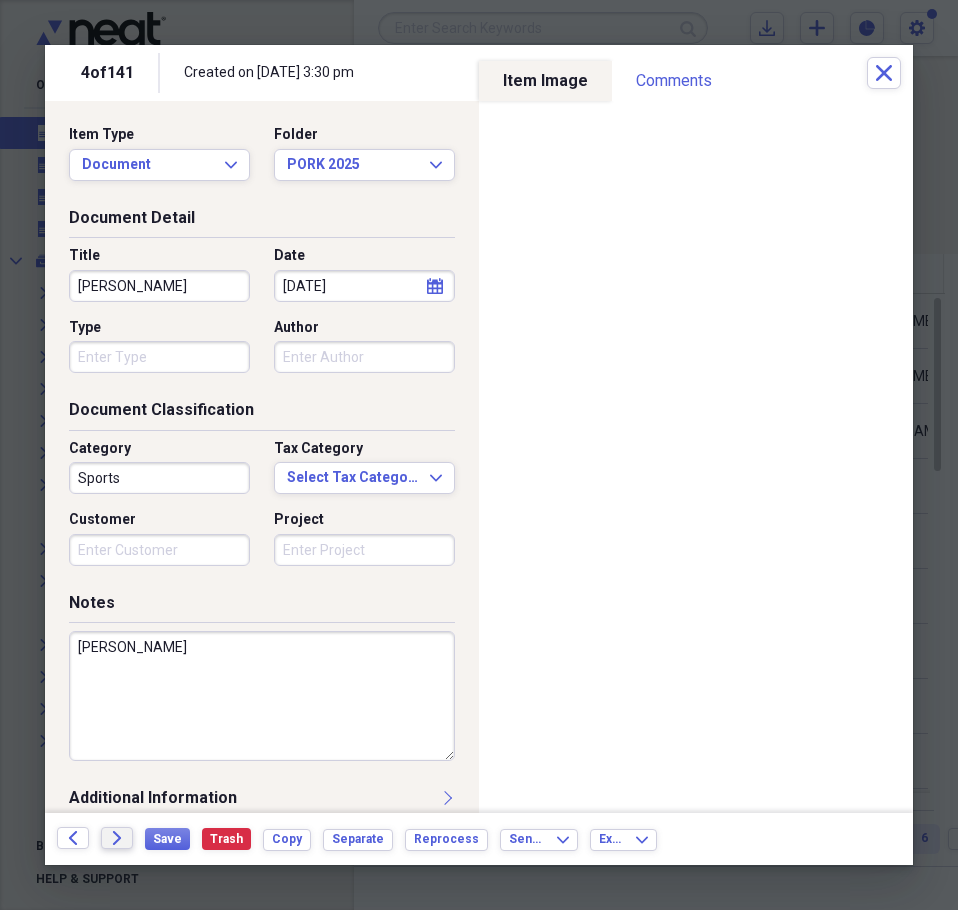 type on "SYDNEY JENSEN" 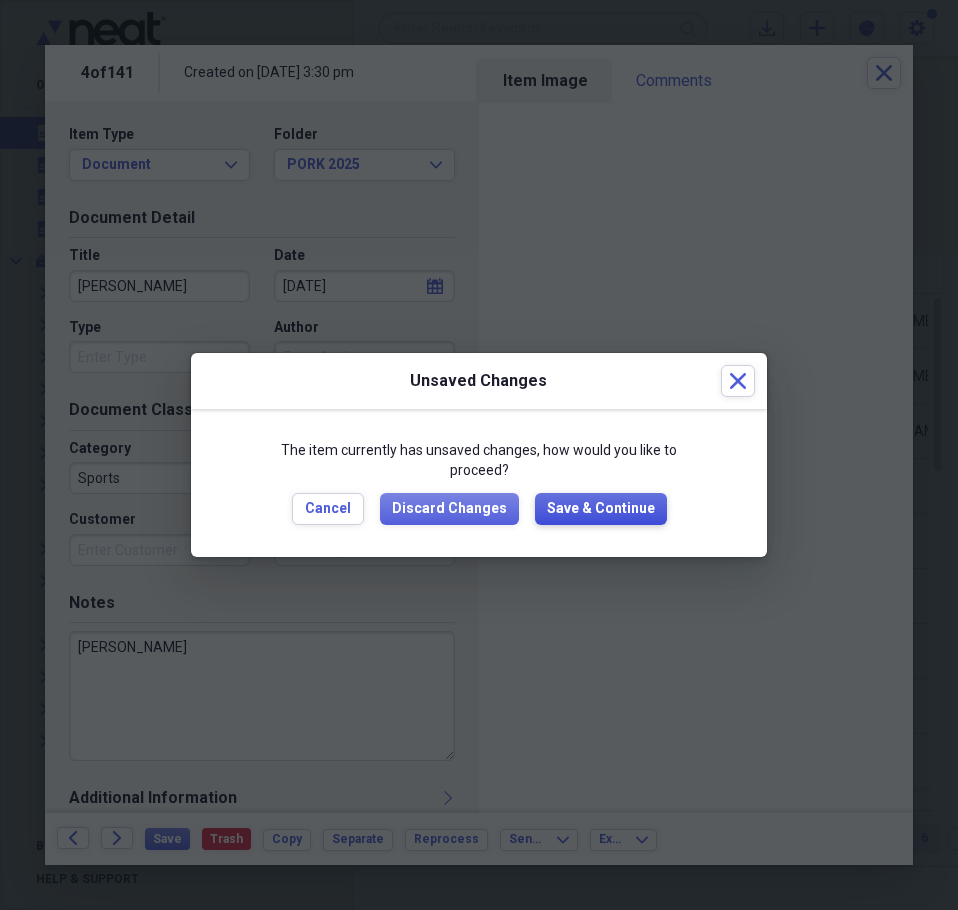click on "Save & Continue" at bounding box center [601, 509] 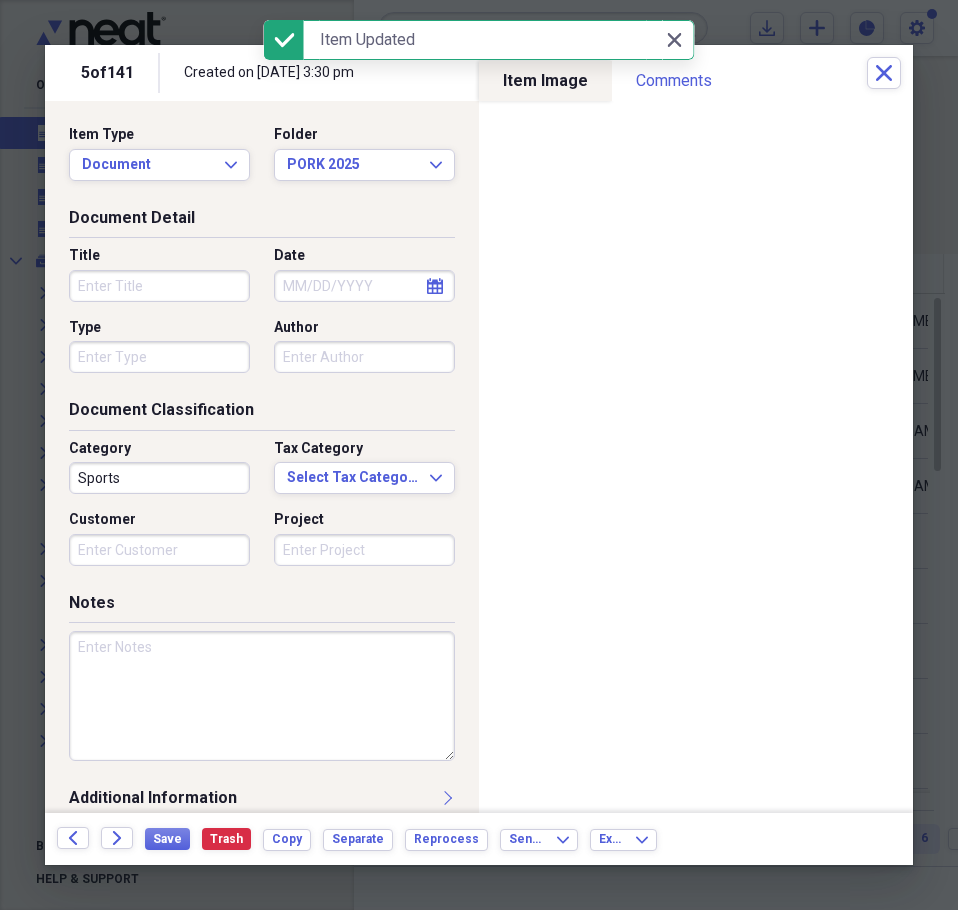 click on "Title" at bounding box center (159, 286) 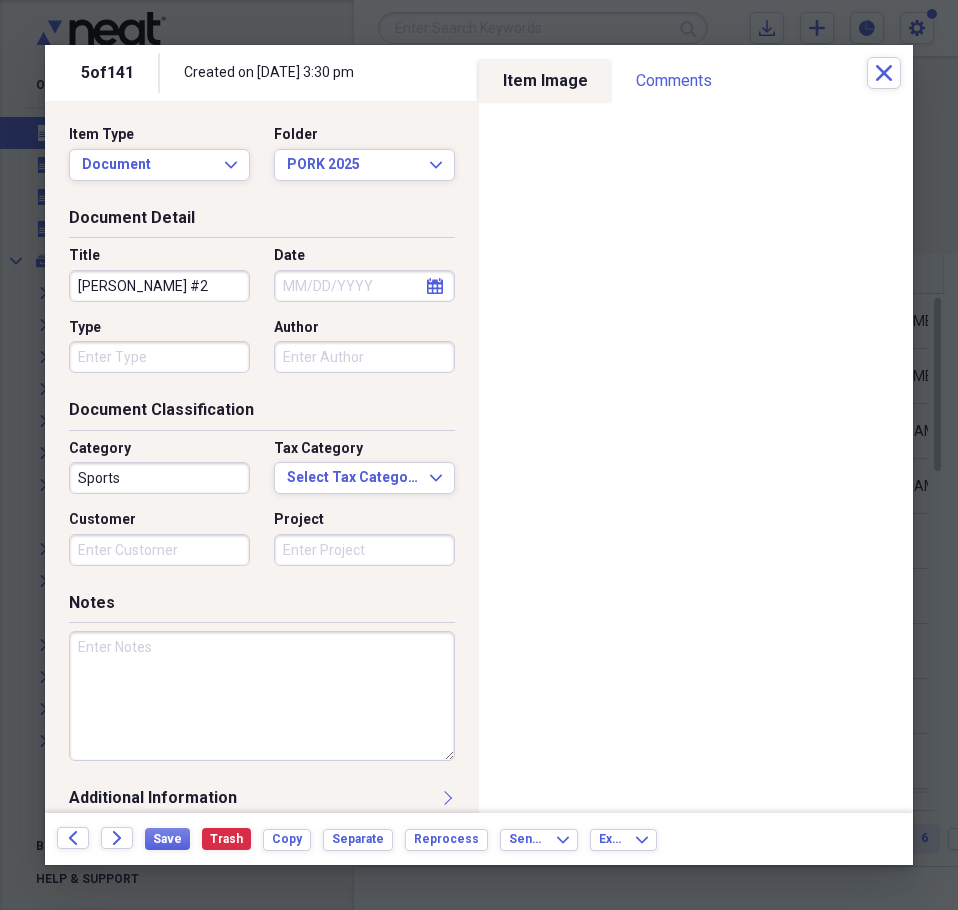 type on "MARK CHRISTENSEN #2" 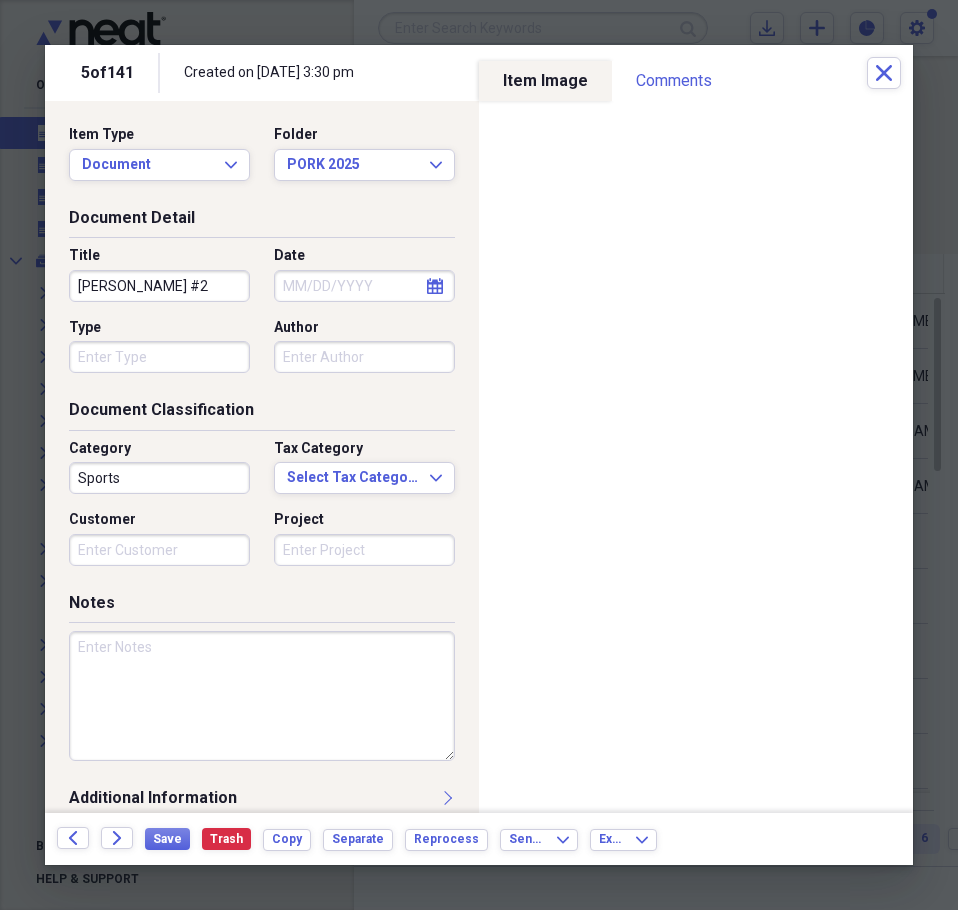 select on "6" 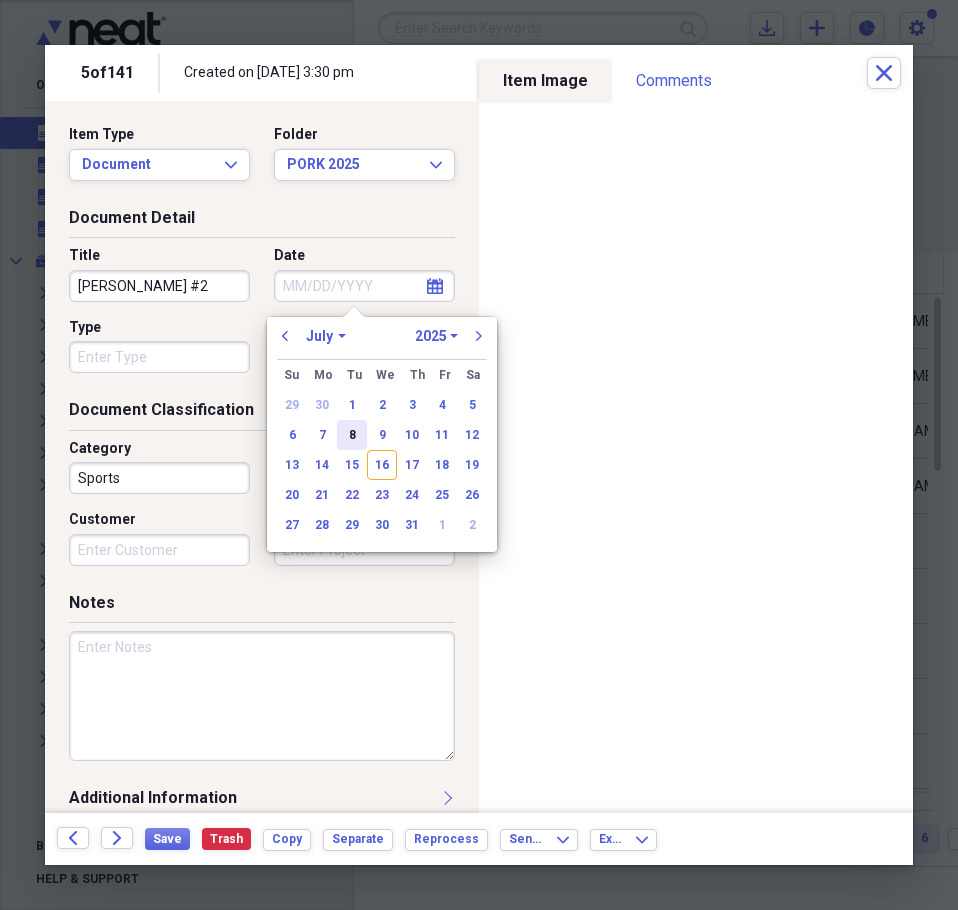 click on "8" at bounding box center [352, 435] 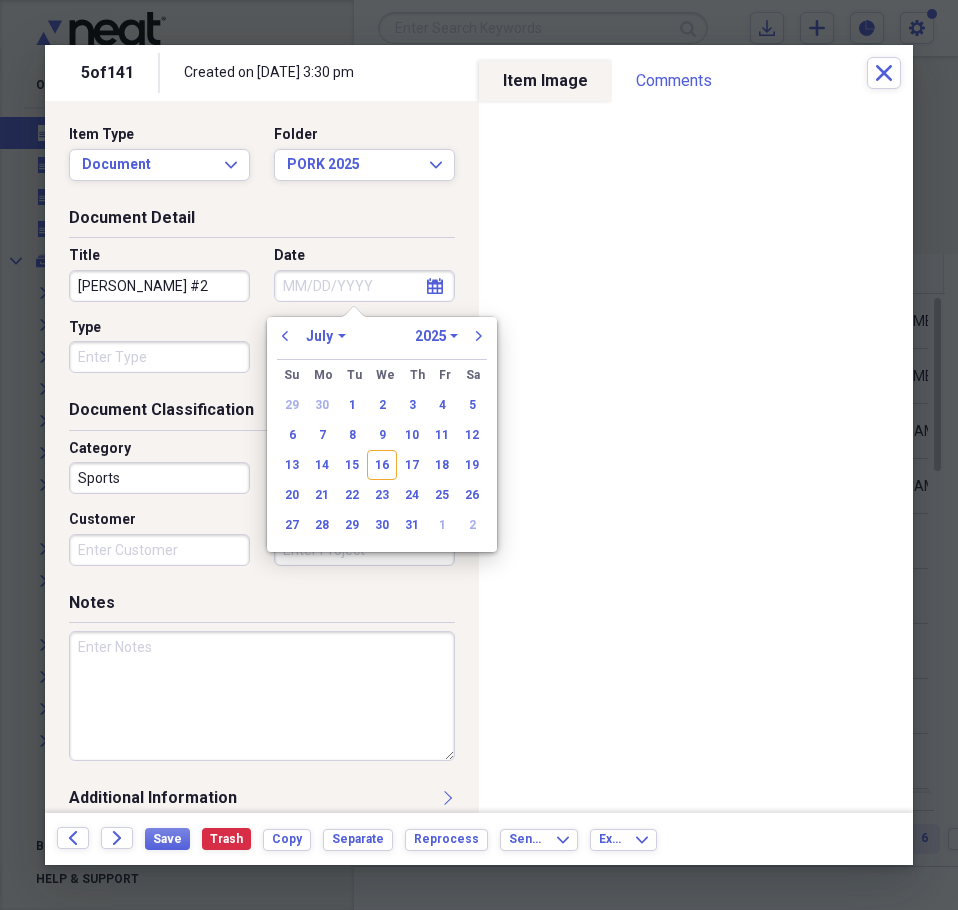 type on "07/08/2025" 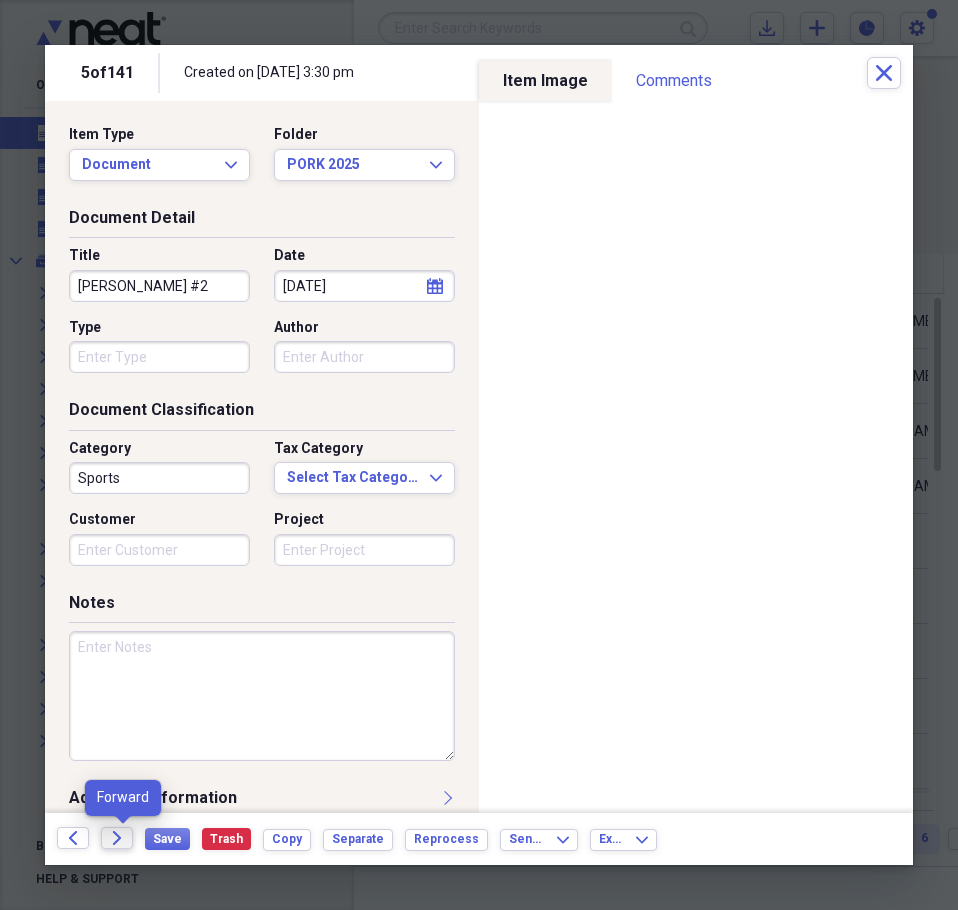 click on "Forward" at bounding box center (117, 838) 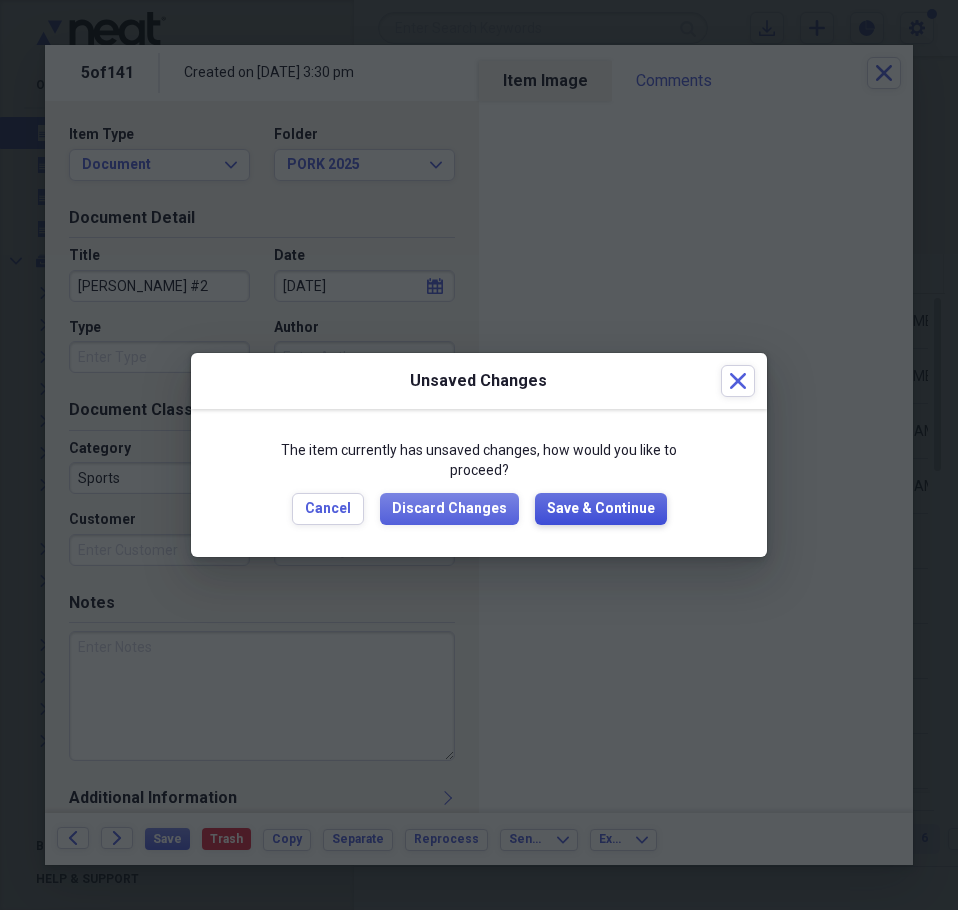 click on "Save & Continue" at bounding box center [601, 509] 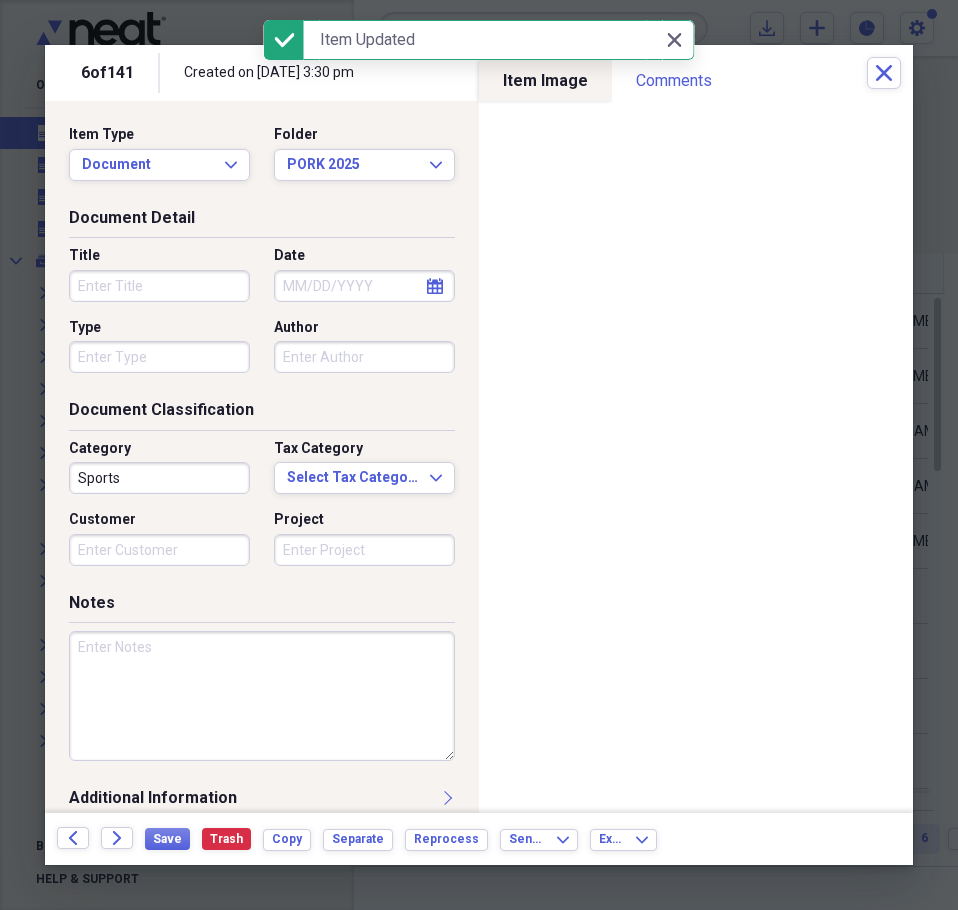 click on "Title" at bounding box center (159, 286) 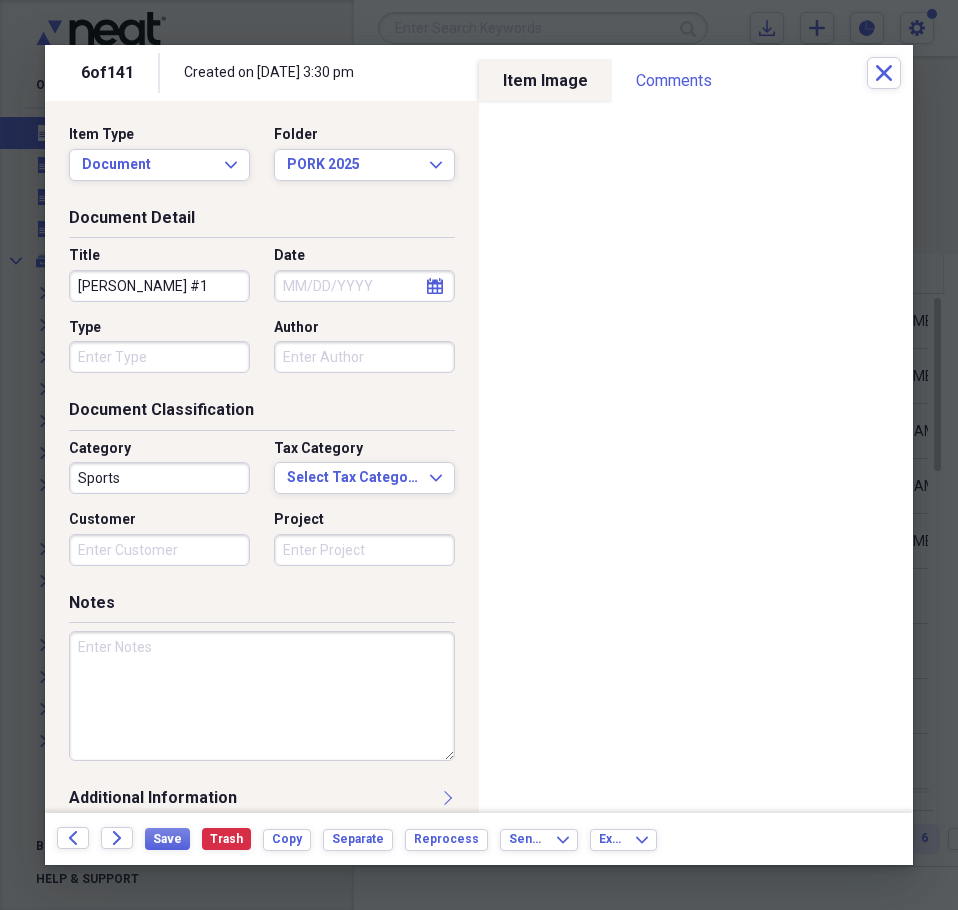 type on "MARK CHRISTENSEN #1" 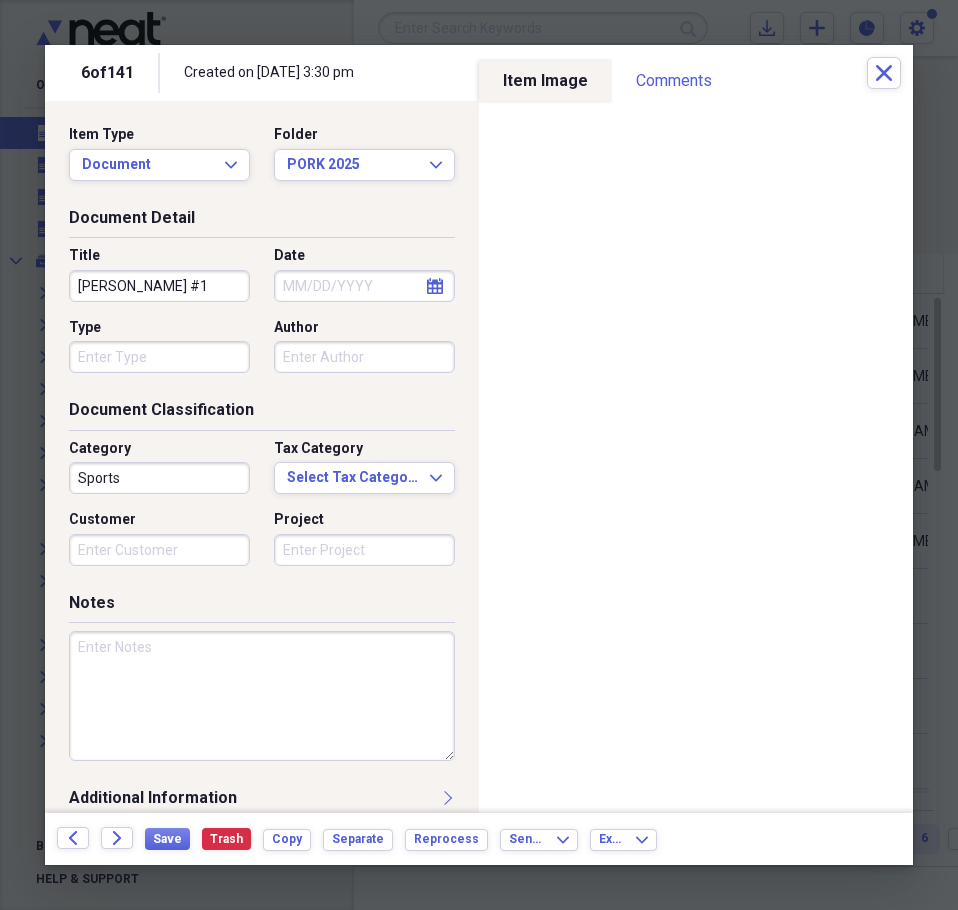 select on "6" 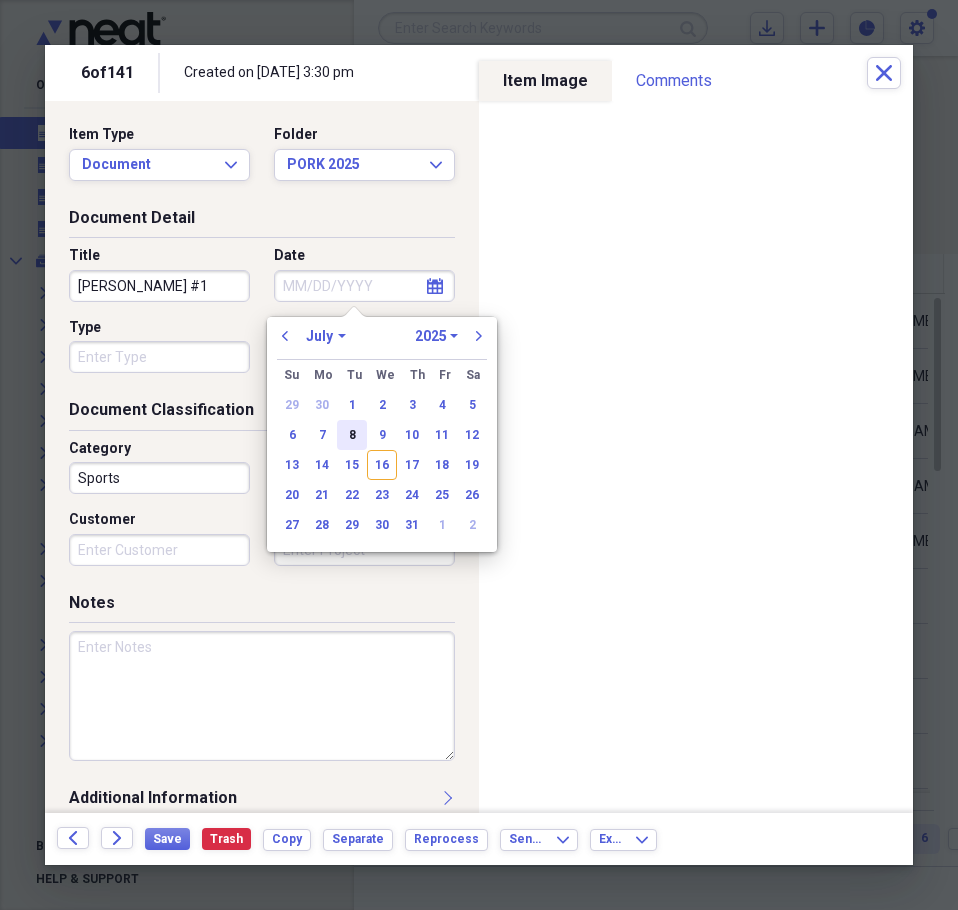 click on "8" at bounding box center (352, 435) 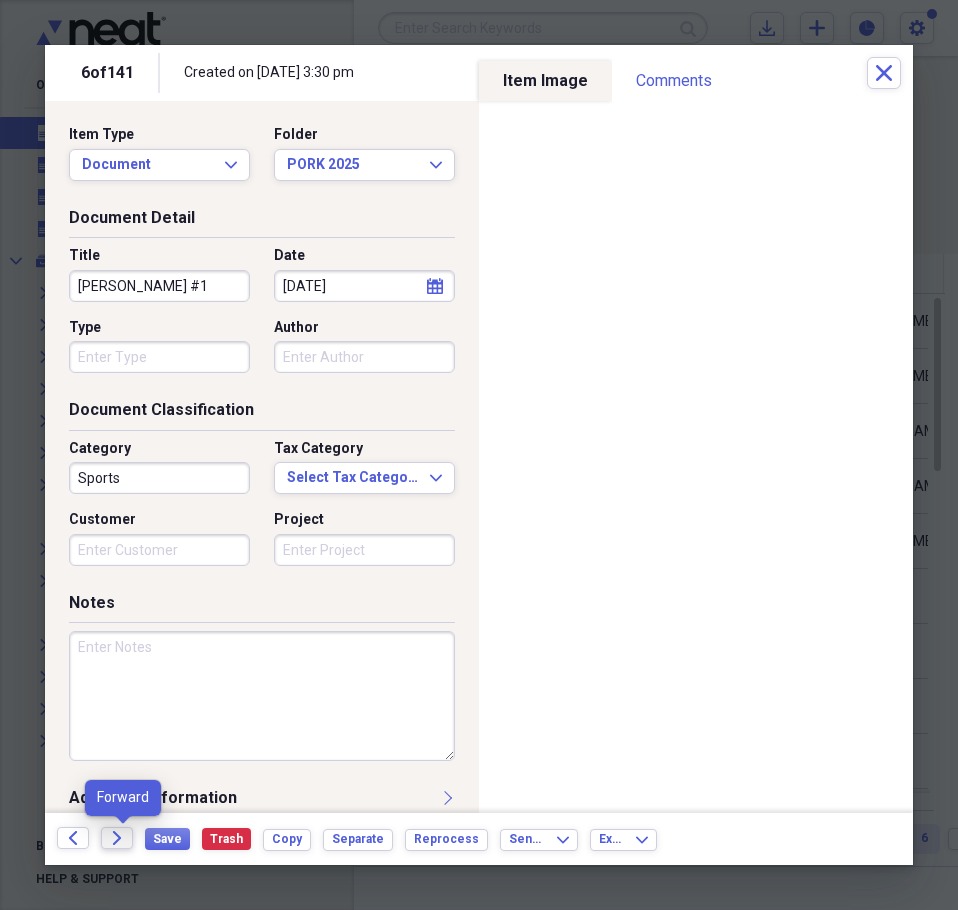 click on "Forward" 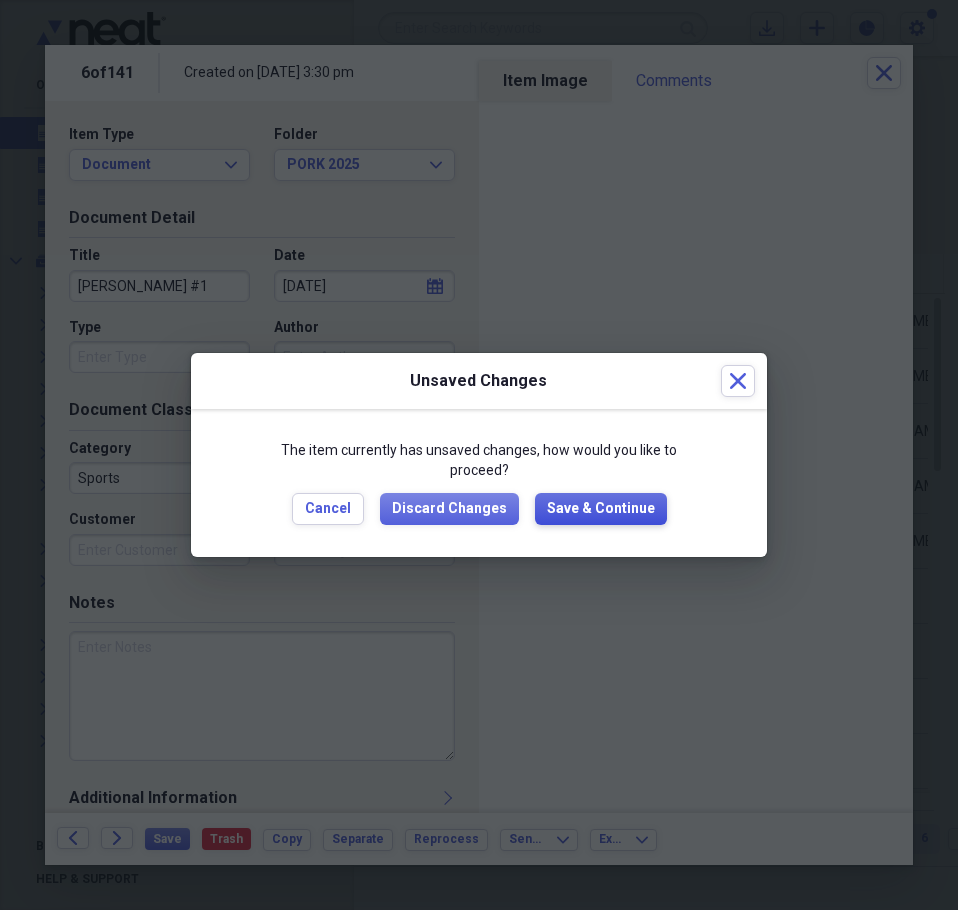 click on "Save & Continue" at bounding box center (601, 509) 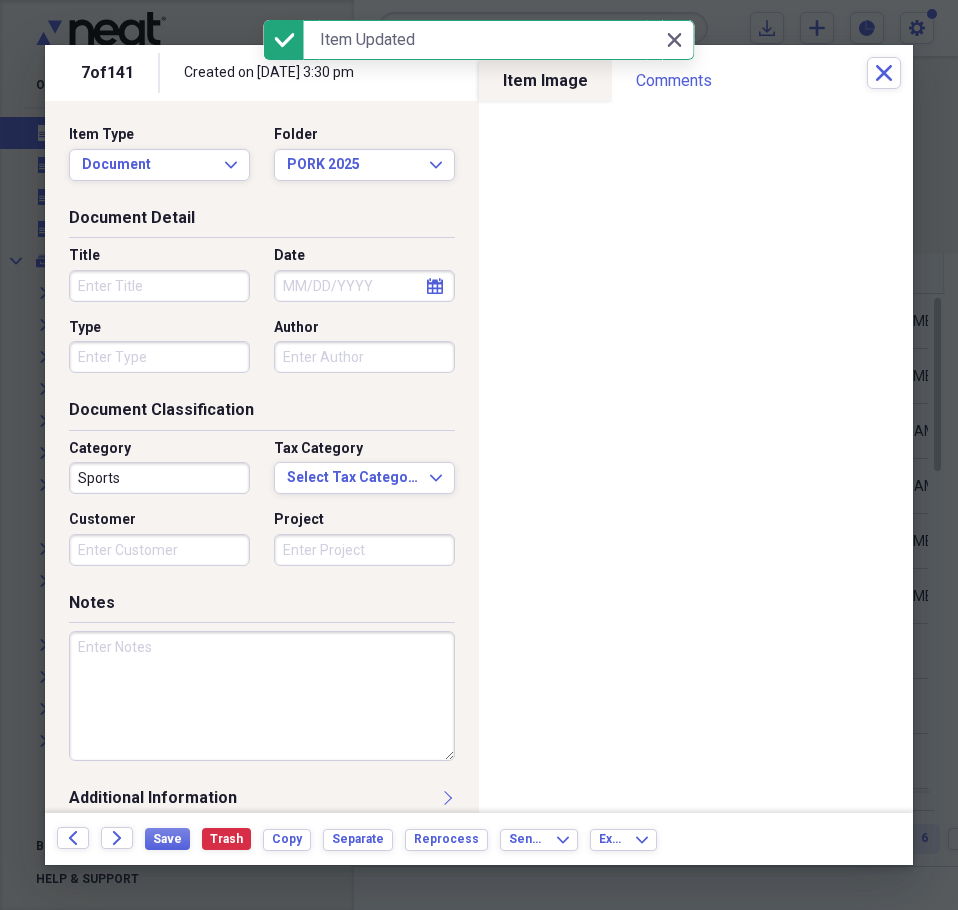 click on "Title" at bounding box center (159, 286) 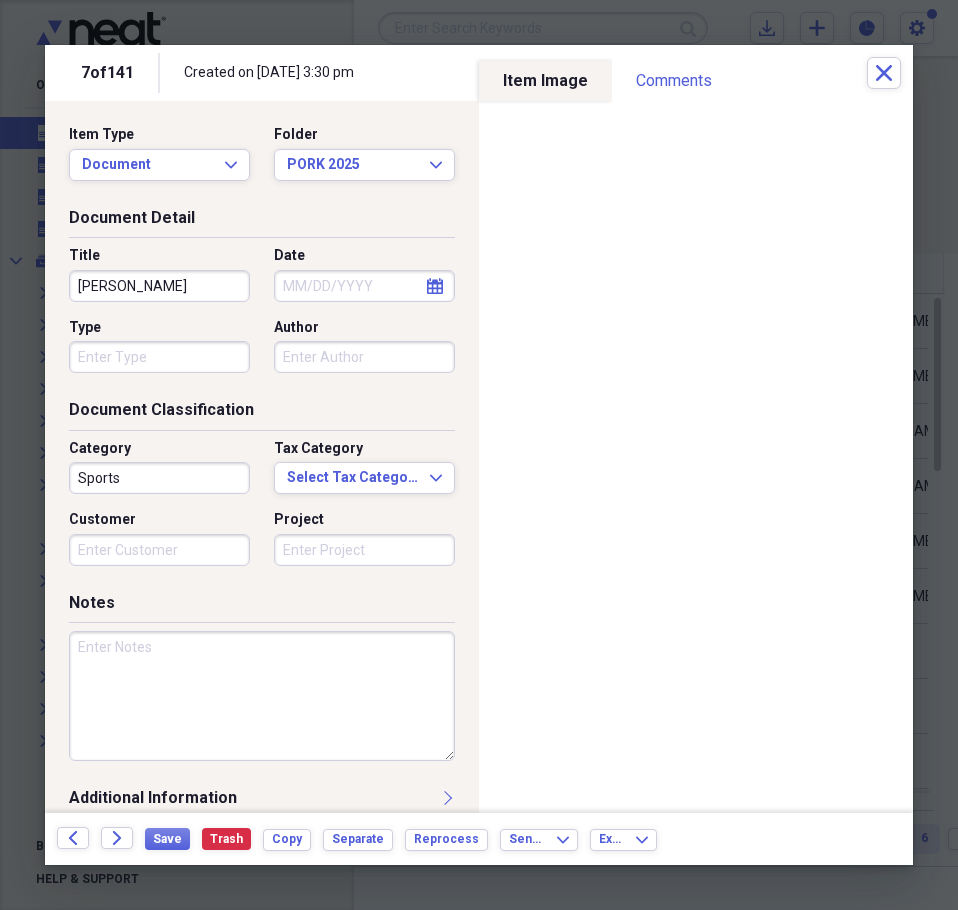 type on "GLENDY CROSBY" 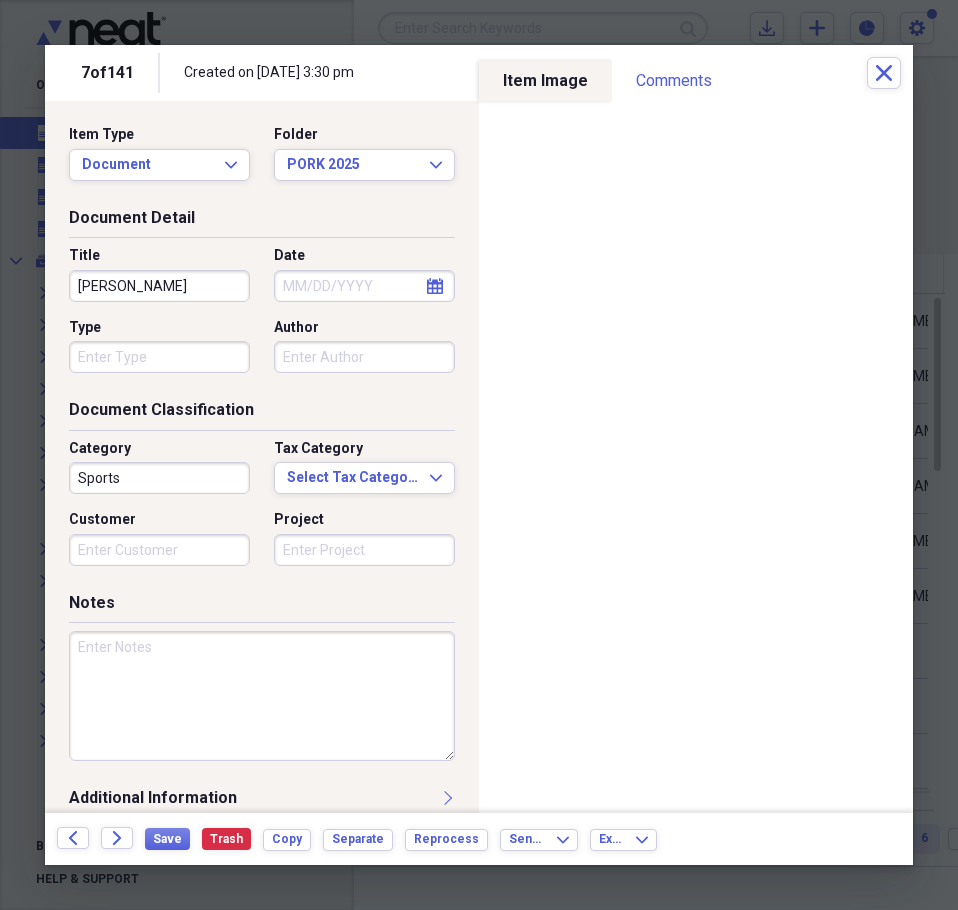 select on "6" 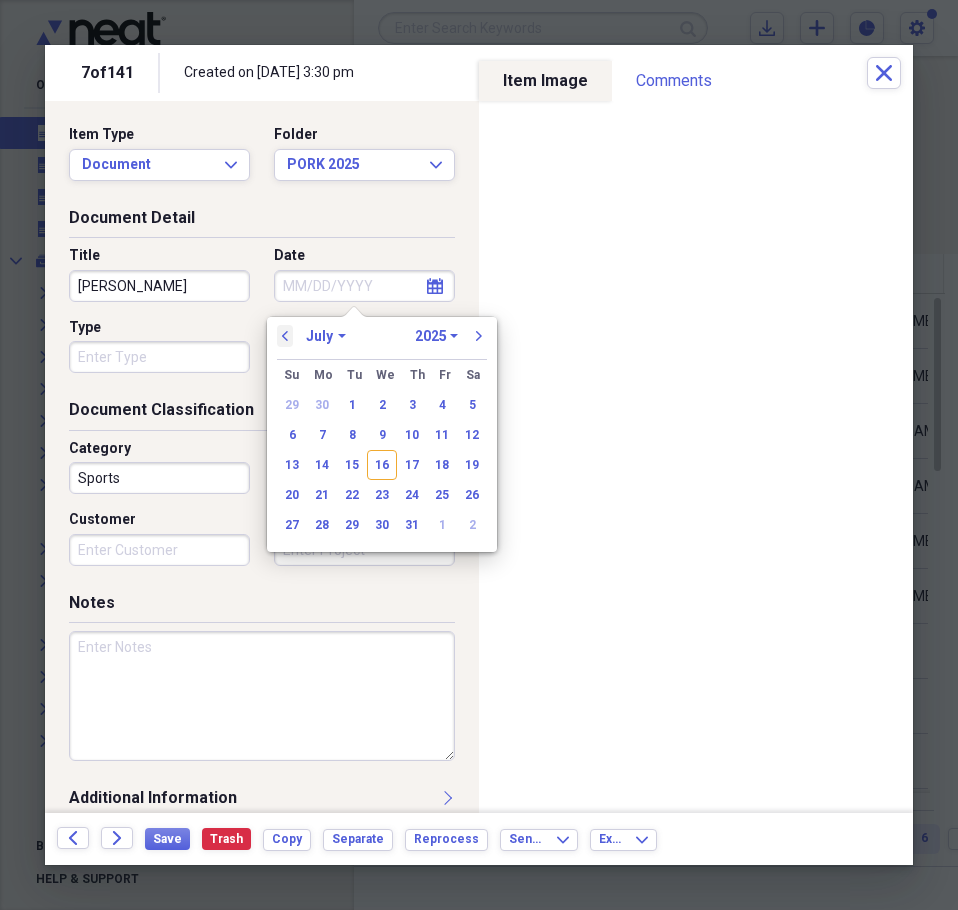 click on "previous" at bounding box center [285, 336] 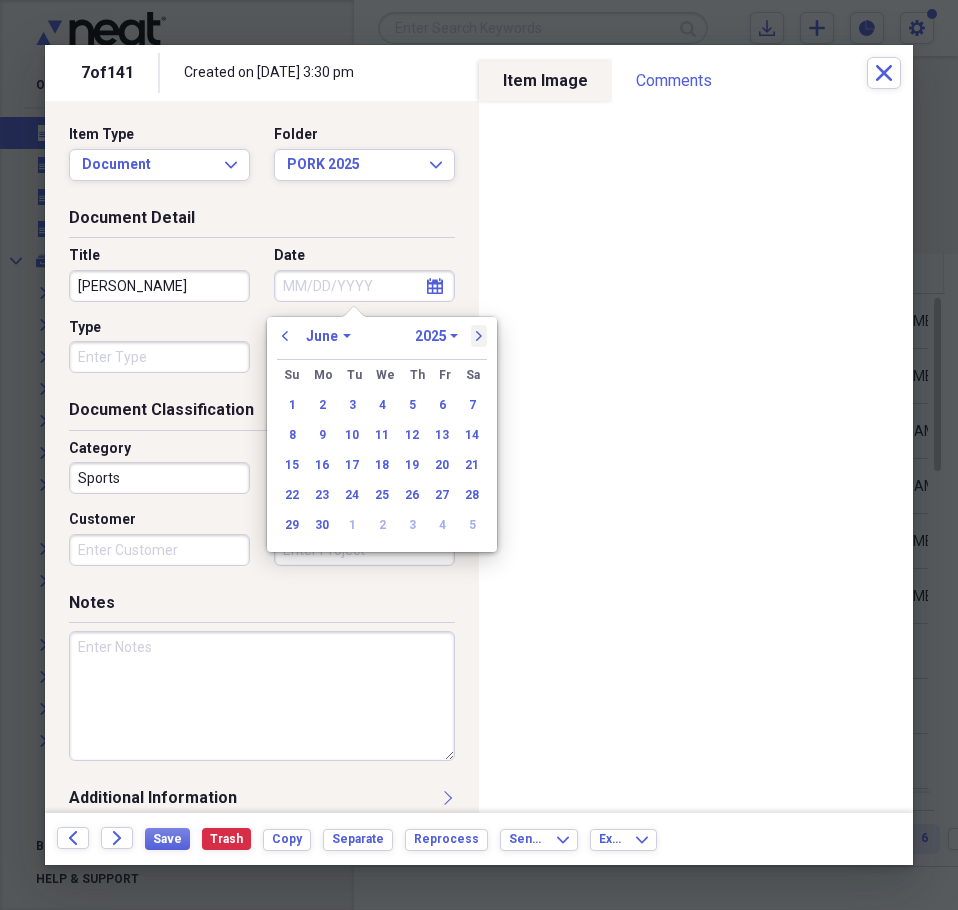 click on "next" at bounding box center [479, 336] 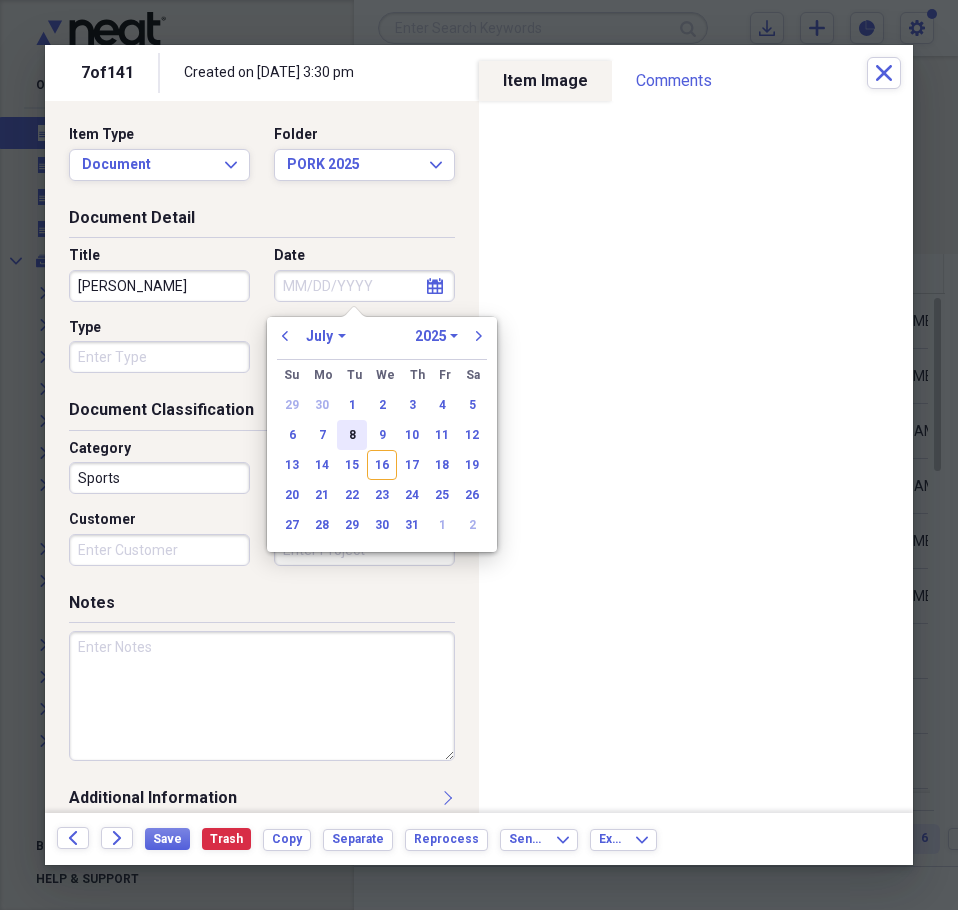 click on "8" at bounding box center [352, 435] 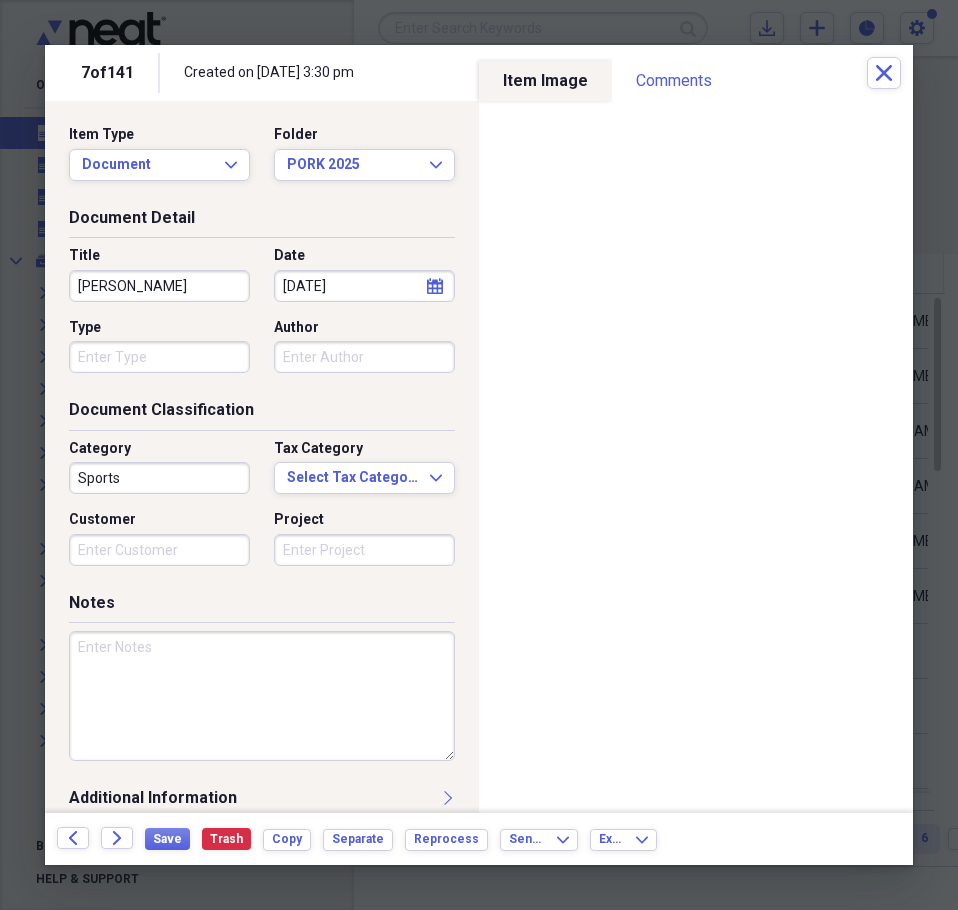 type on "07/08/2025" 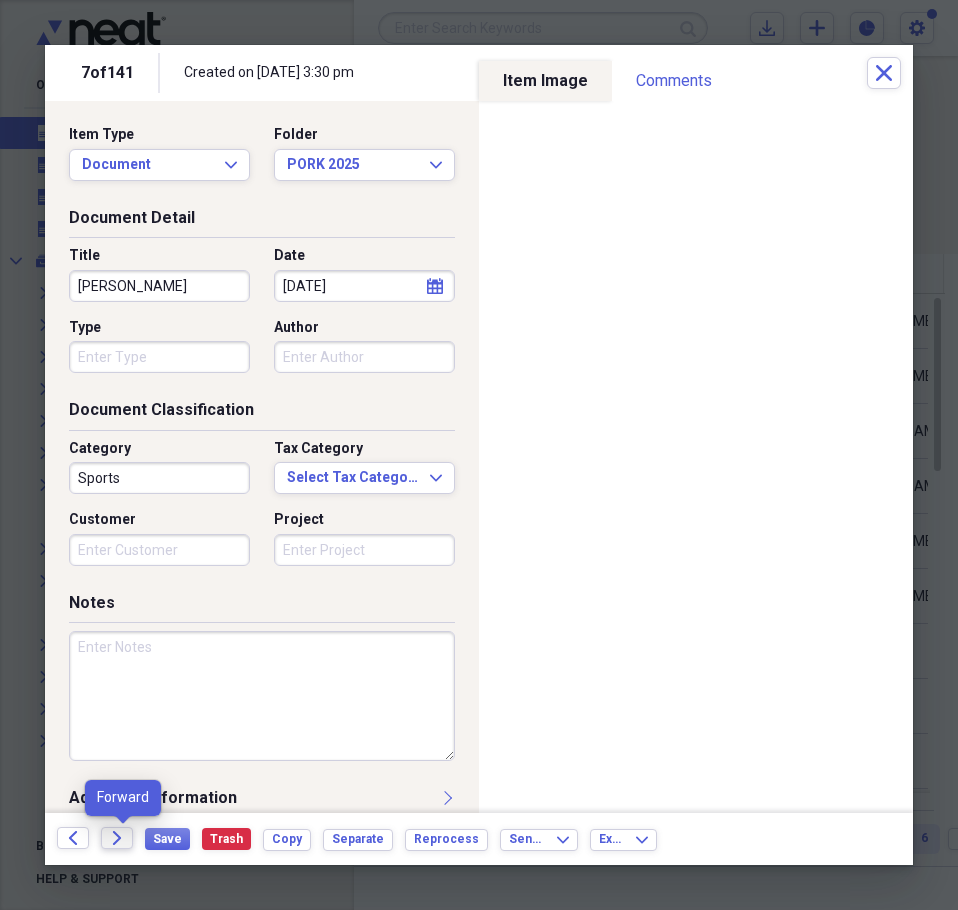 click on "Forward" 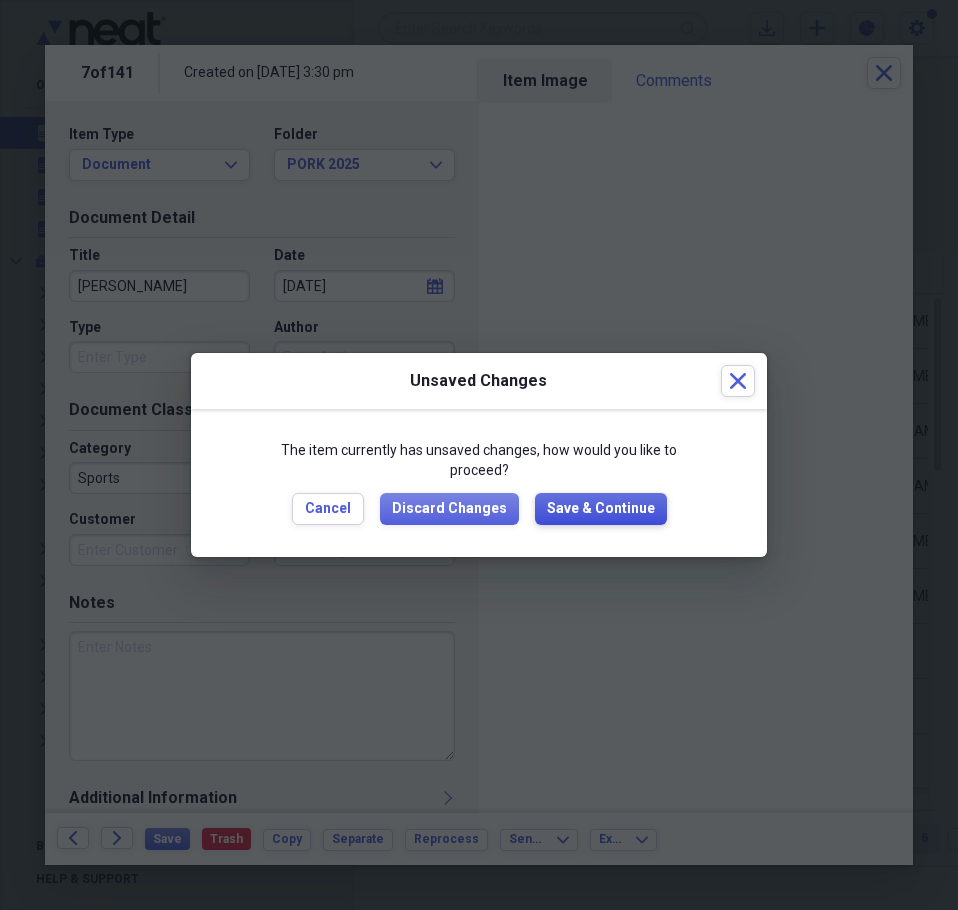 click on "Save & Continue" at bounding box center [601, 509] 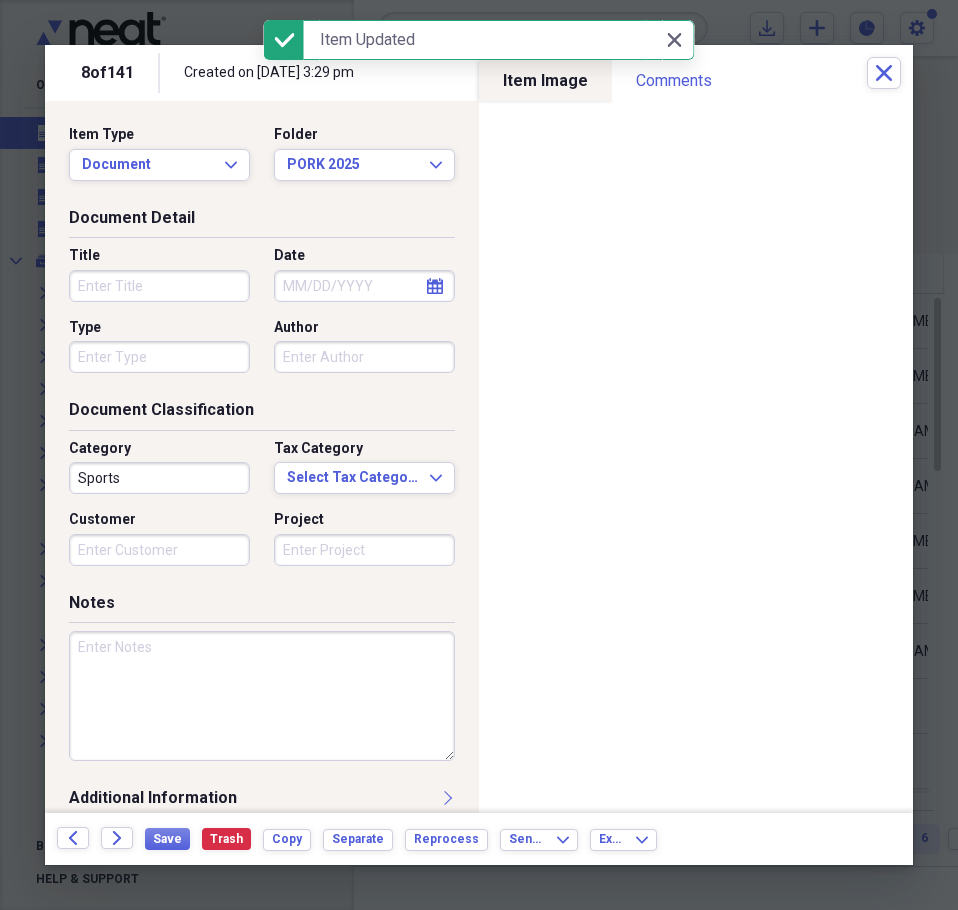 click on "Title" at bounding box center (159, 286) 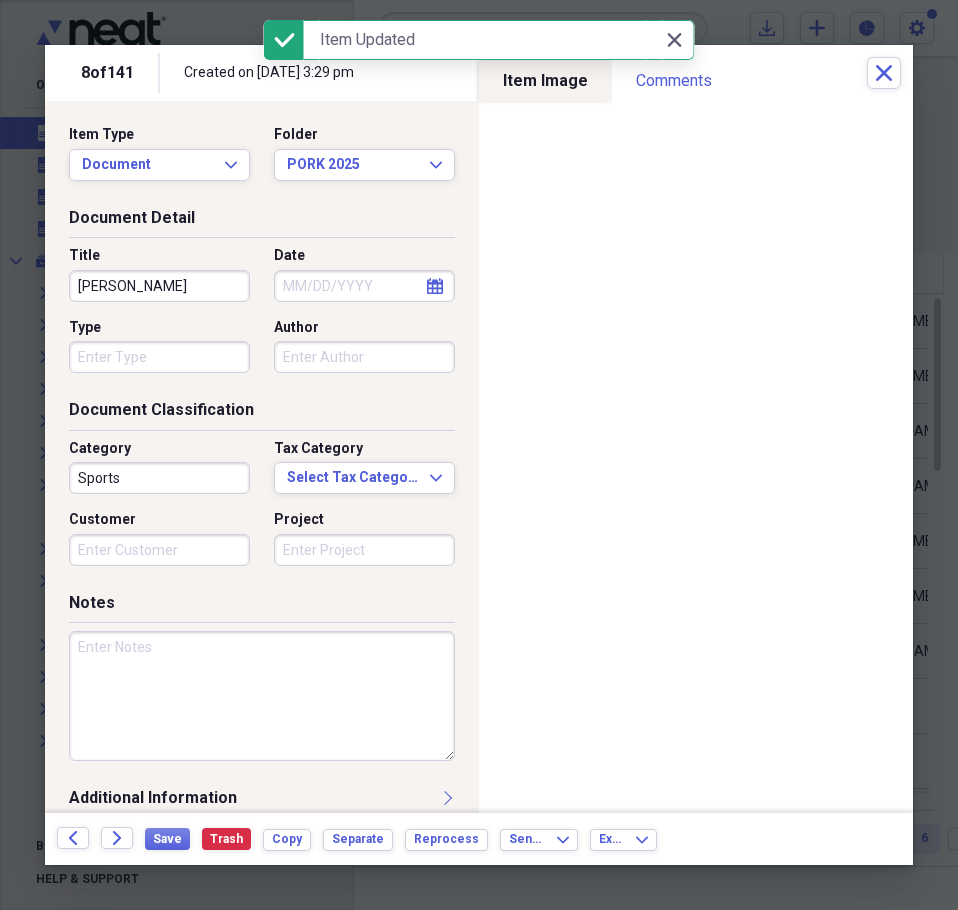 type on "ERIC WEBB" 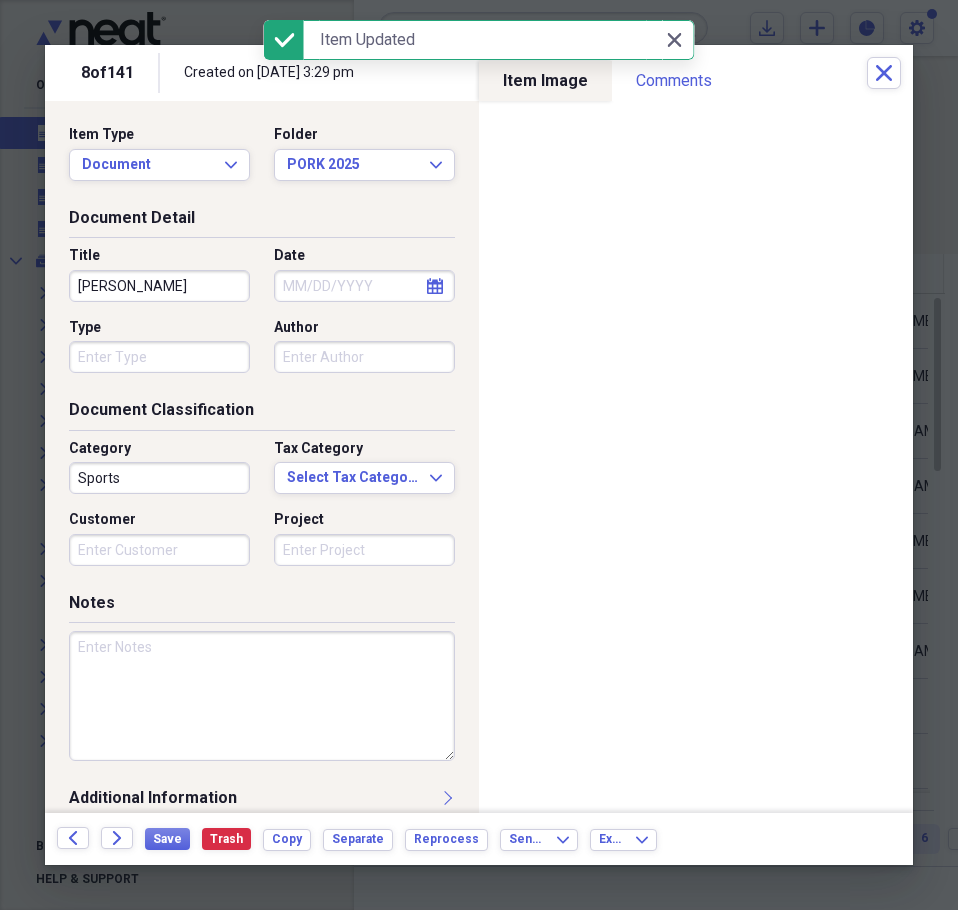 select on "6" 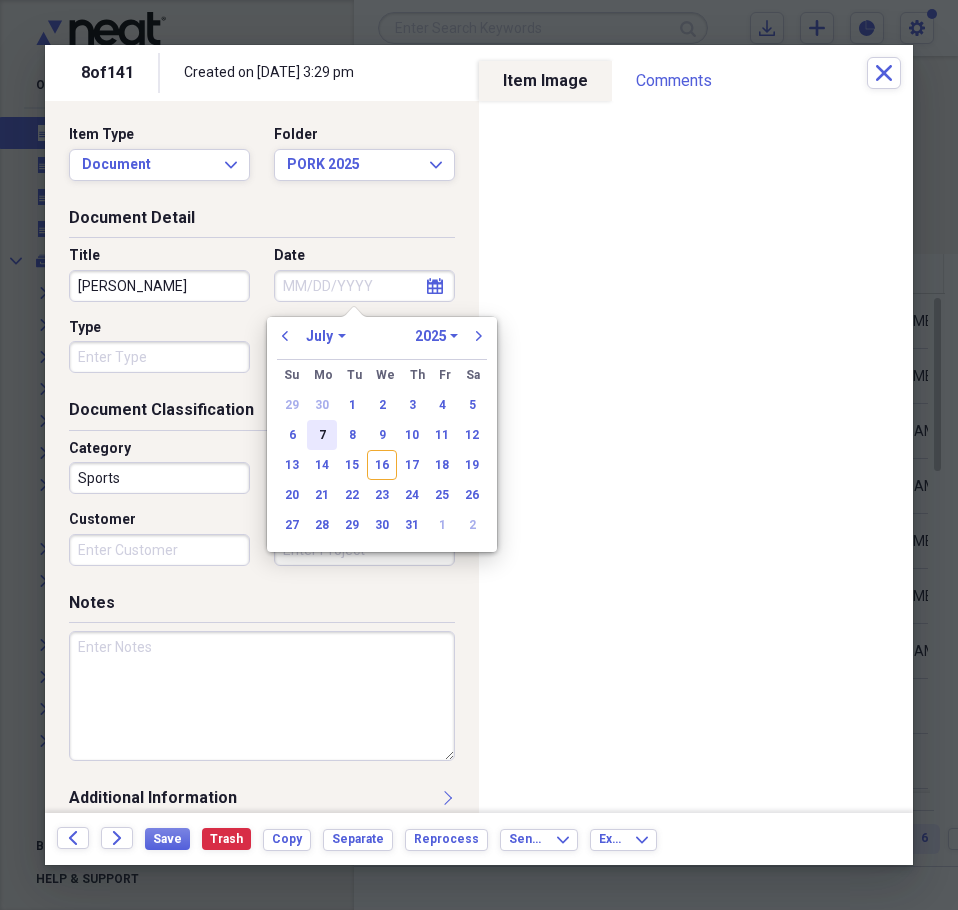 click on "7" at bounding box center [322, 435] 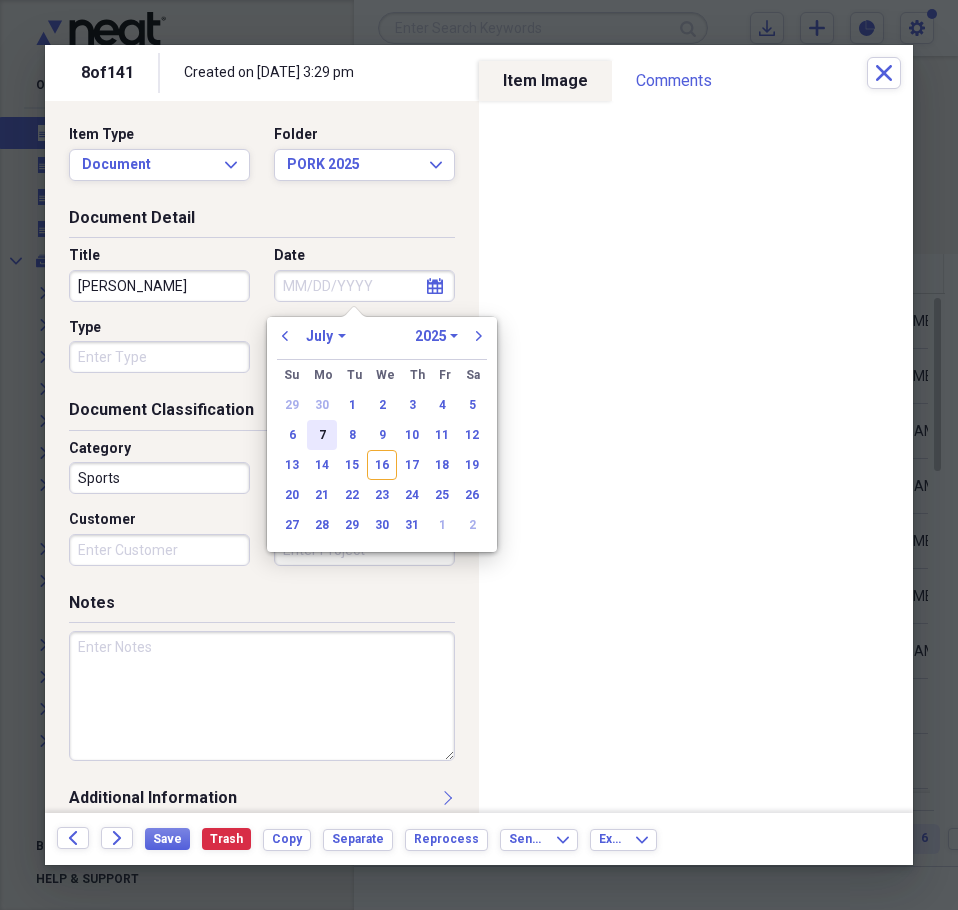 type on "07/07/2025" 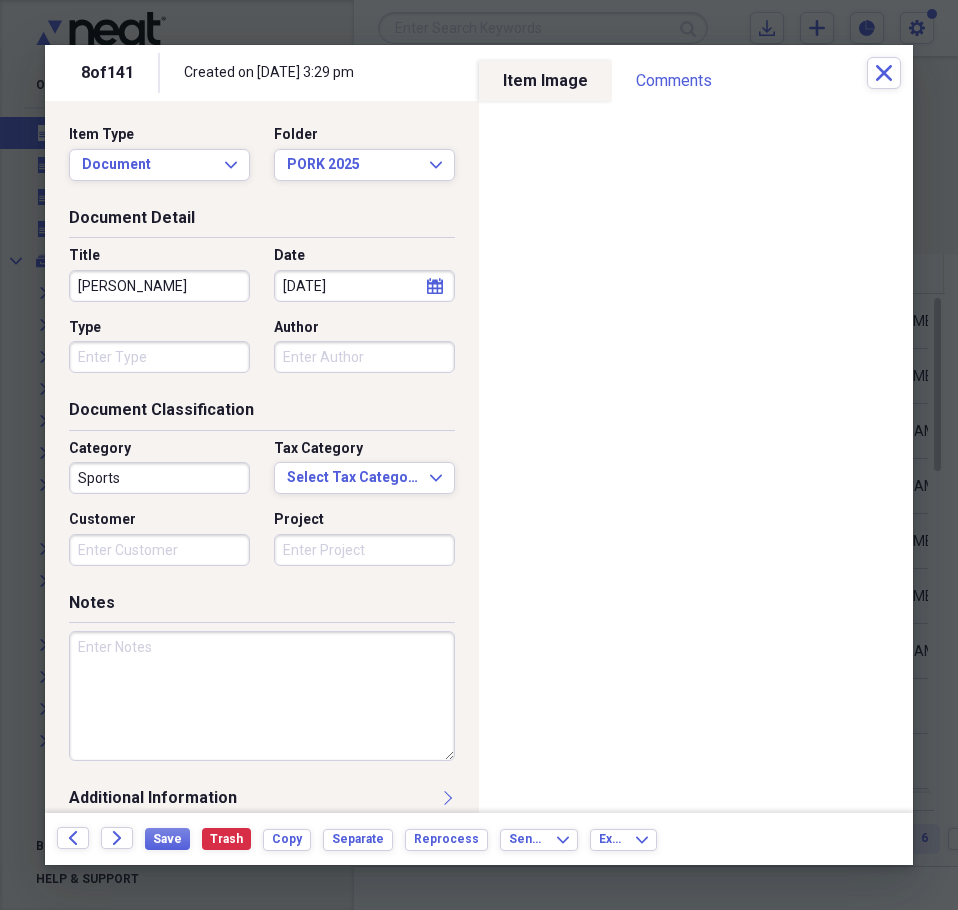 click at bounding box center [262, 696] 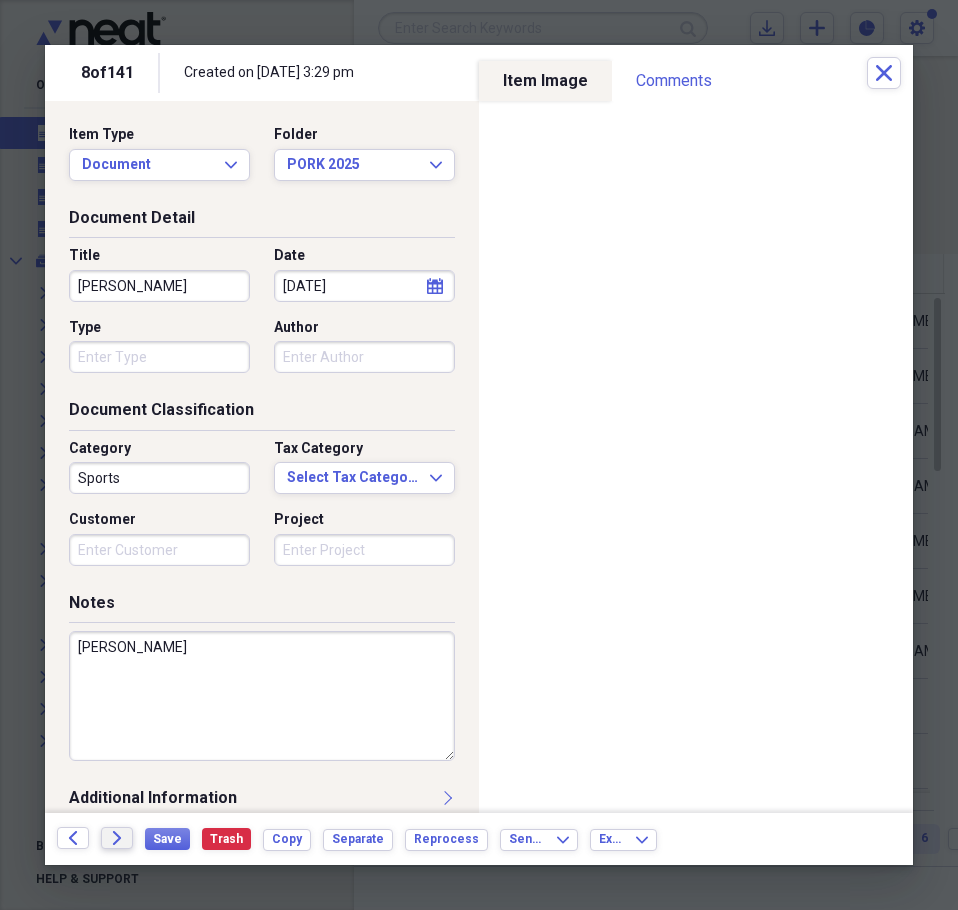 type on "FARLEY" 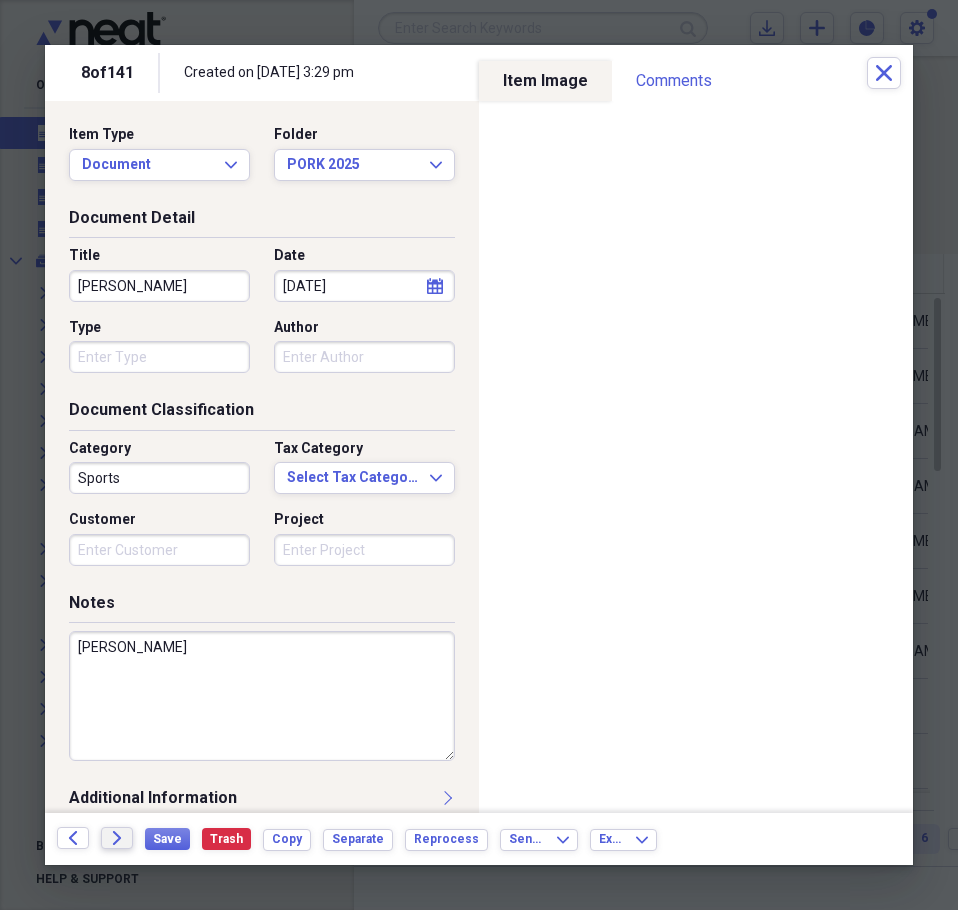 click on "Forward" 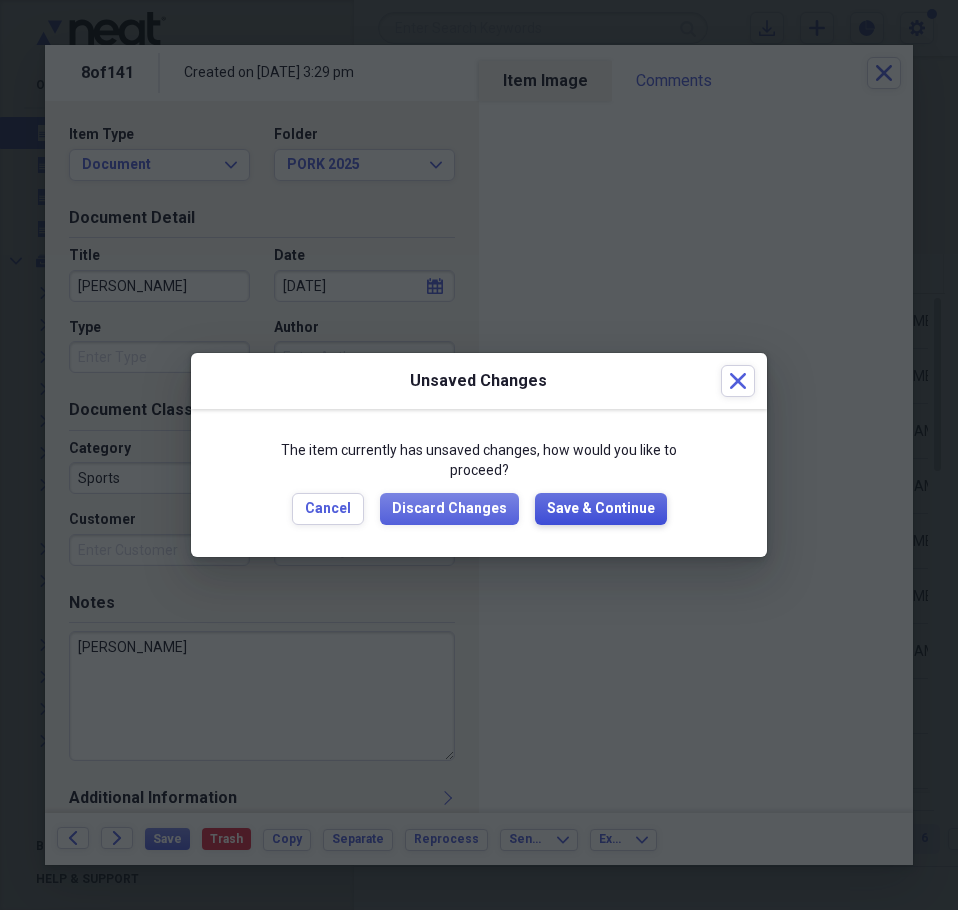 click on "Save & Continue" at bounding box center [601, 509] 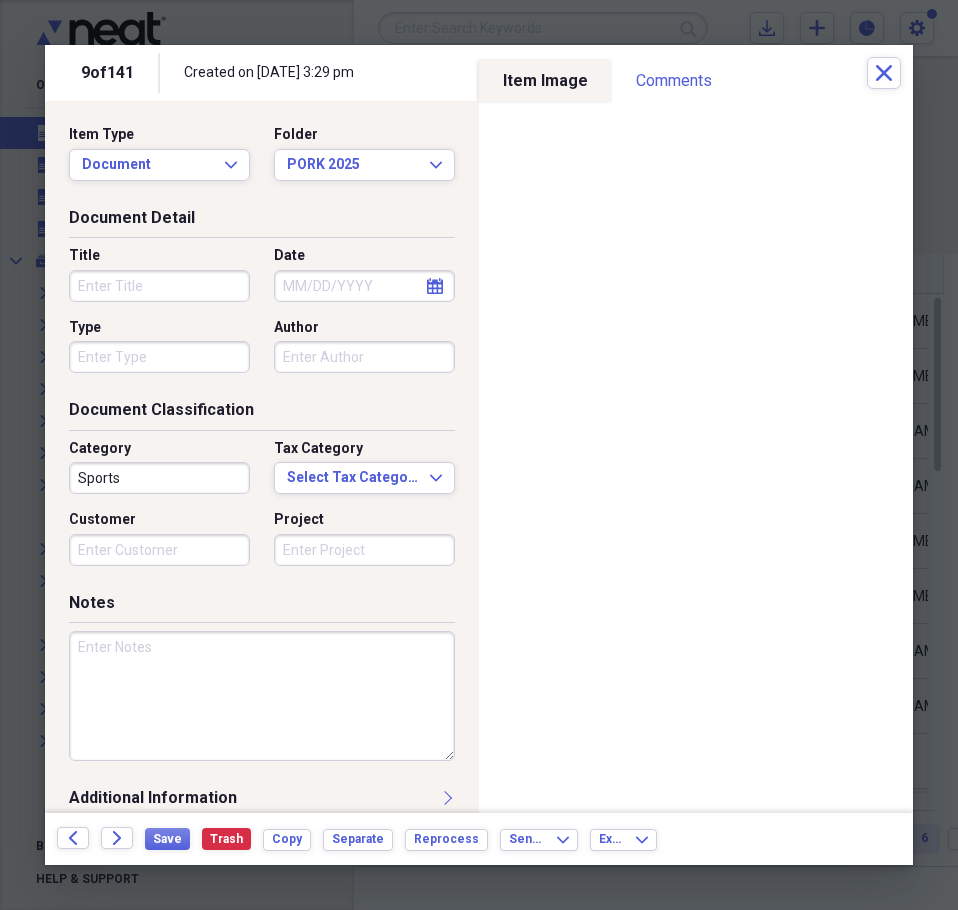 click on "Title" at bounding box center (159, 286) 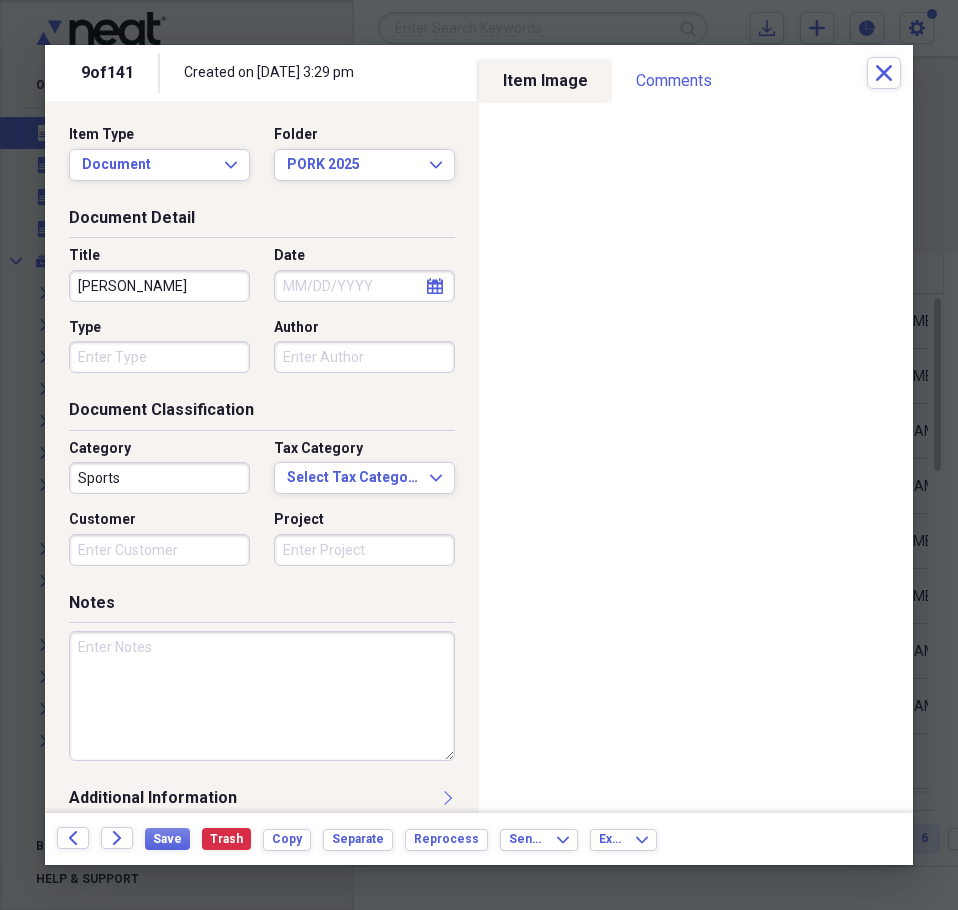 type on "ANDEW GOUDY" 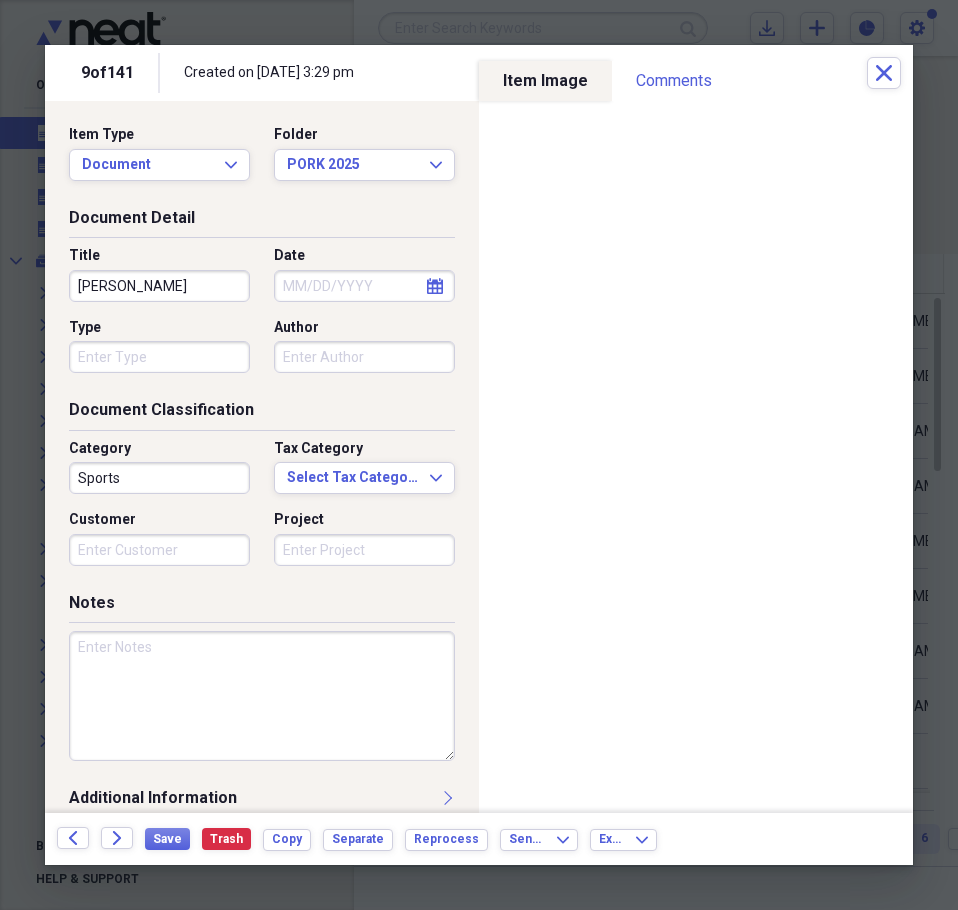 select on "6" 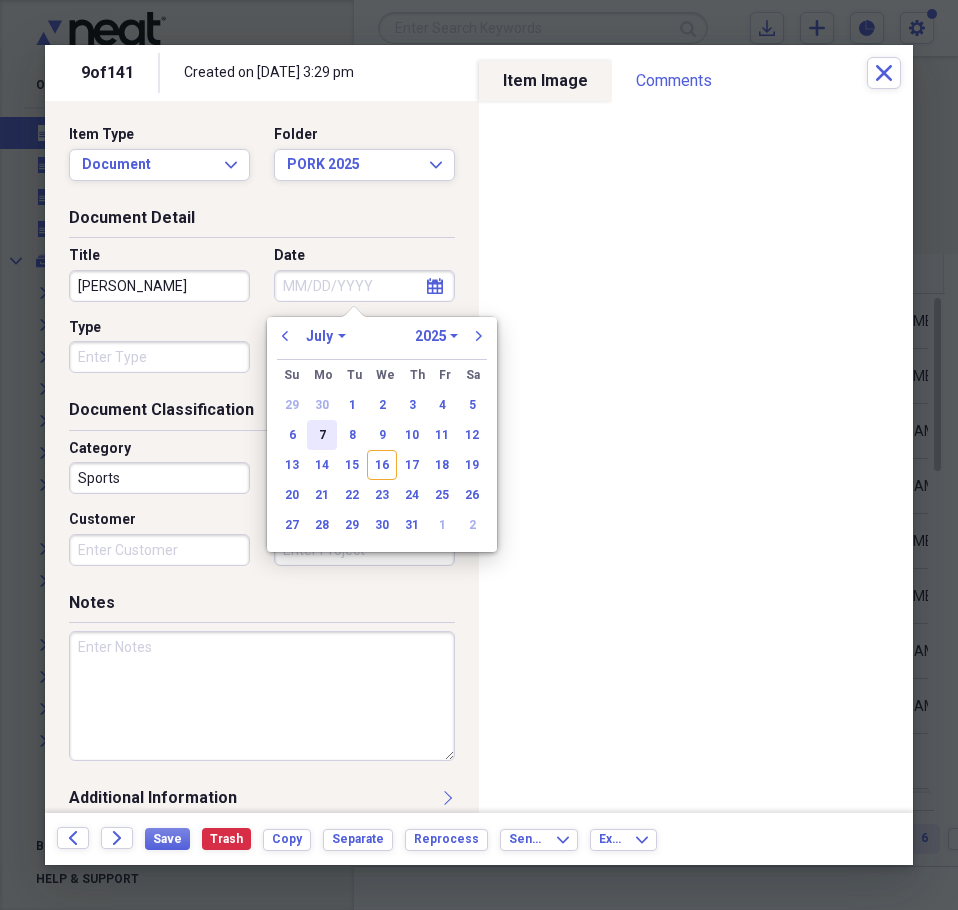 click on "7" at bounding box center [322, 435] 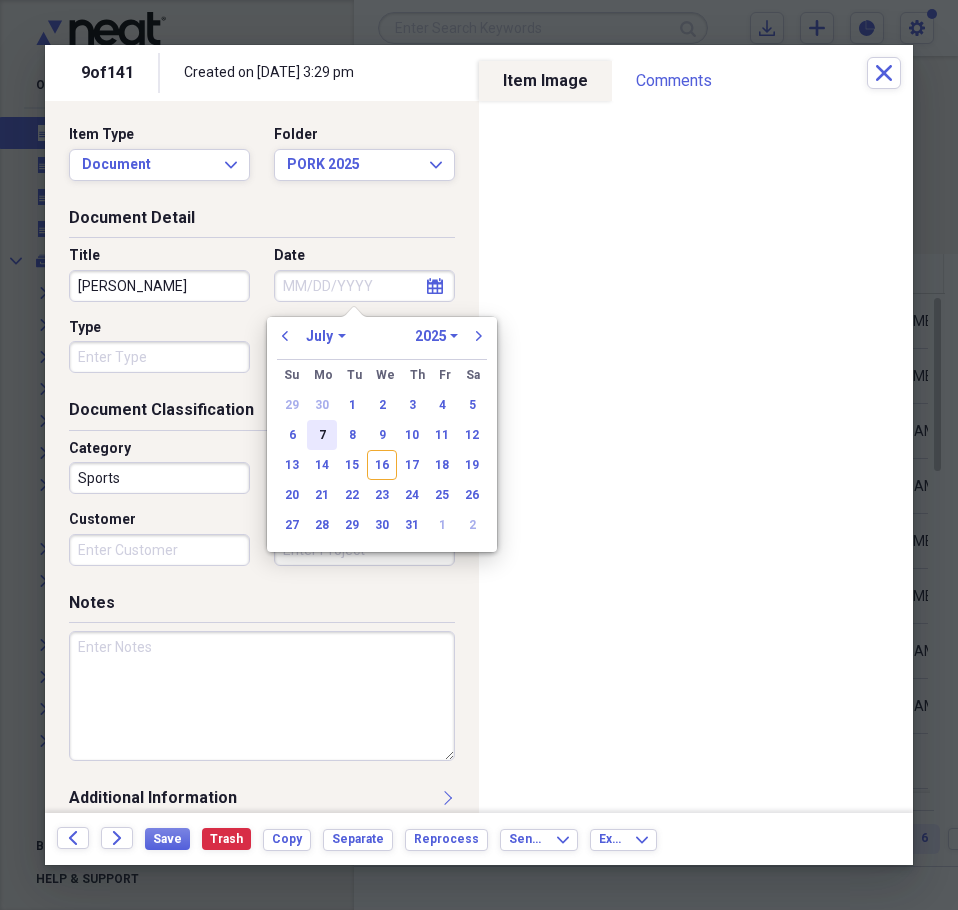 type on "07/07/2025" 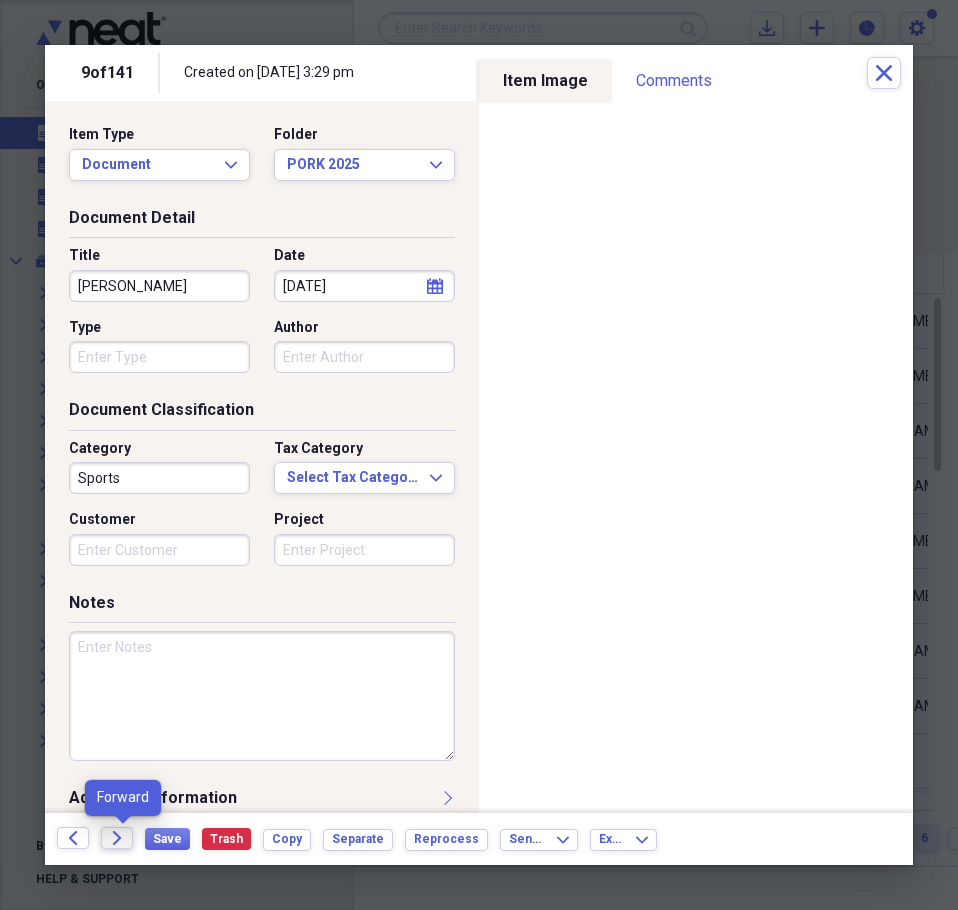 click on "Forward" at bounding box center (117, 838) 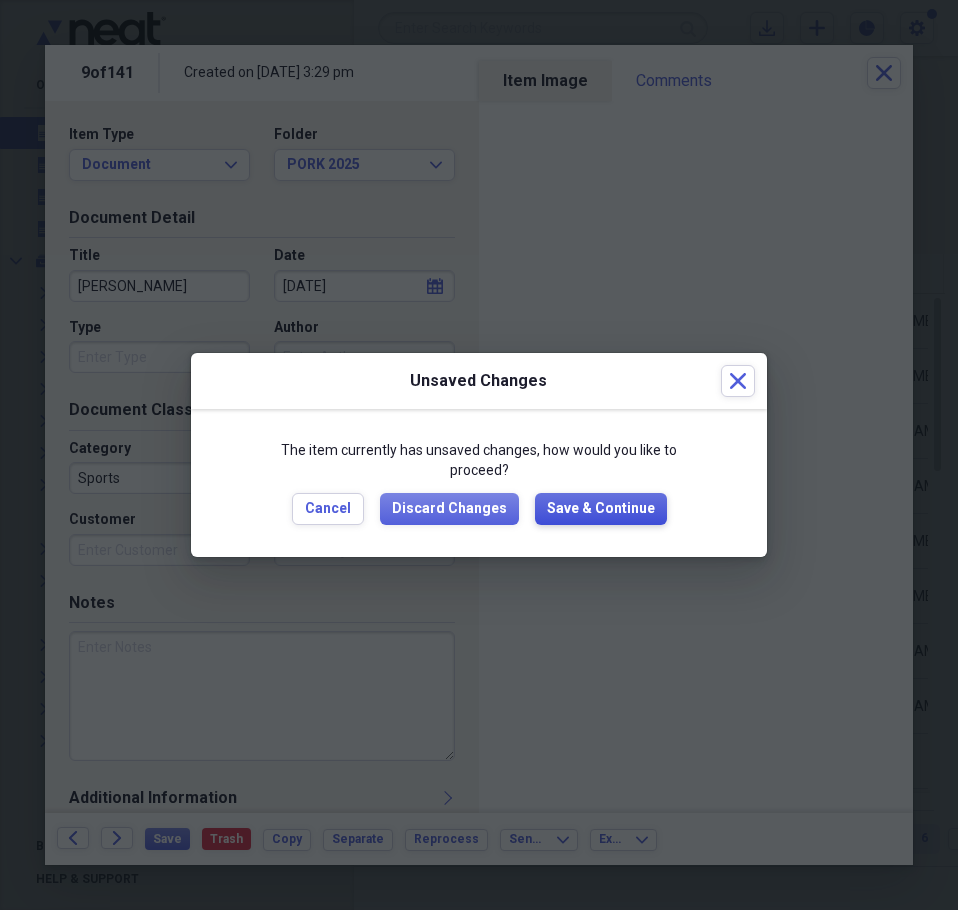 click on "Save & Continue" at bounding box center (601, 509) 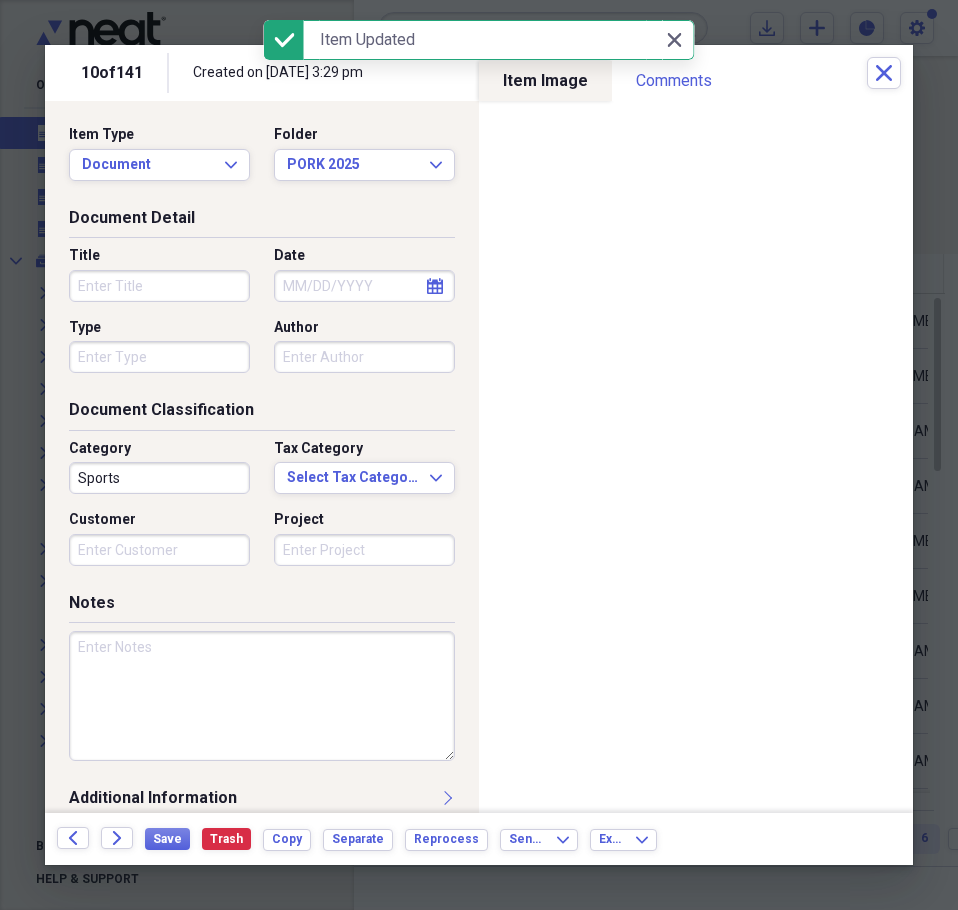 click on "Title" at bounding box center [159, 286] 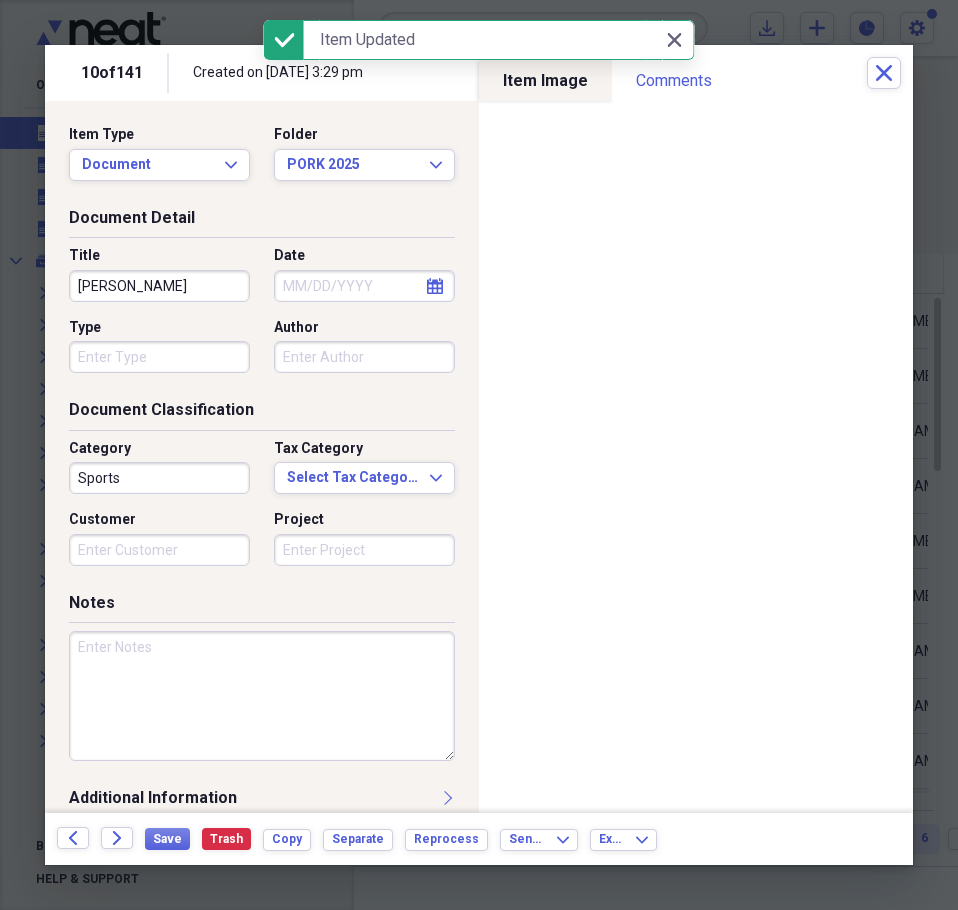 type on "NICK GIBSON" 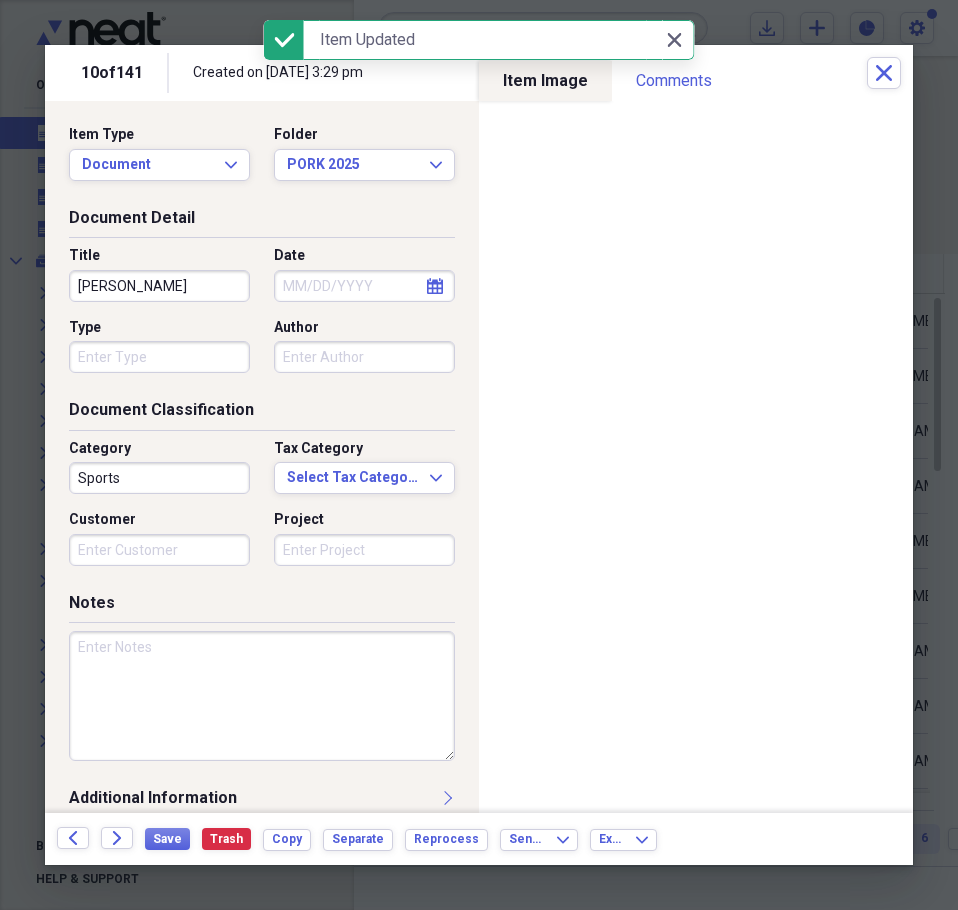 select on "6" 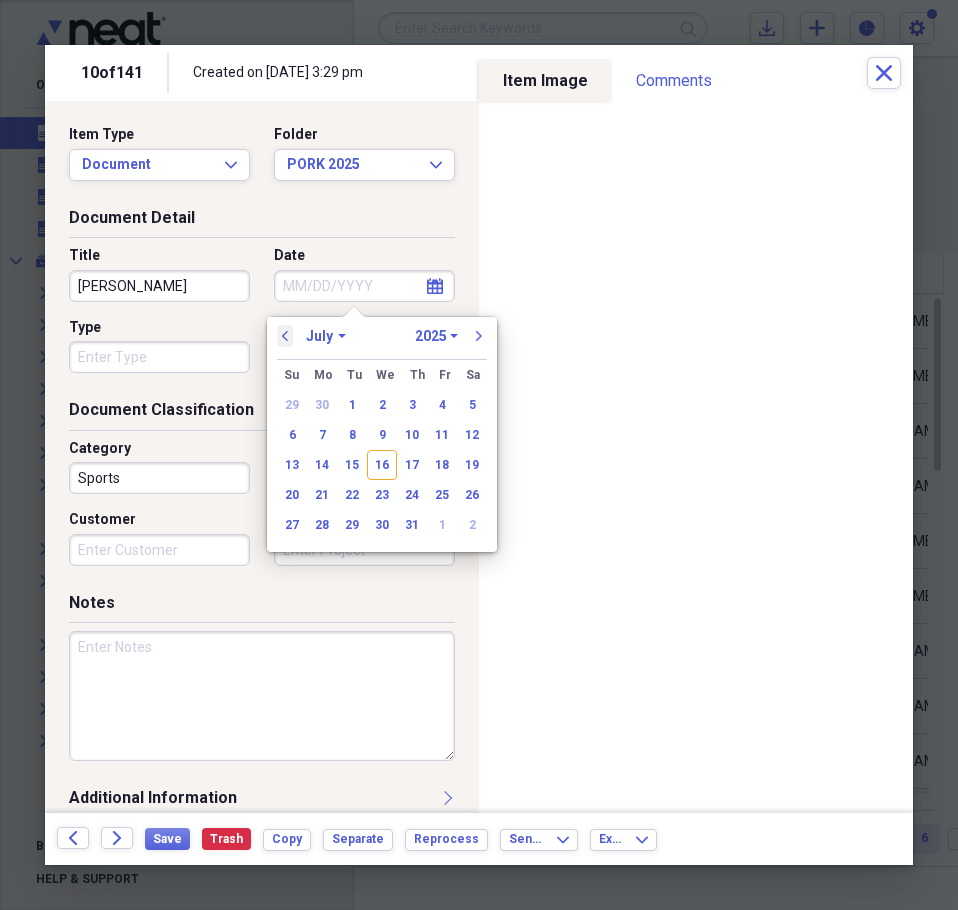 click on "previous" at bounding box center [285, 336] 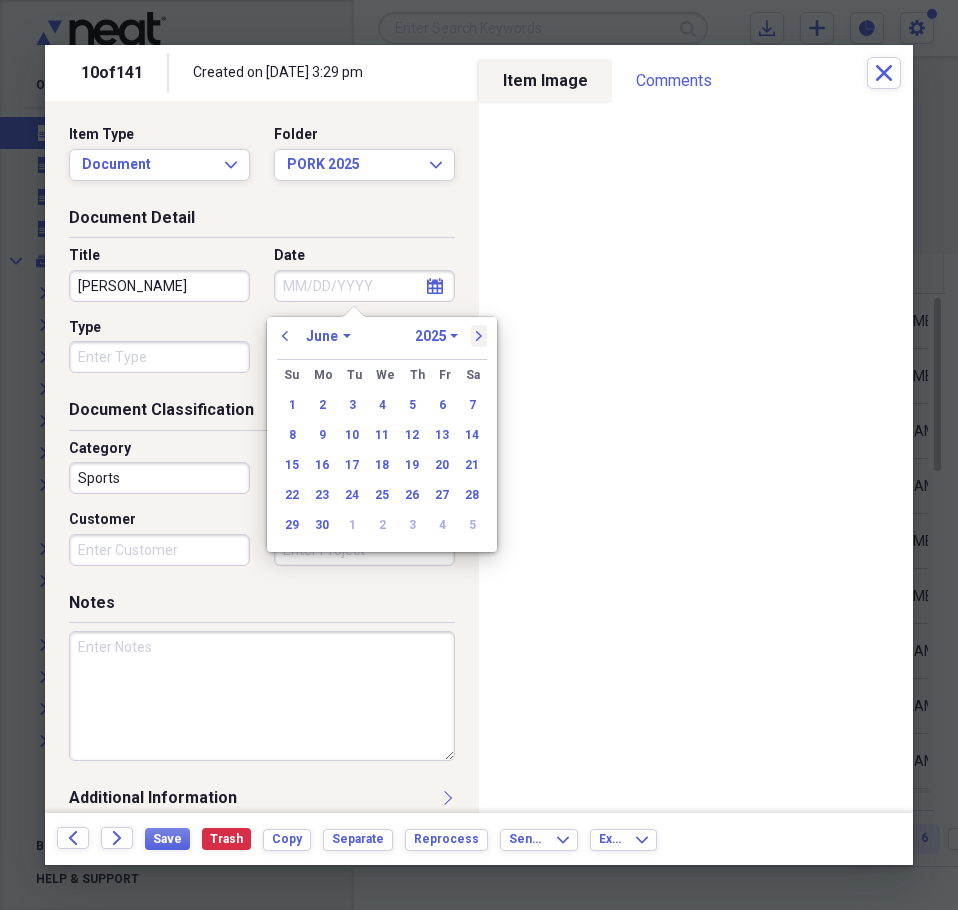 click on "next" at bounding box center [479, 336] 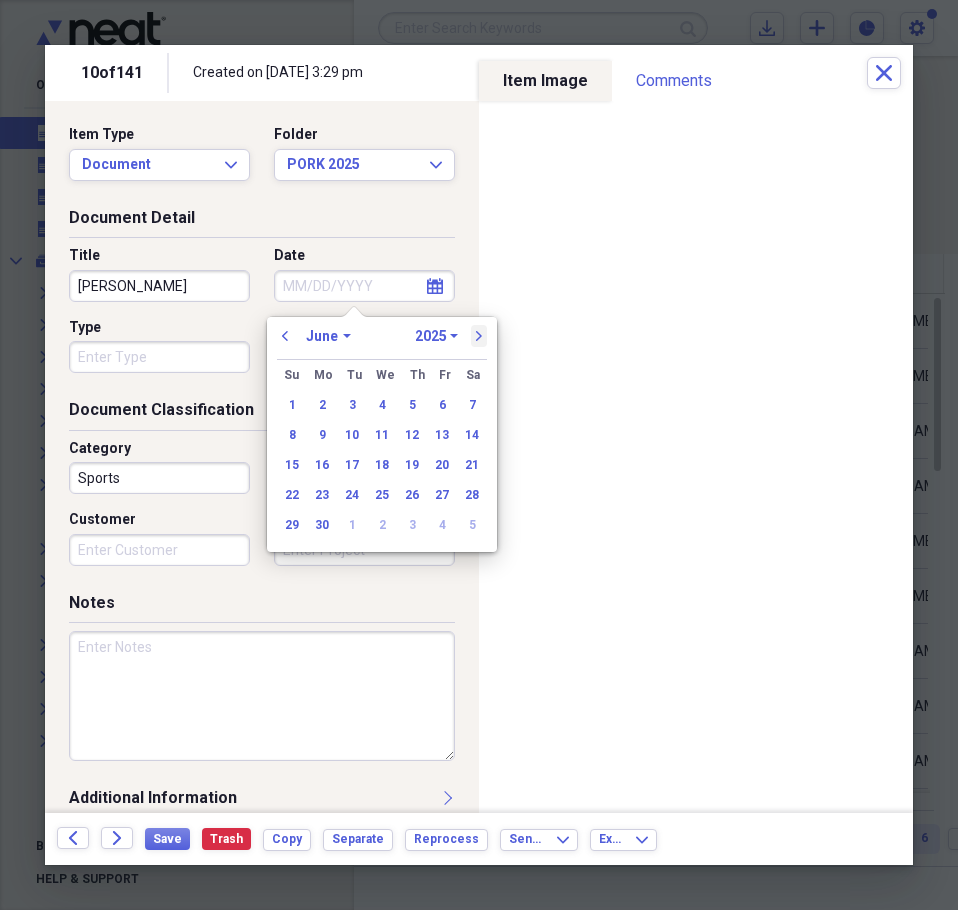 select on "6" 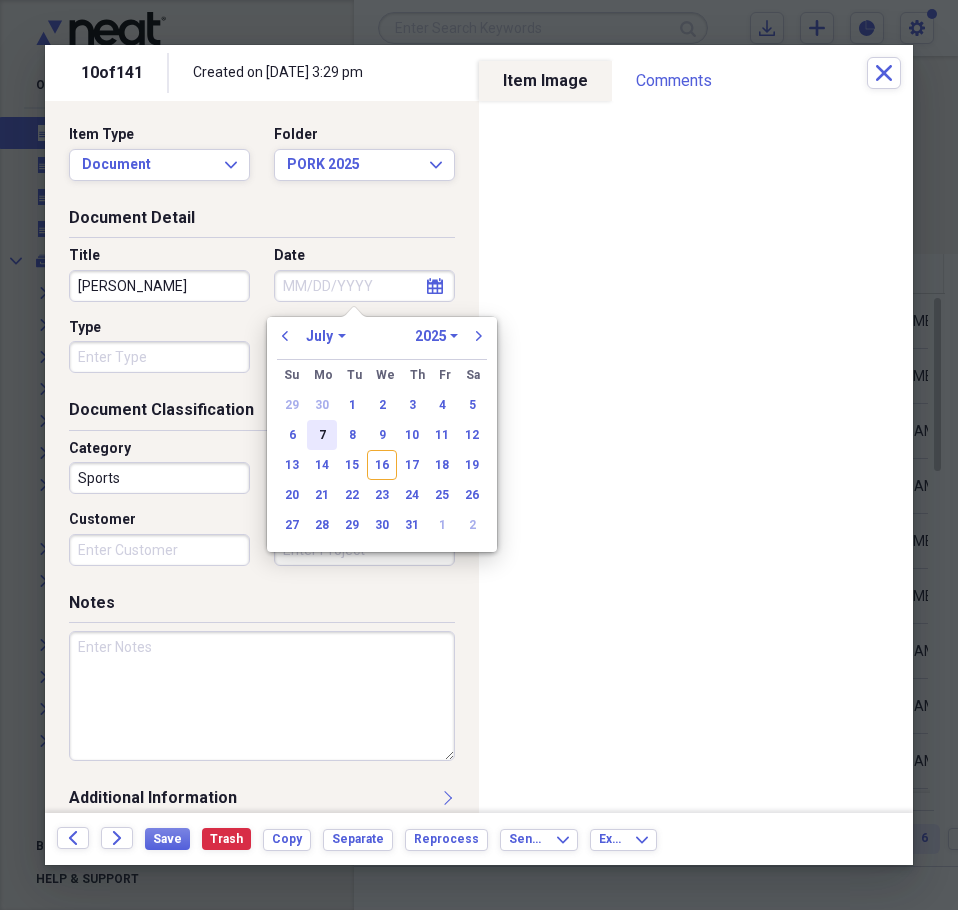click on "7" at bounding box center [322, 435] 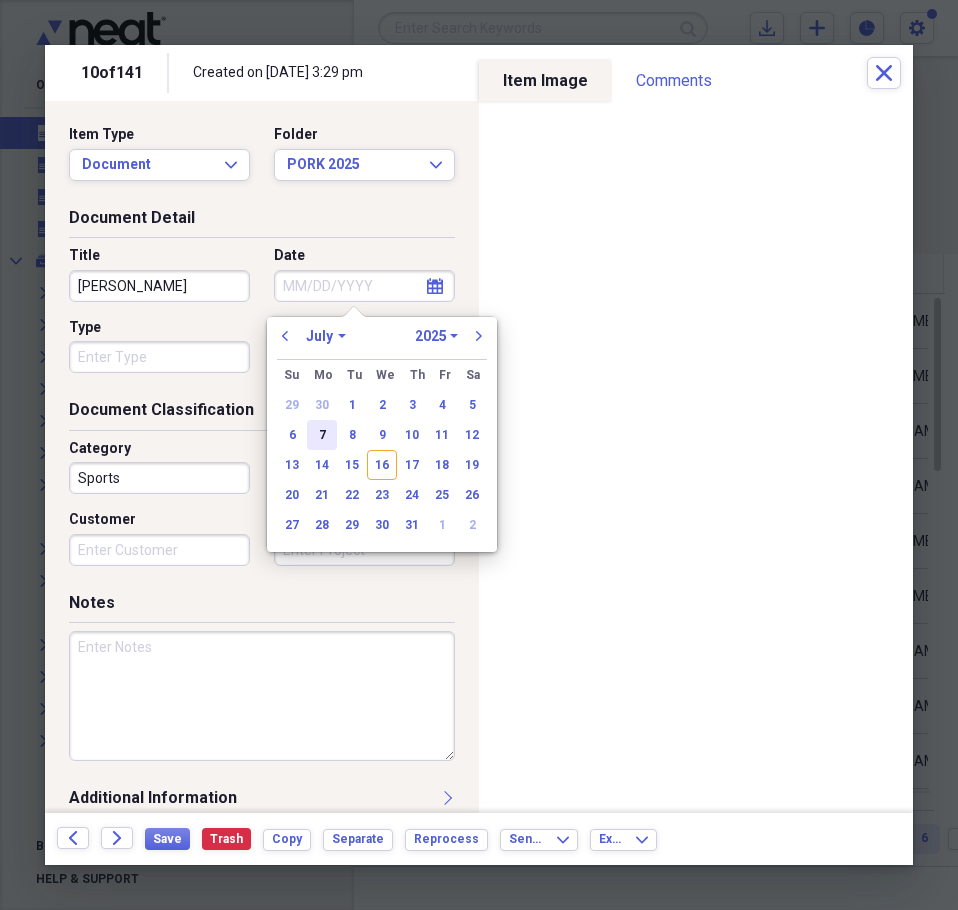 type on "07/07/2025" 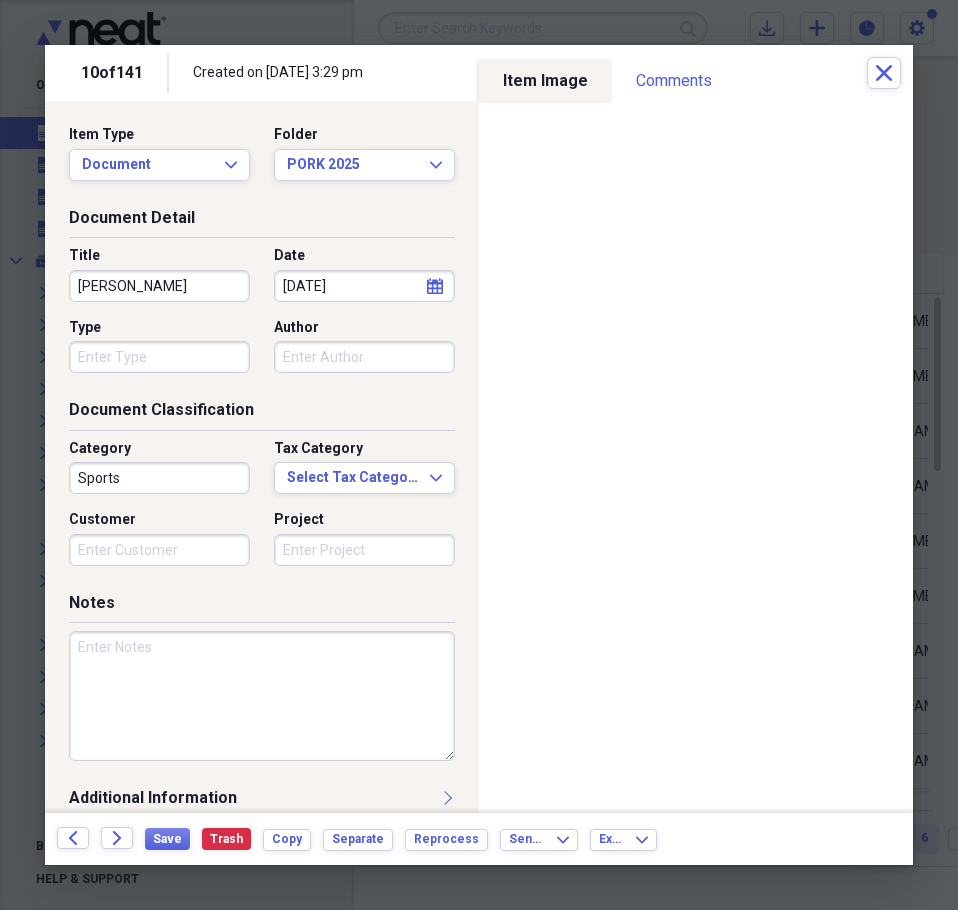click at bounding box center [262, 696] 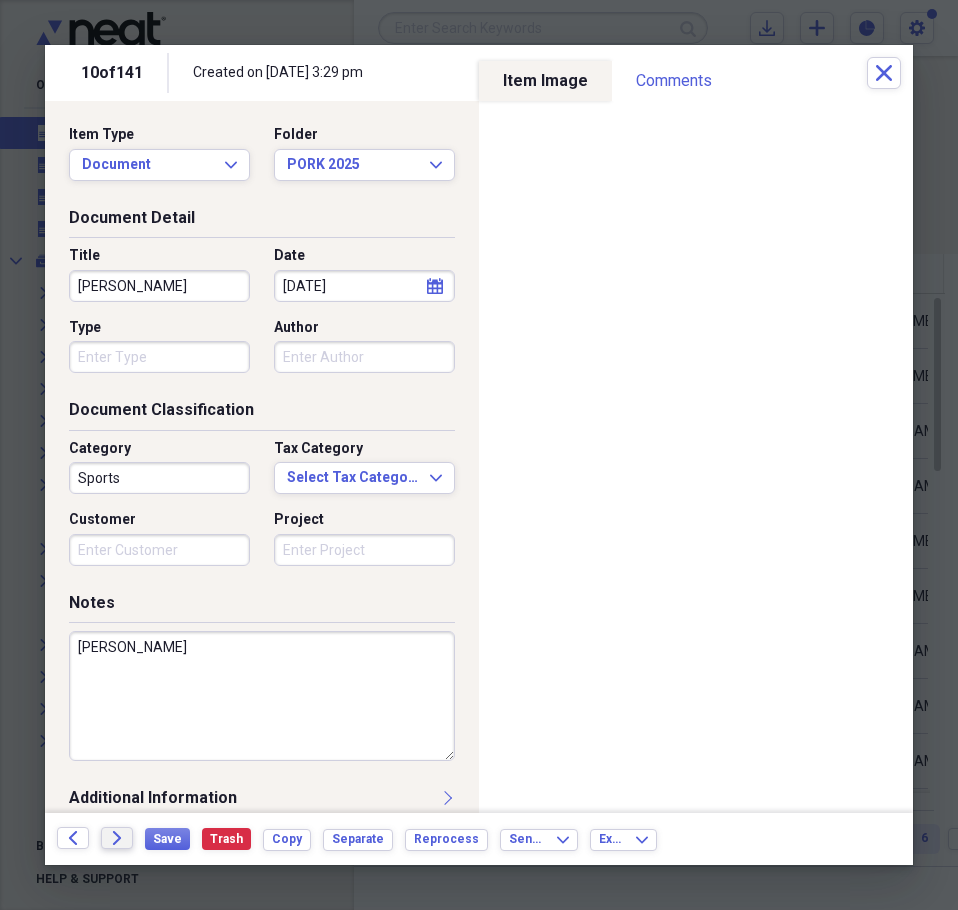 type on "ADAMS" 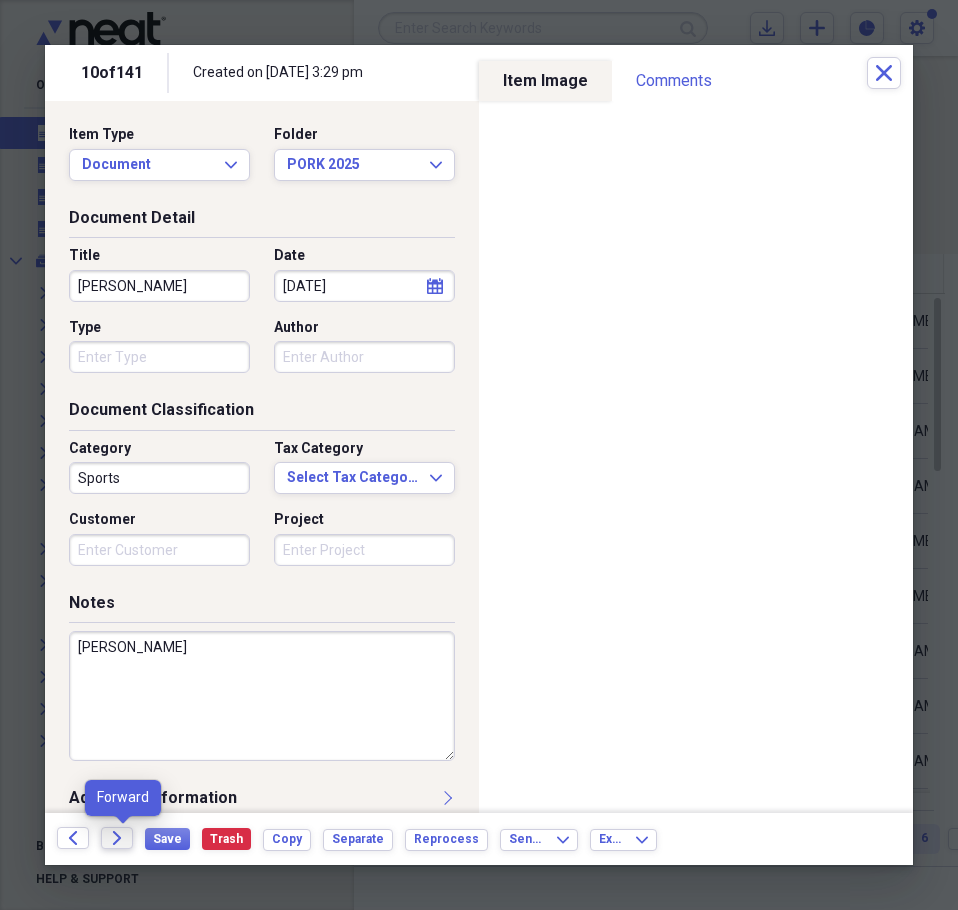 click on "Forward" 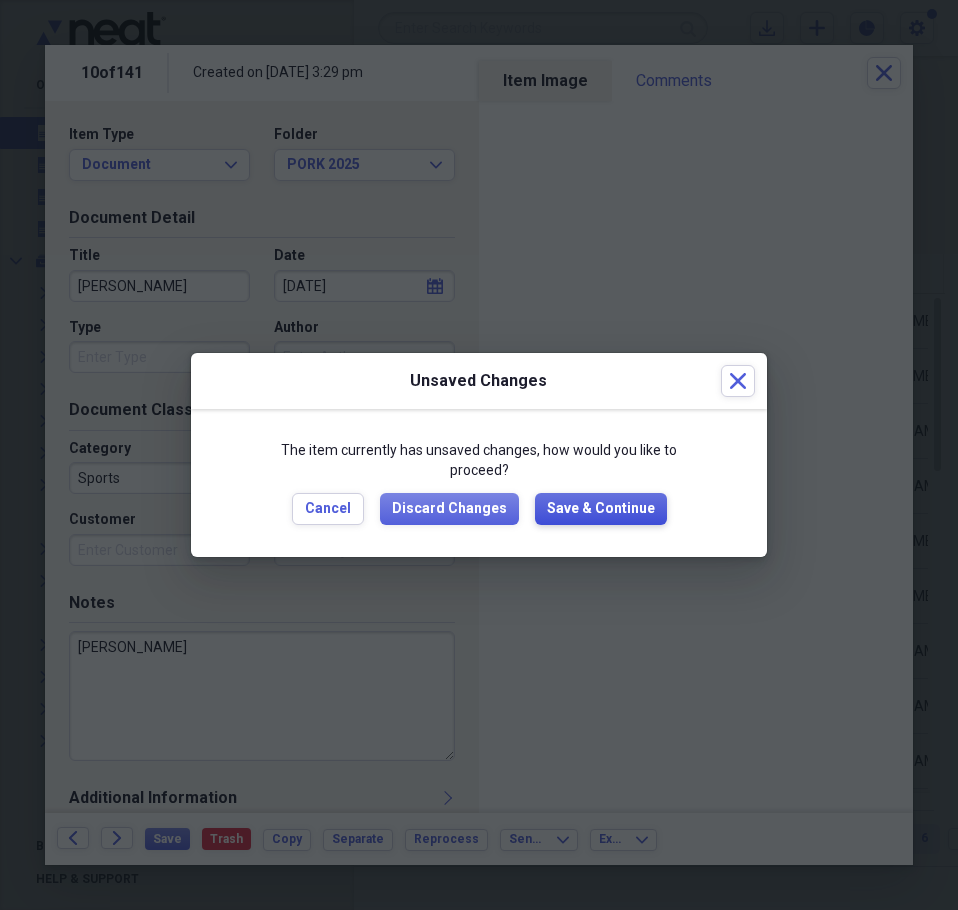 click on "Save & Continue" at bounding box center [601, 509] 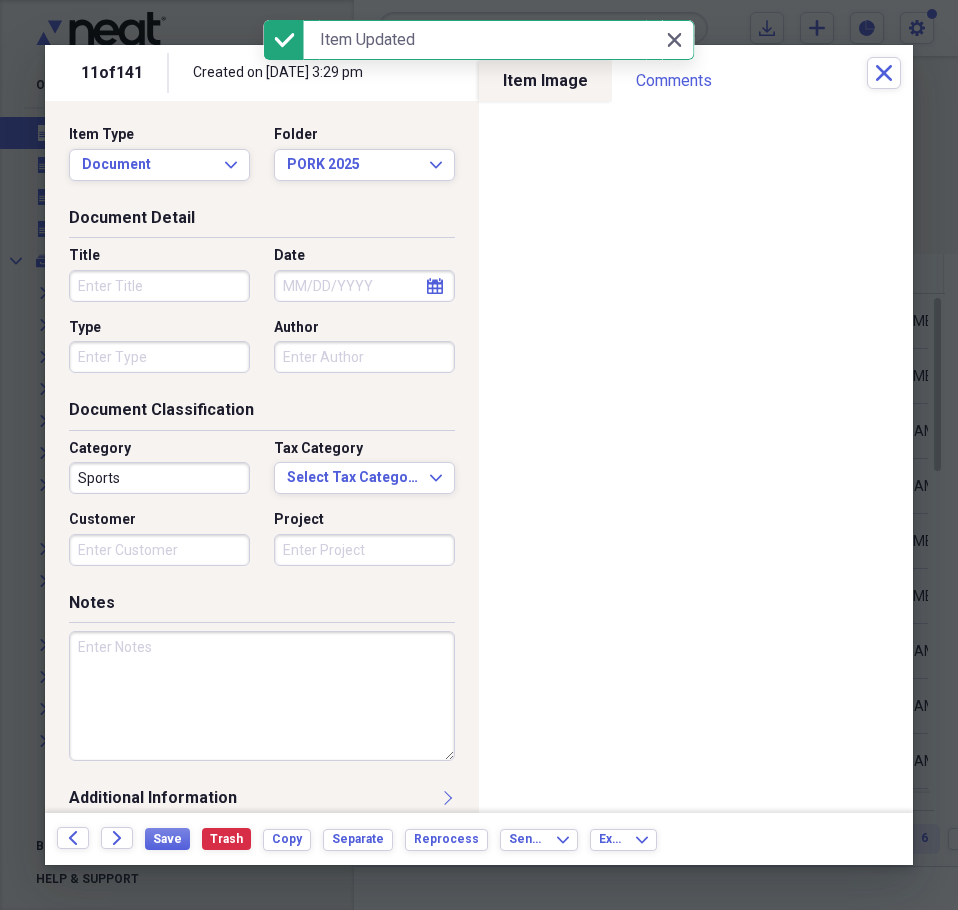 click on "Title" at bounding box center (159, 286) 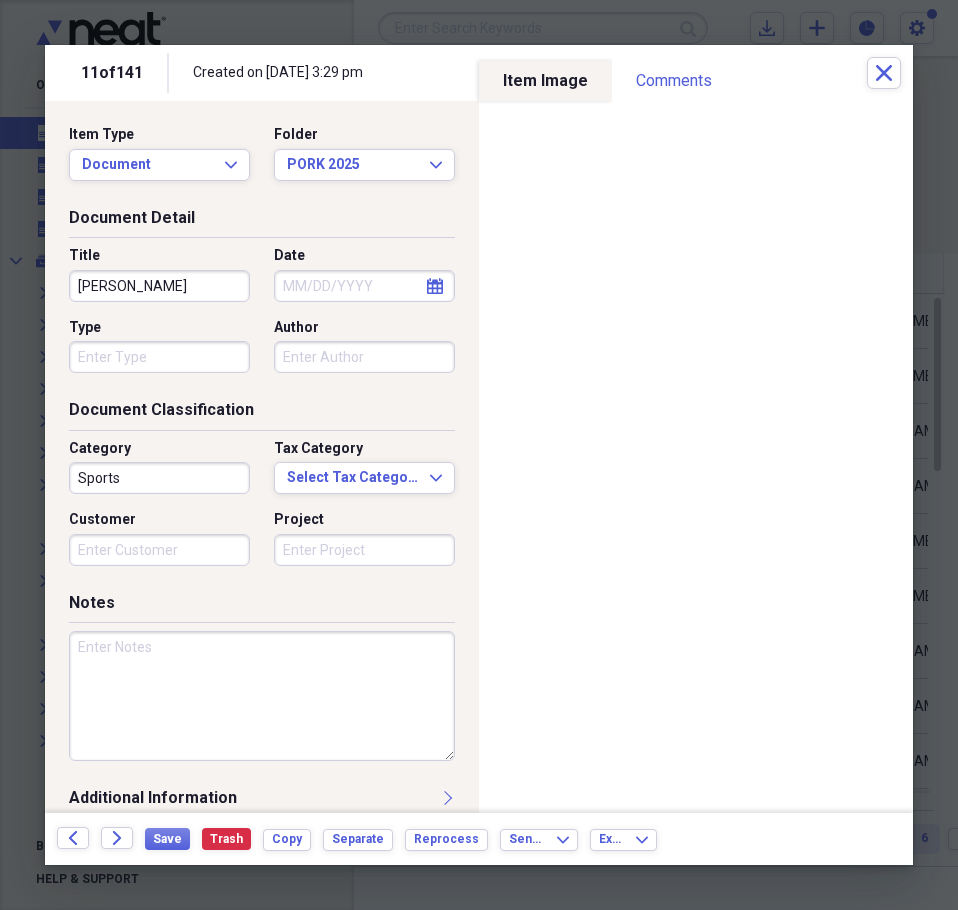 type on "SCOTT SHRUM" 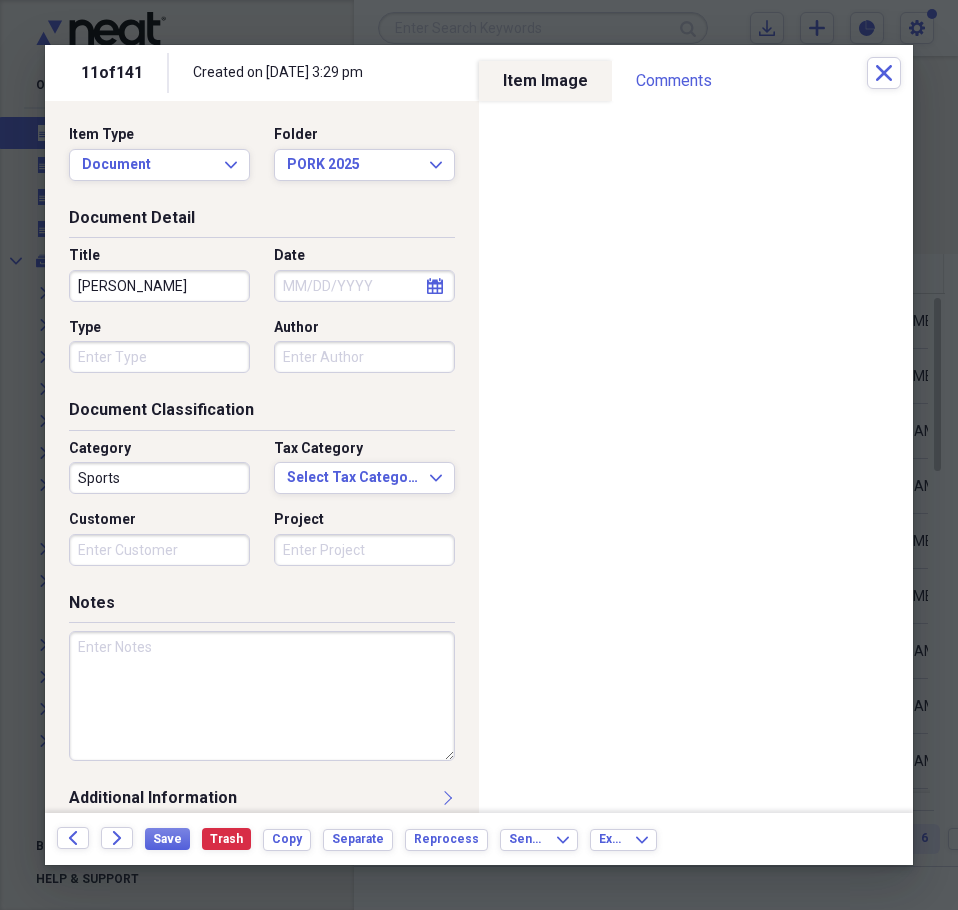 select on "6" 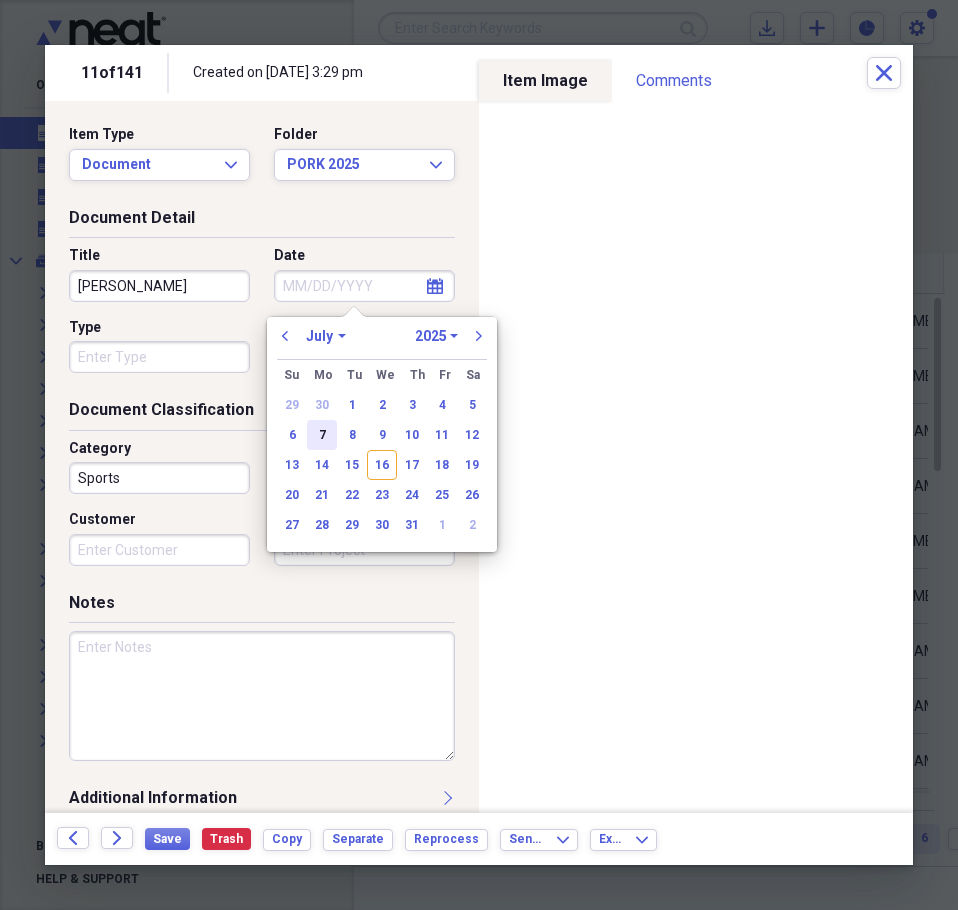 click on "7" at bounding box center (322, 435) 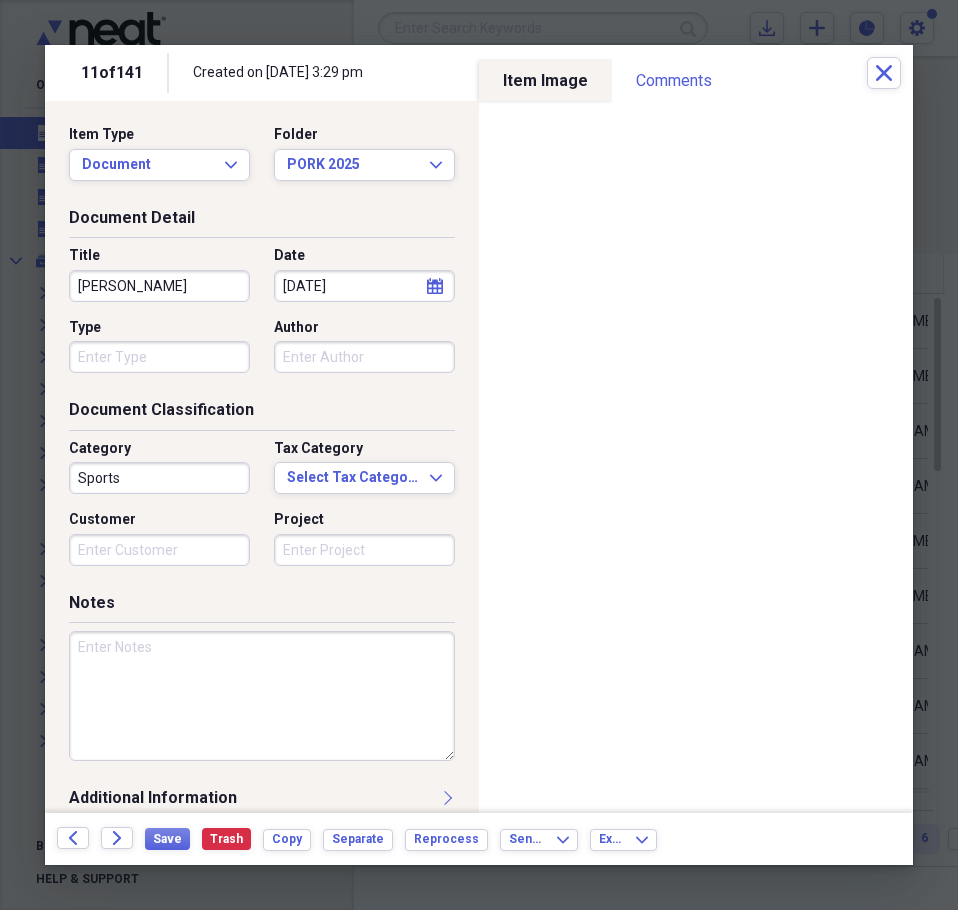 click at bounding box center (262, 696) 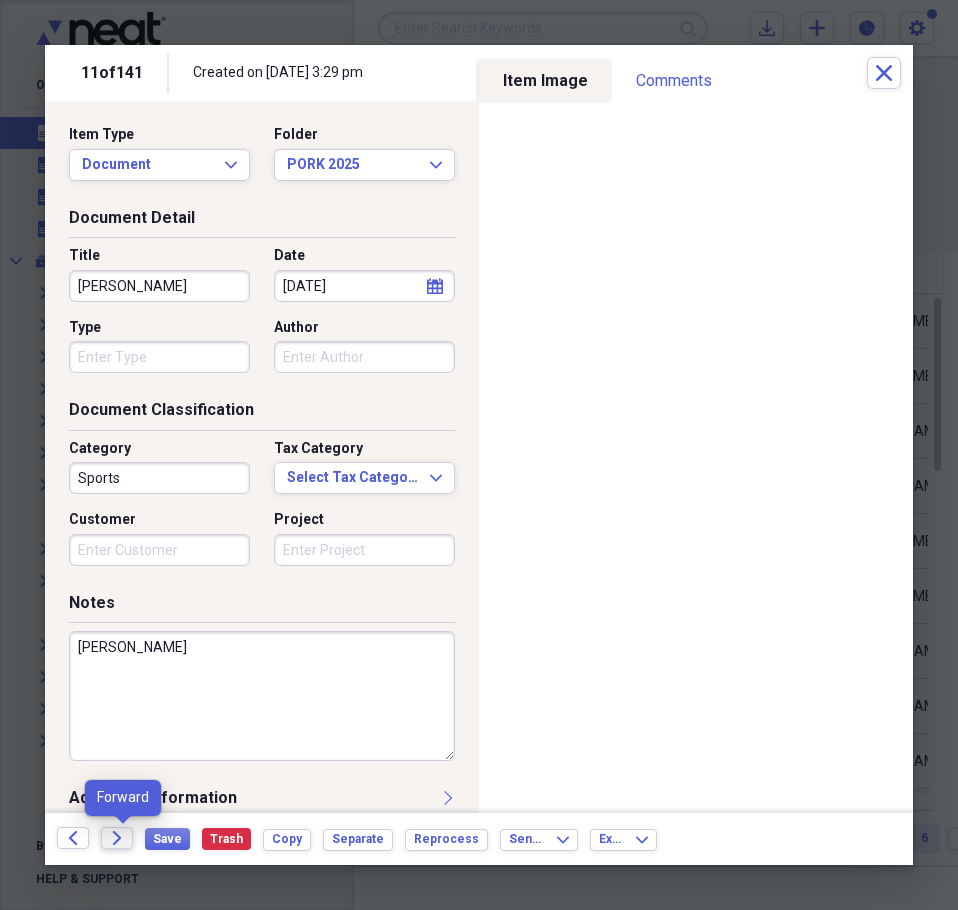 type on "ADAMS" 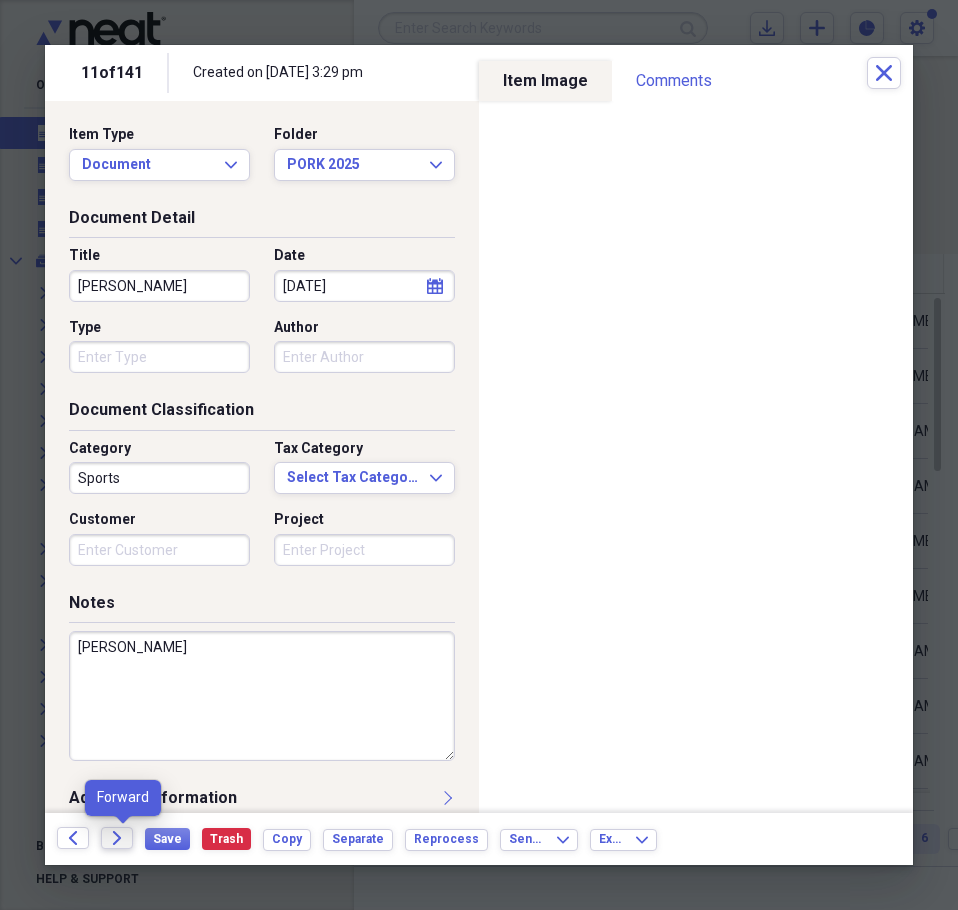 click on "Forward" at bounding box center [117, 838] 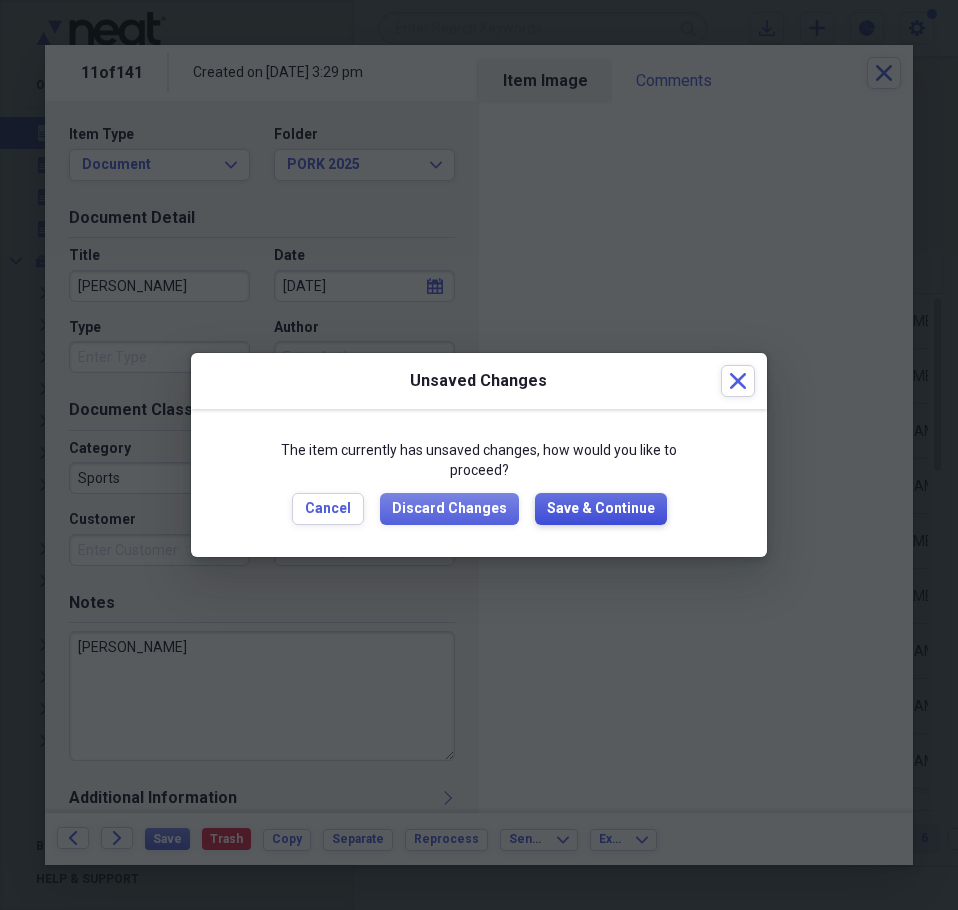 click on "Save & Continue" at bounding box center (601, 509) 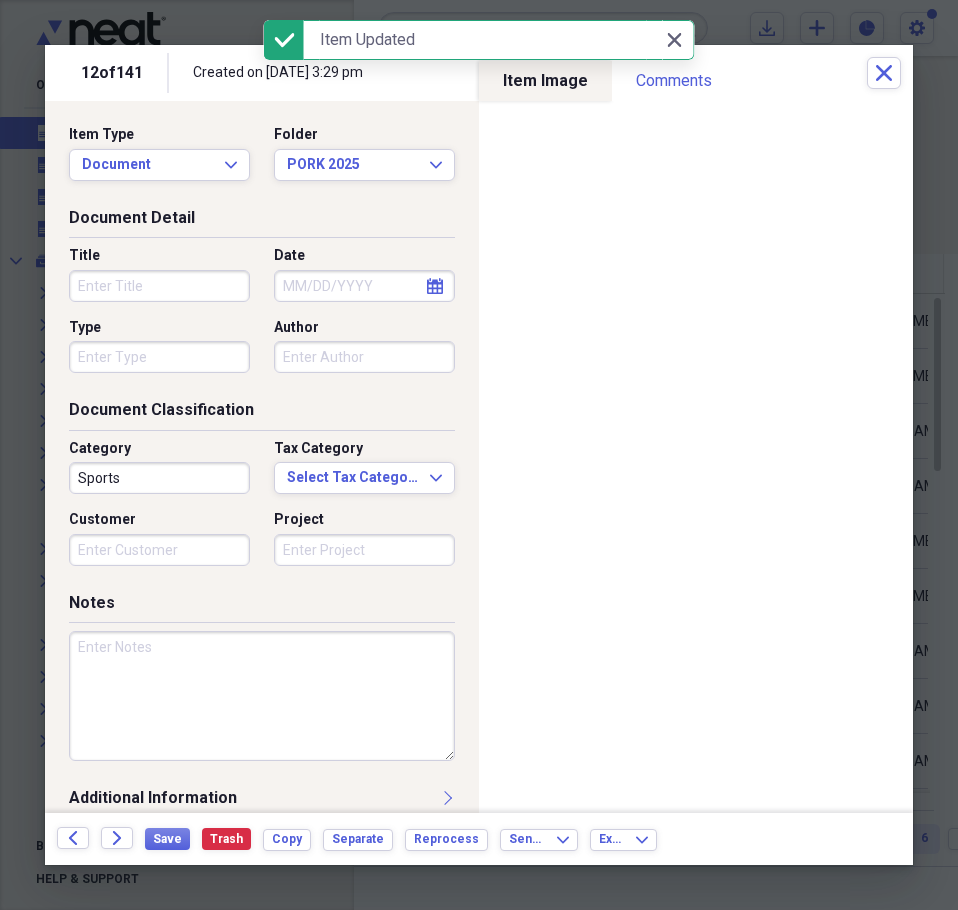 click on "Title" at bounding box center [159, 286] 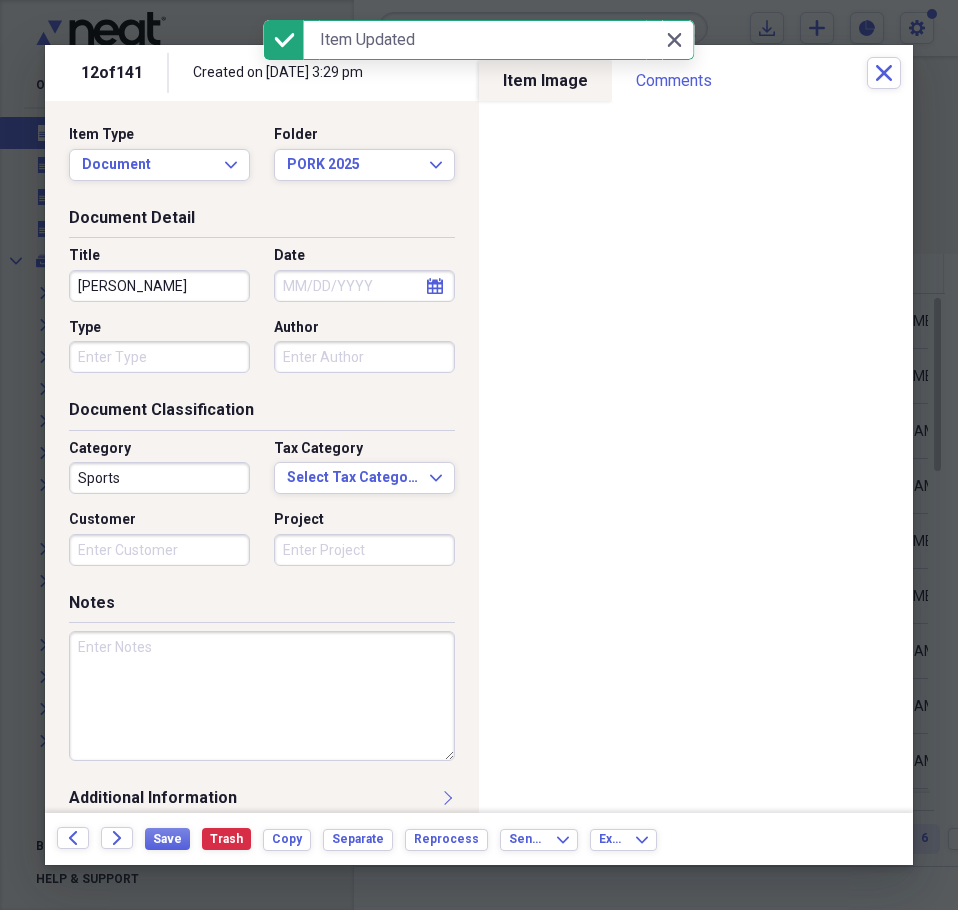 type on "TIFFANI GRAFF" 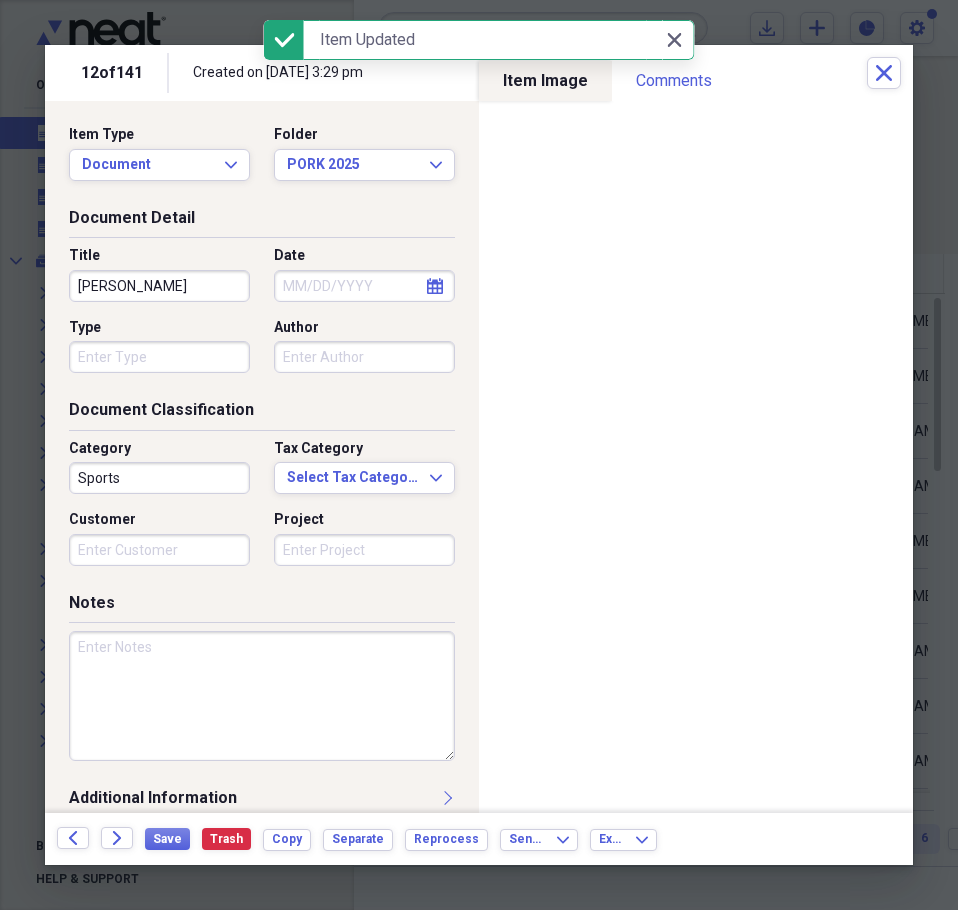 select on "6" 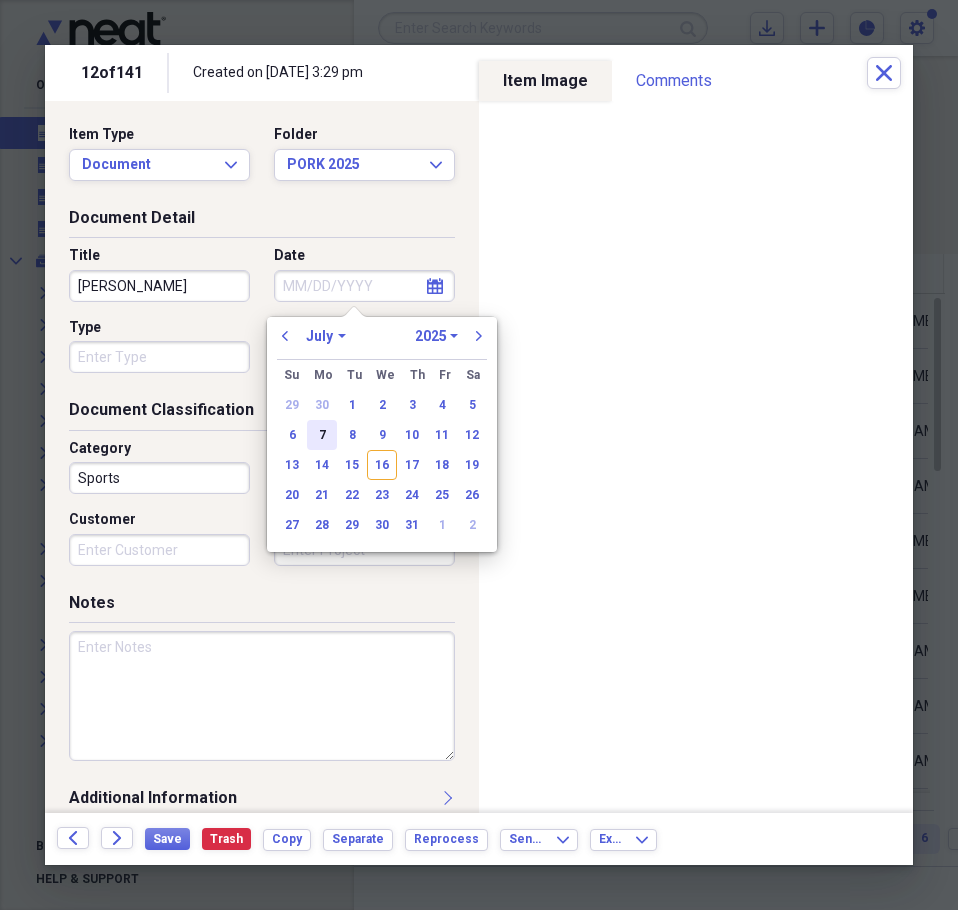 click on "7" at bounding box center [322, 435] 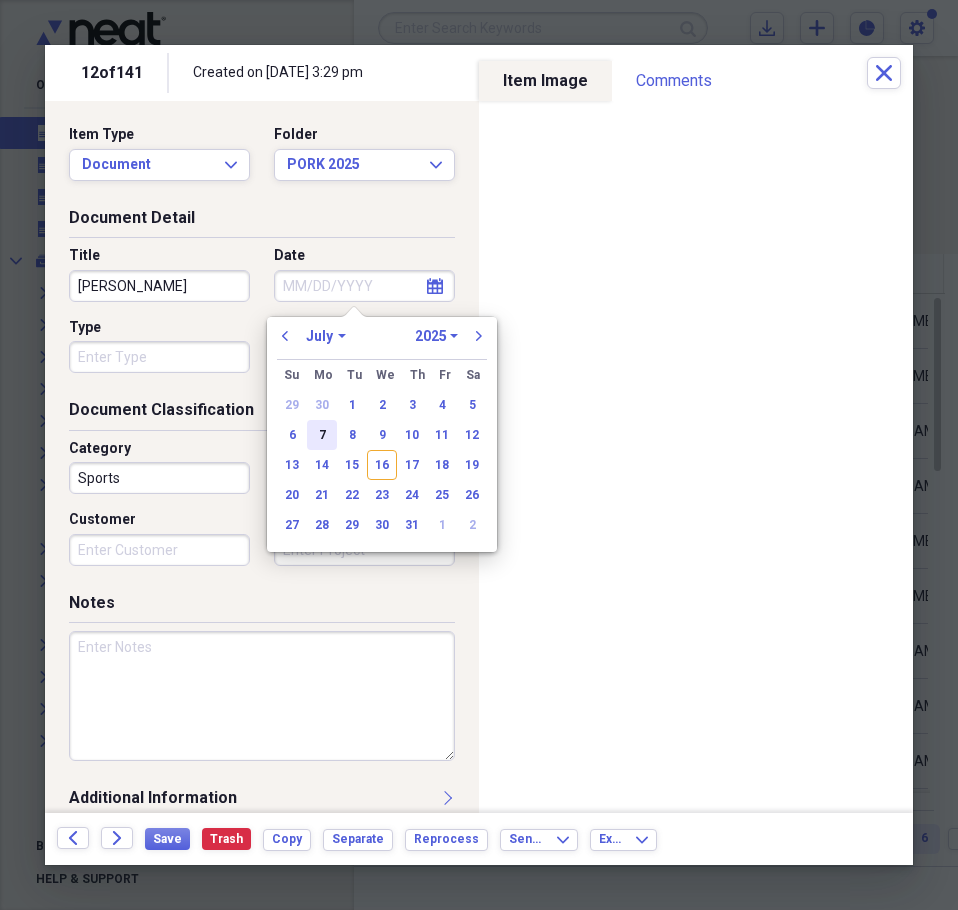 type on "07/07/2025" 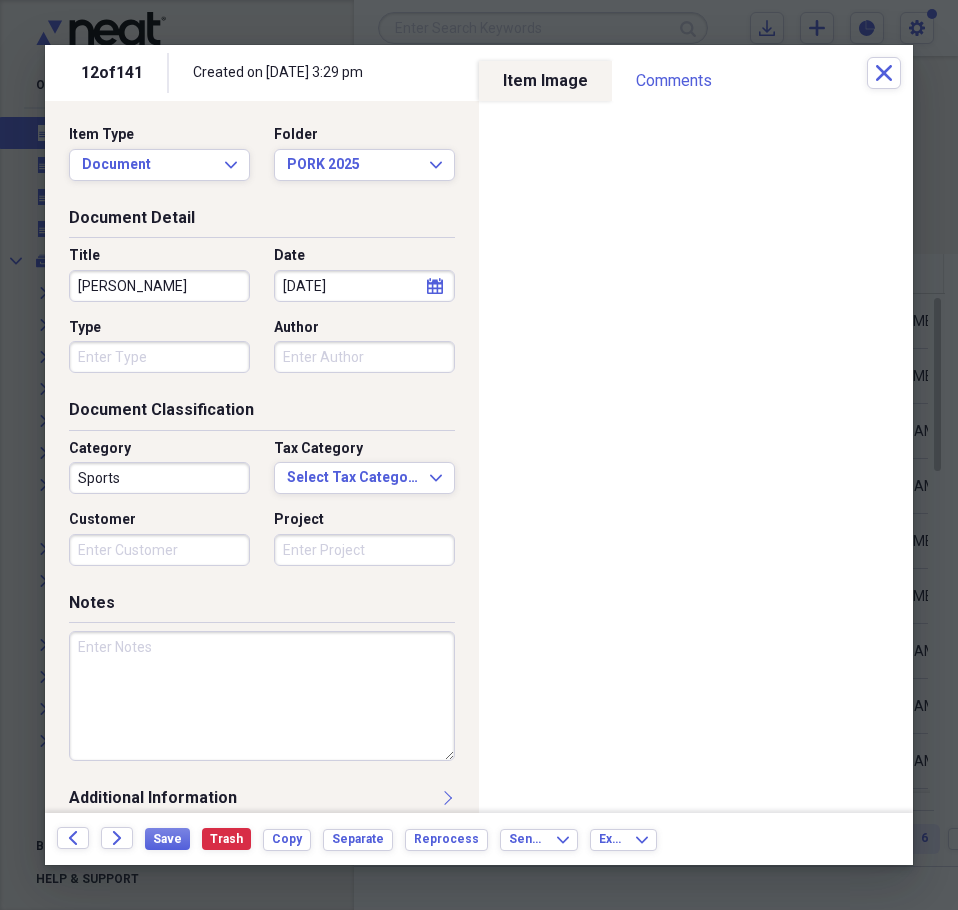 click at bounding box center [262, 696] 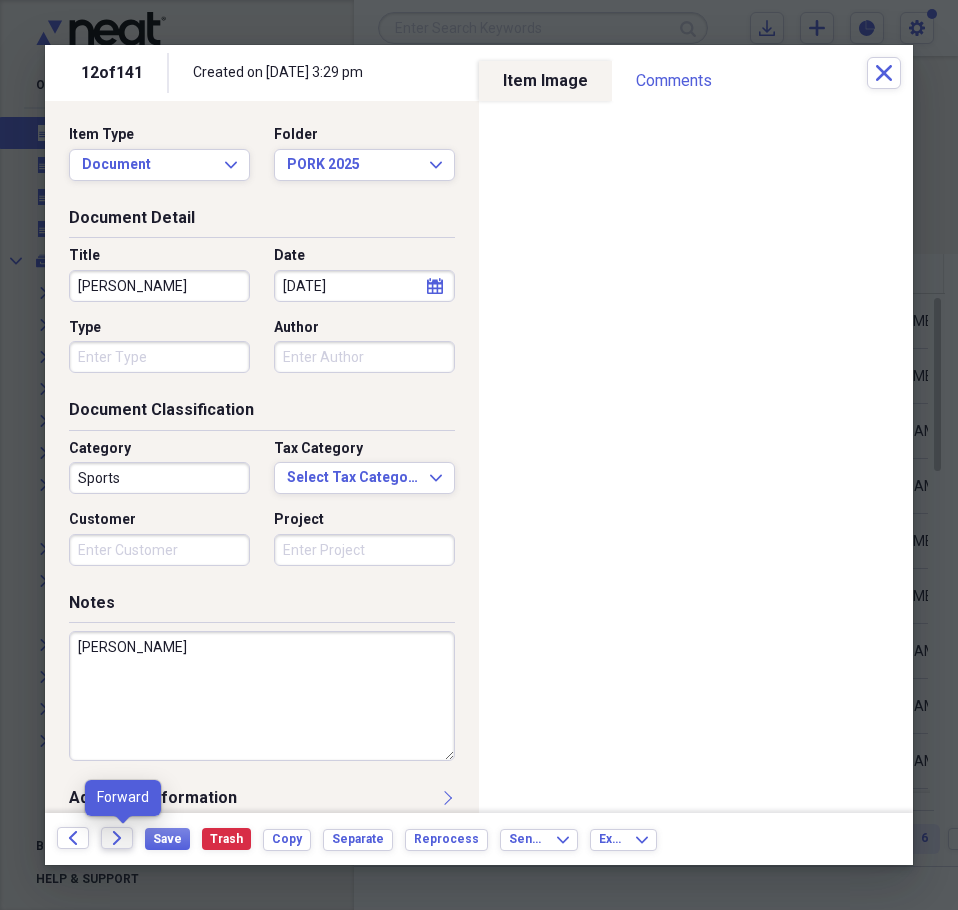 type on "ADAMS" 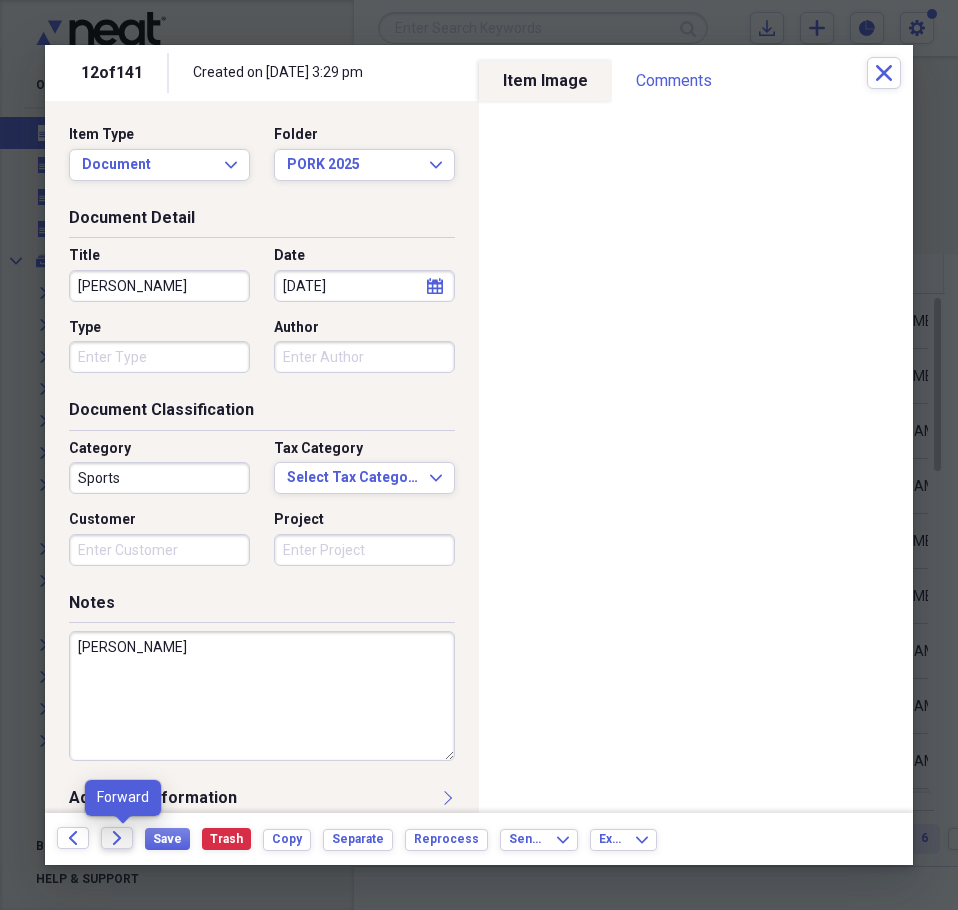 click 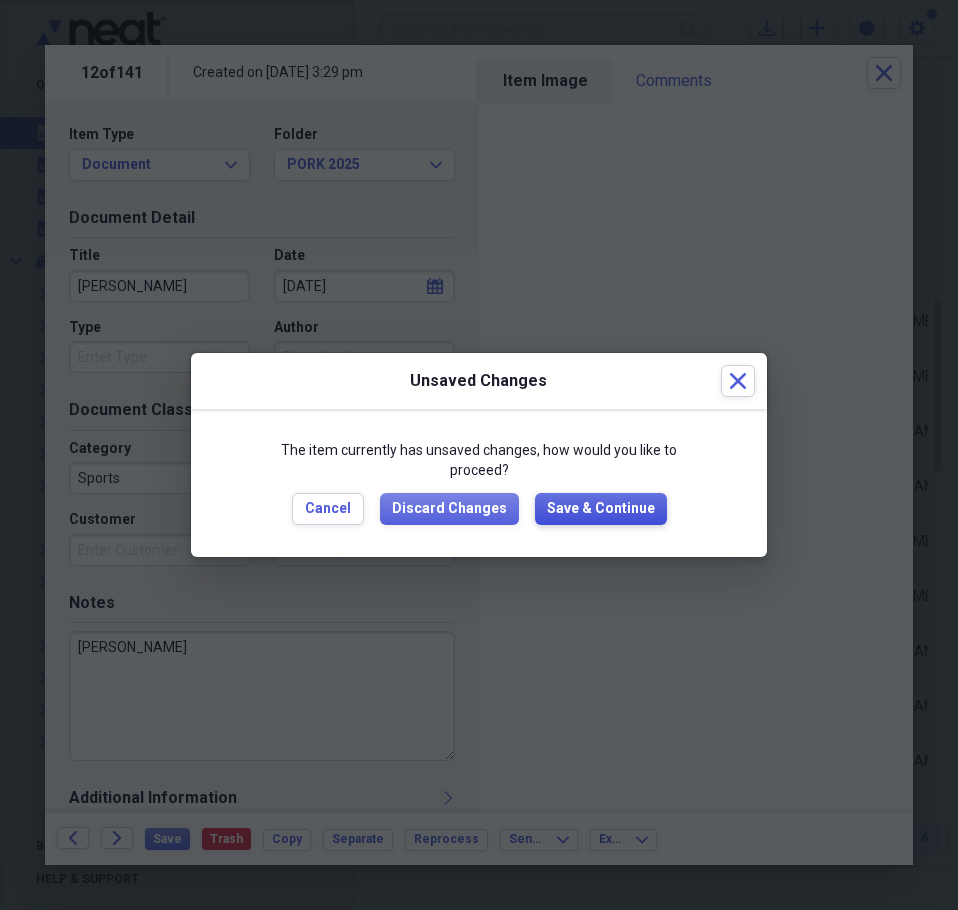 click on "Save & Continue" at bounding box center [601, 509] 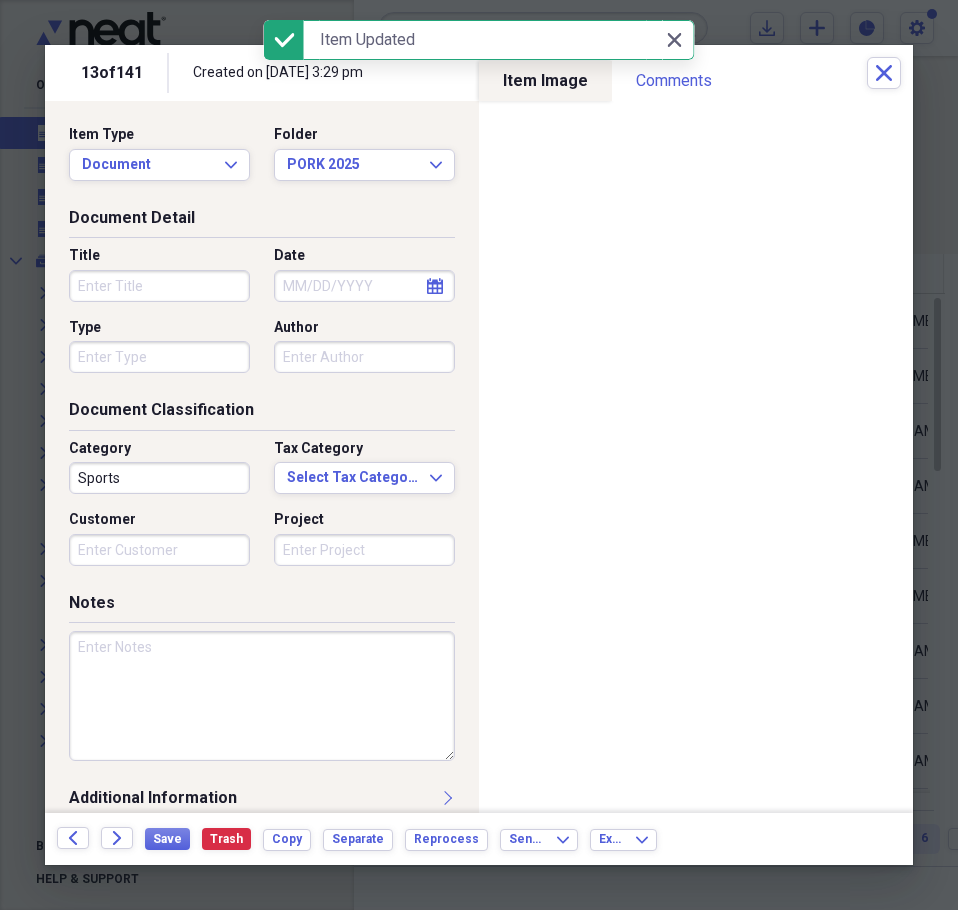 click on "Title" at bounding box center [159, 286] 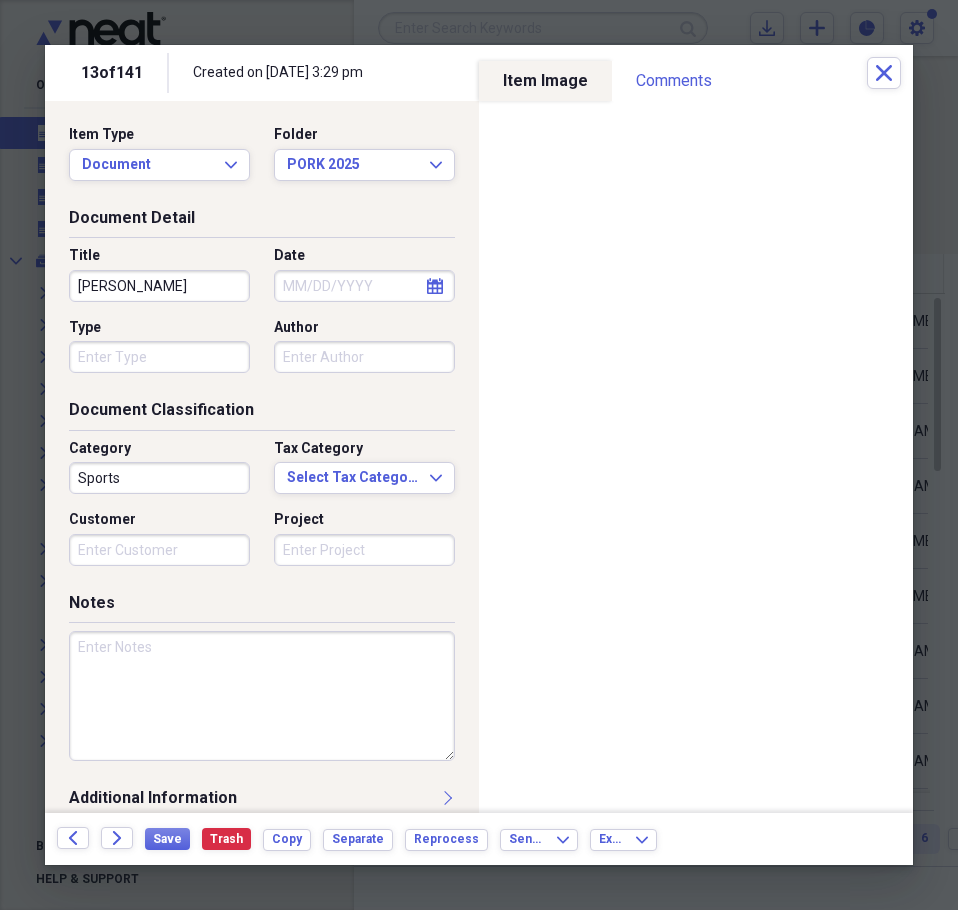 type on "CURTIS ROUNDY" 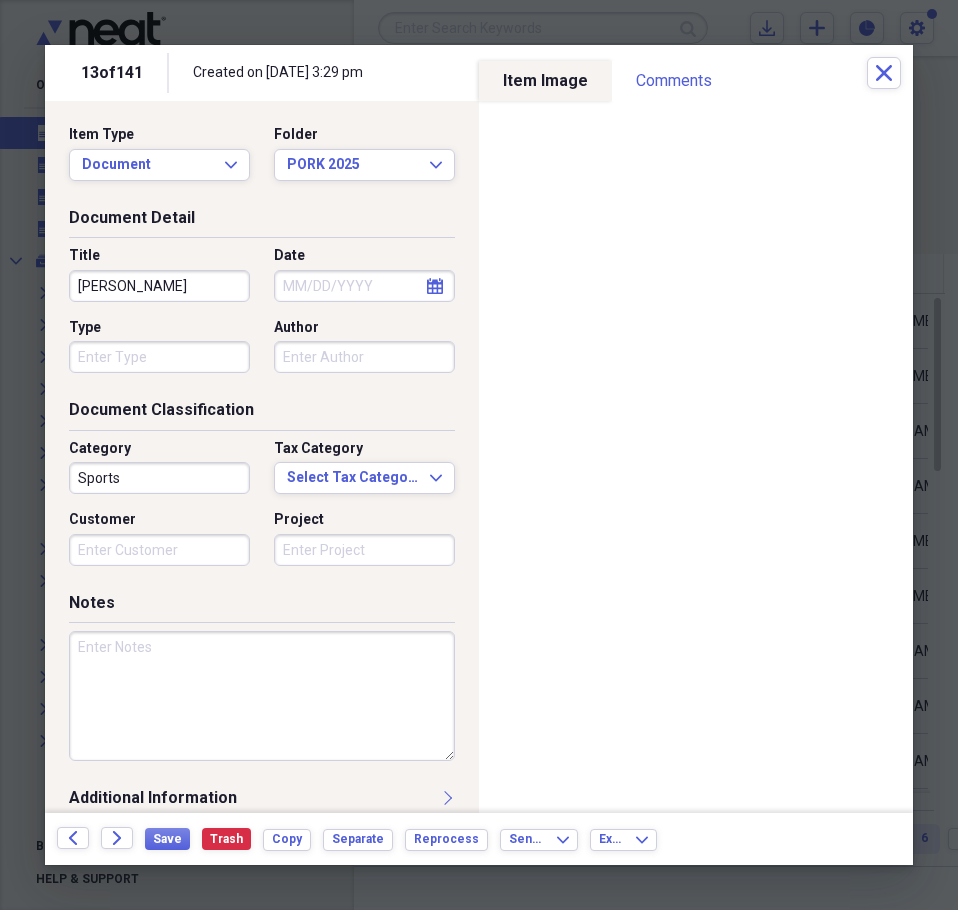 select on "6" 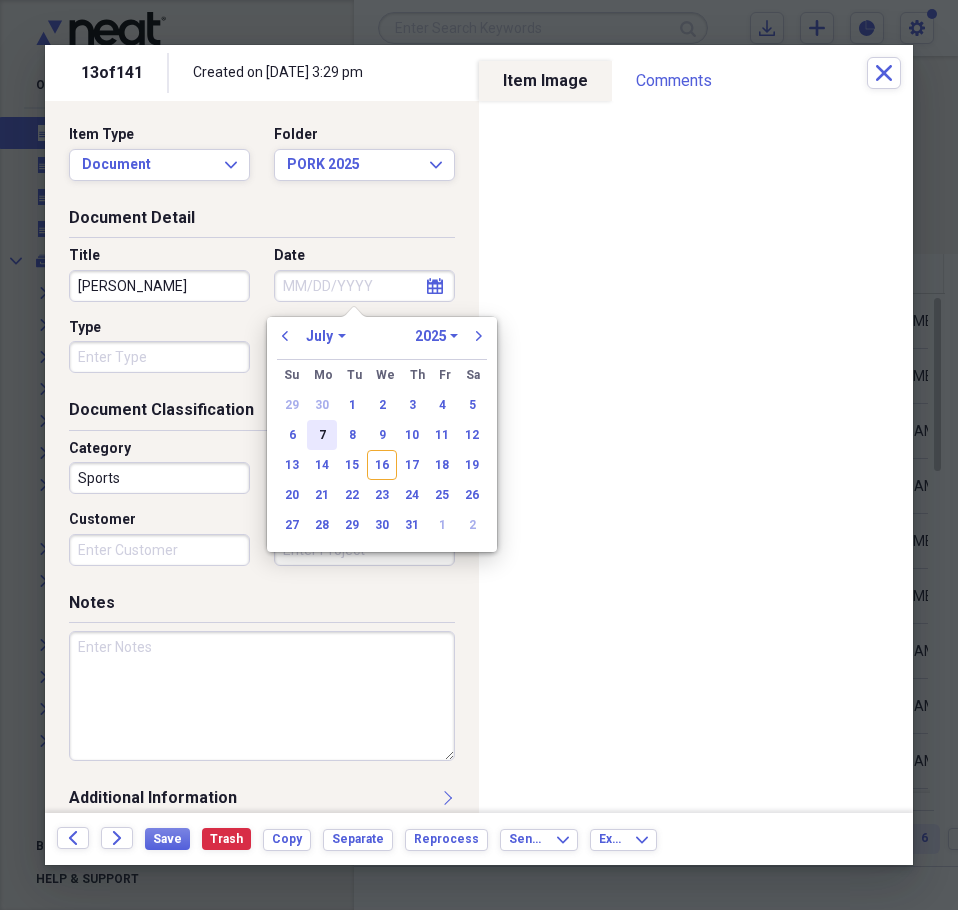 click on "7" at bounding box center [322, 435] 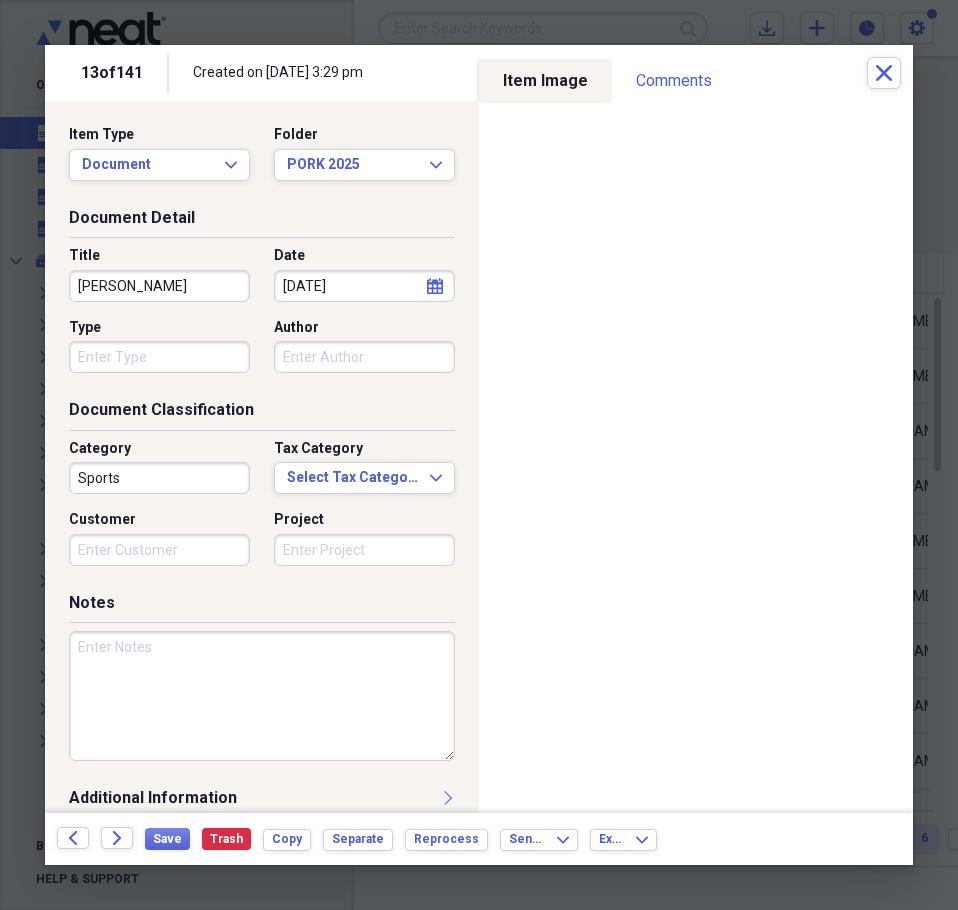 click at bounding box center (262, 696) 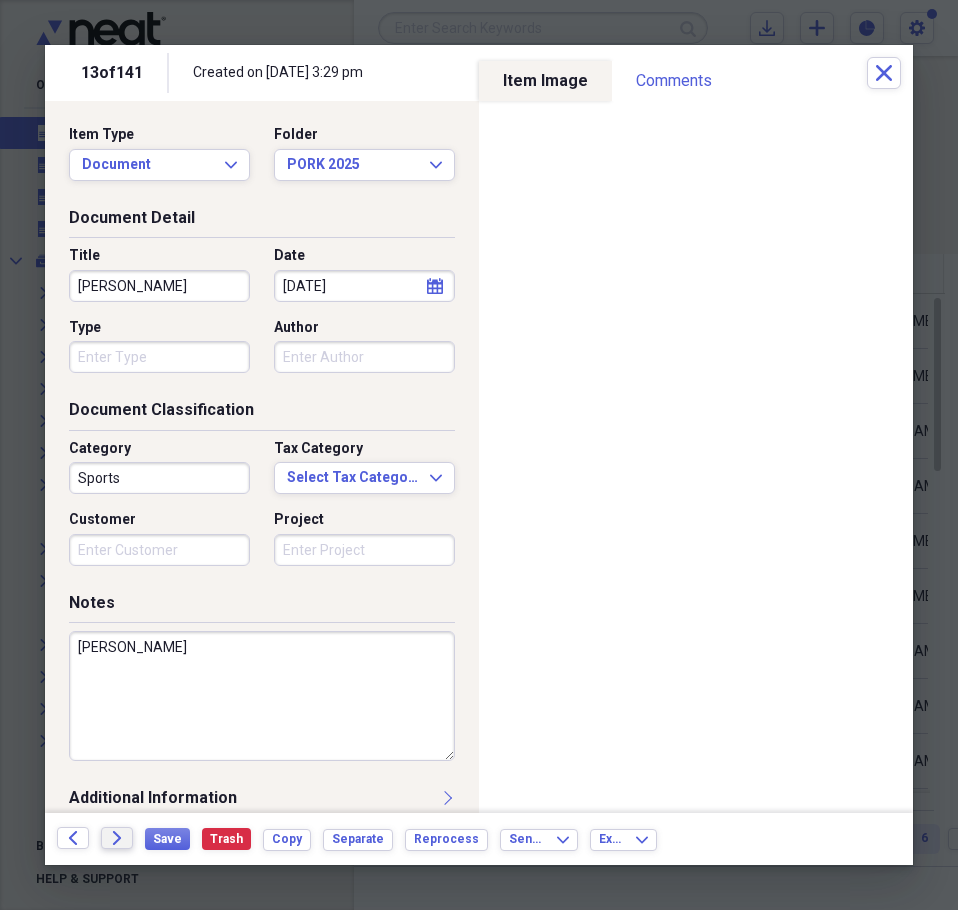 type on "ADAMS" 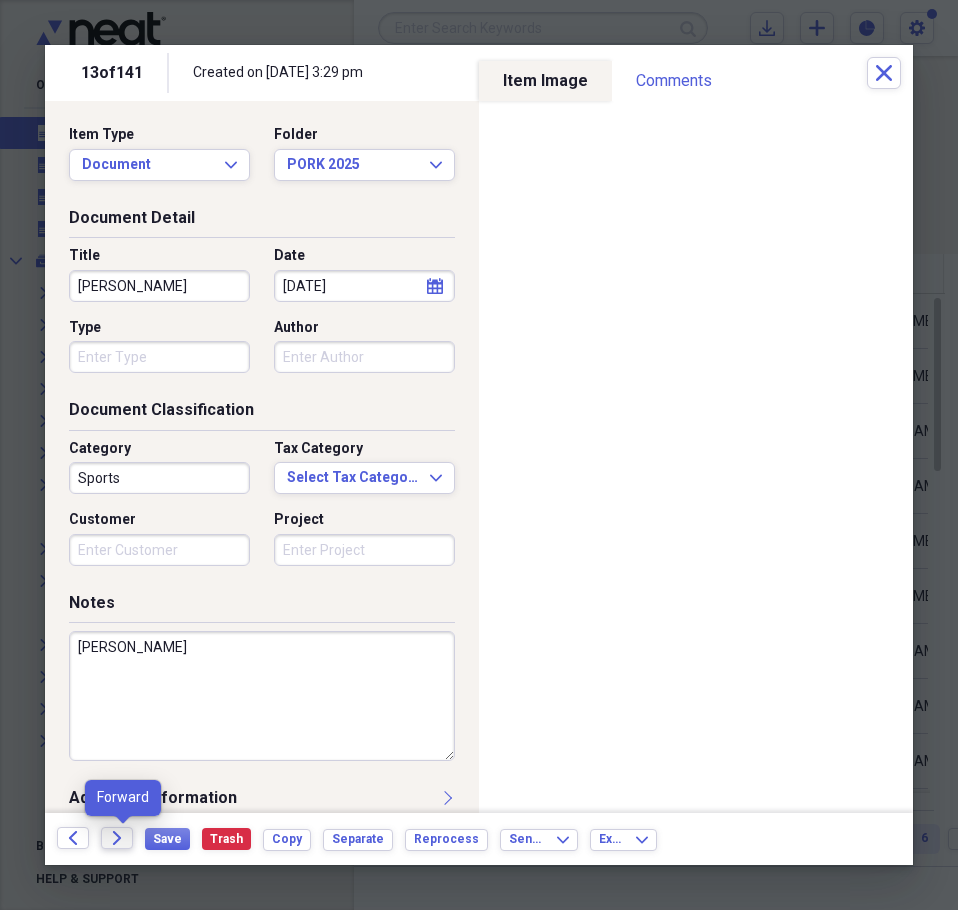 click on "Forward" 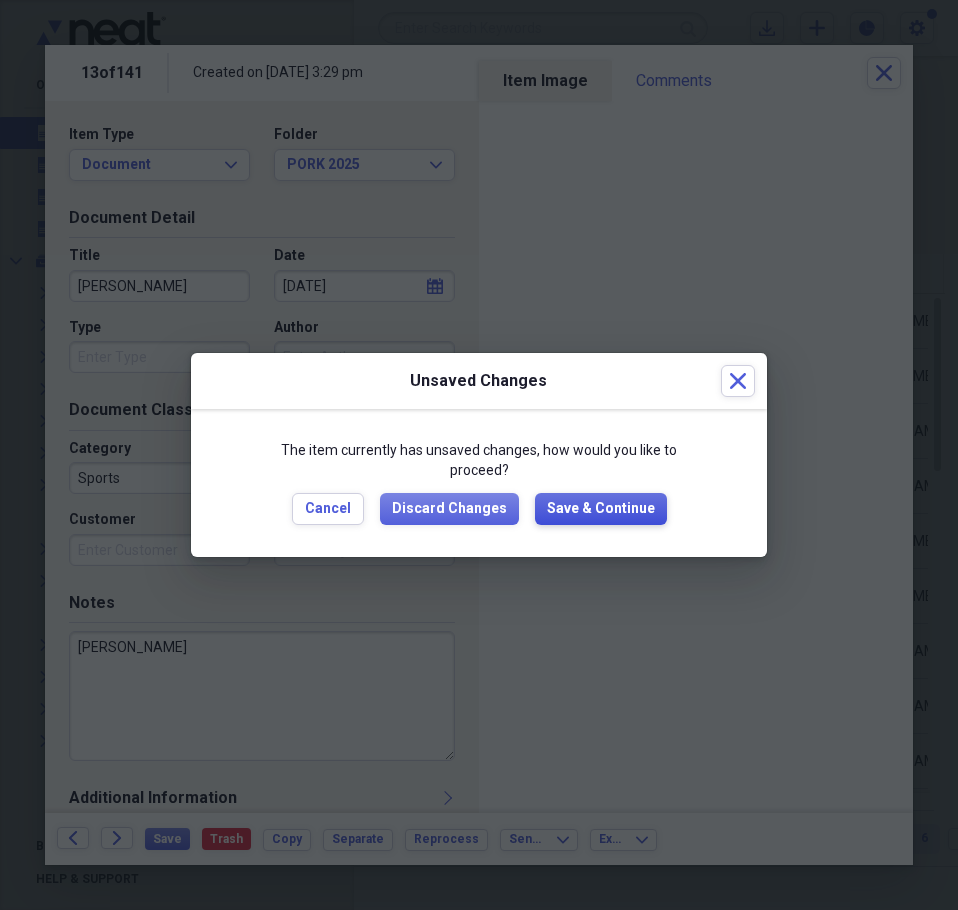 click on "Save & Continue" at bounding box center [601, 509] 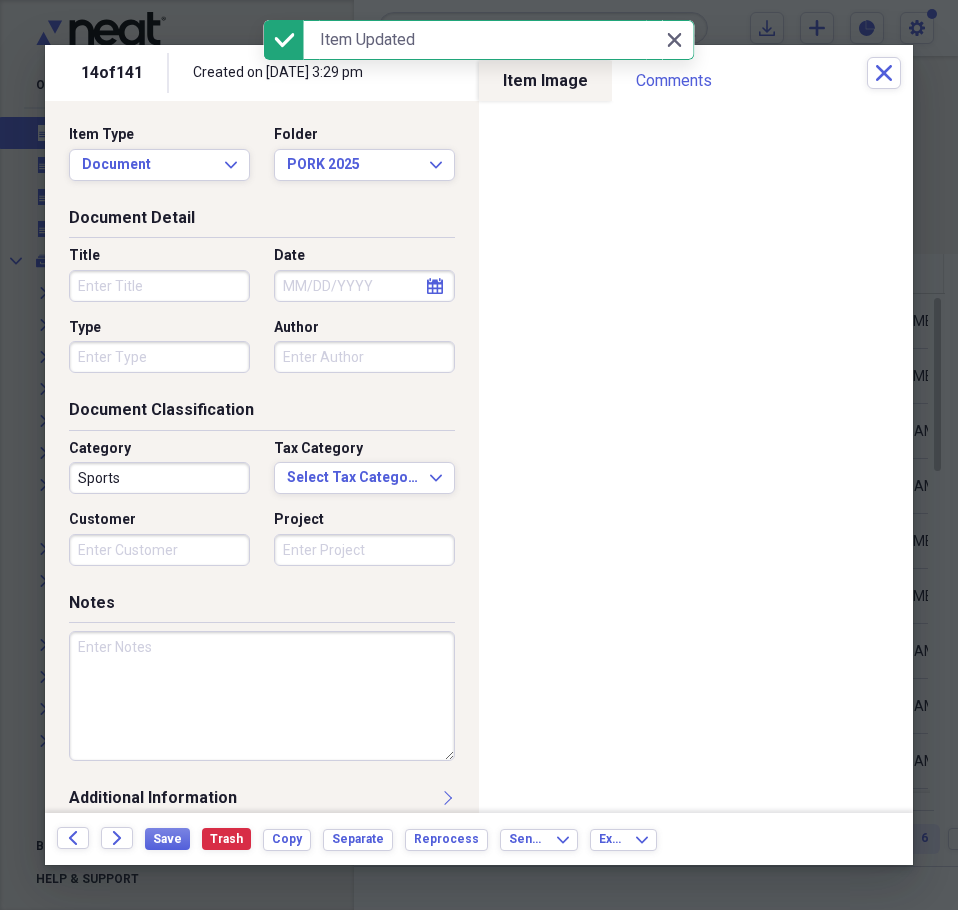 click on "Title" at bounding box center [159, 286] 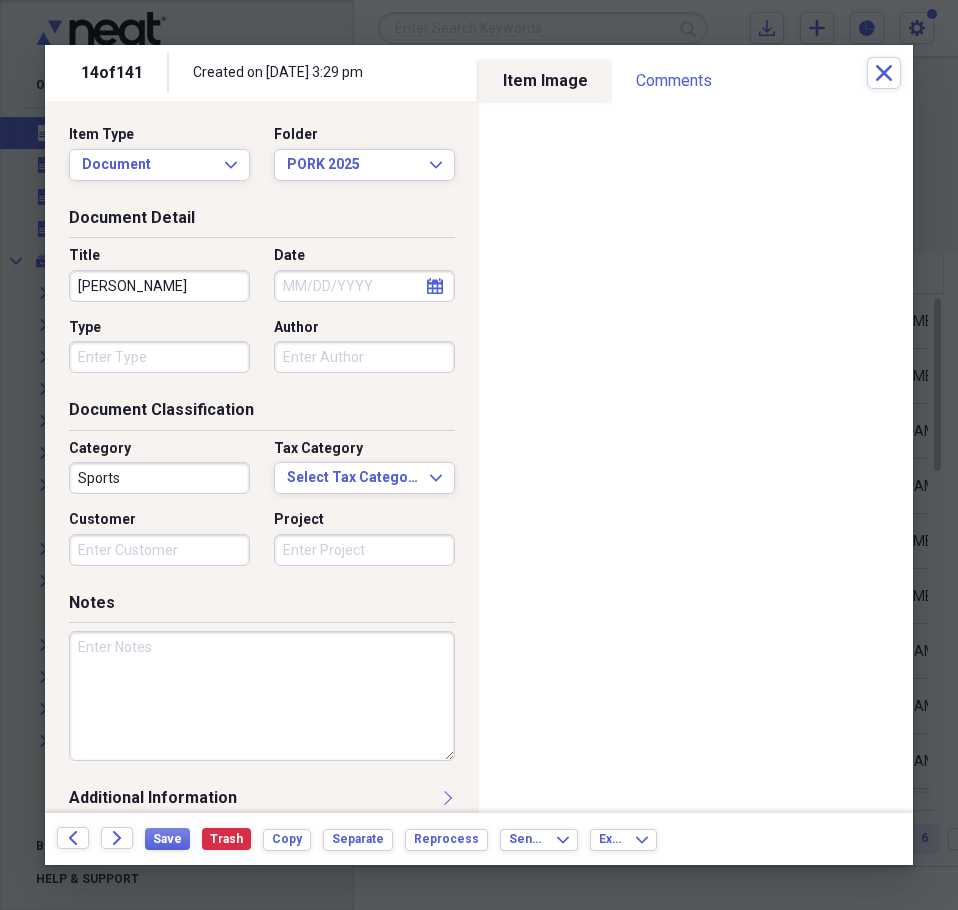 type on "LIZ BATT" 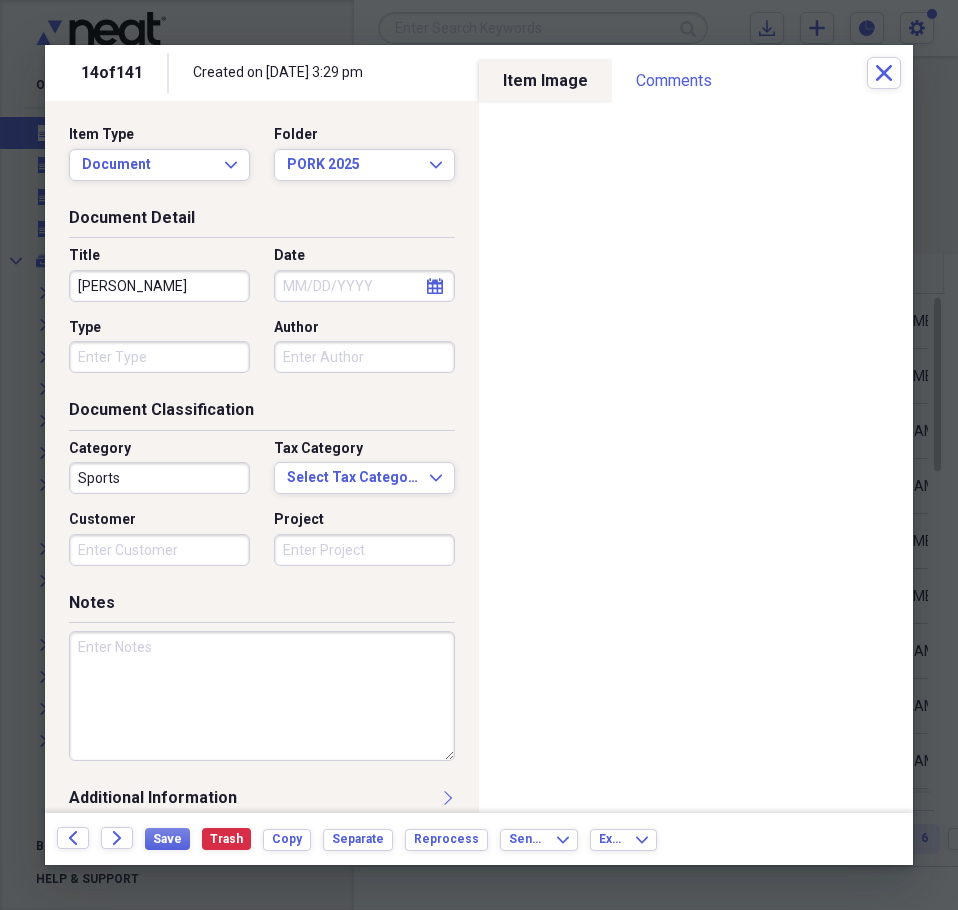 select on "6" 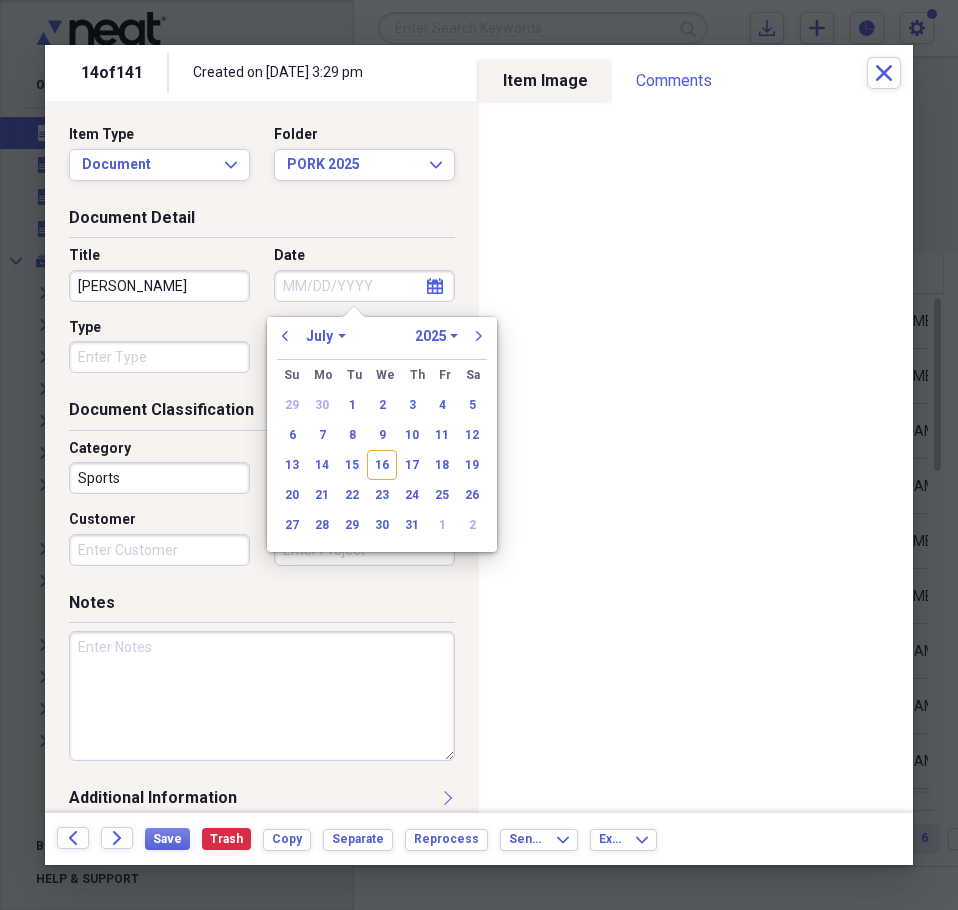 click on "LIZ BATT" at bounding box center (159, 286) 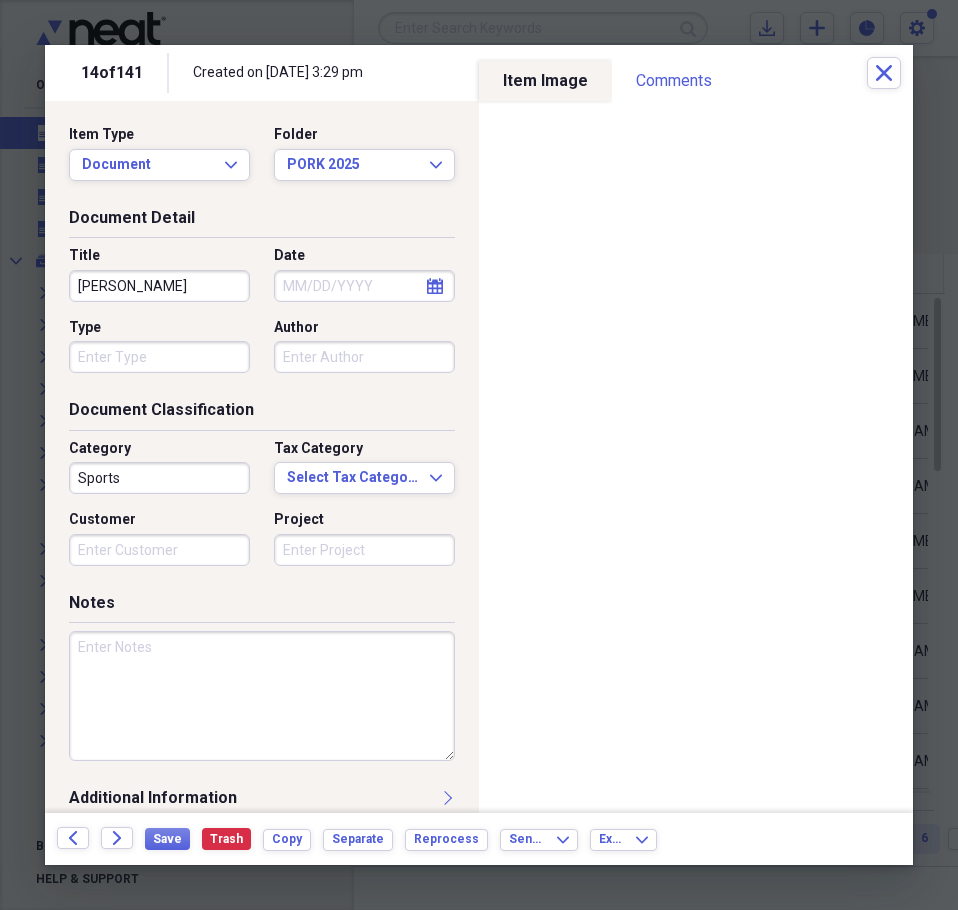 type on "LIZ BALT" 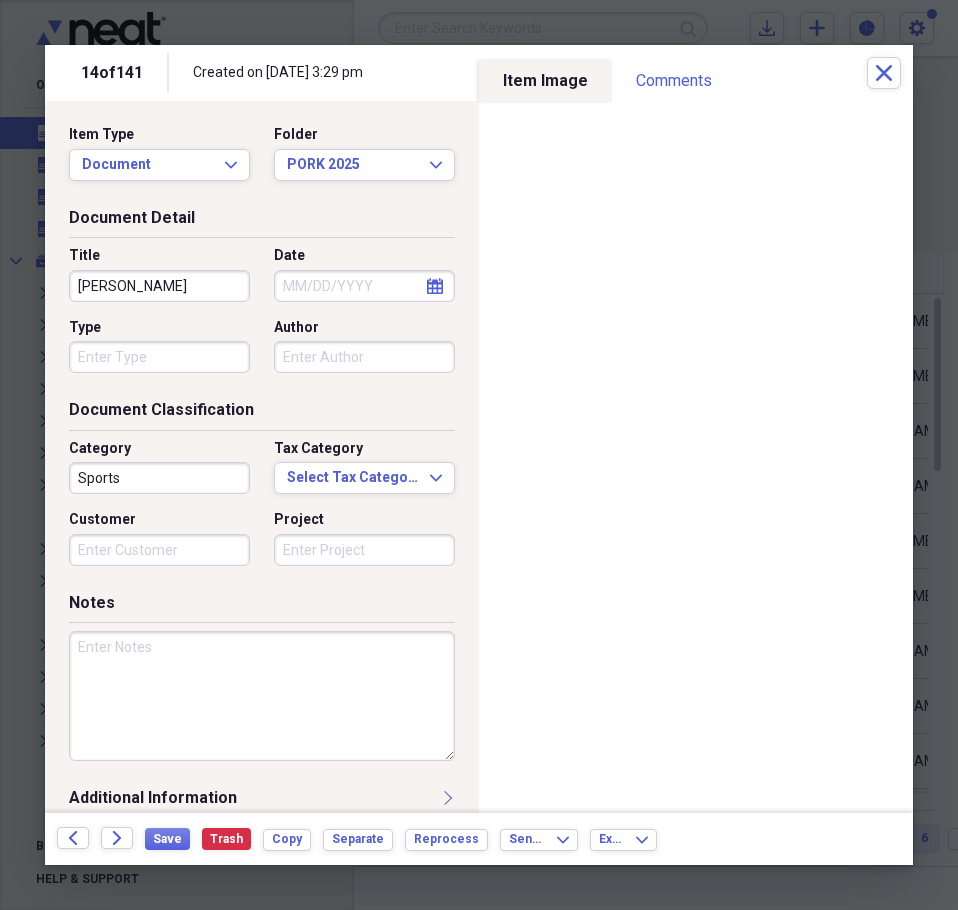 select on "6" 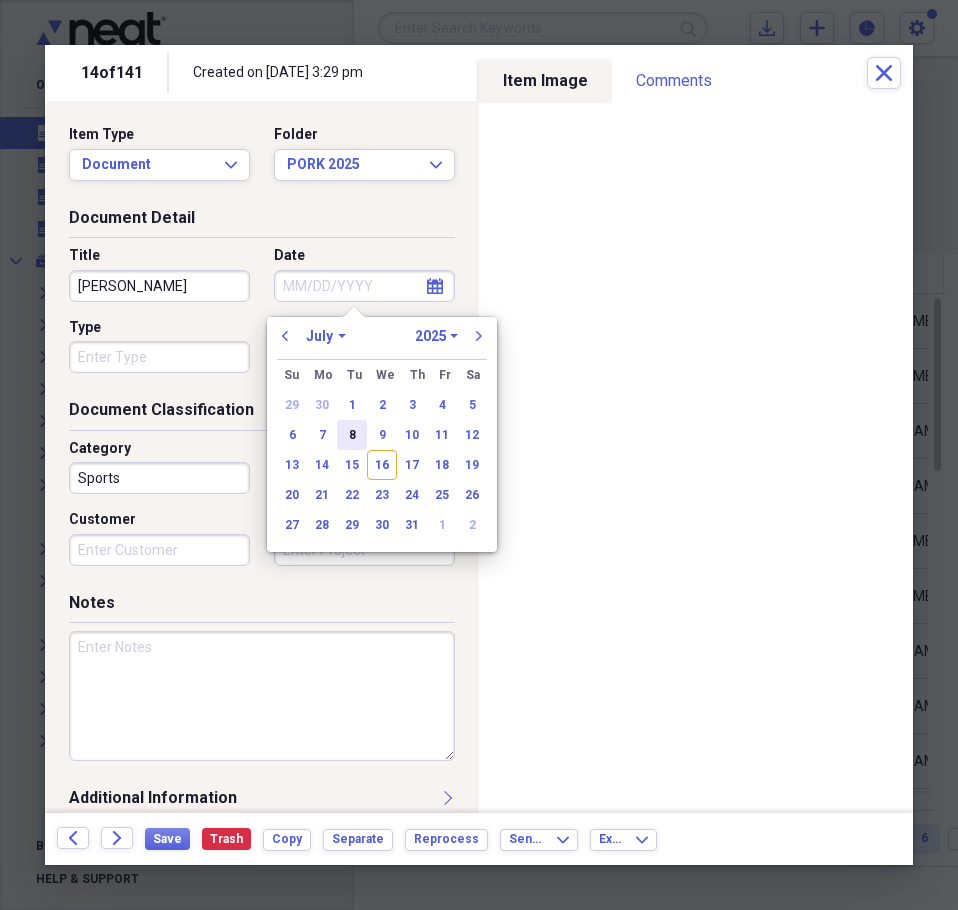 click on "8" at bounding box center [352, 435] 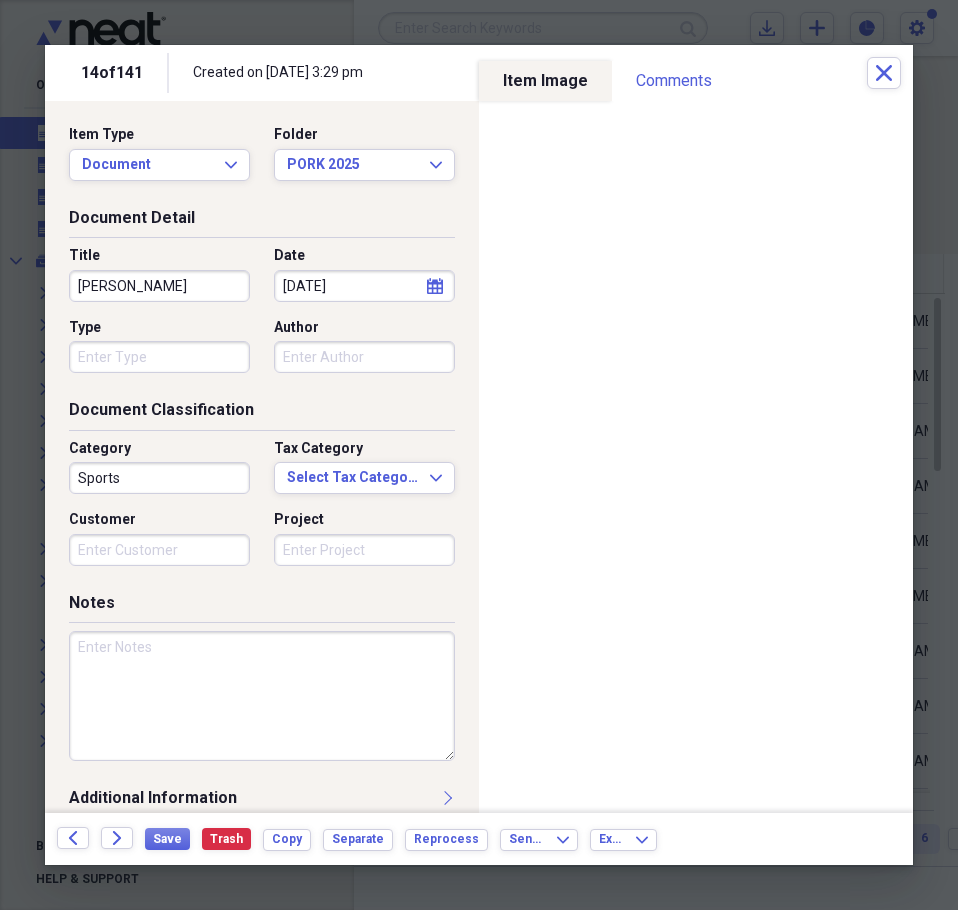 drag, startPoint x: 320, startPoint y: 671, endPoint x: 331, endPoint y: 667, distance: 11.7046995 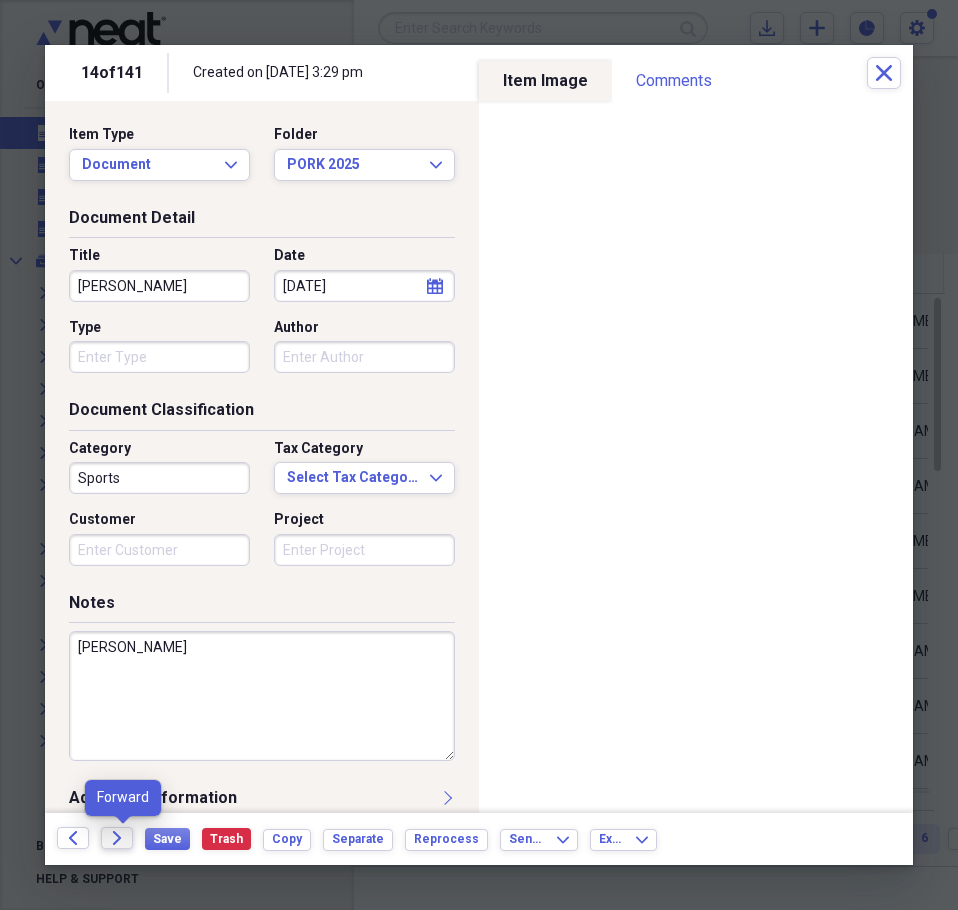 type on "ADAMS" 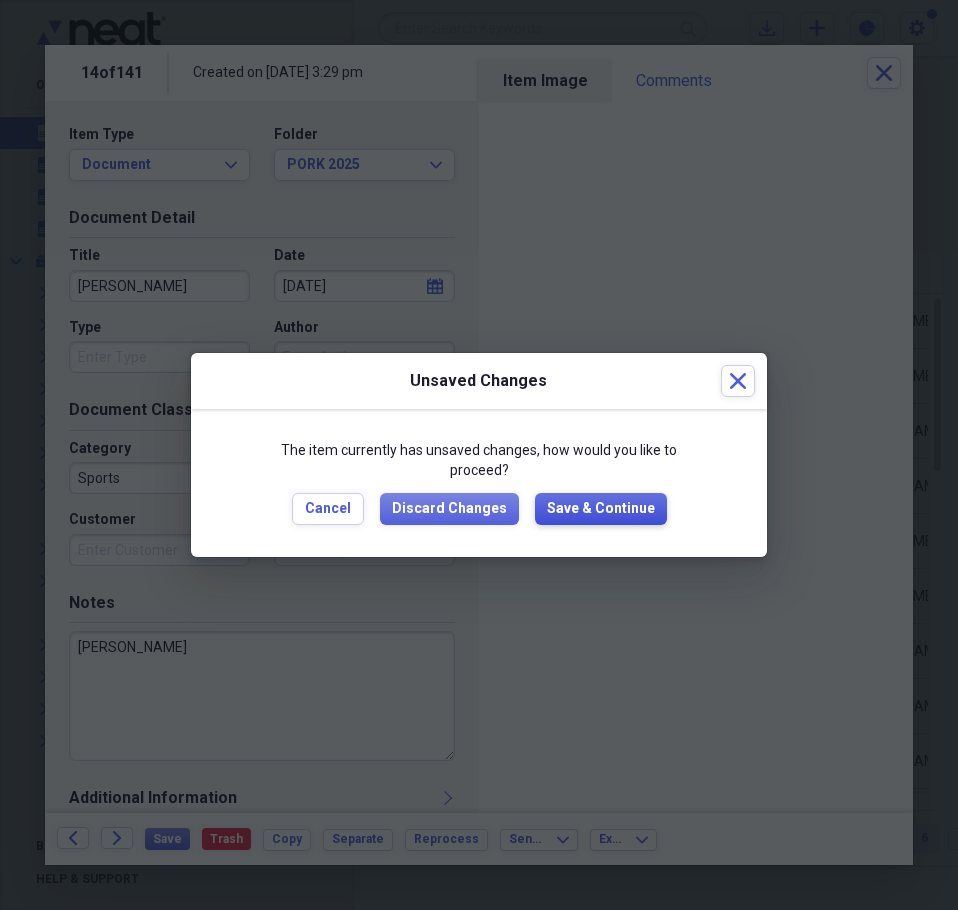 click on "Save & Continue" at bounding box center (601, 509) 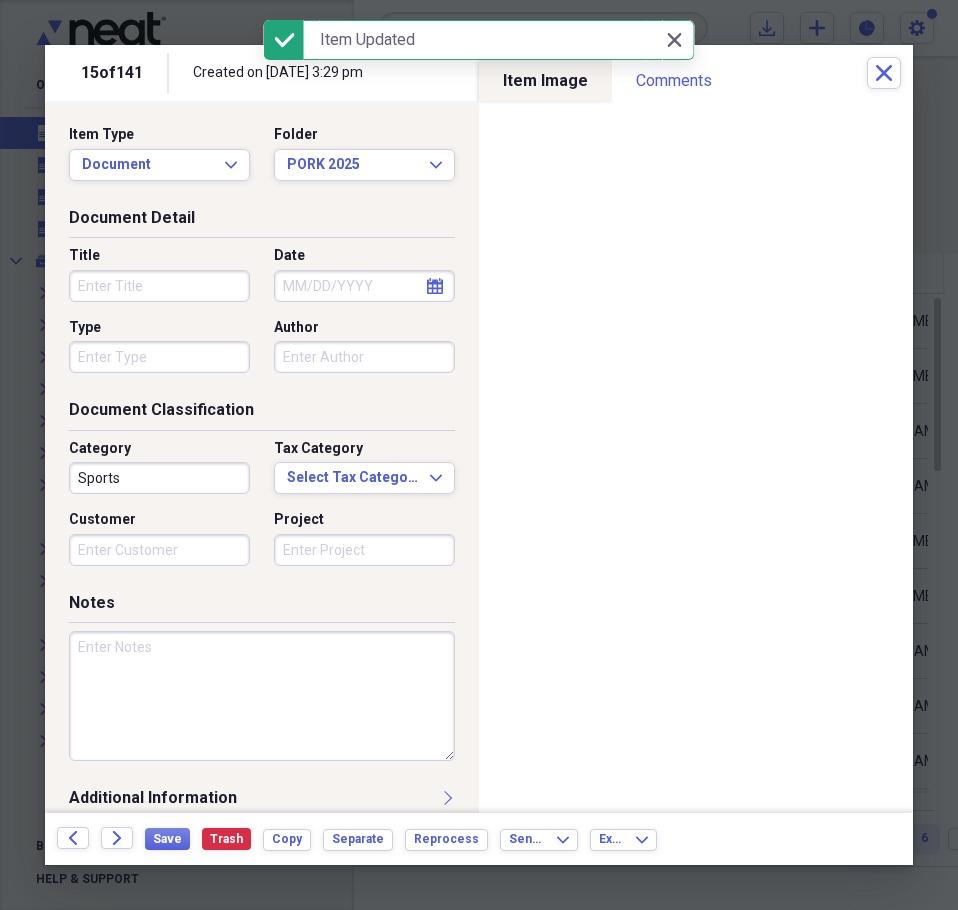 click on "Title" at bounding box center (159, 286) 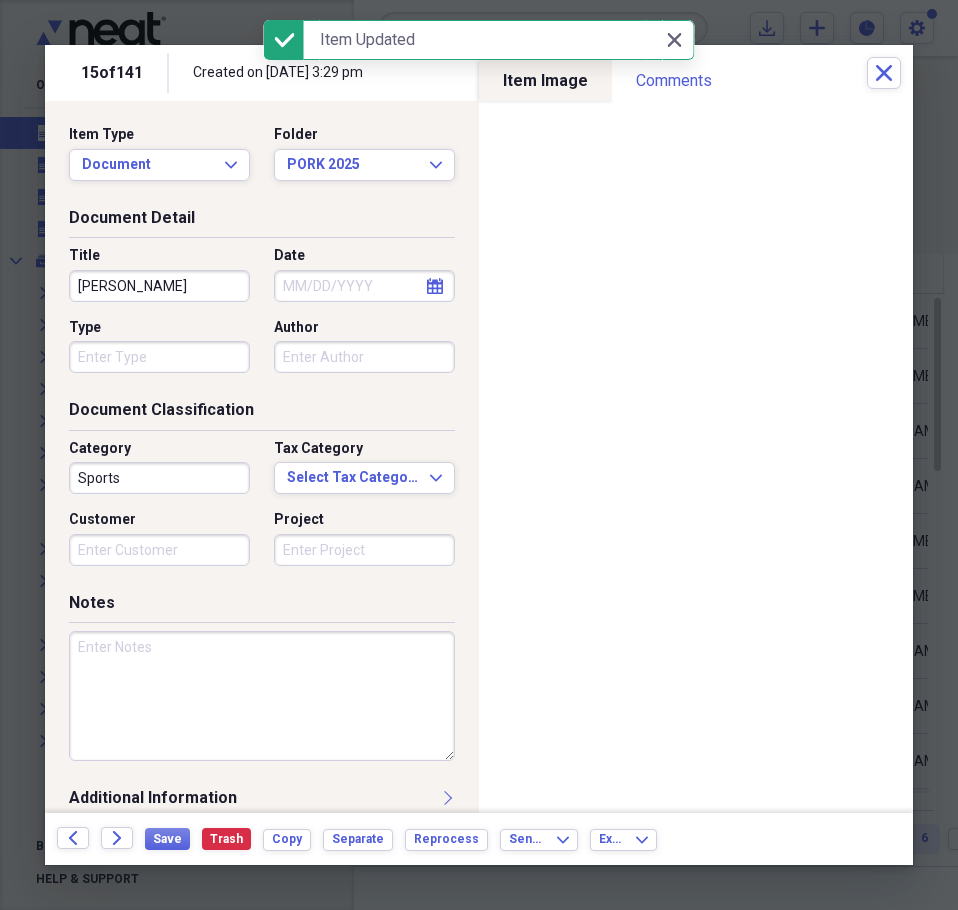 type on "KATEI LANCE" 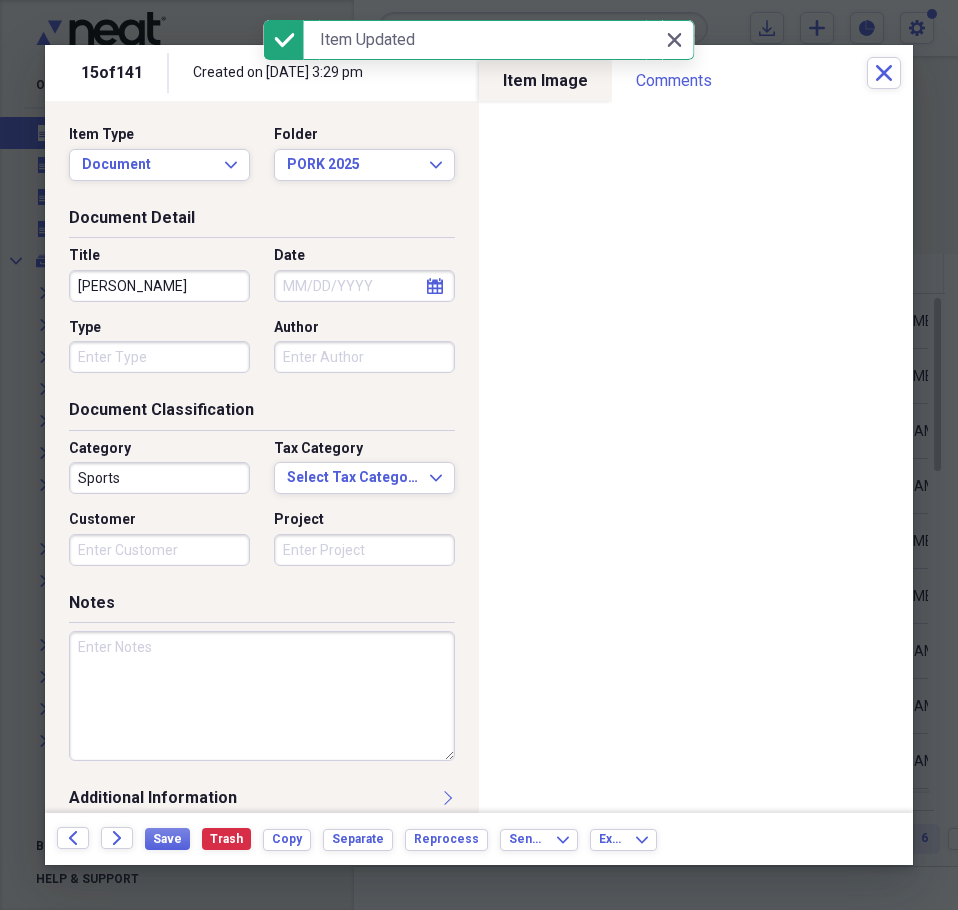 select on "6" 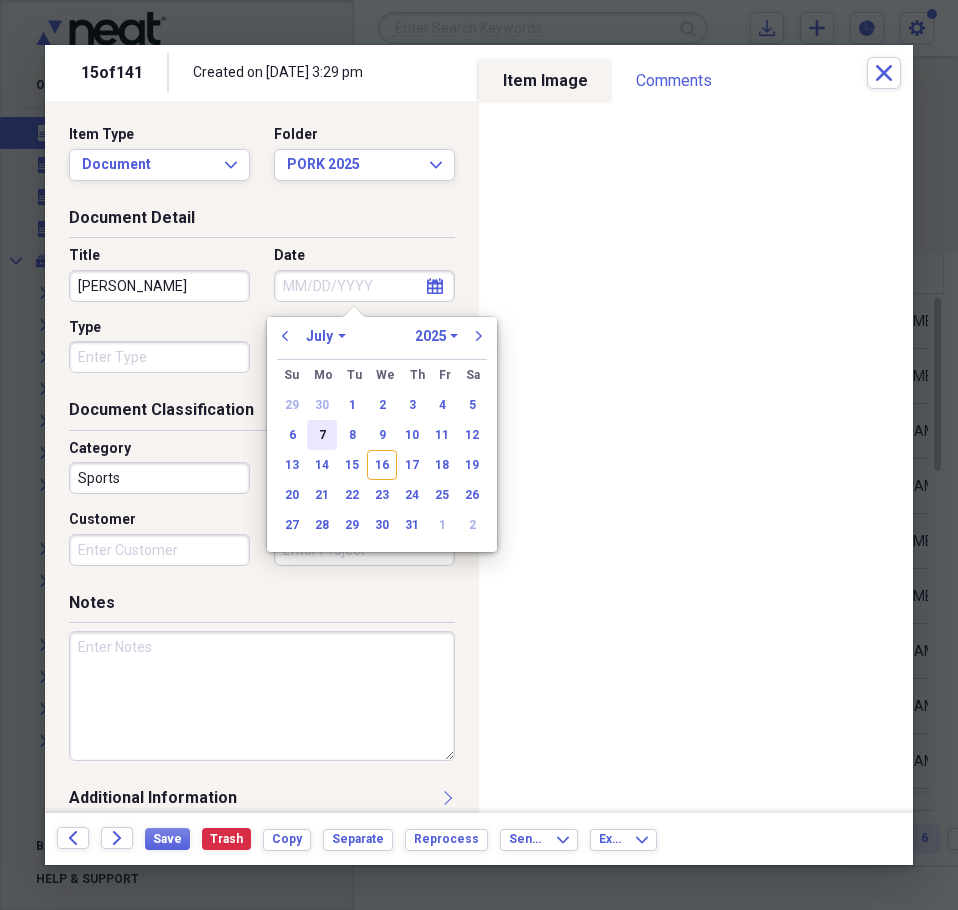 click on "7" at bounding box center (322, 435) 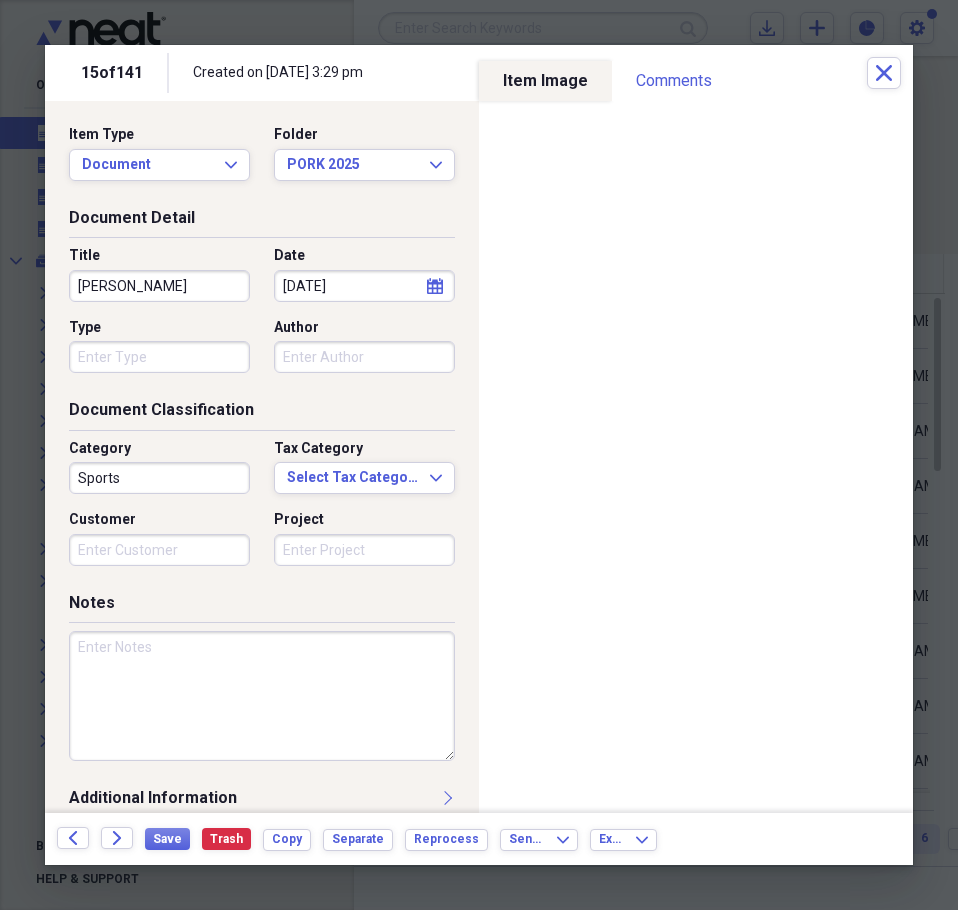 click at bounding box center [262, 696] 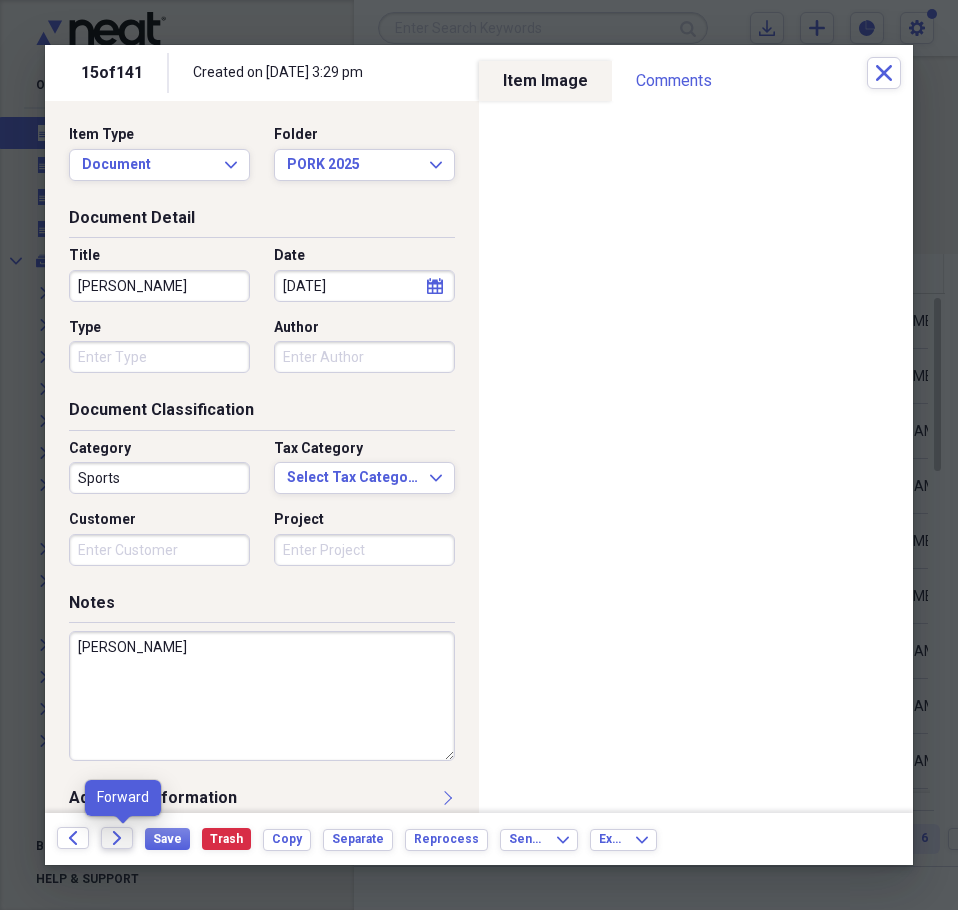 type on "ADAMS" 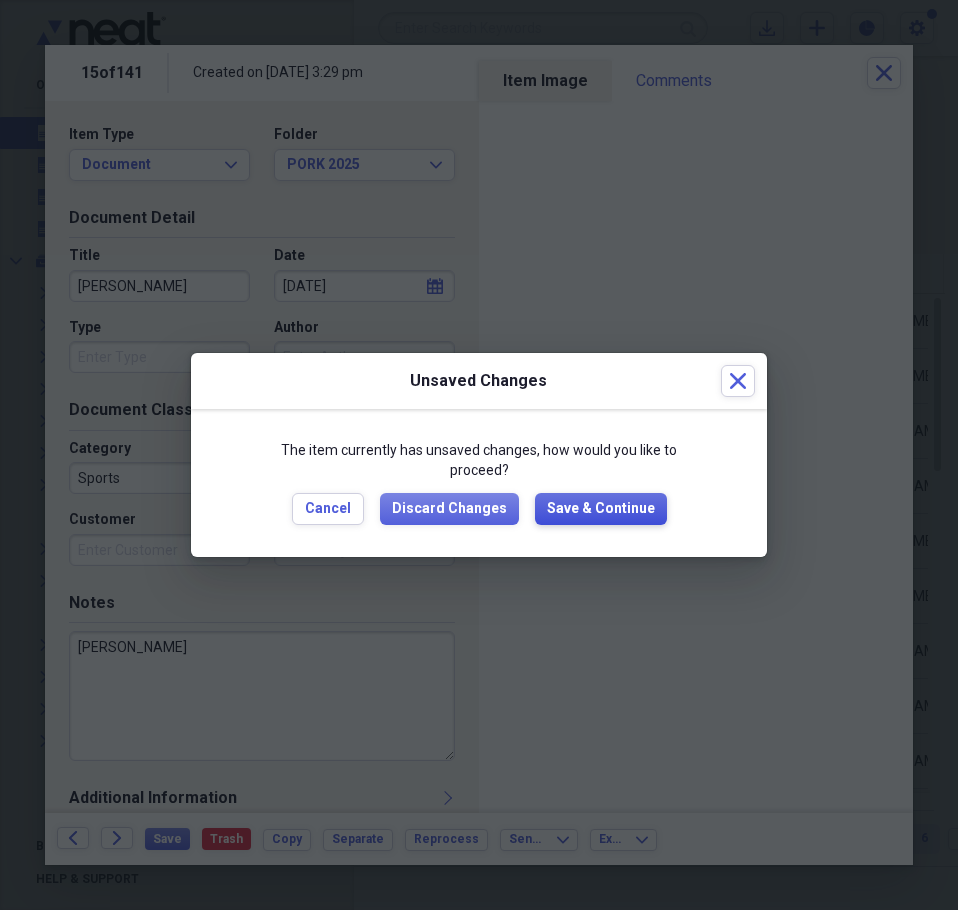 click on "Save & Continue" at bounding box center [601, 509] 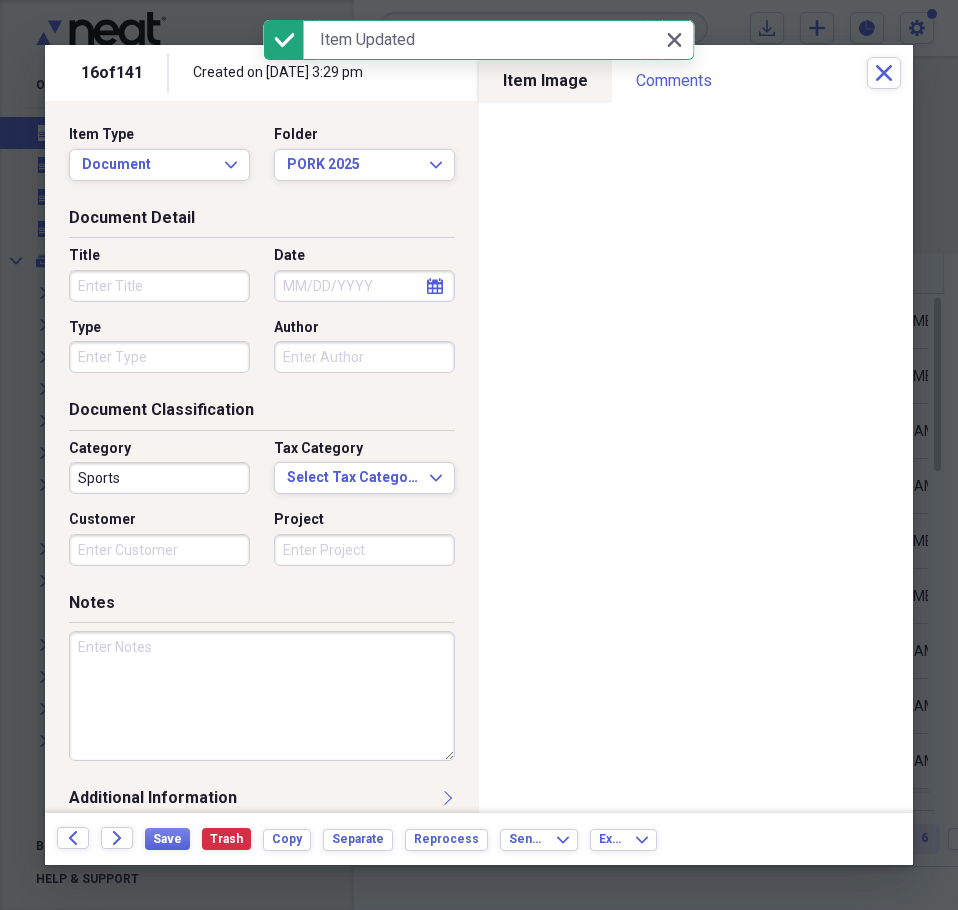 click on "Title" at bounding box center (159, 286) 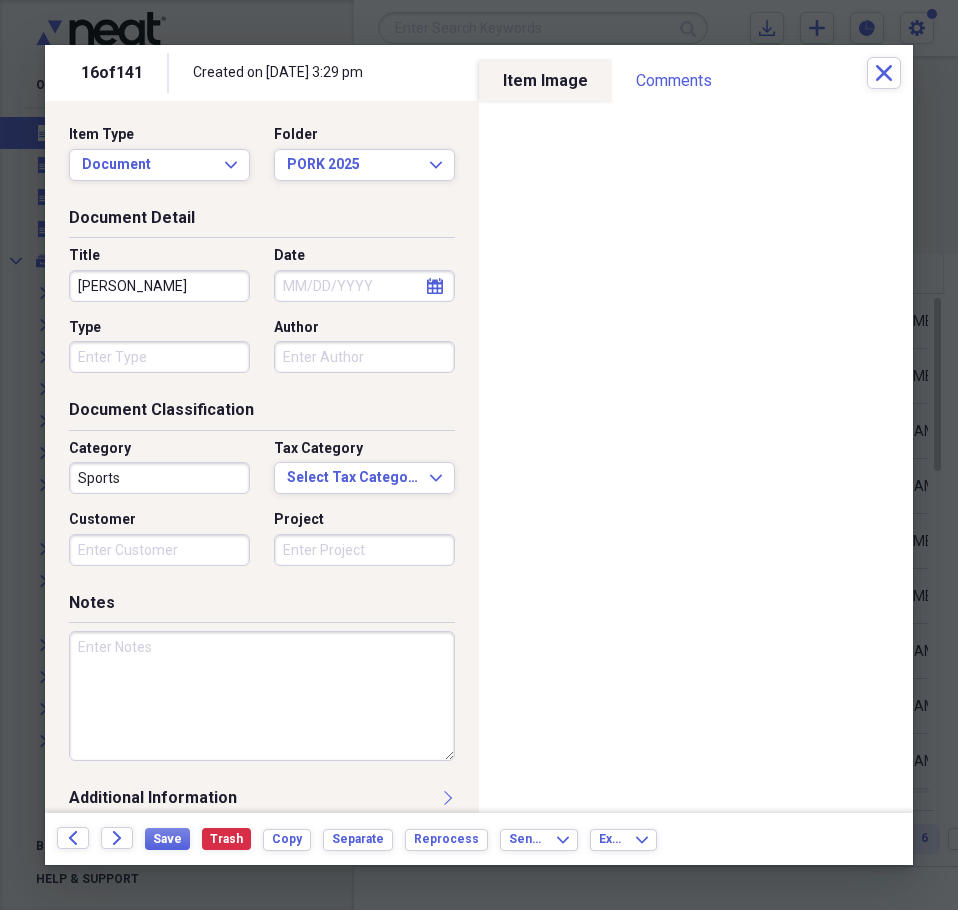 type on "MIKE ADAMS" 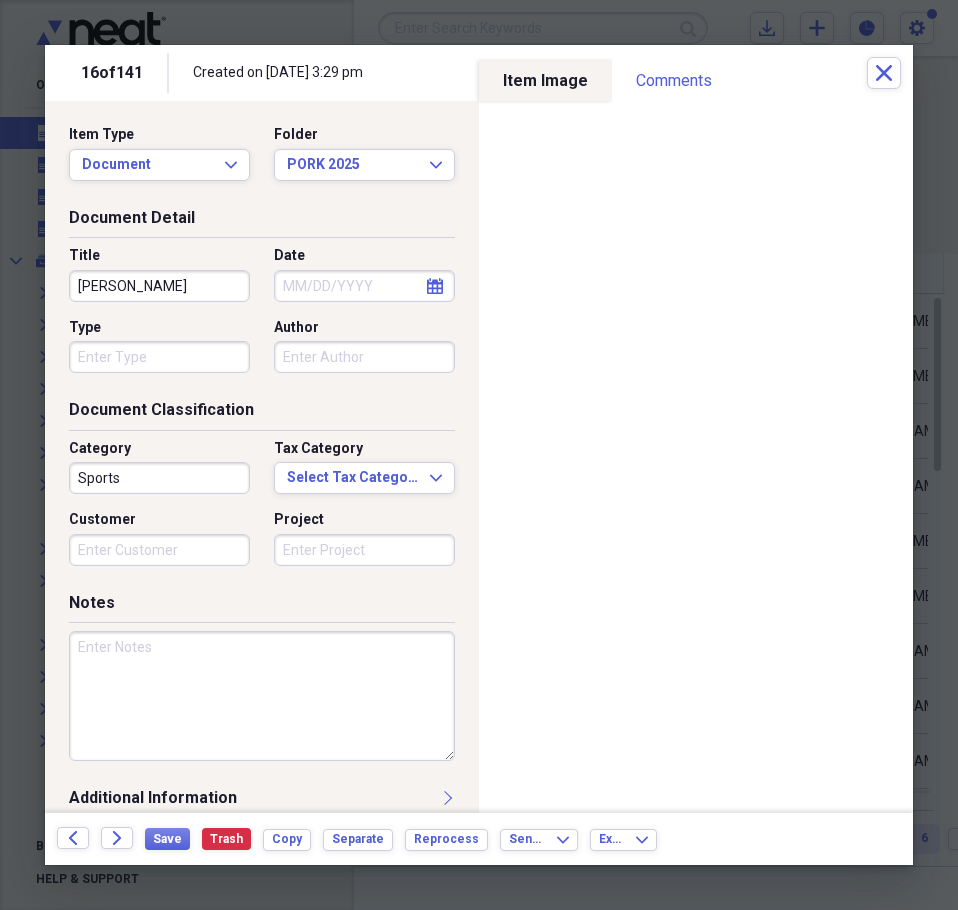 select on "6" 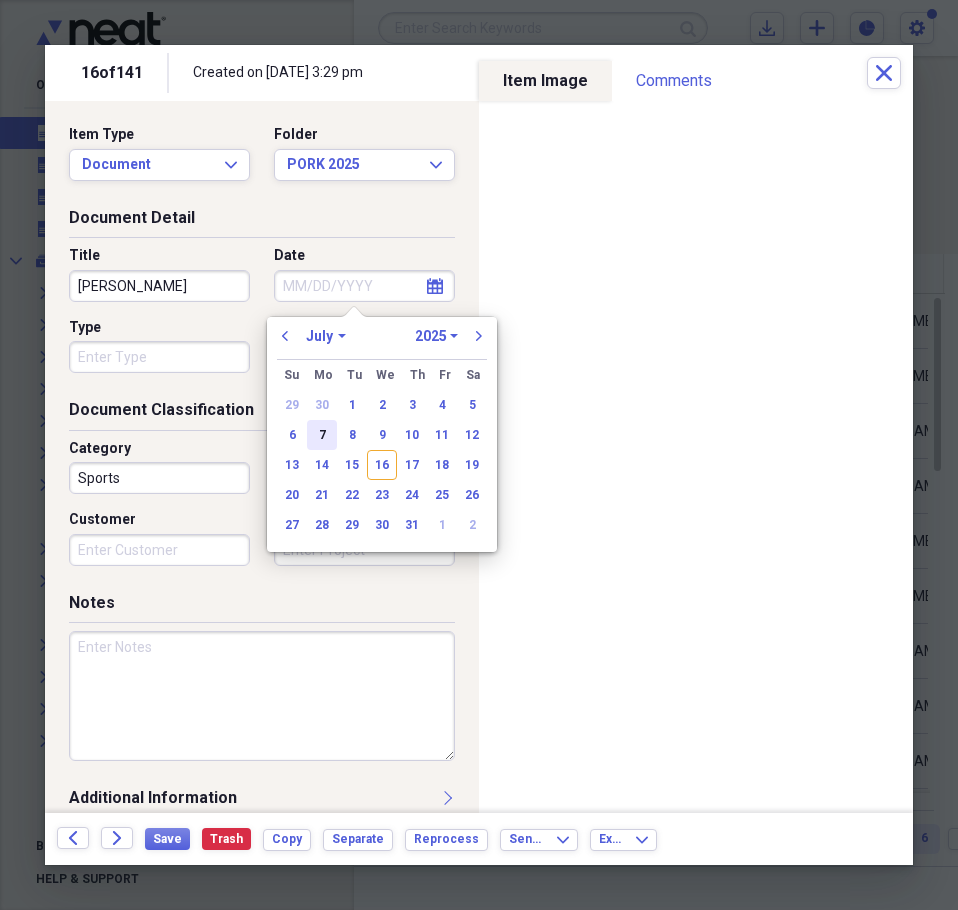 click on "7" at bounding box center [322, 435] 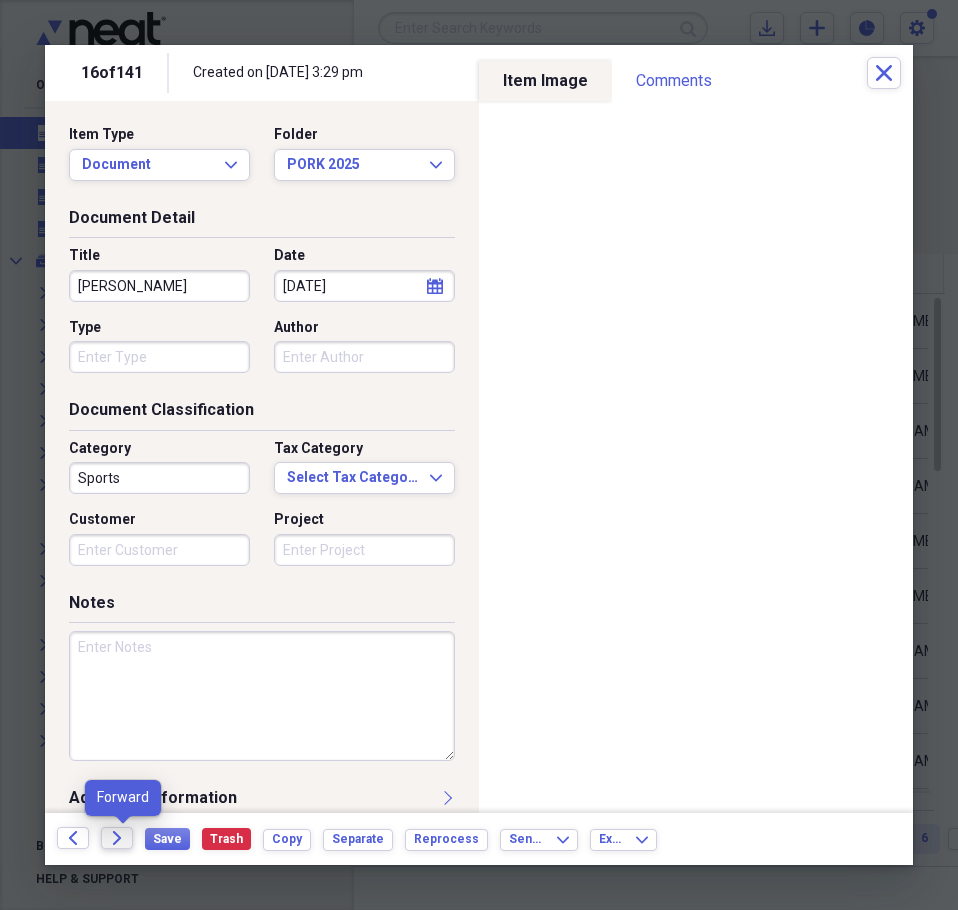 click 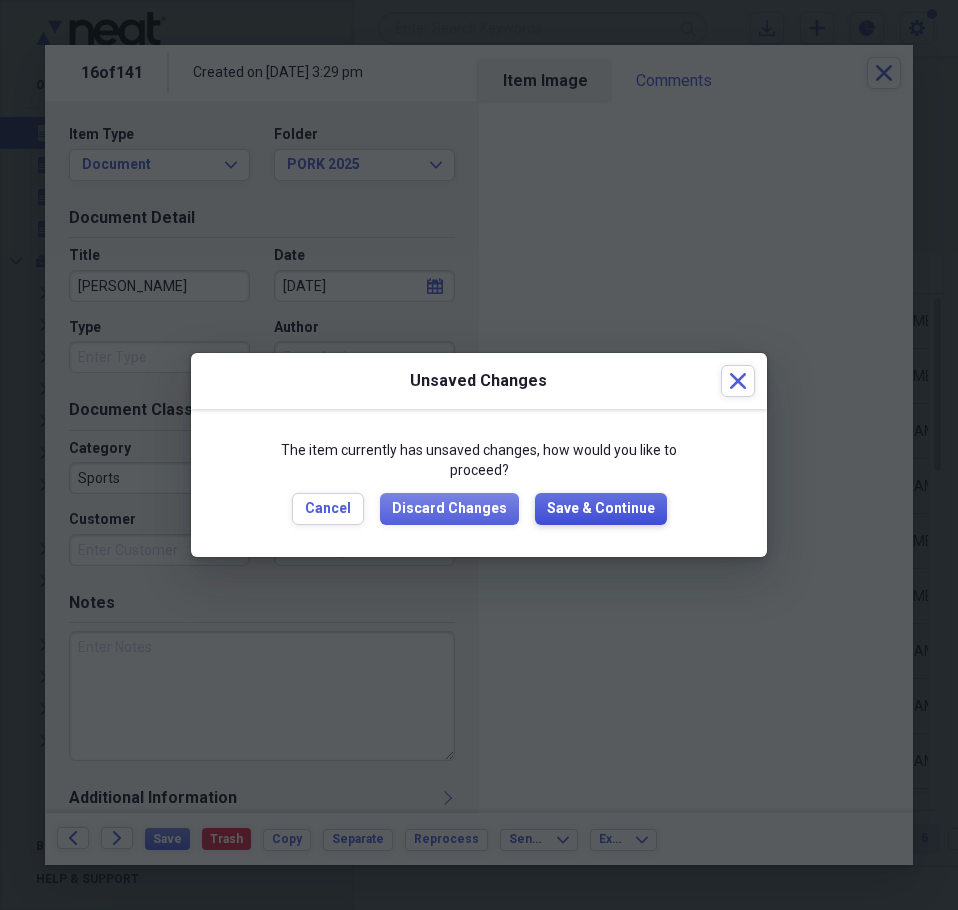click on "Save & Continue" at bounding box center [601, 509] 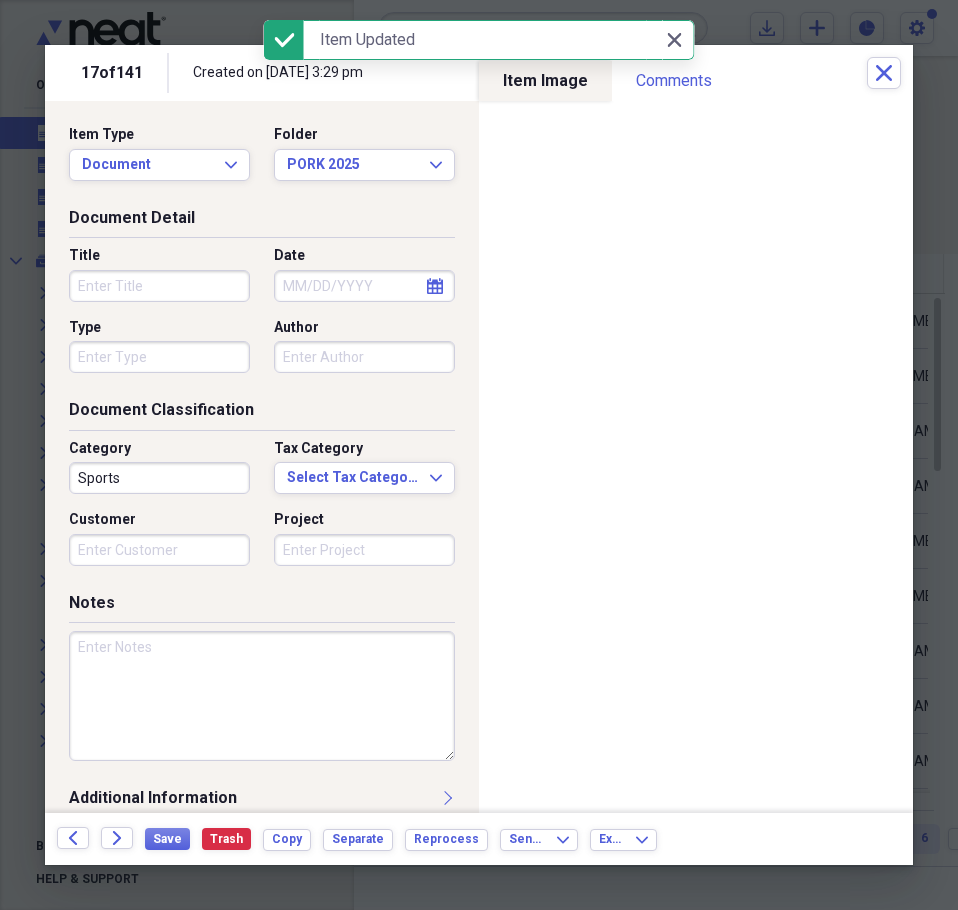 click on "Title" at bounding box center (159, 286) 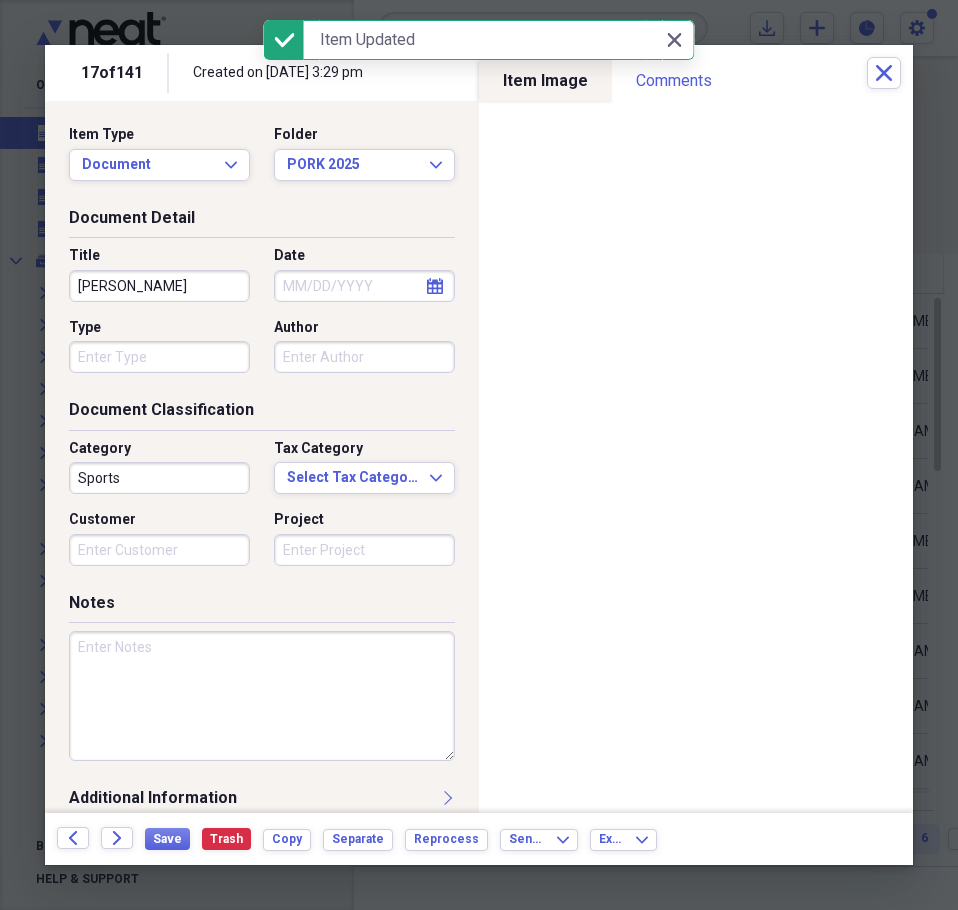 type on "SID THROCKMORTON" 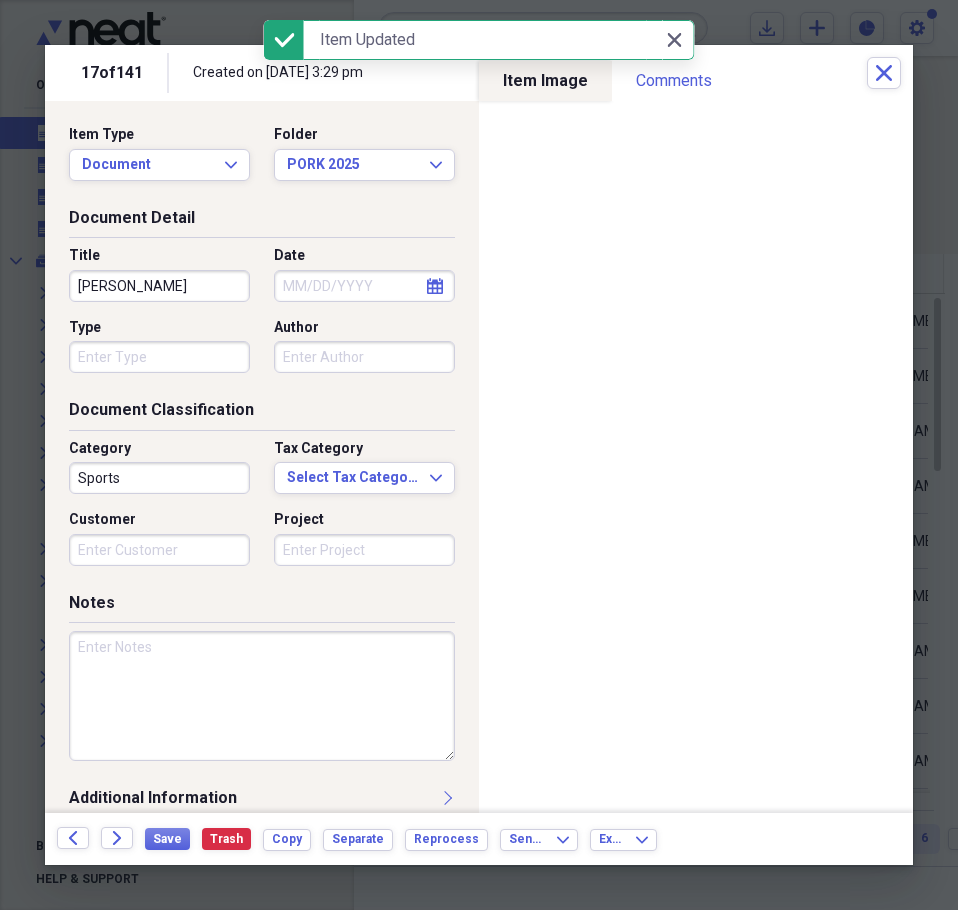 select on "6" 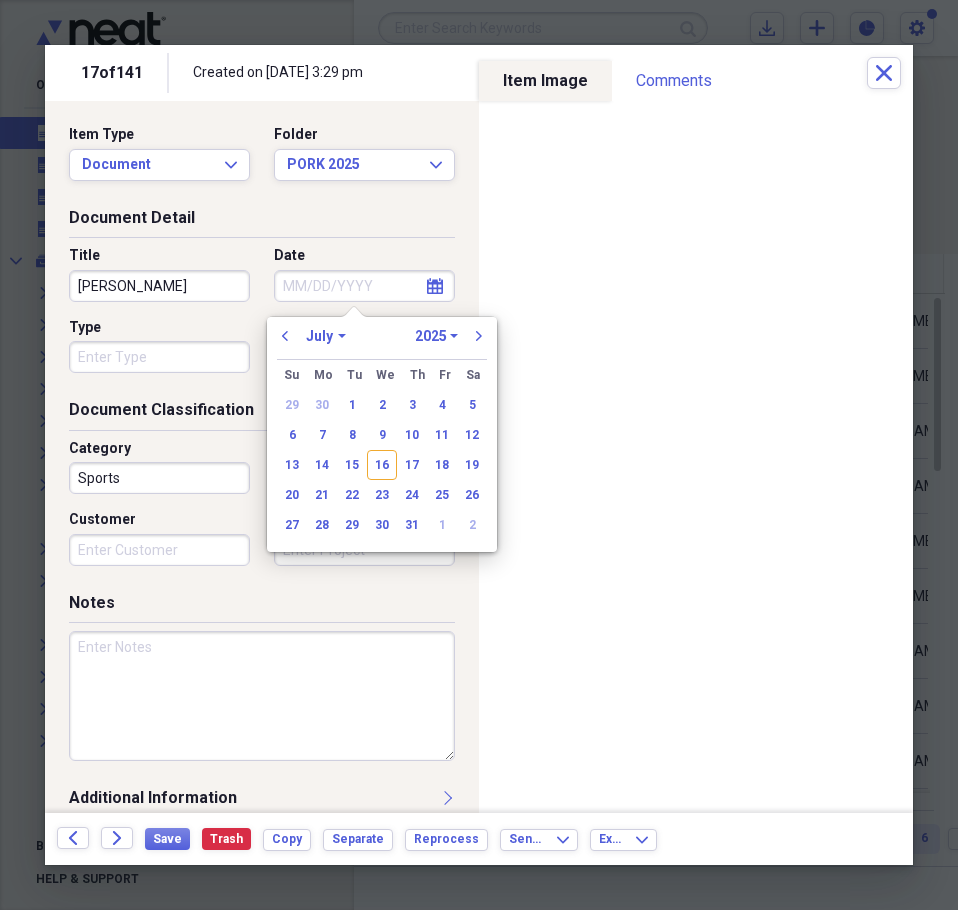 drag, startPoint x: 329, startPoint y: 432, endPoint x: 354, endPoint y: 433, distance: 25.019993 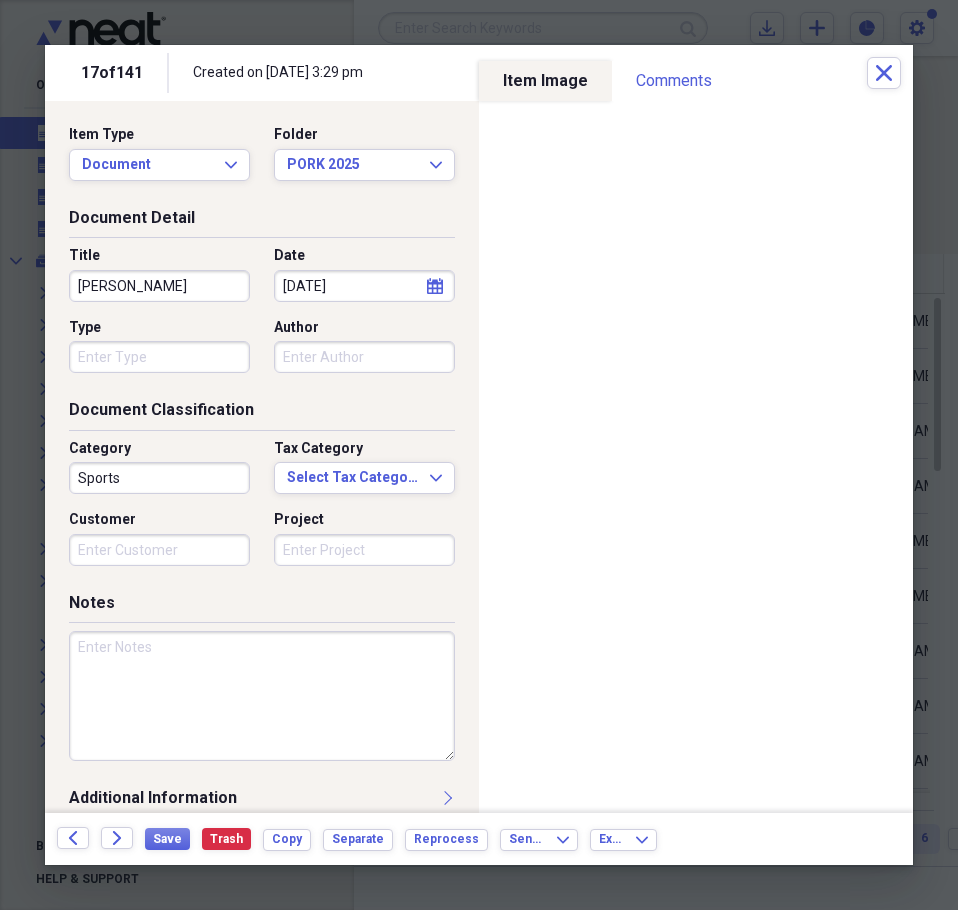 click at bounding box center (262, 696) 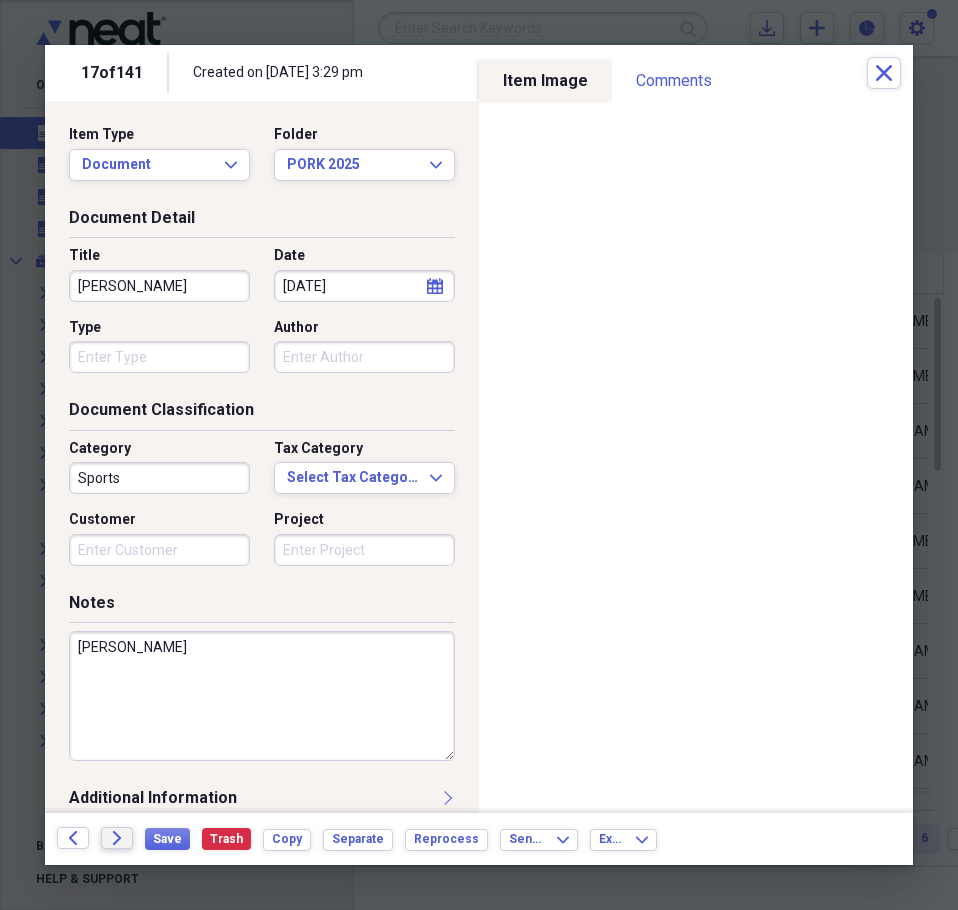 type on "MAX THROCKMORTON" 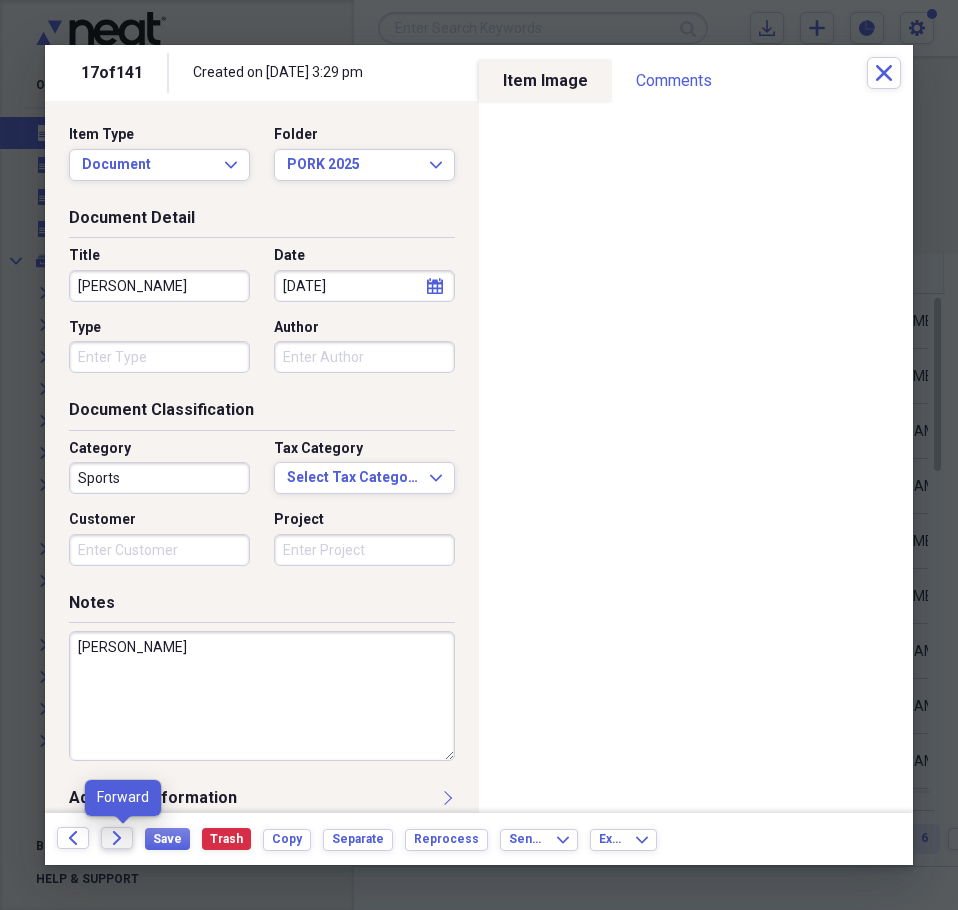 click on "Forward" at bounding box center [117, 838] 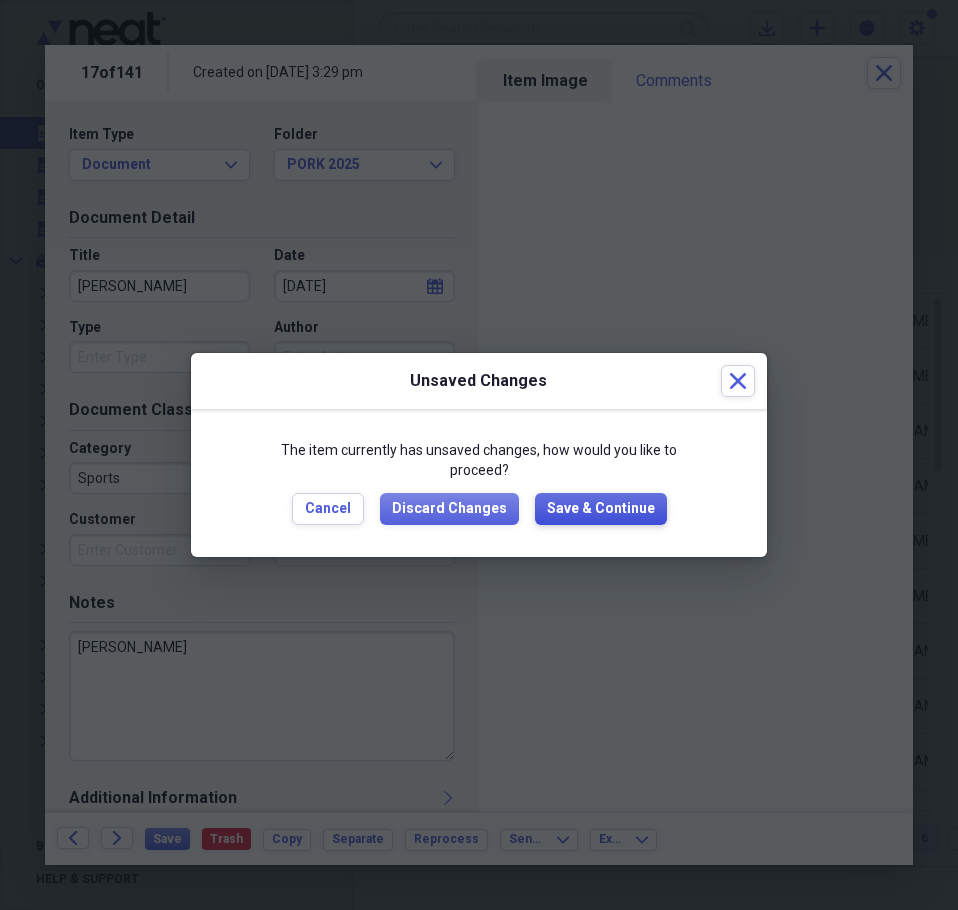click on "Save & Continue" at bounding box center [601, 509] 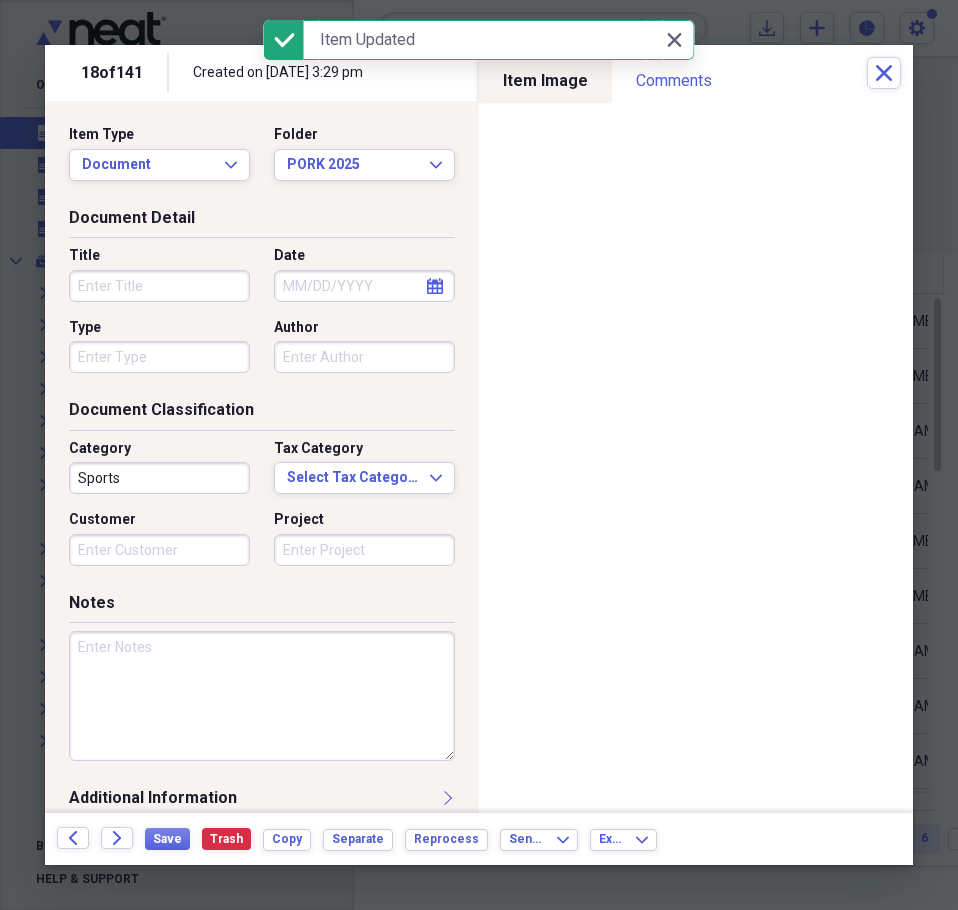click on "Title" at bounding box center (159, 286) 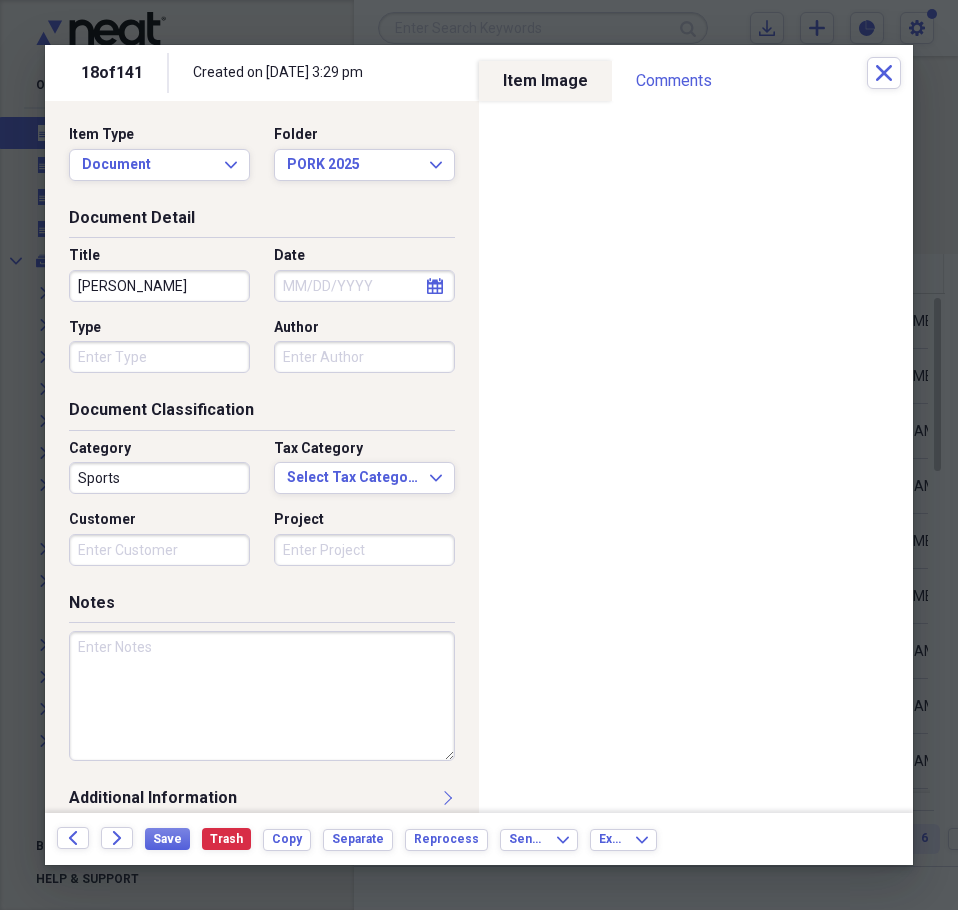 type on "RHONDA SMITH" 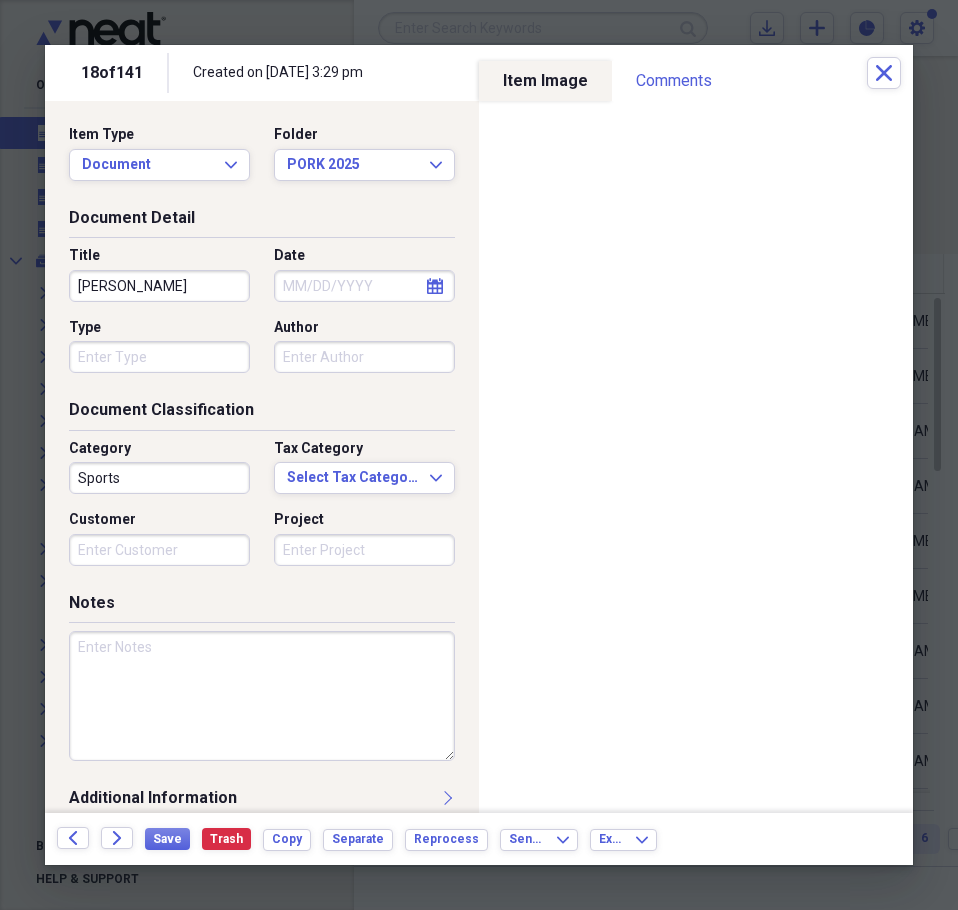 select on "6" 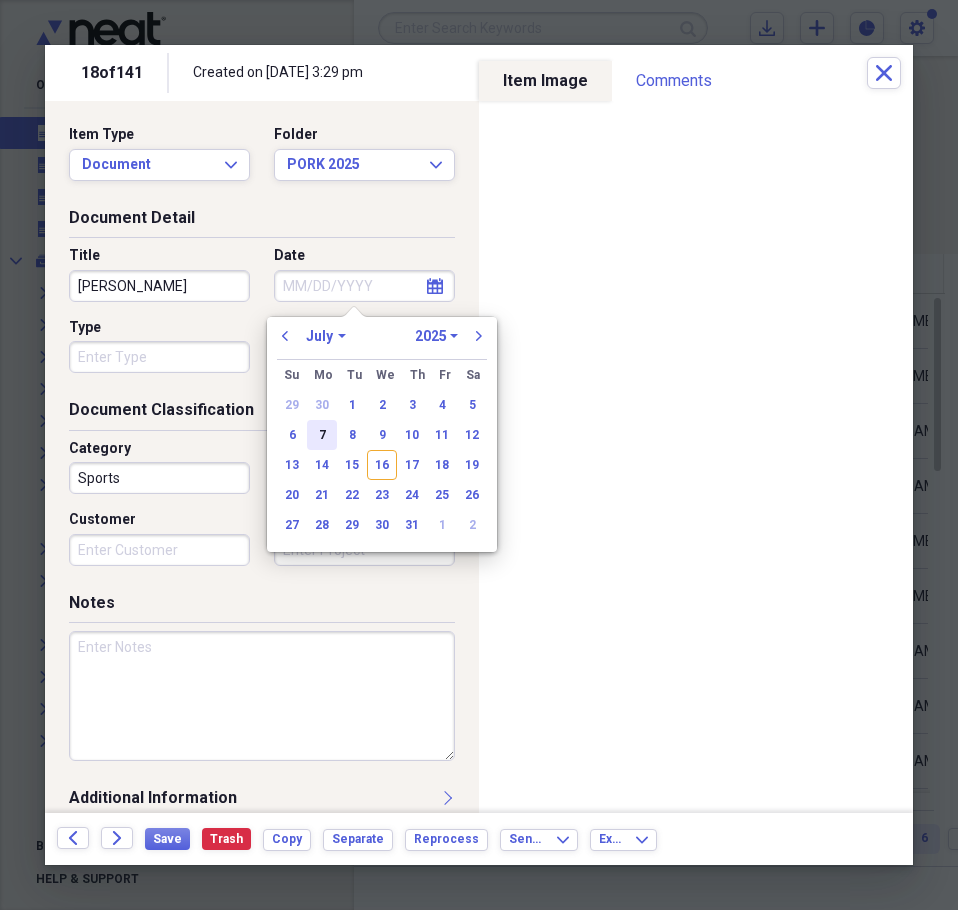 click on "7" at bounding box center (322, 435) 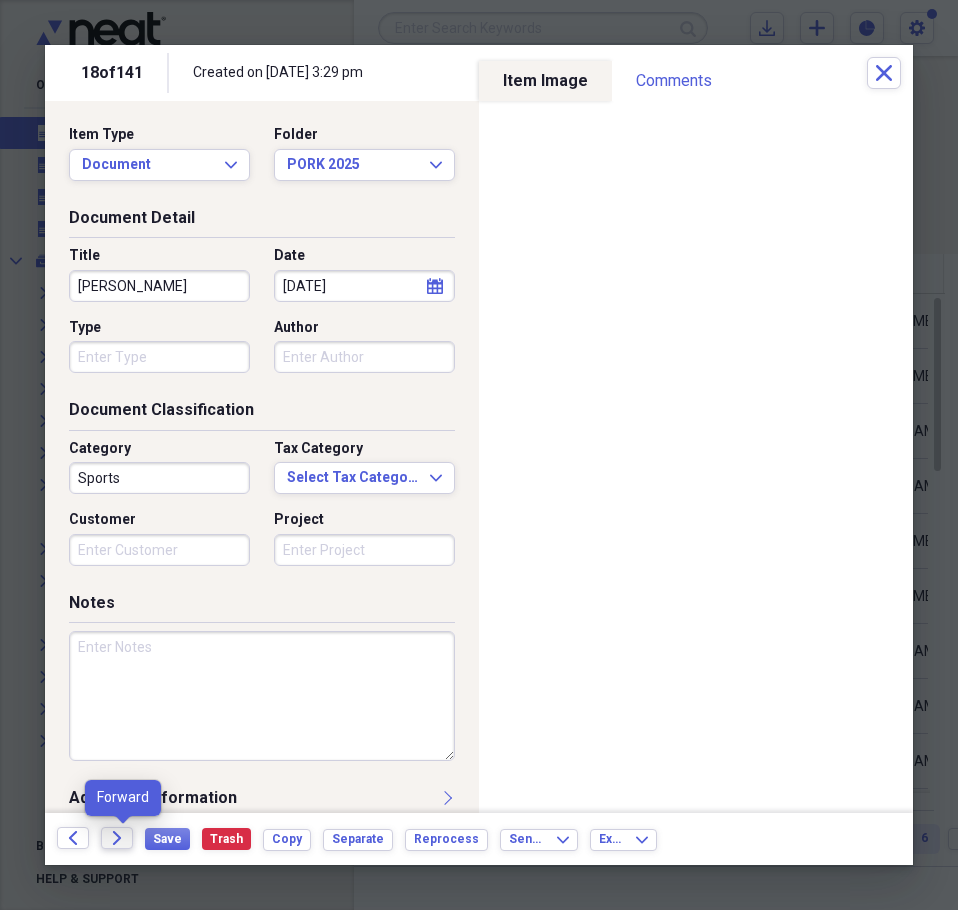 click on "Forward" at bounding box center [117, 838] 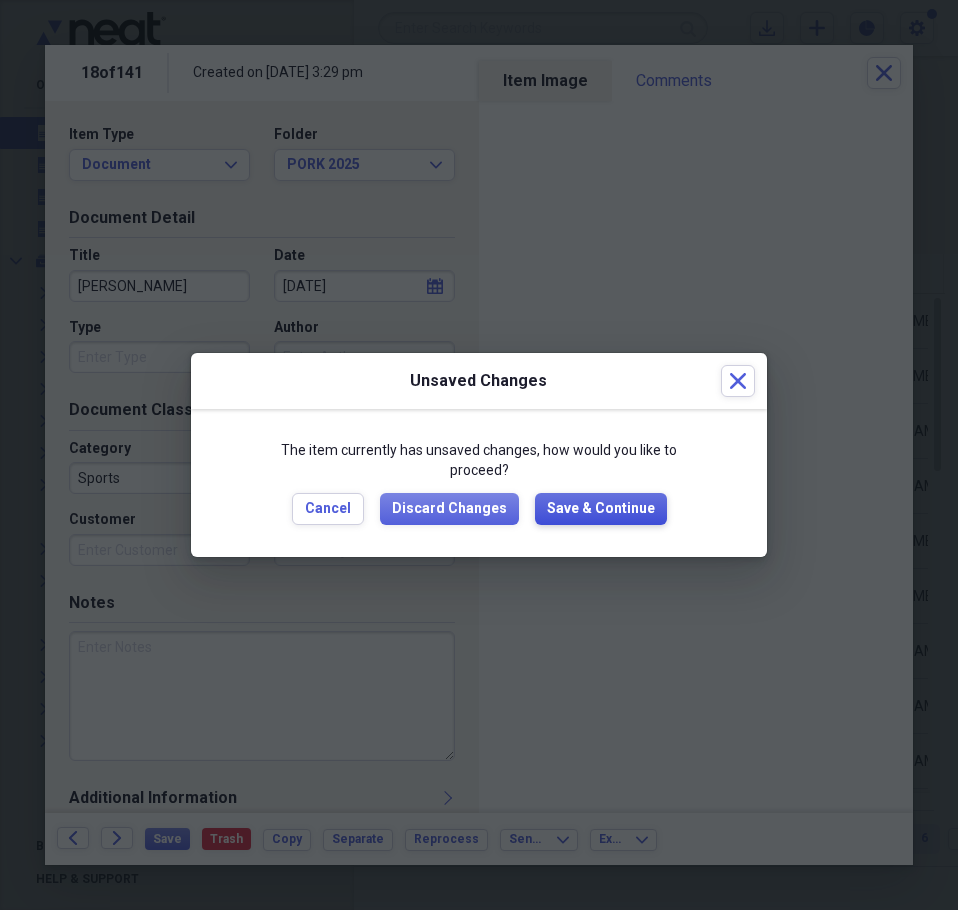 click on "Save & Continue" at bounding box center (601, 509) 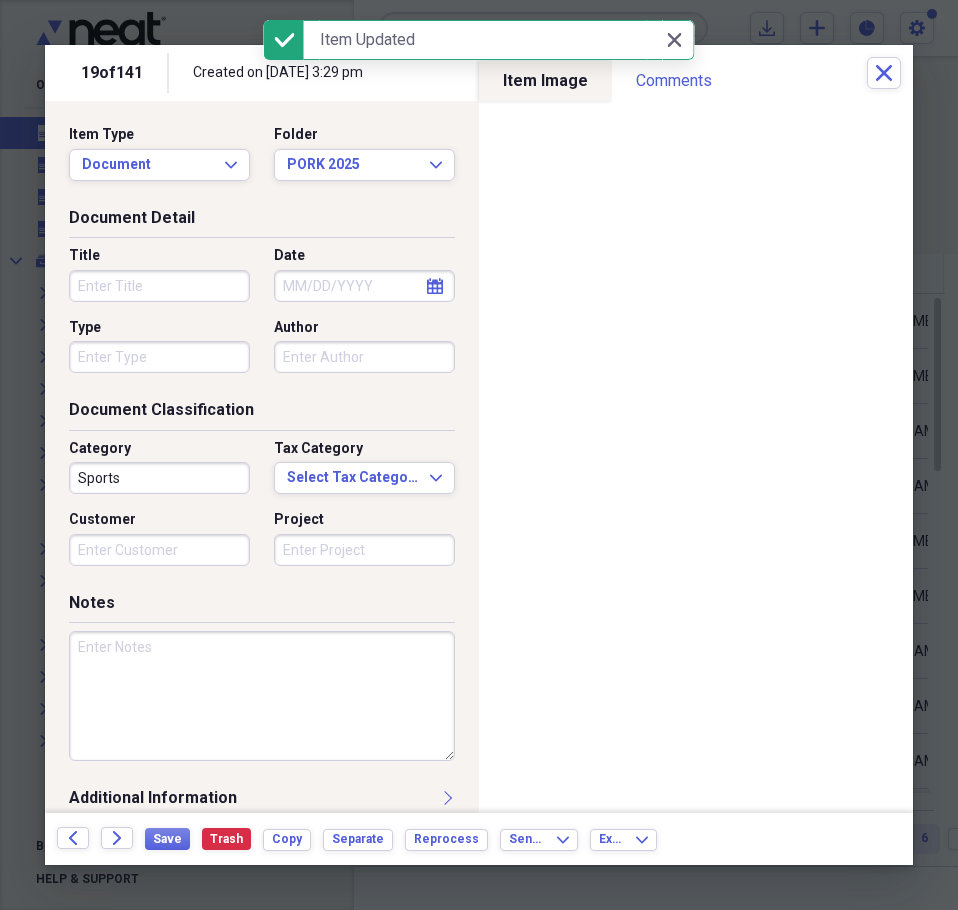 click on "Title" at bounding box center [159, 286] 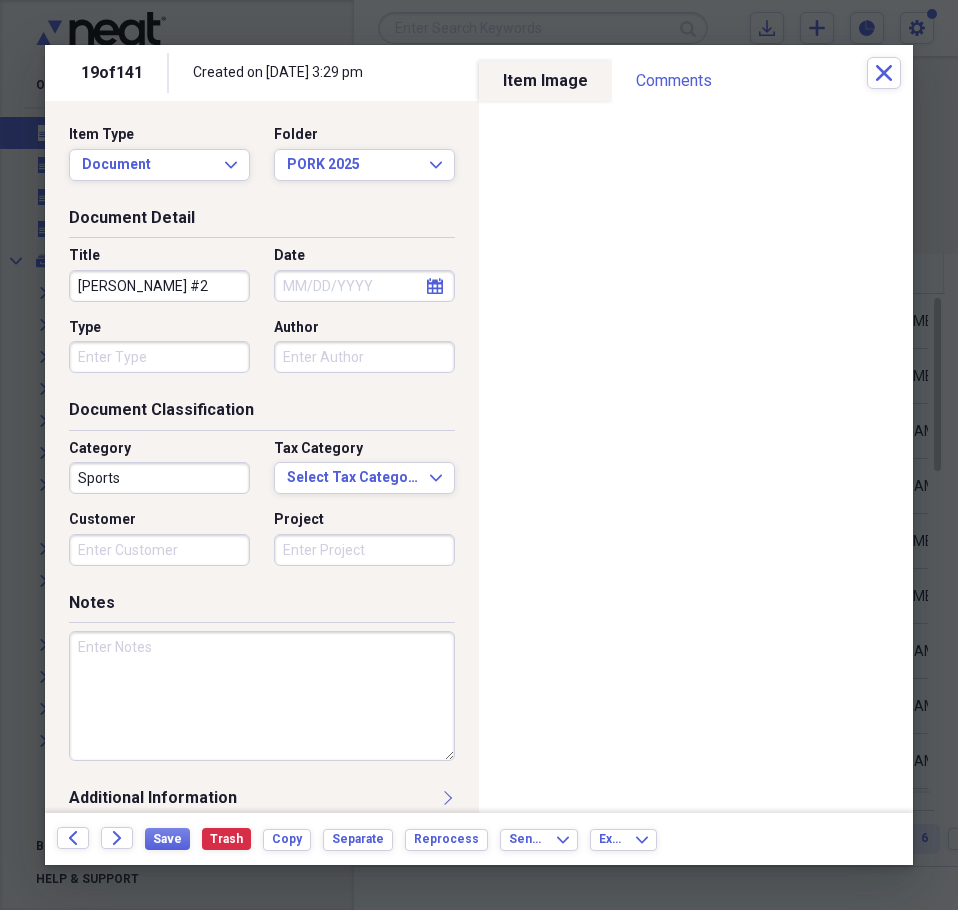 type on "PAT WHITE #2" 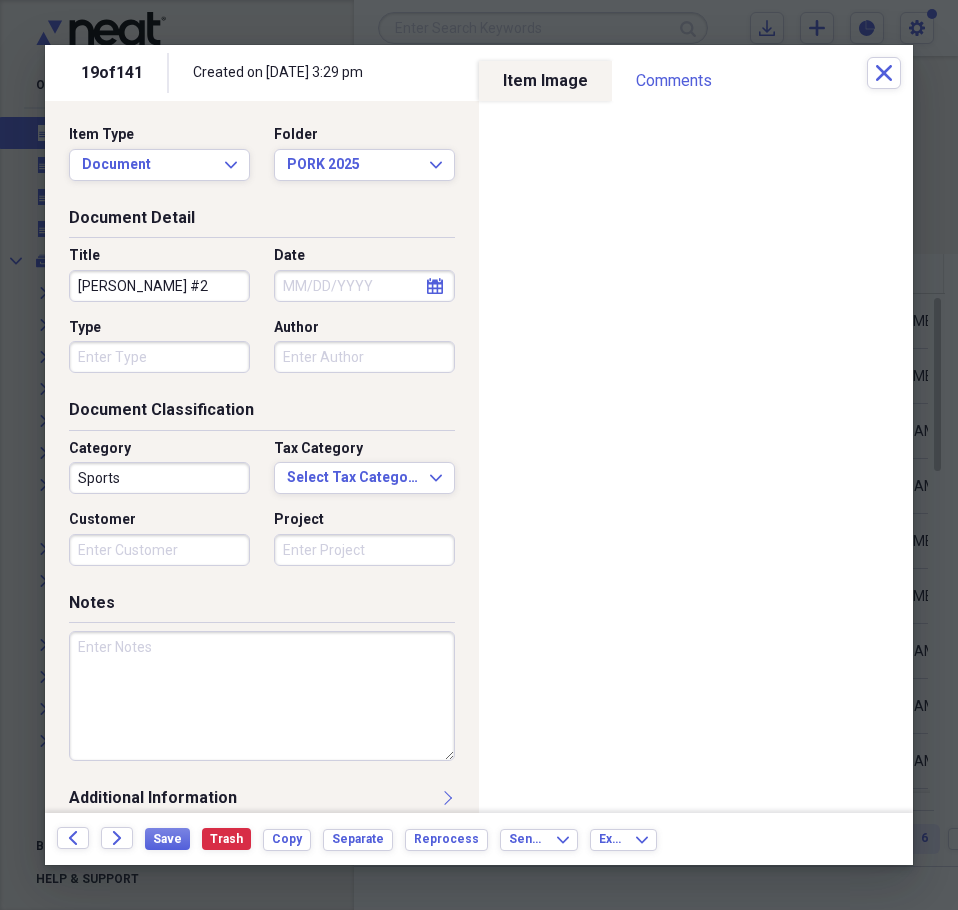 select on "6" 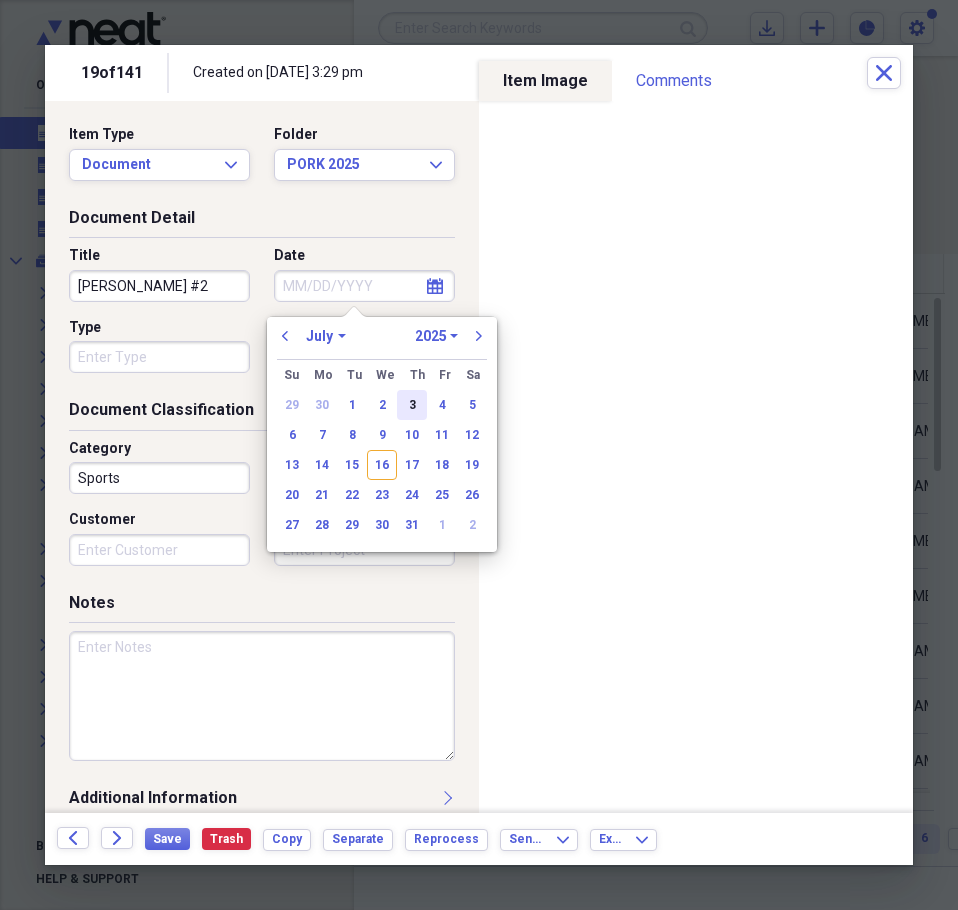 click on "3" at bounding box center (412, 405) 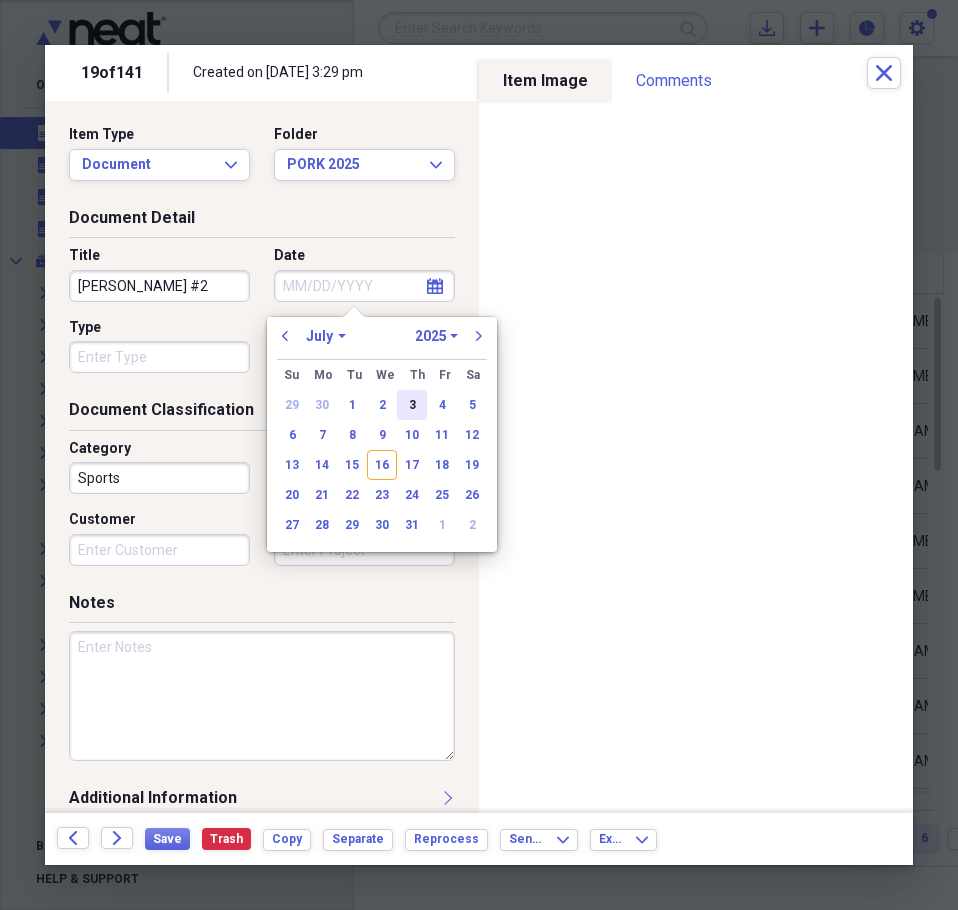 type on "07/03/2025" 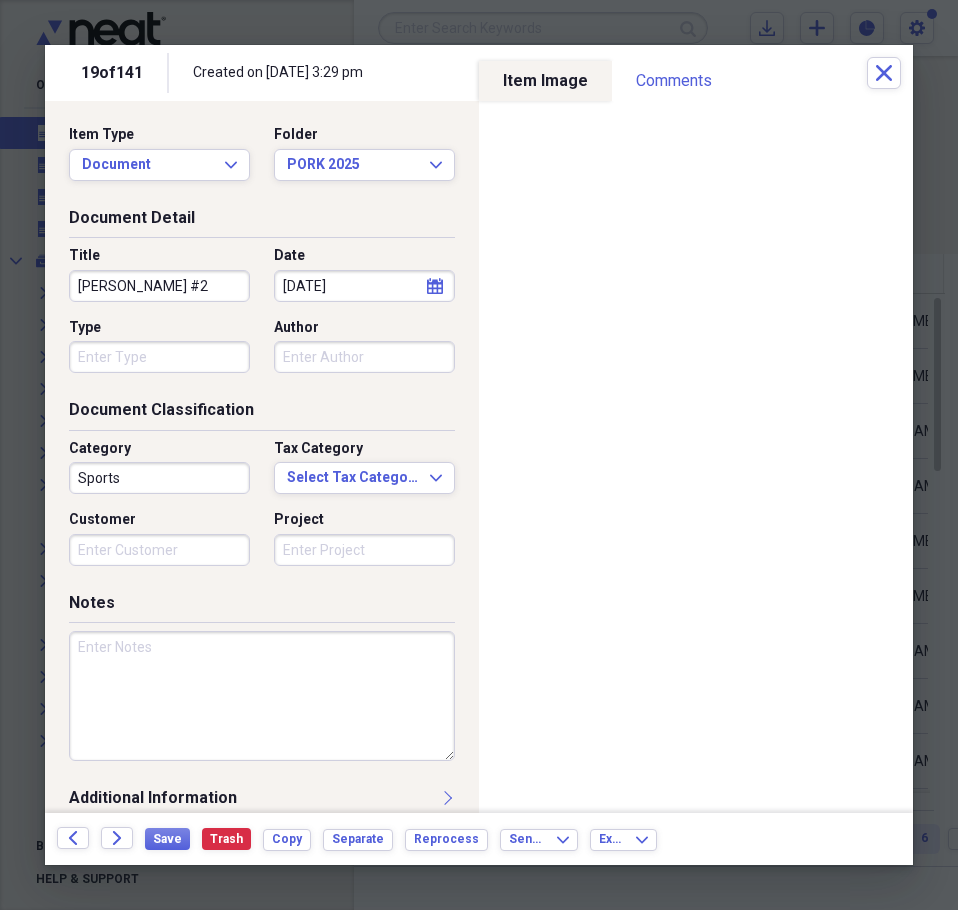 click at bounding box center (262, 696) 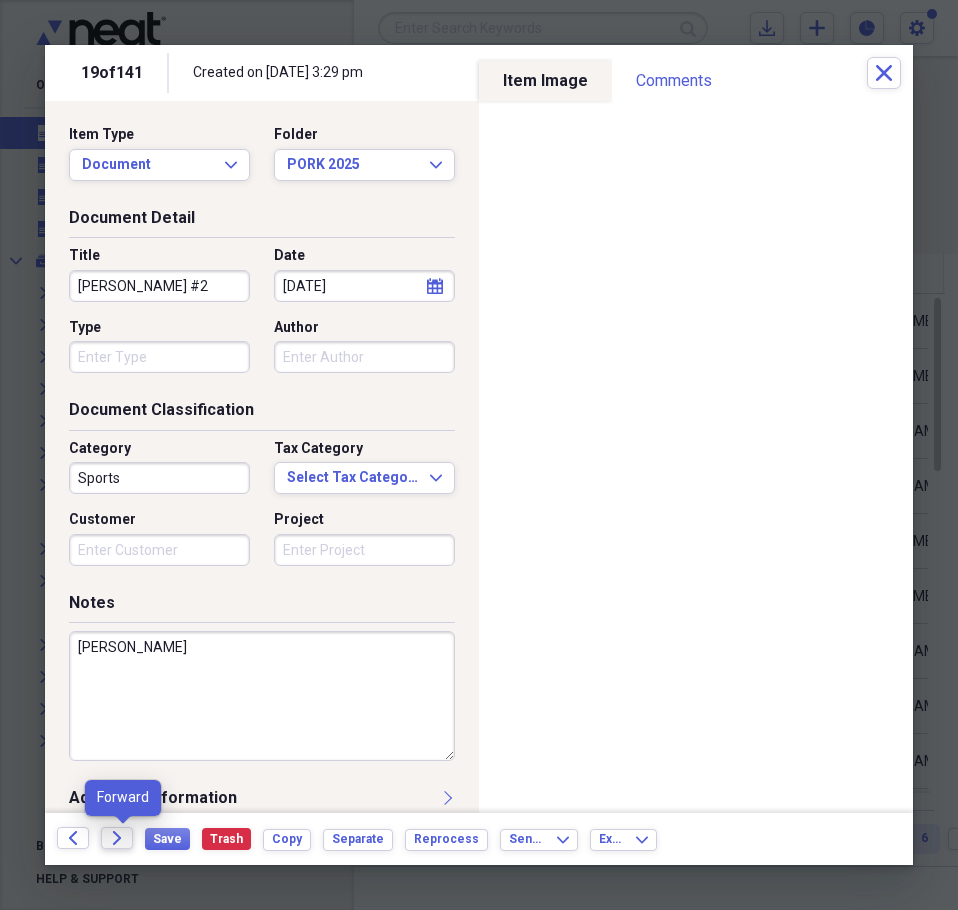 type on "ADAMS" 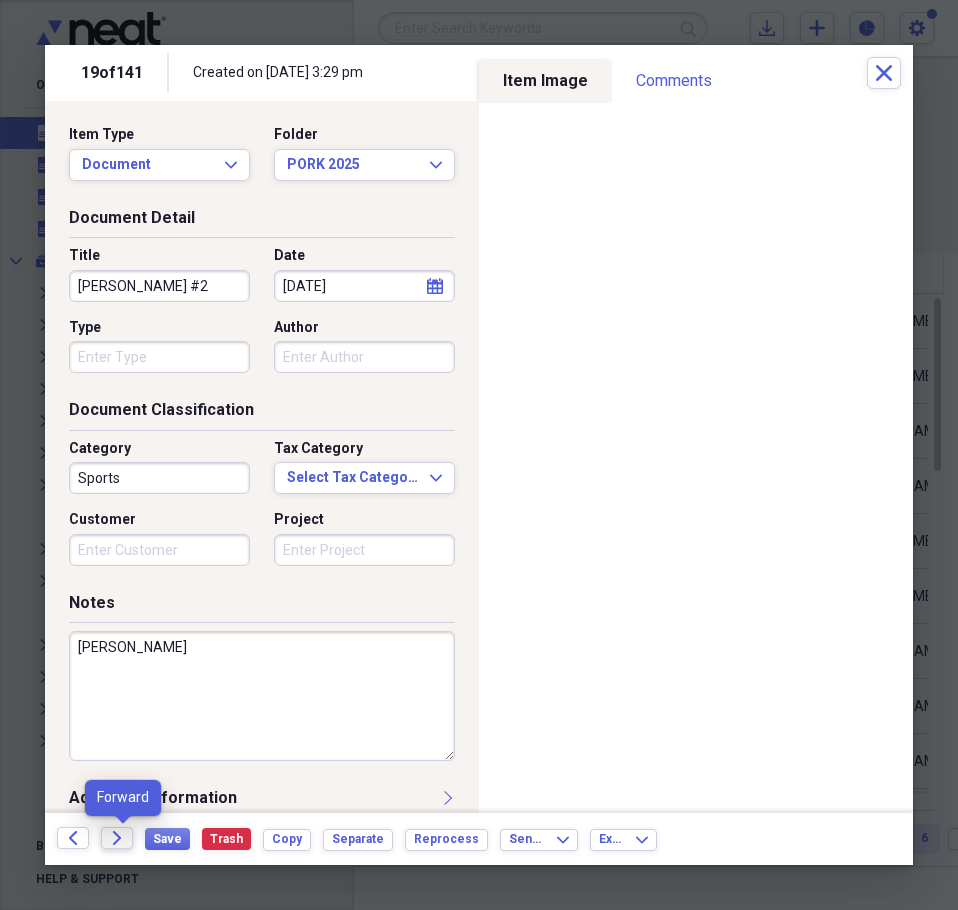 click 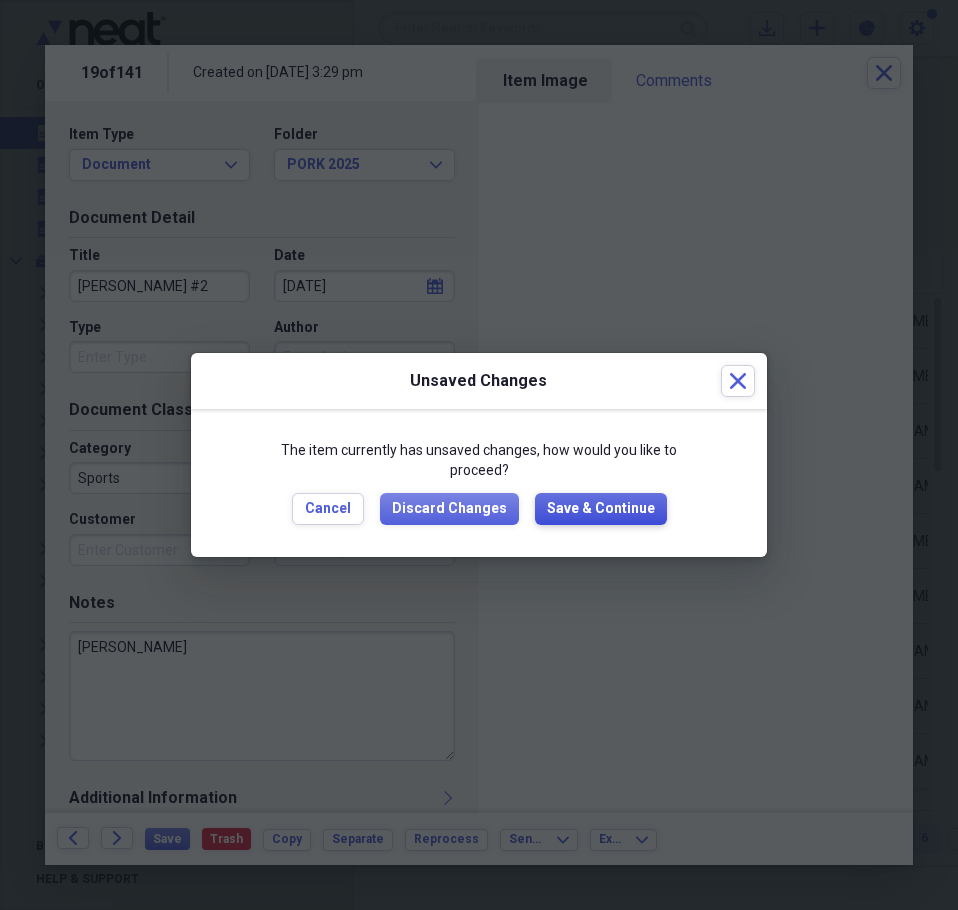 click on "Save & Continue" at bounding box center [601, 509] 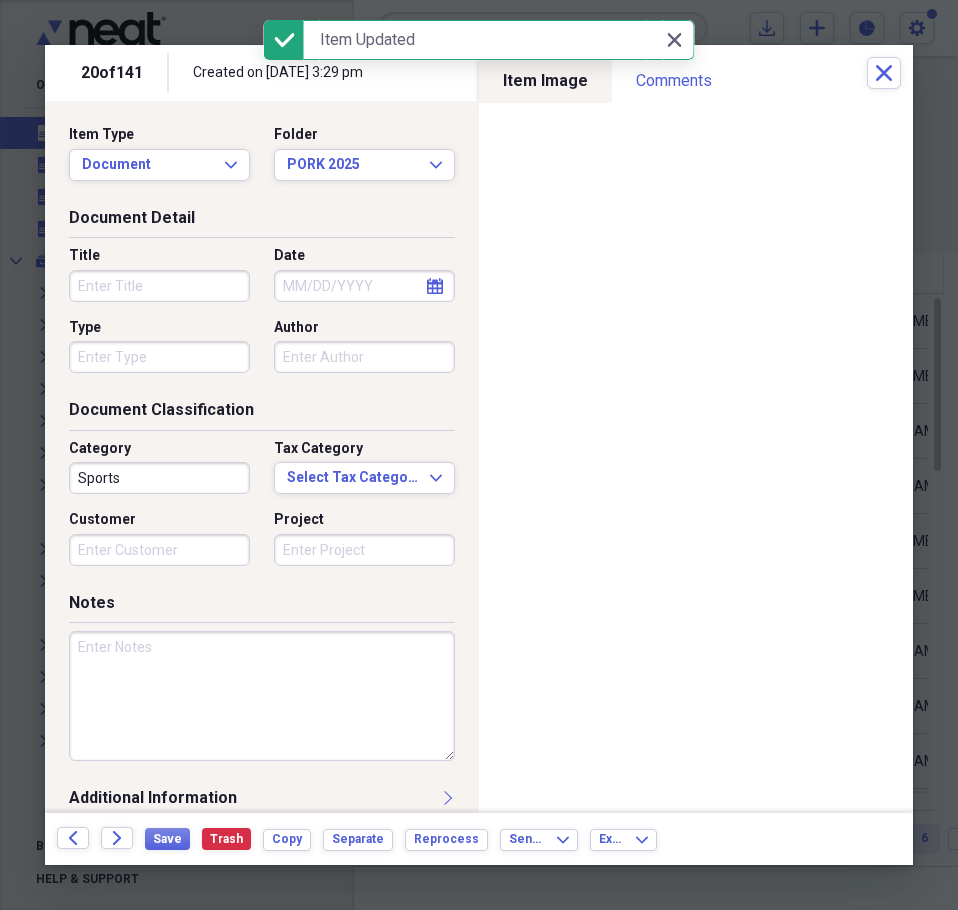 click on "Title" at bounding box center (159, 286) 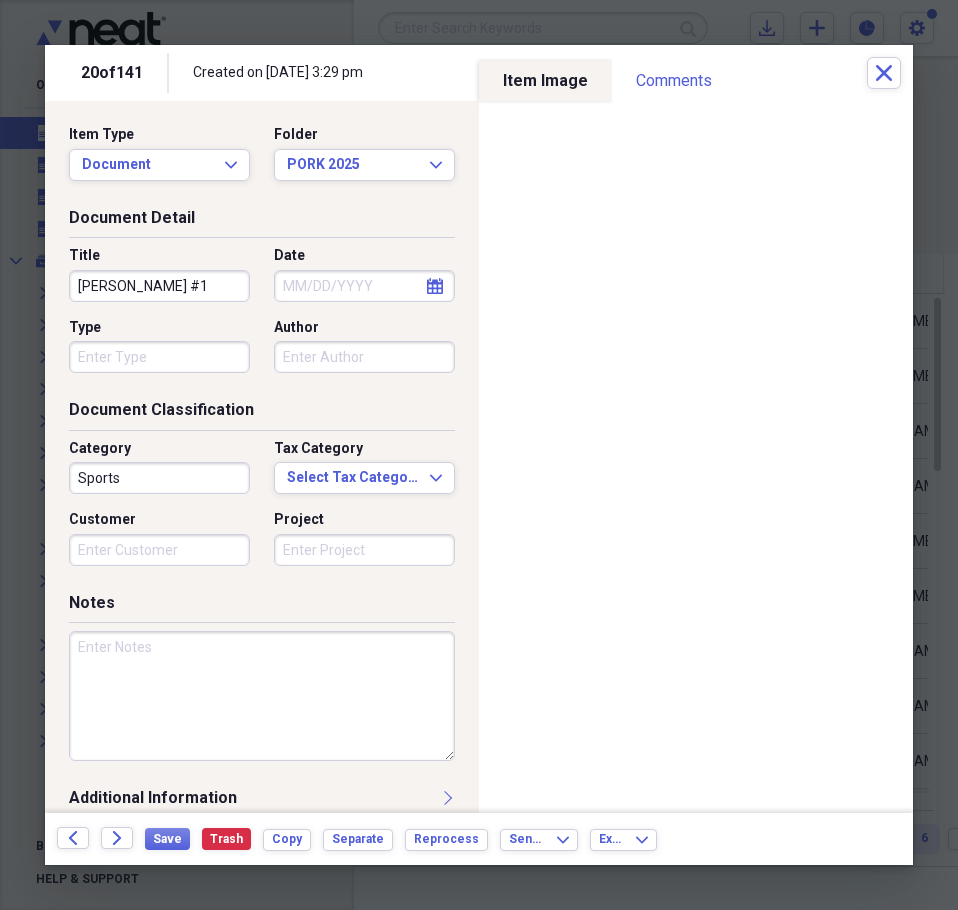 type on "PAT WHITE #1" 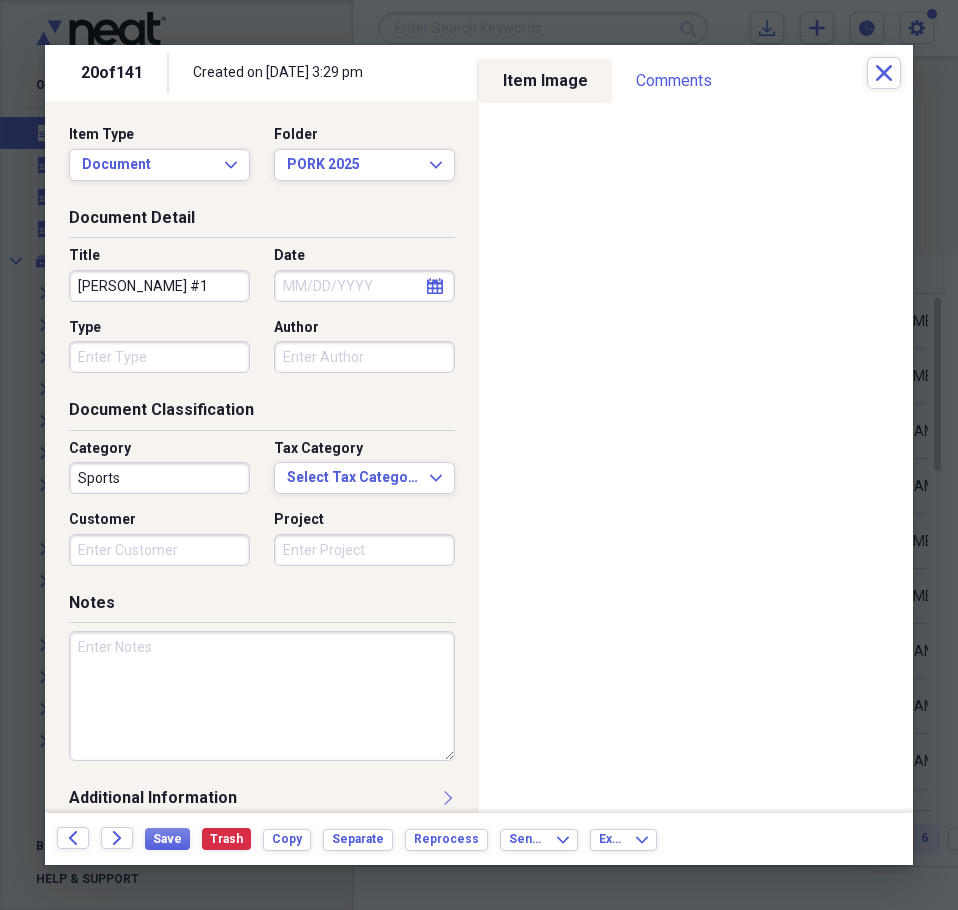 drag, startPoint x: 925, startPoint y: 207, endPoint x: 950, endPoint y: 203, distance: 25.317978 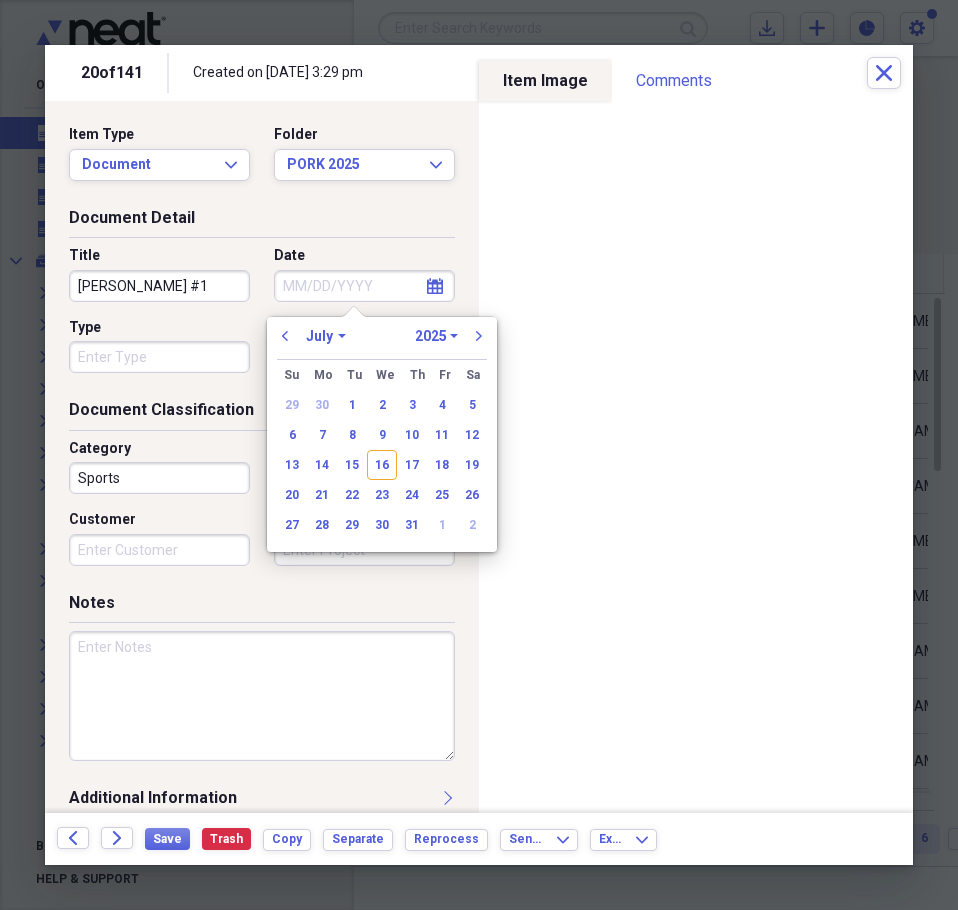 click on "Date" at bounding box center (364, 286) 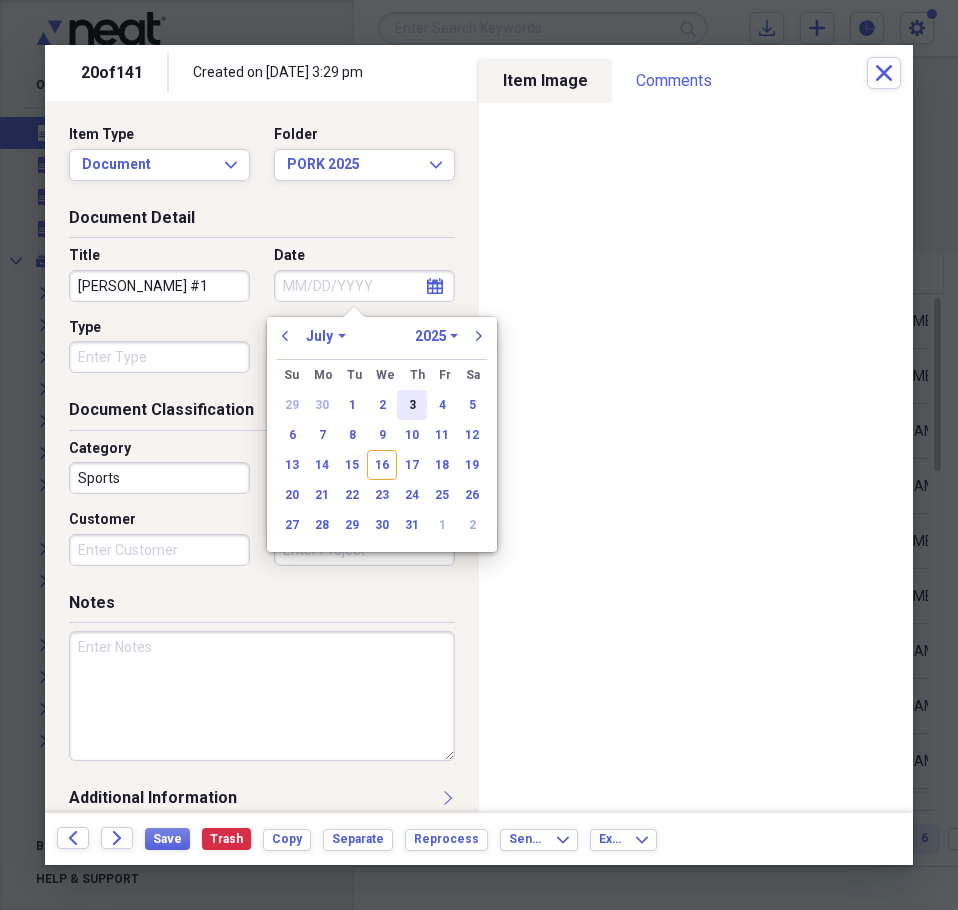 click on "3" at bounding box center (412, 405) 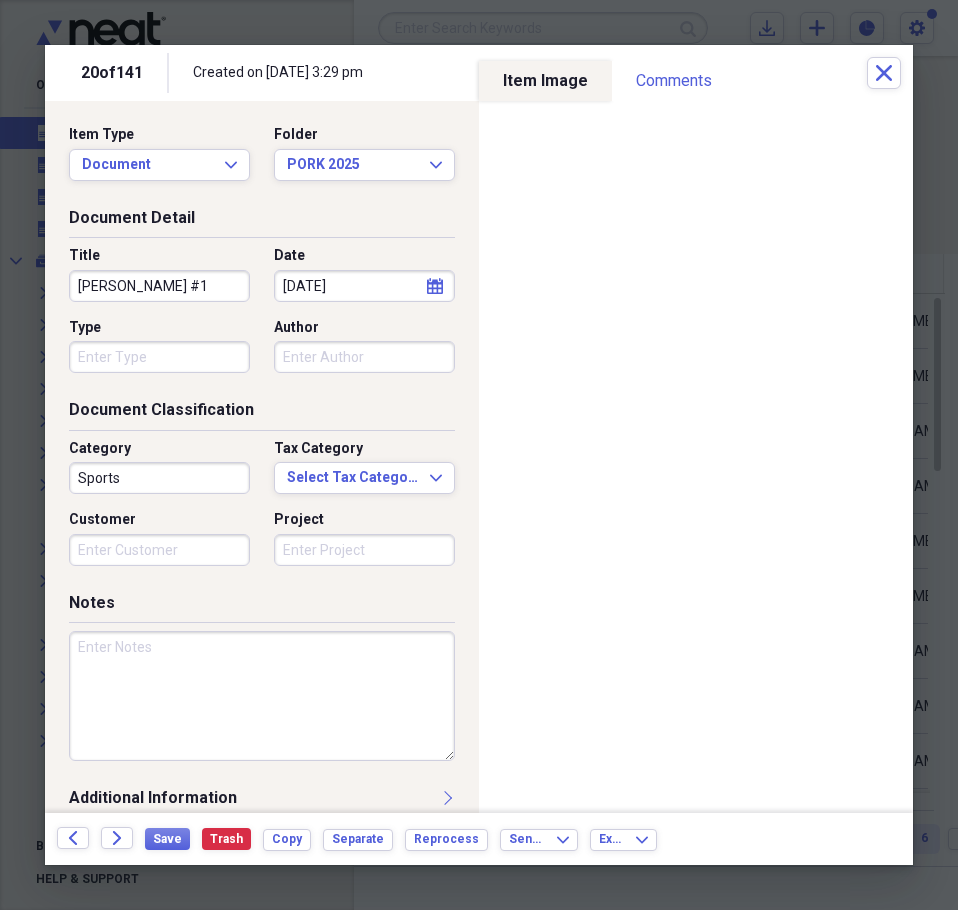 click at bounding box center (262, 696) 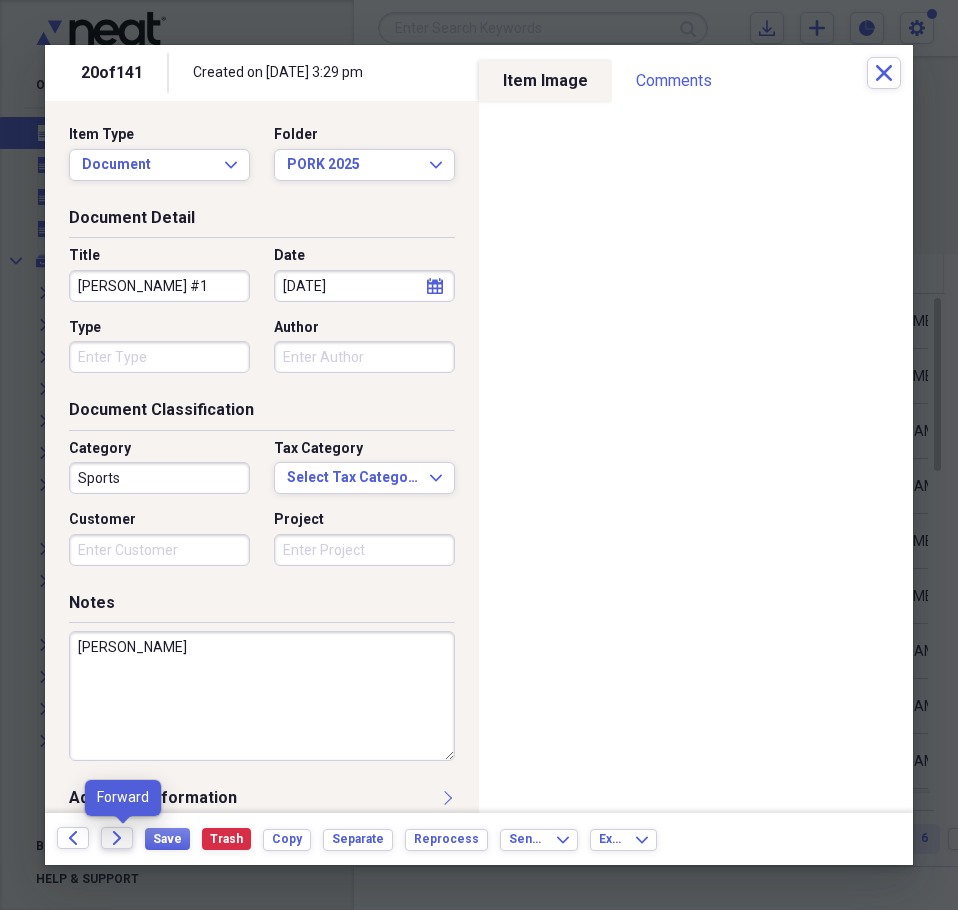 type on "ADAMS" 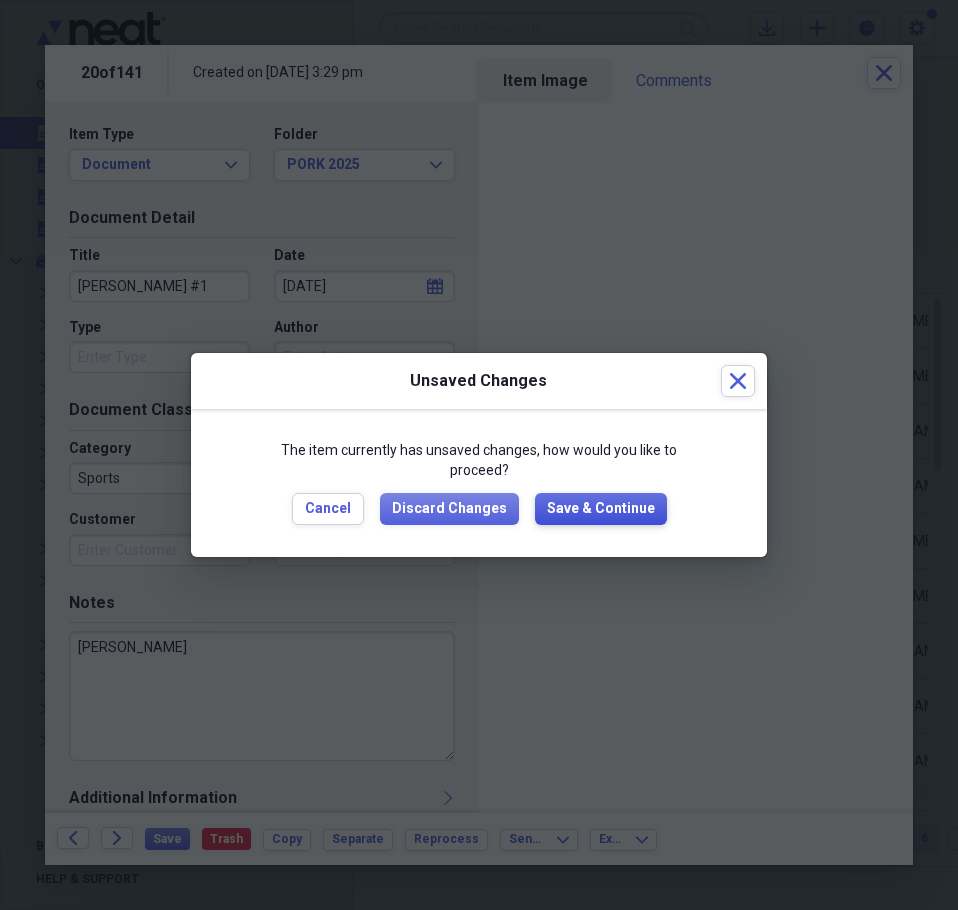 click on "Save & Continue" at bounding box center (601, 509) 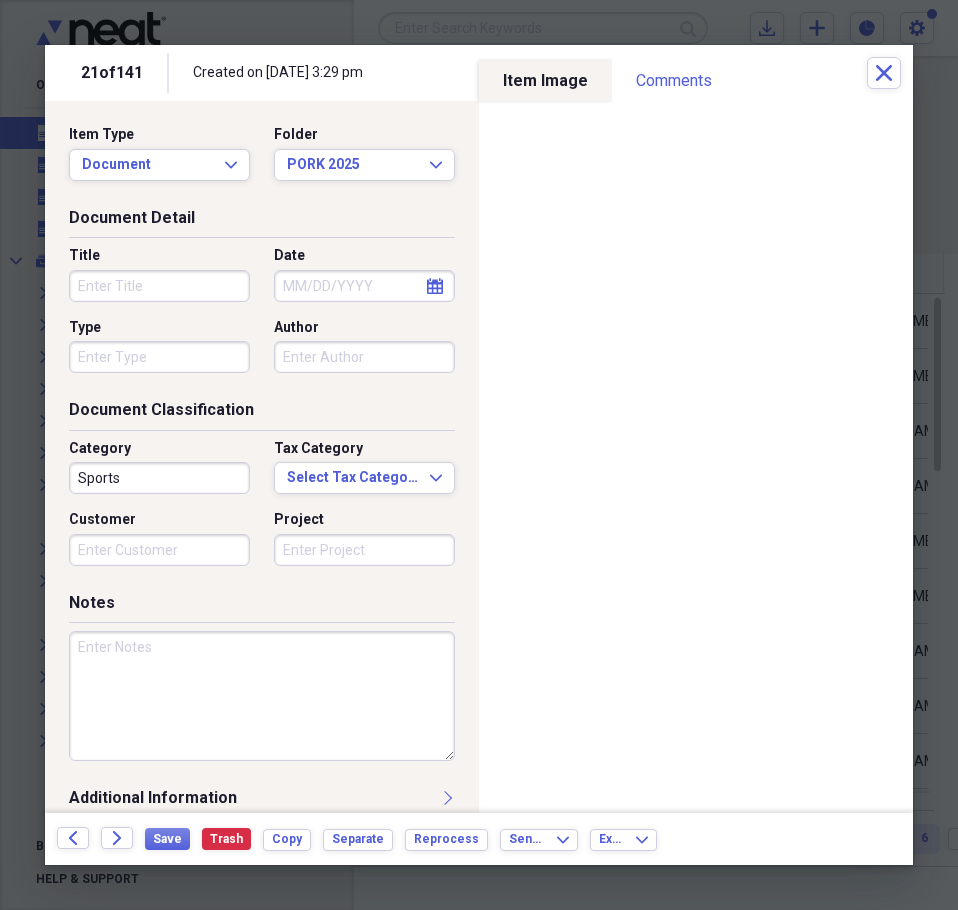 click on "Title" at bounding box center [159, 286] 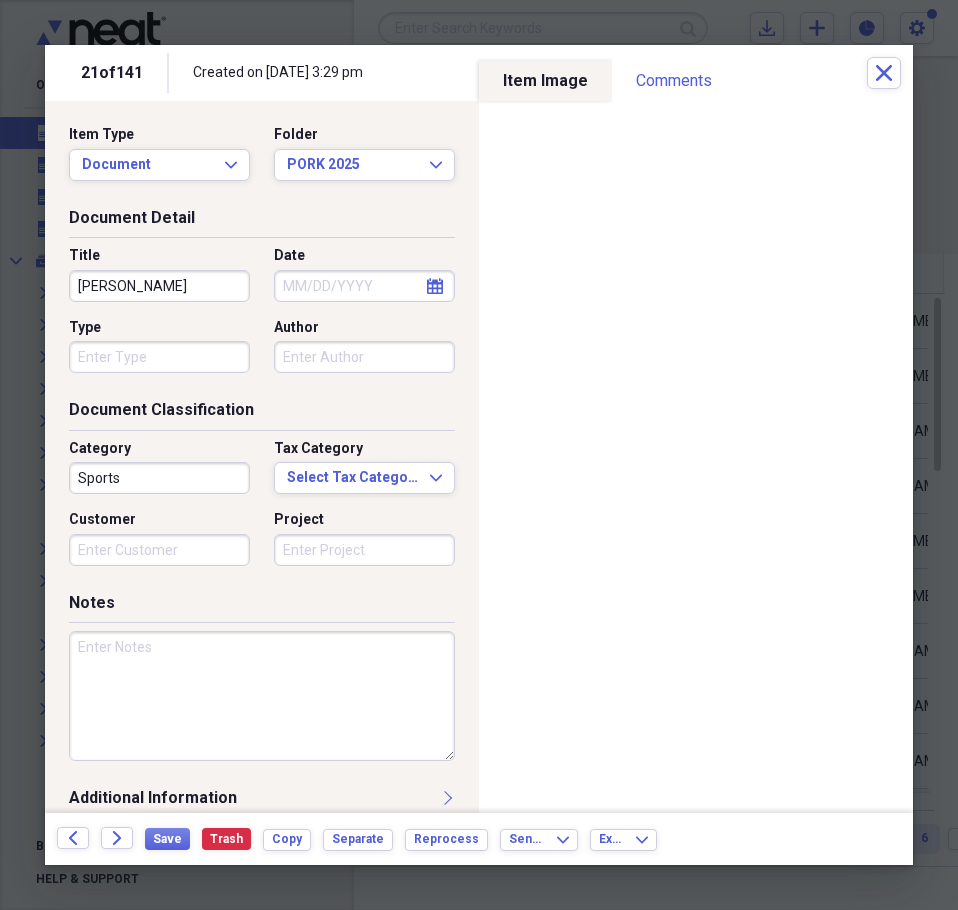 type on "GREG LARSEN" 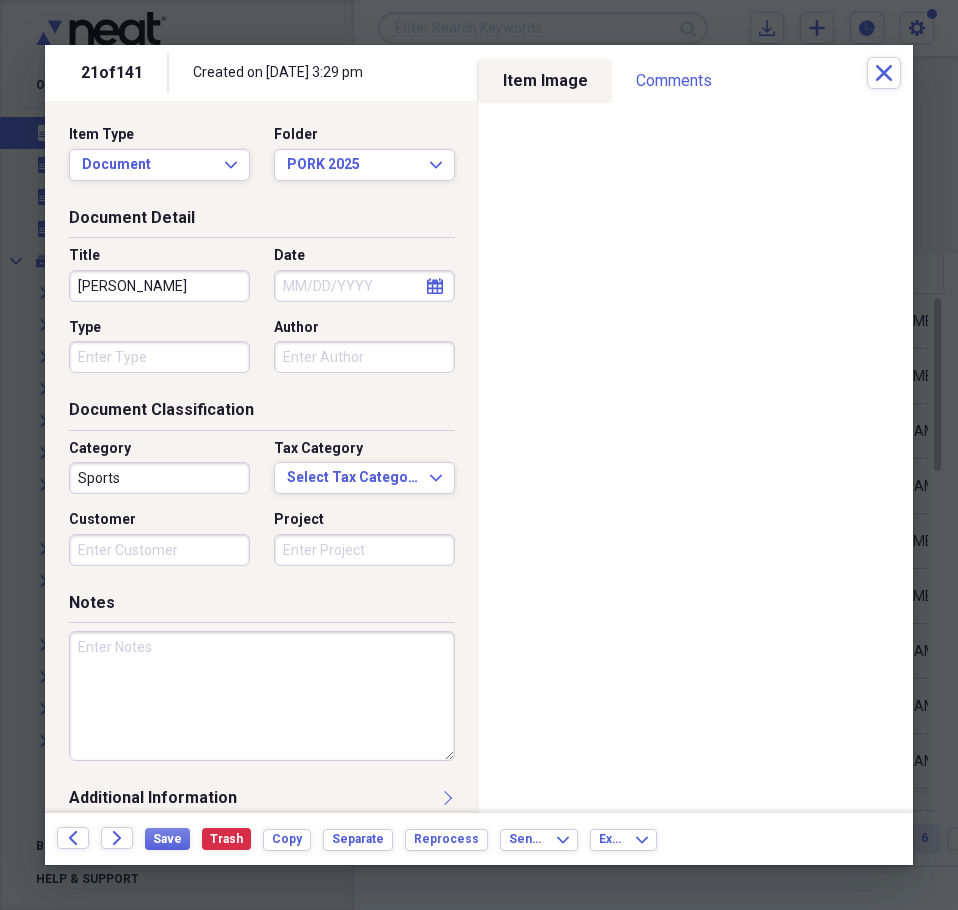 select on "6" 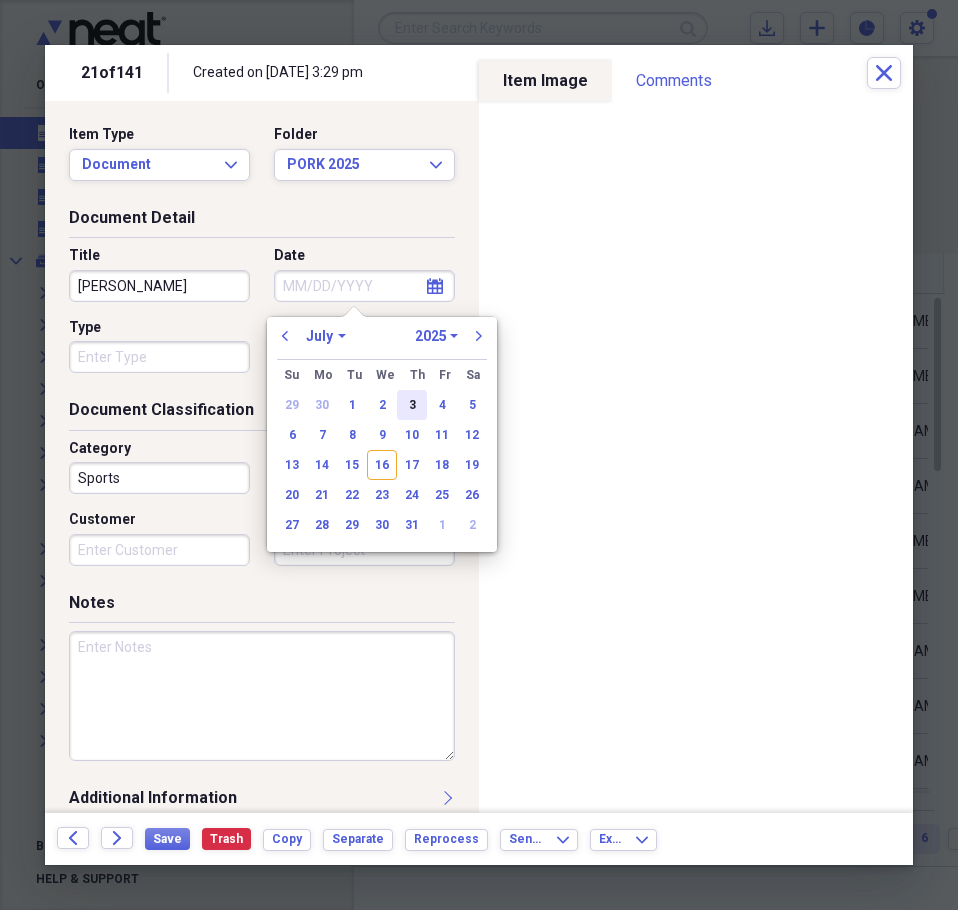 click on "3" at bounding box center [412, 405] 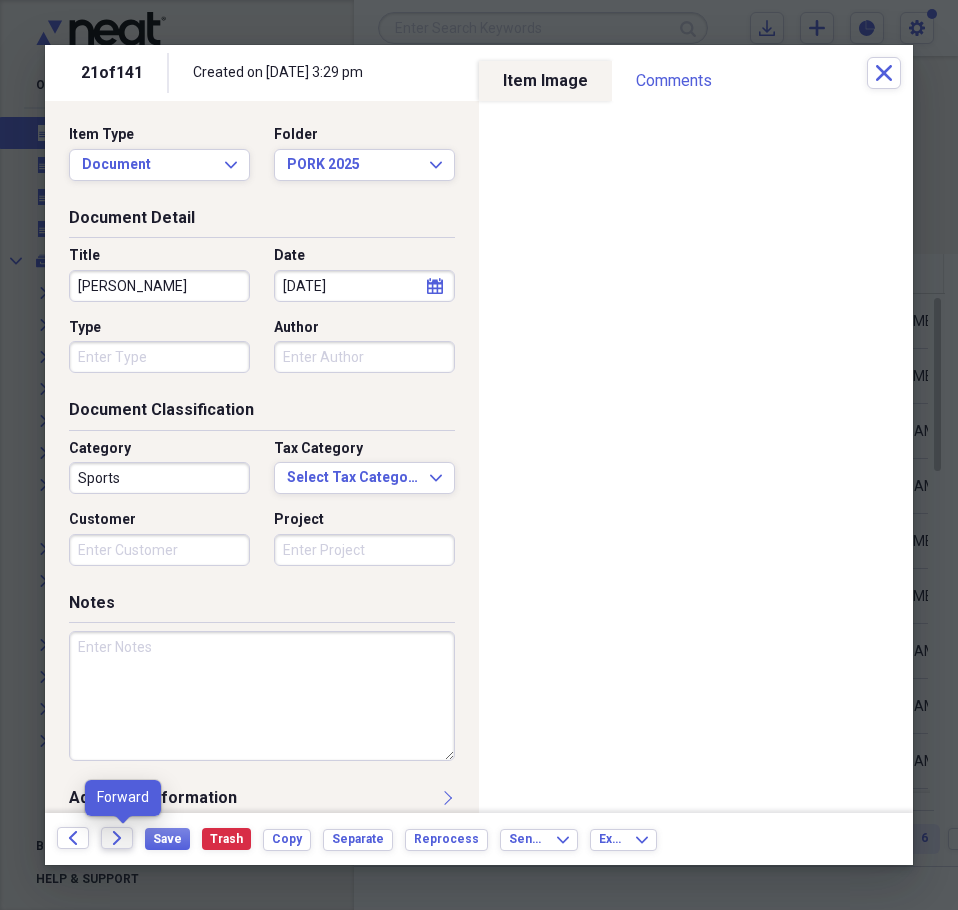 click on "Forward" at bounding box center (117, 838) 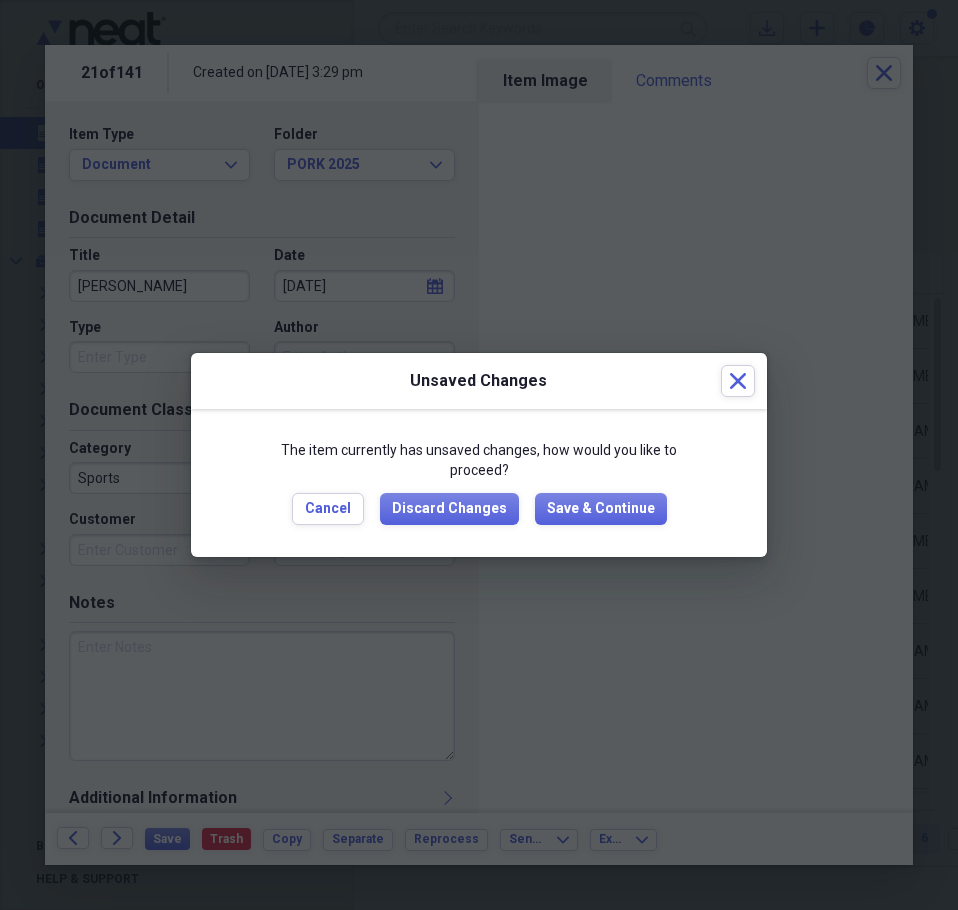 click at bounding box center [479, 455] 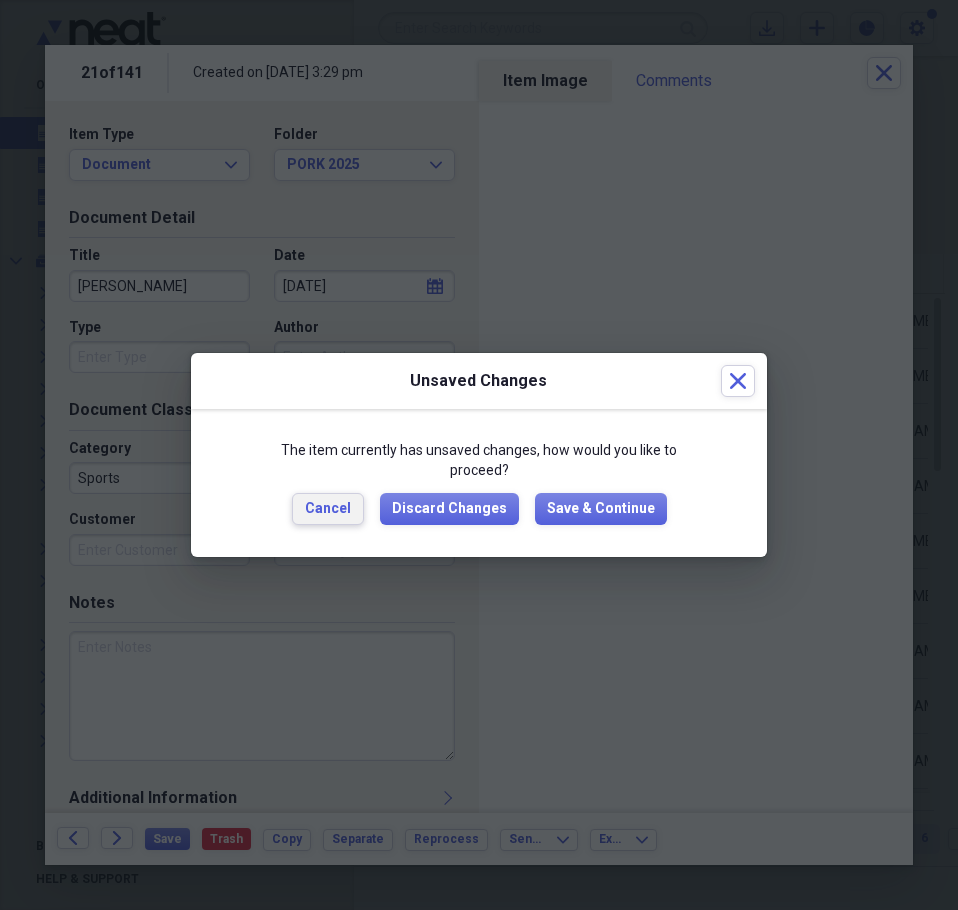 click on "Cancel" at bounding box center (328, 509) 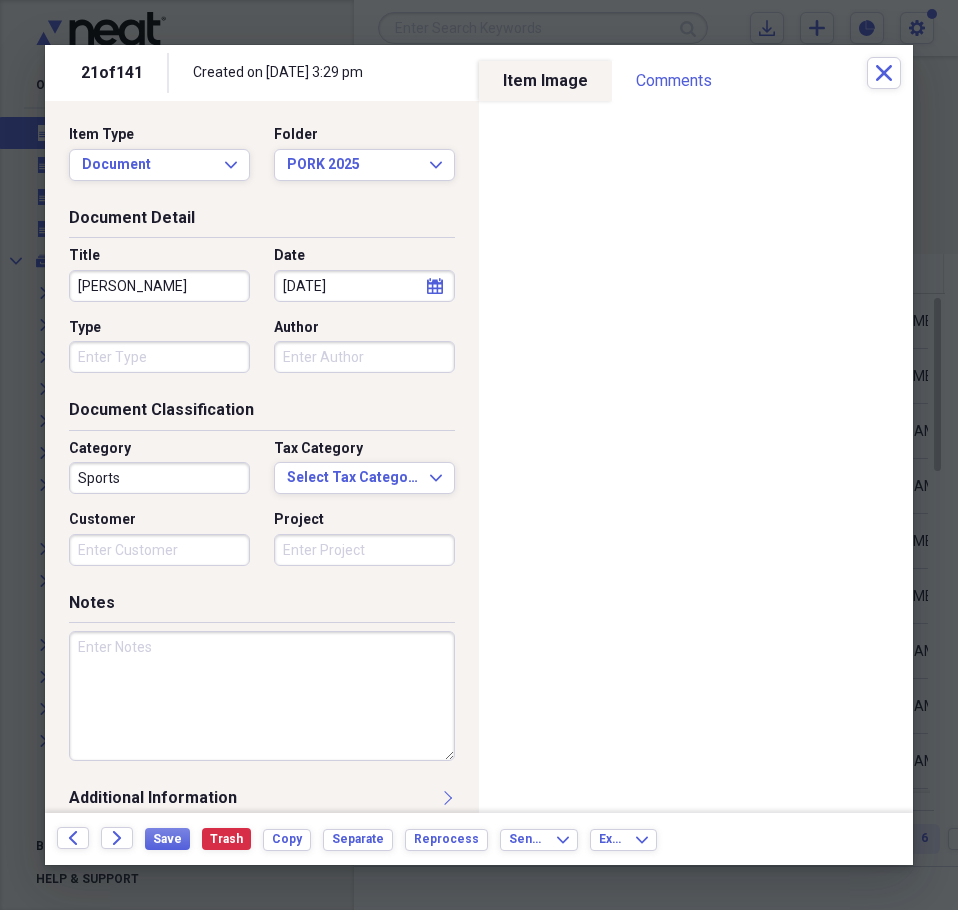 click at bounding box center (262, 696) 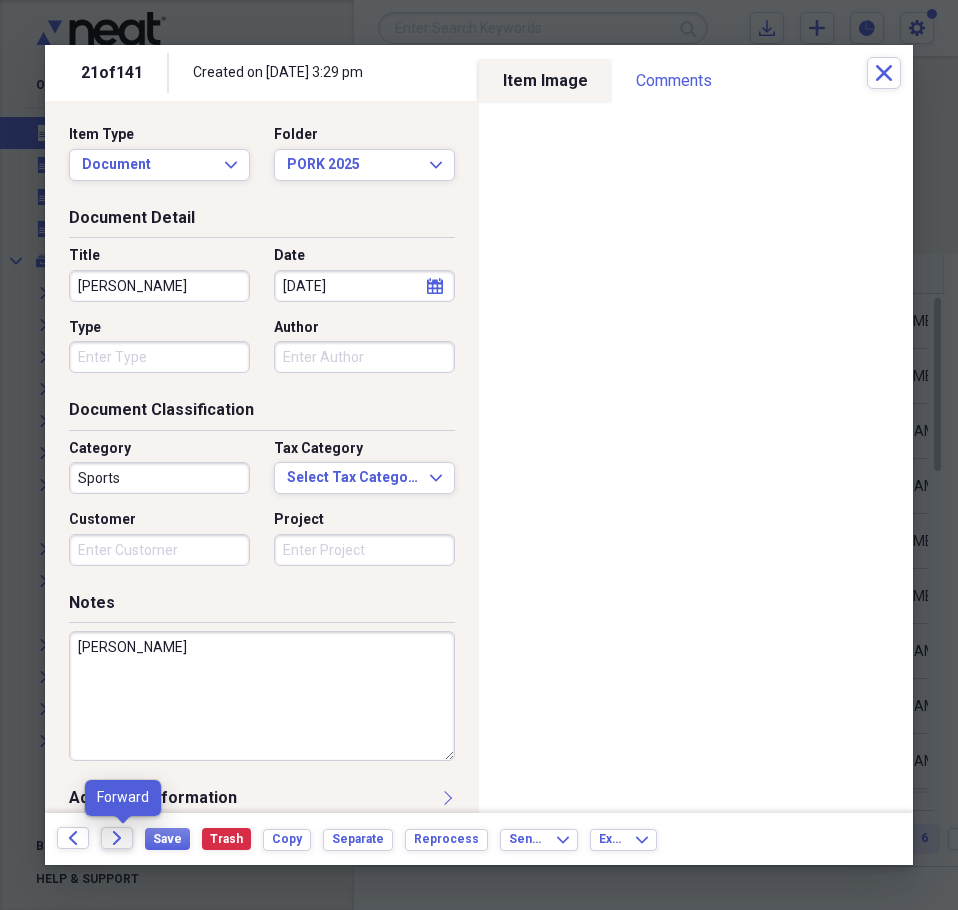 type on "LOSEE" 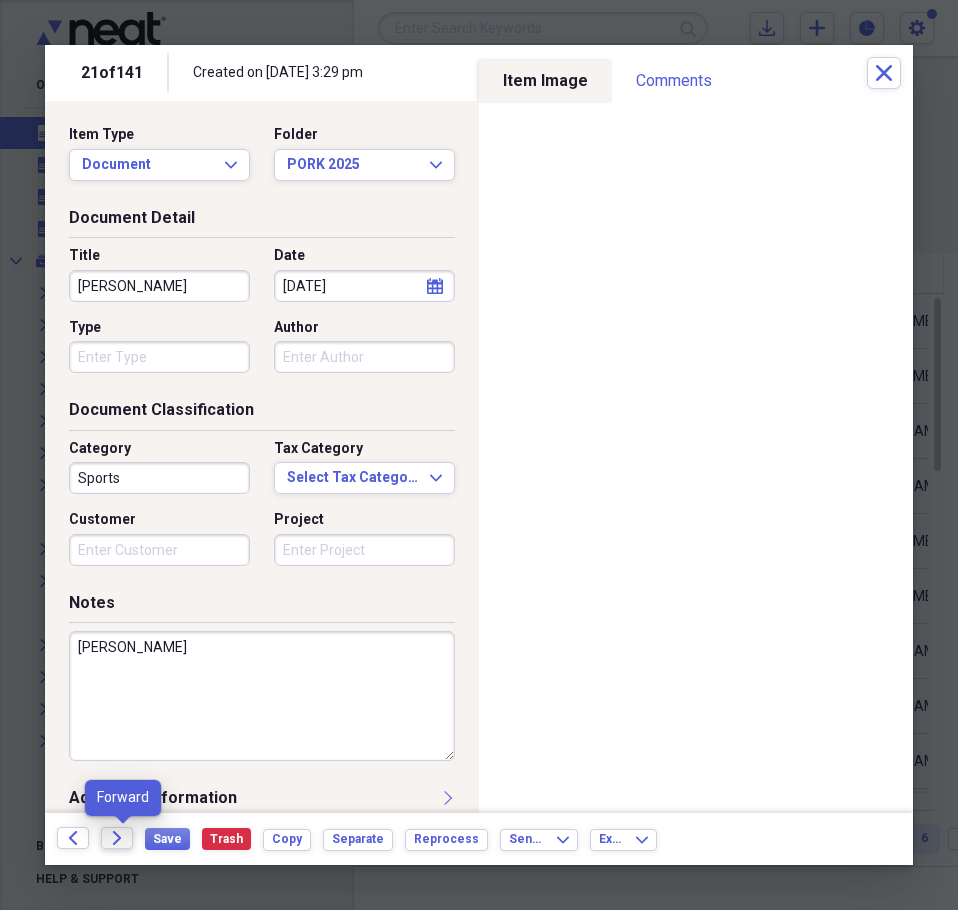 click 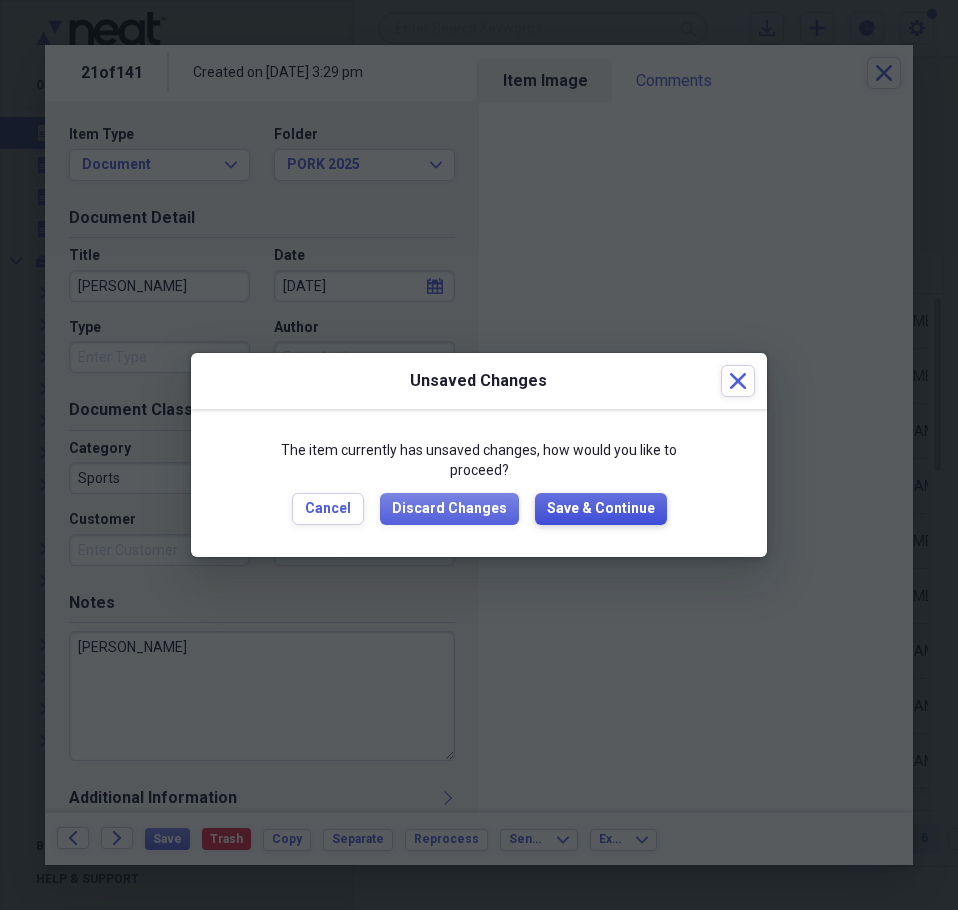 click on "Save & Continue" at bounding box center (601, 509) 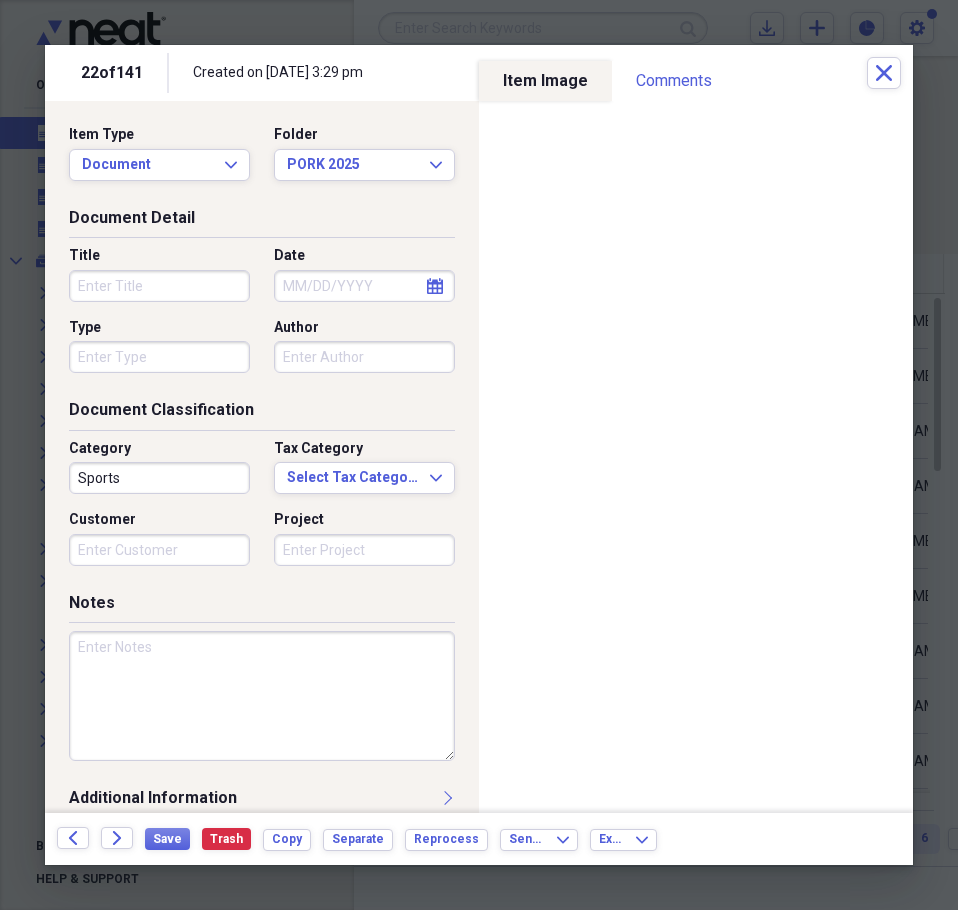 click on "Title" at bounding box center [159, 286] 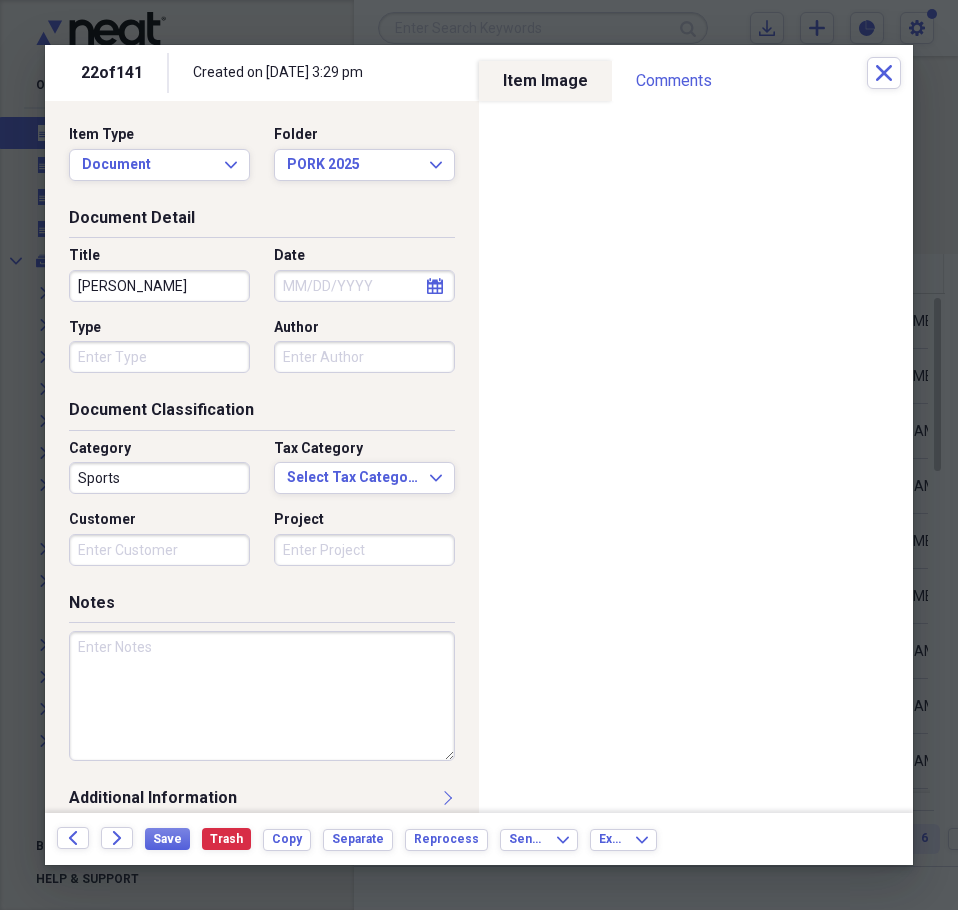 type on "BLAIN HATCH" 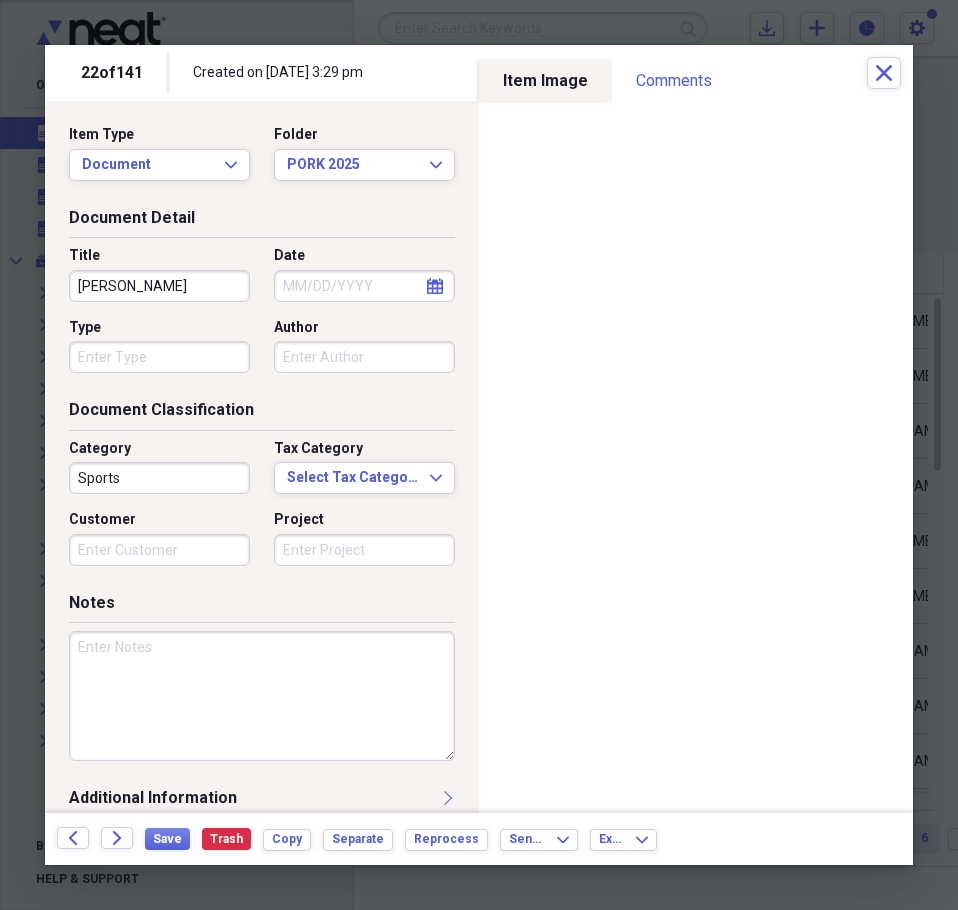 select on "6" 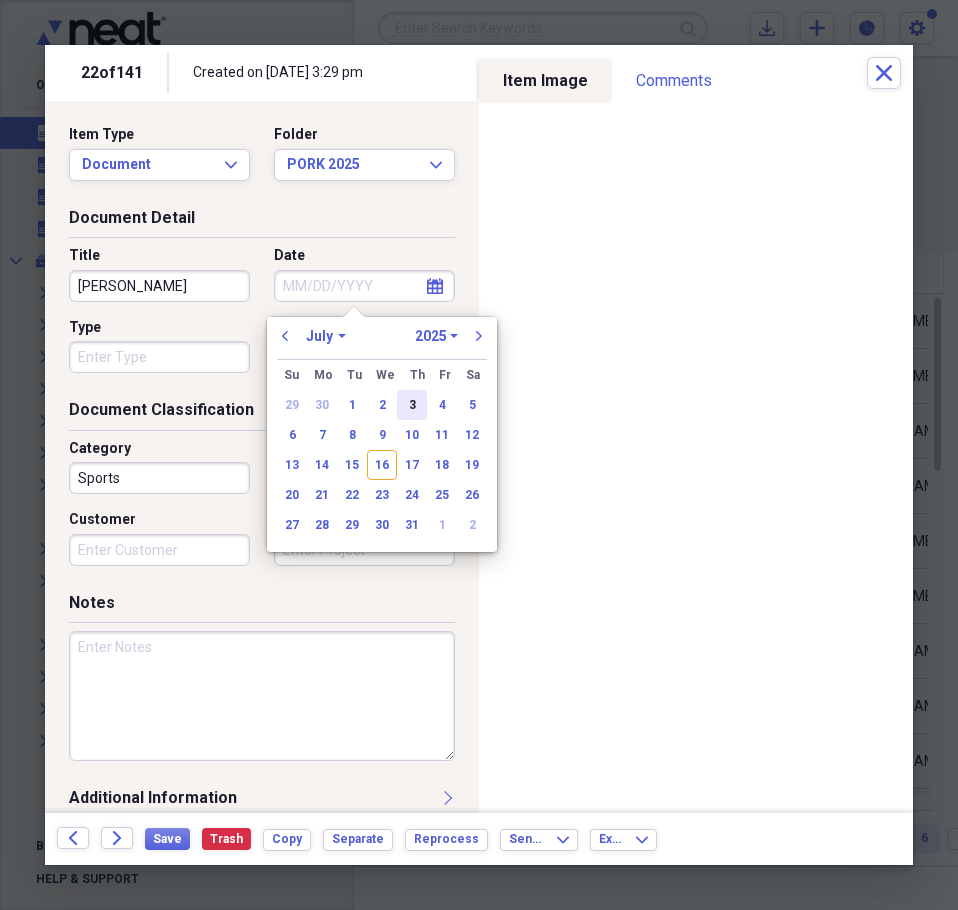 click on "3" at bounding box center [412, 405] 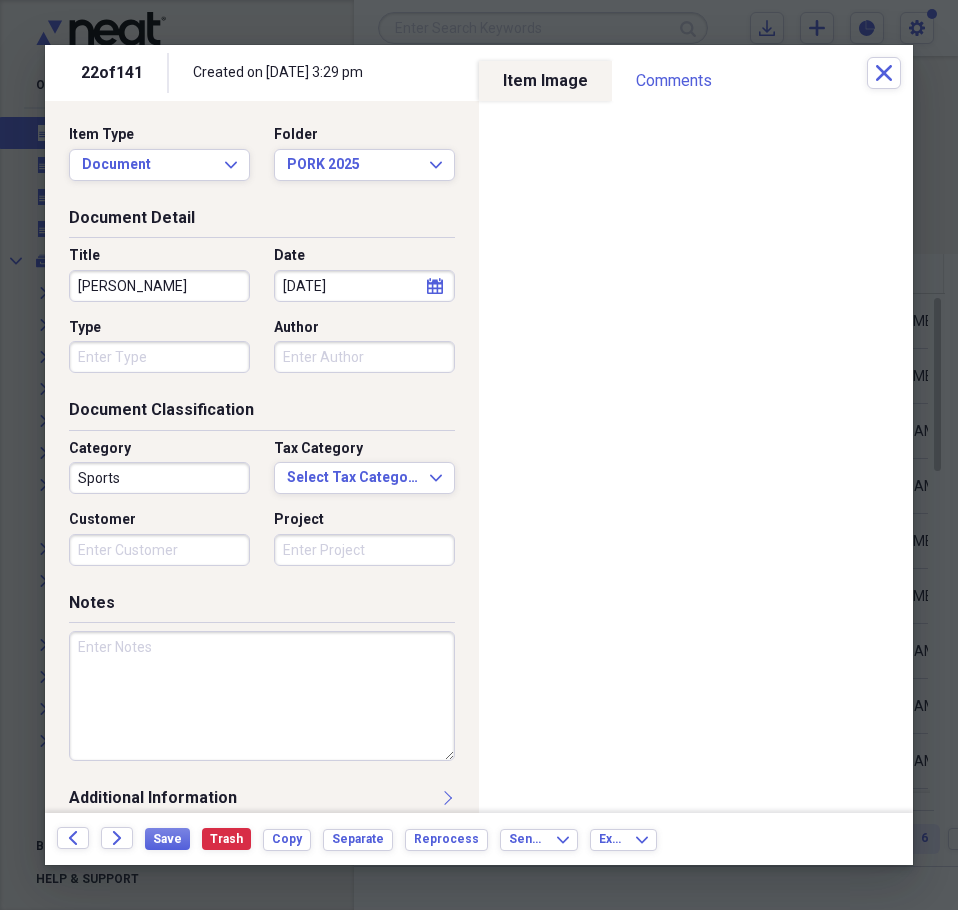 click at bounding box center (262, 696) 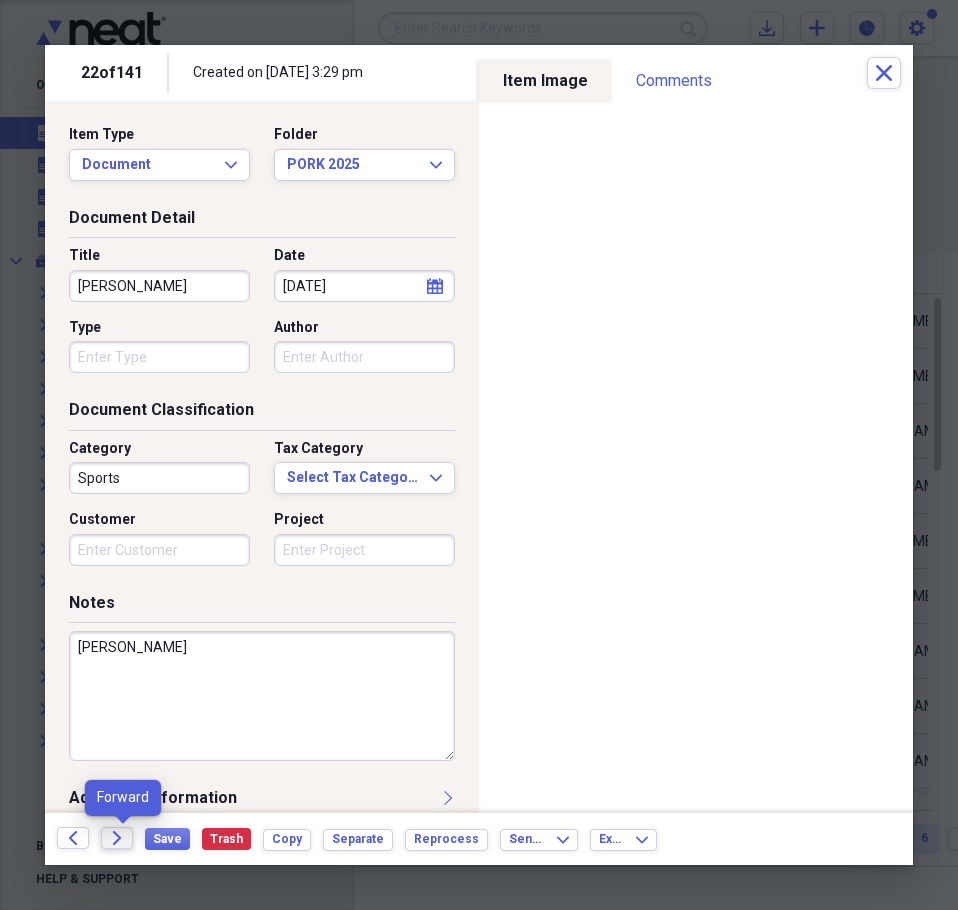 type on "MAX THROCKMORTON" 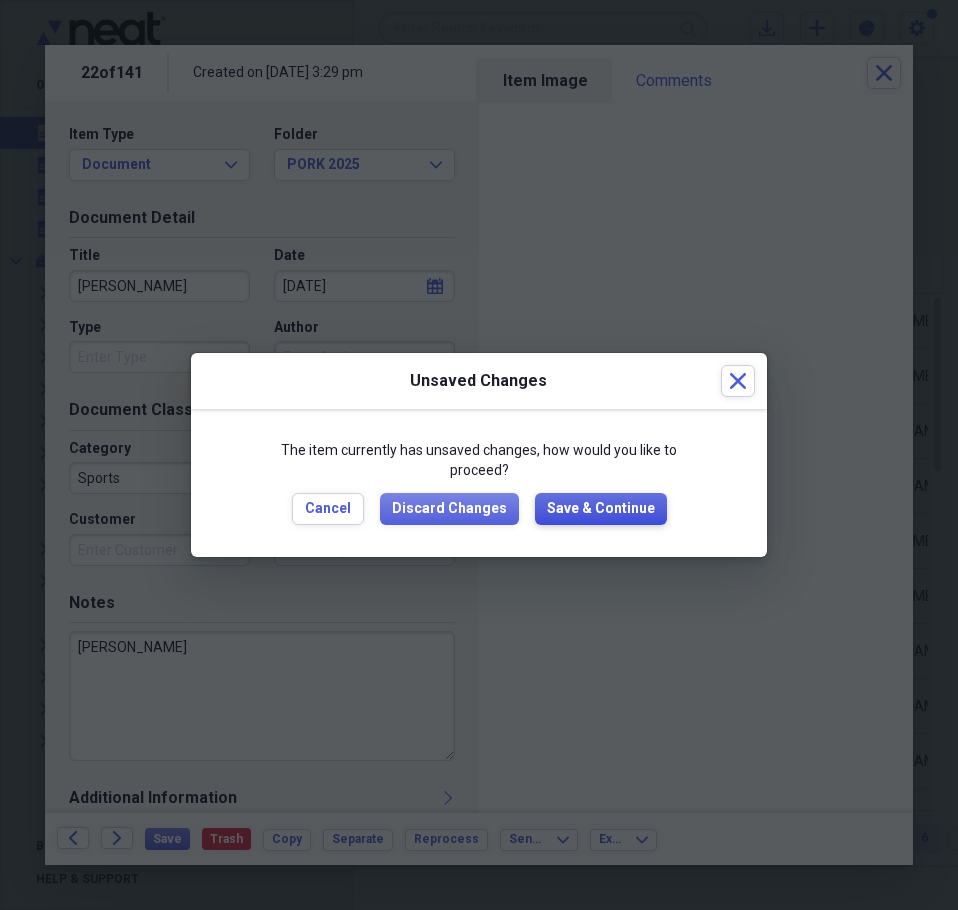 click on "Save & Continue" at bounding box center [601, 509] 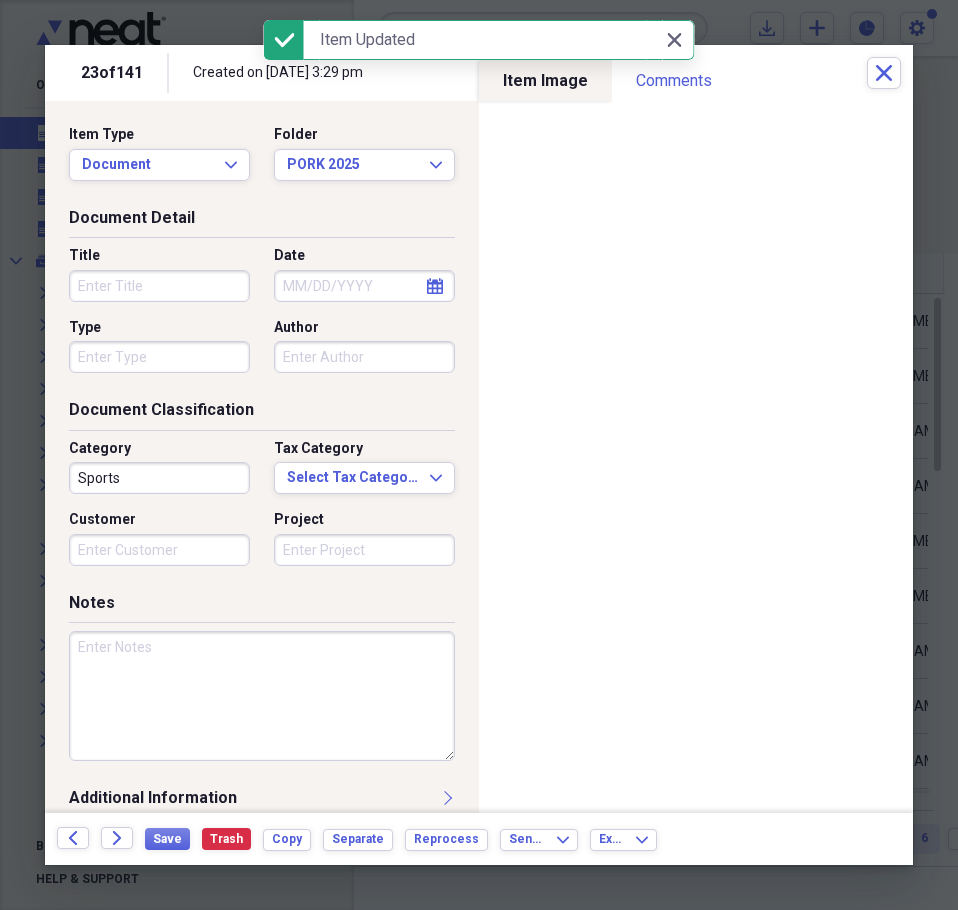 drag, startPoint x: 92, startPoint y: 292, endPoint x: 62, endPoint y: 264, distance: 41.036568 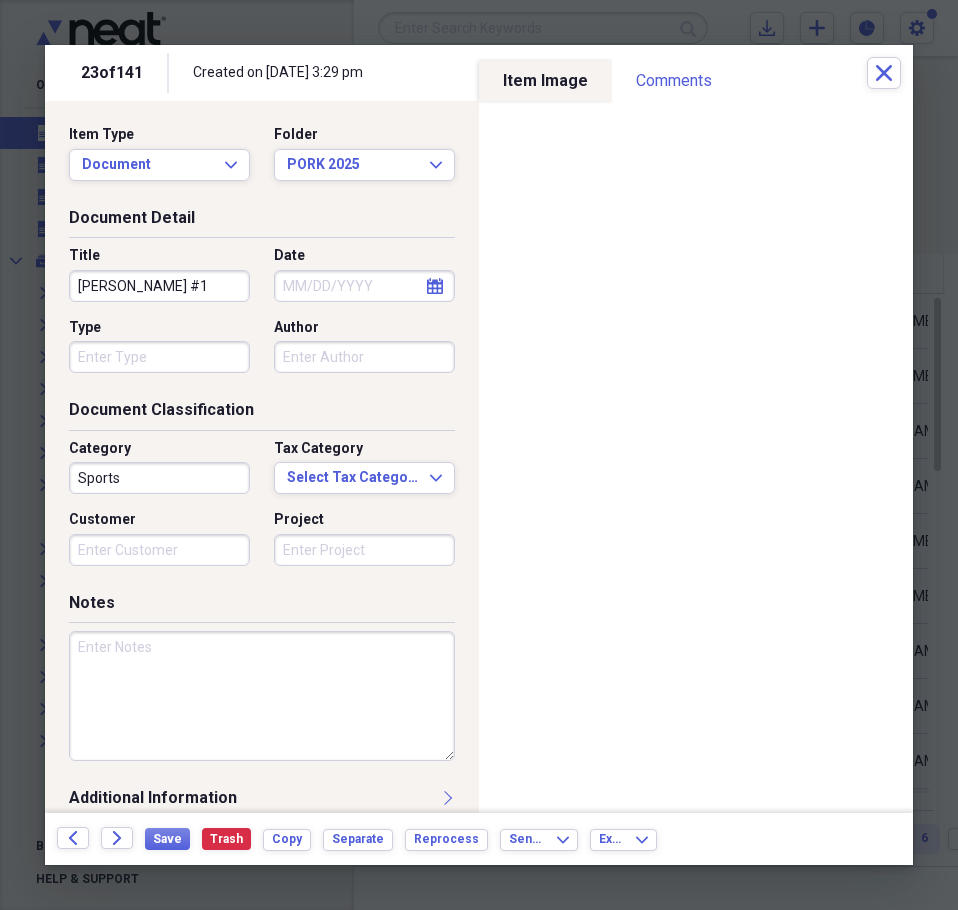 type on "TODD MAY #1" 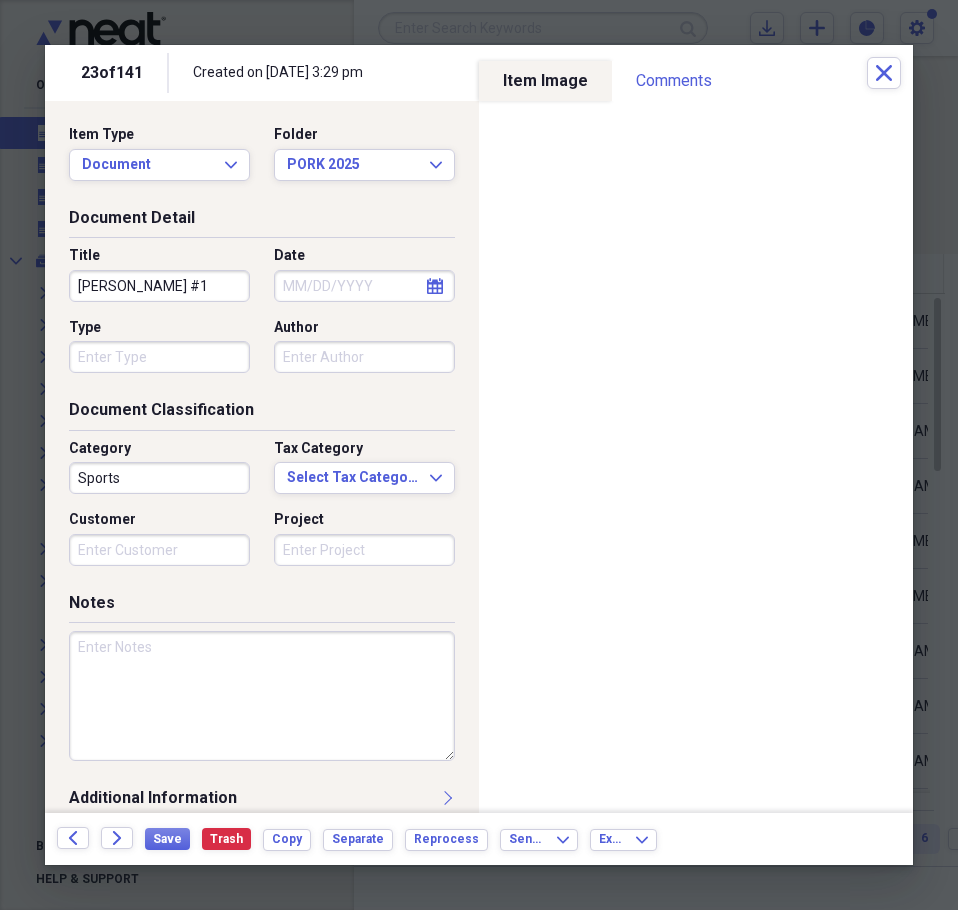 select on "6" 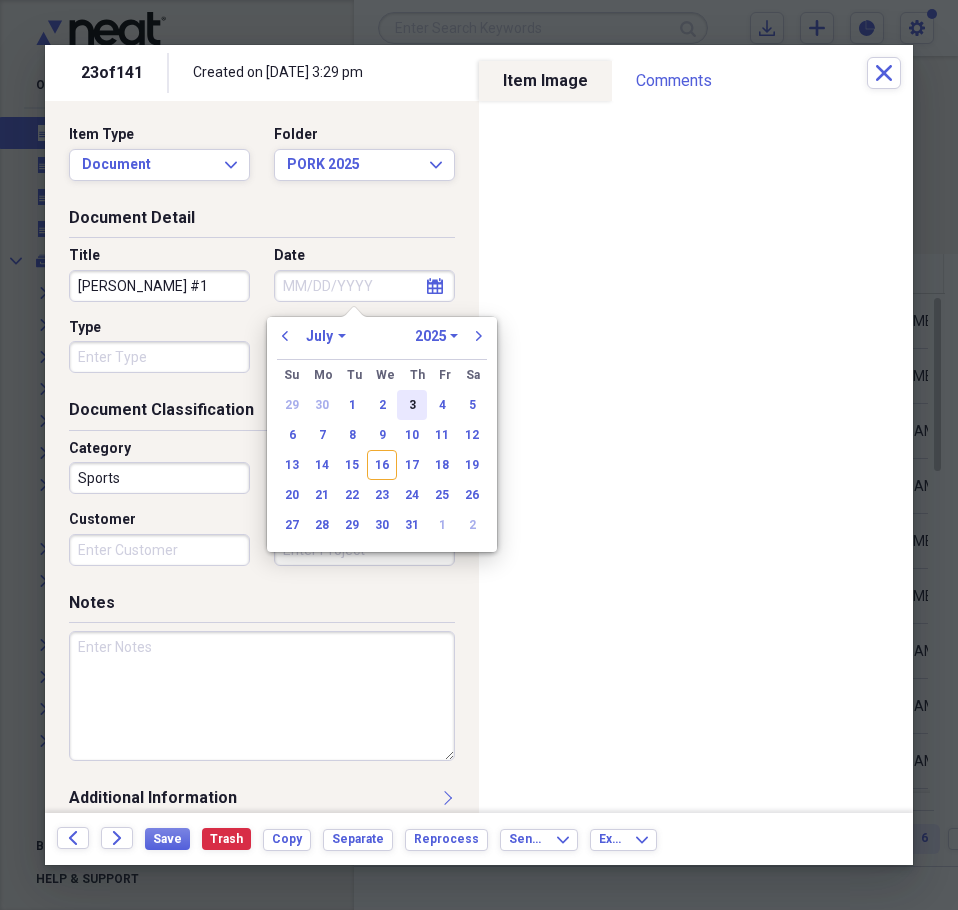click on "3" at bounding box center [412, 405] 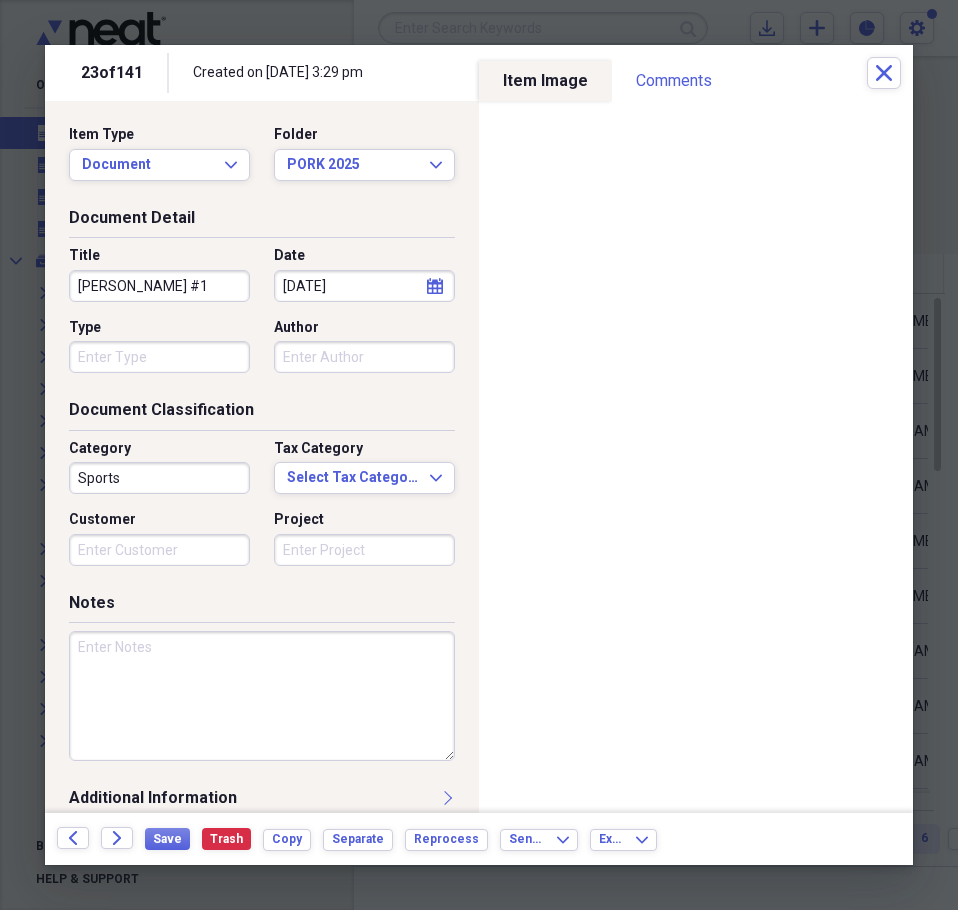 click at bounding box center (262, 696) 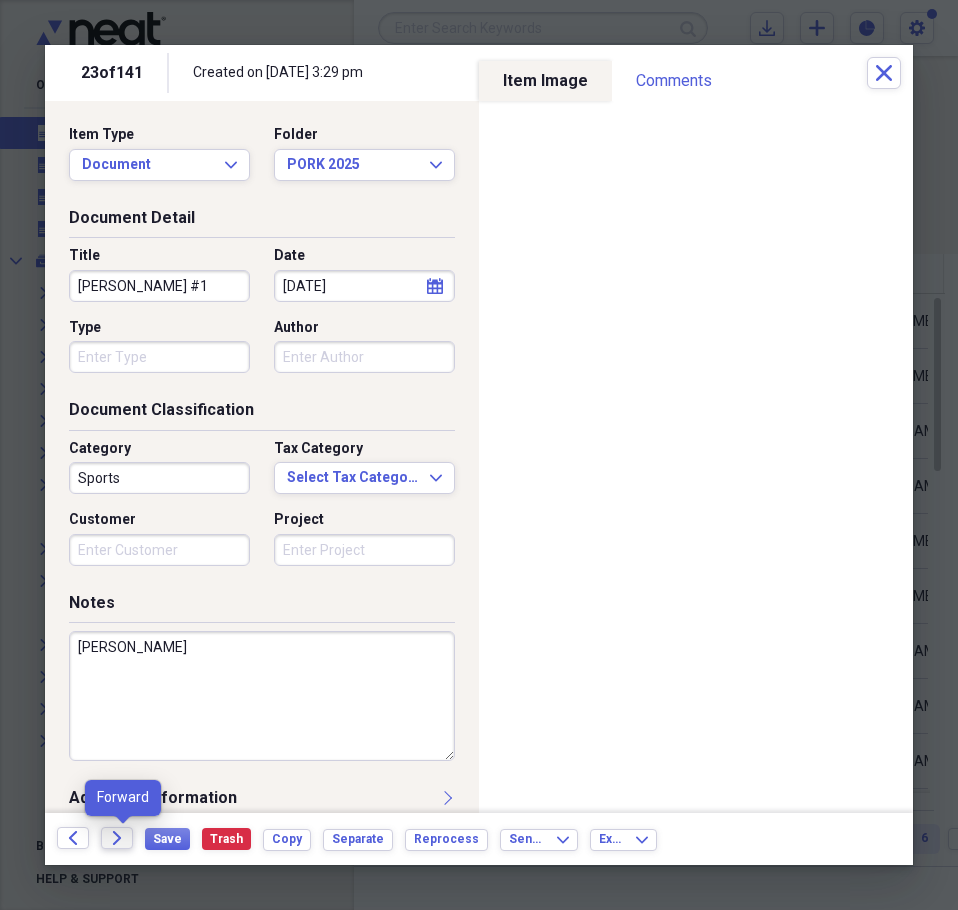 type on "LLOYD ARNOLD" 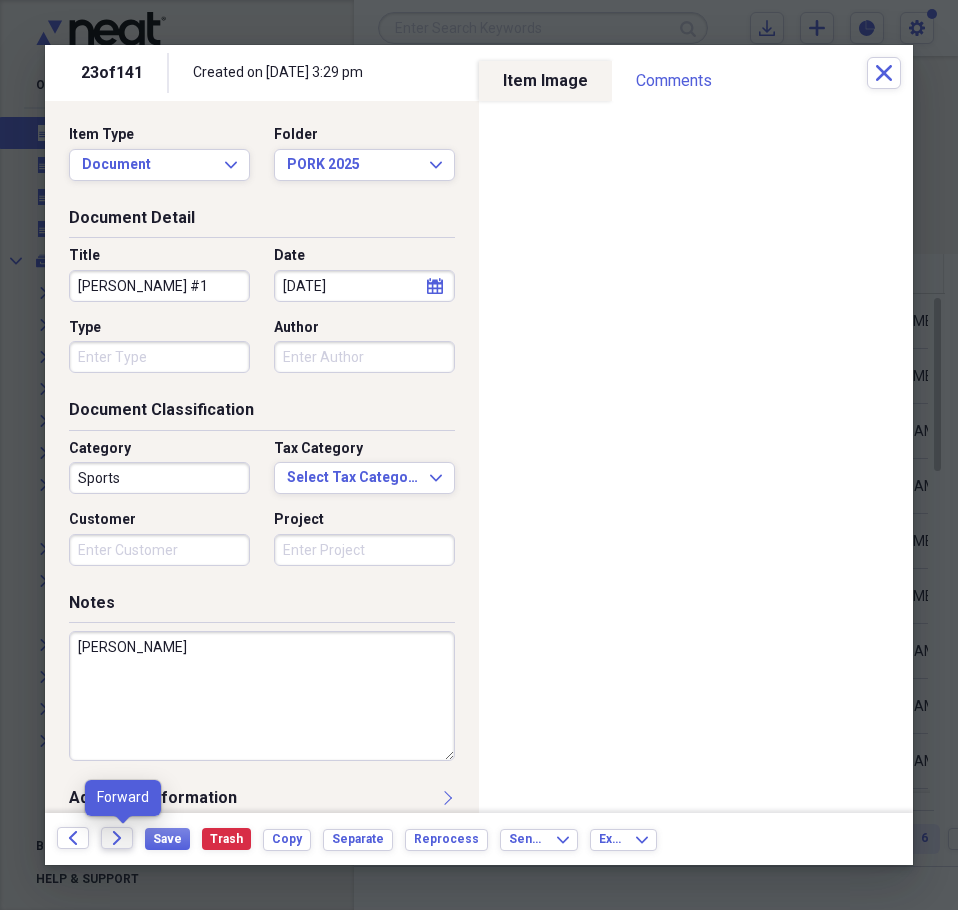 click on "Forward" at bounding box center [117, 838] 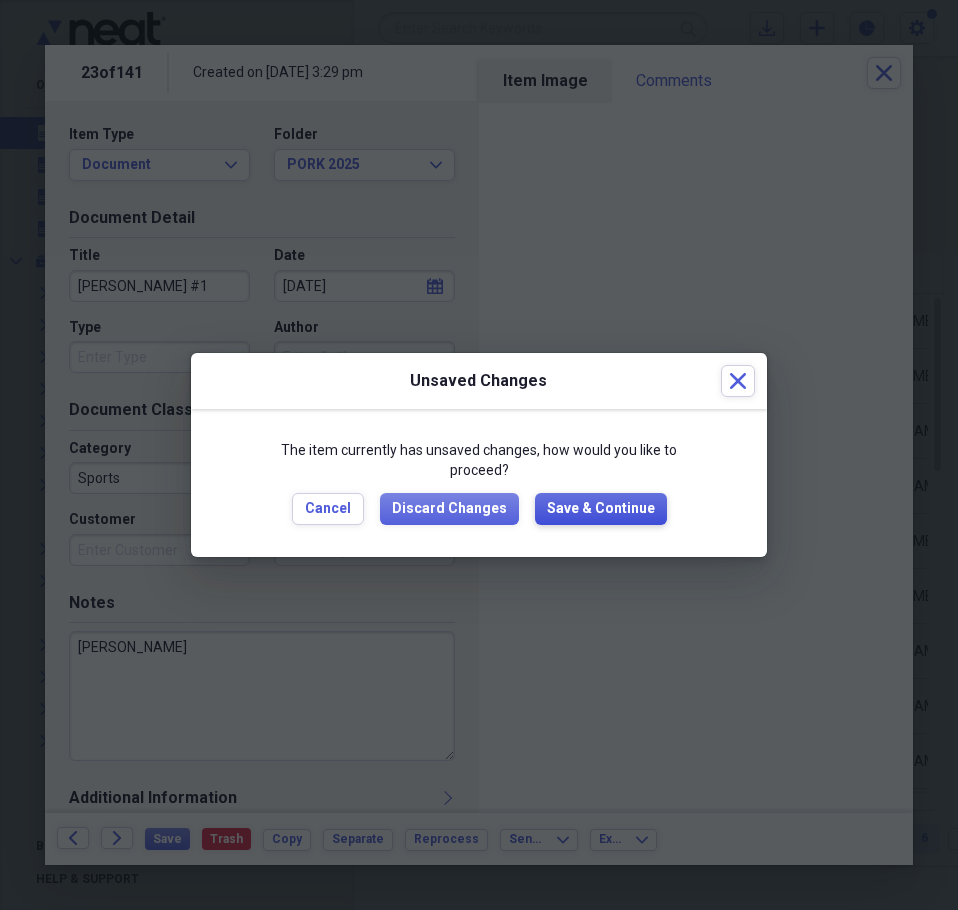 click on "Save & Continue" at bounding box center [601, 509] 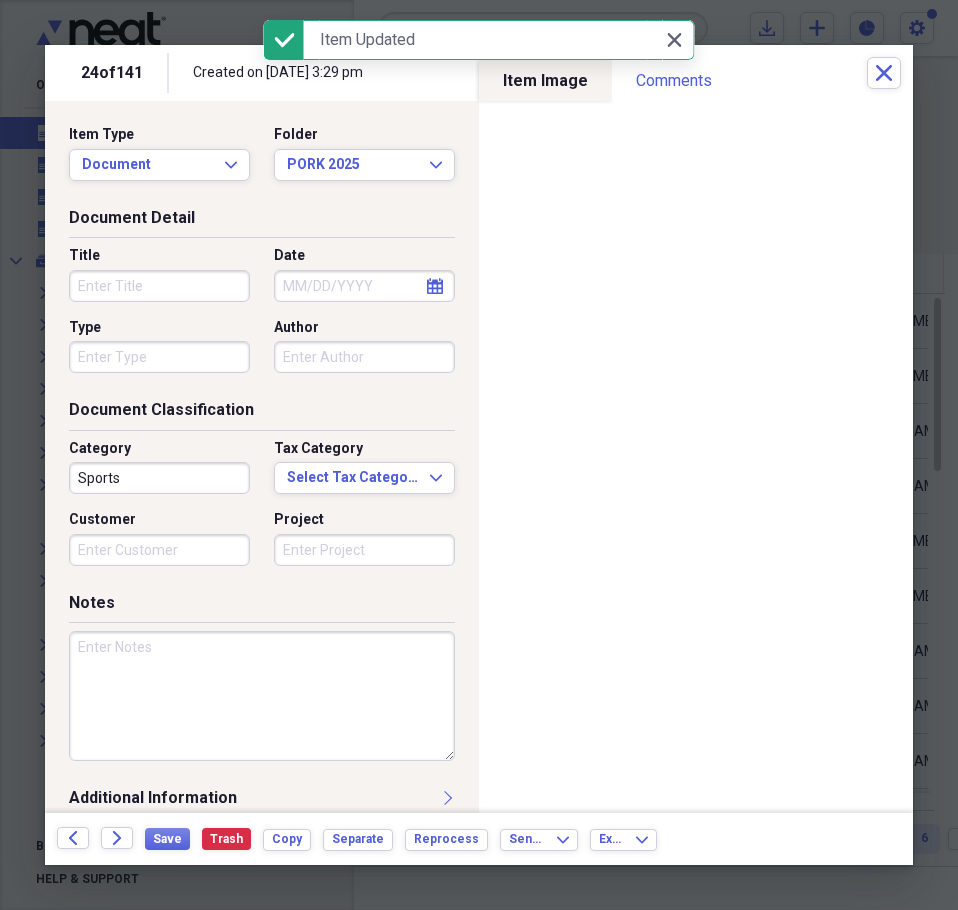 click on "Title" at bounding box center [159, 286] 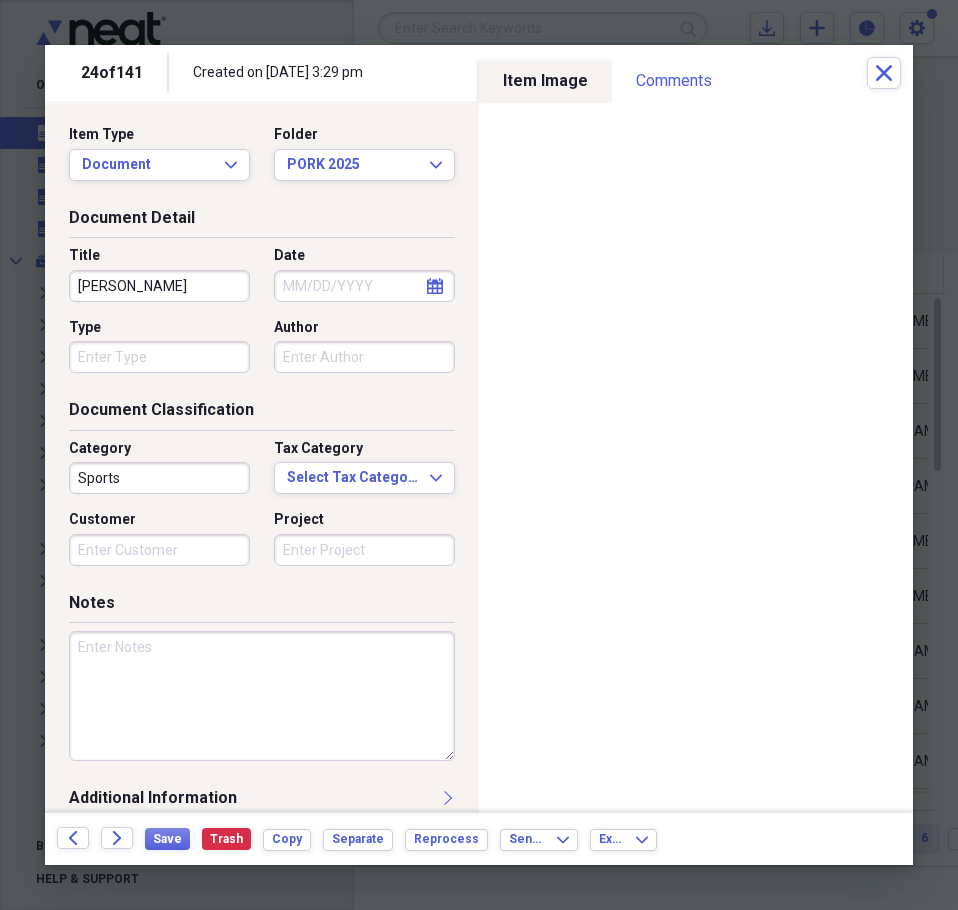 type on "DIONE HAYWARD" 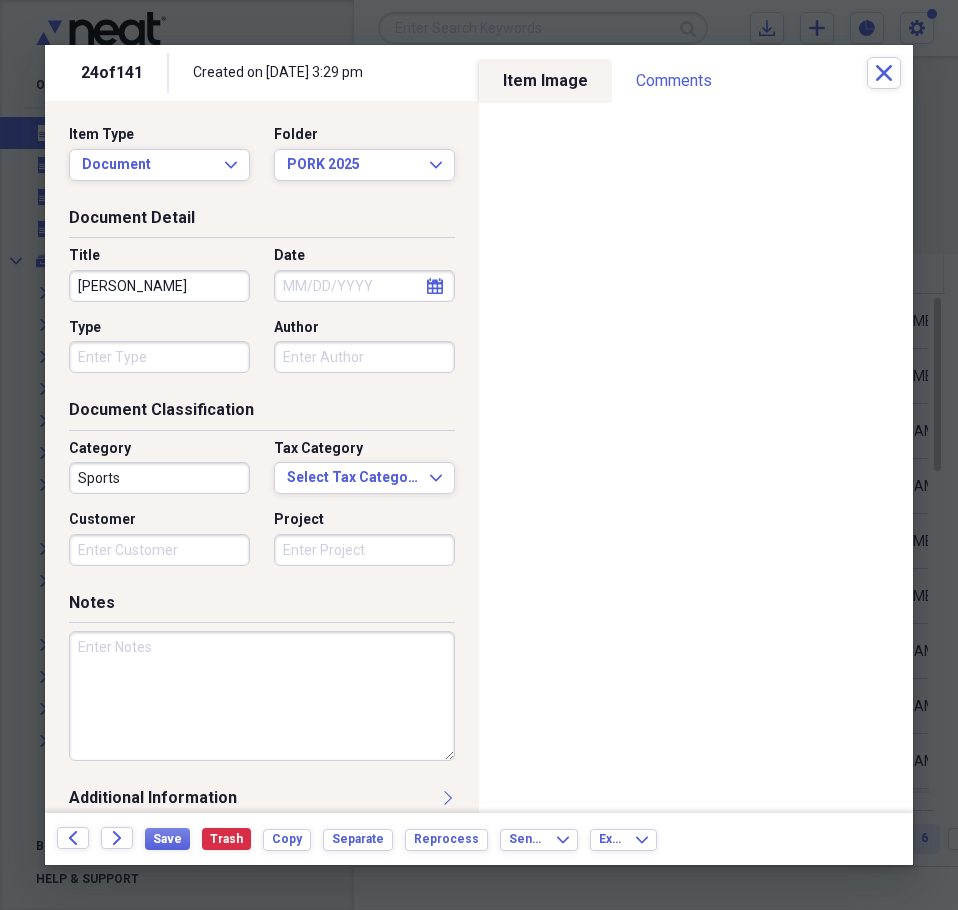 select on "6" 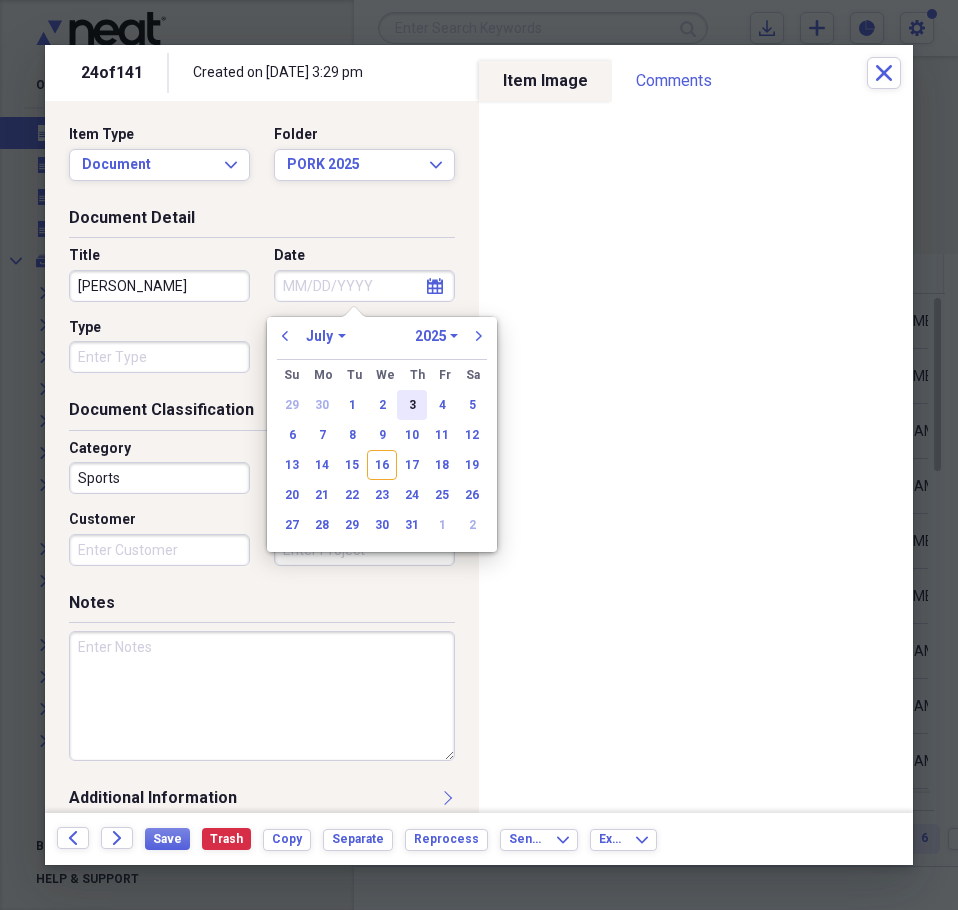 click on "3" at bounding box center (412, 405) 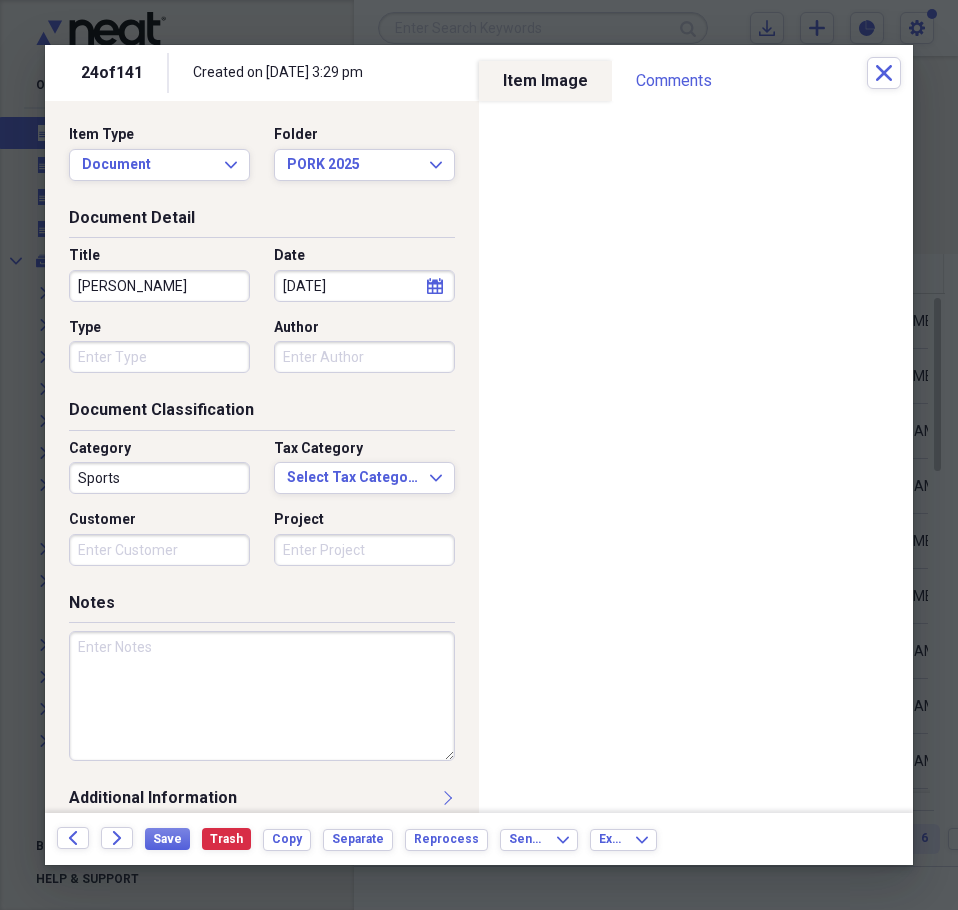 click at bounding box center [262, 696] 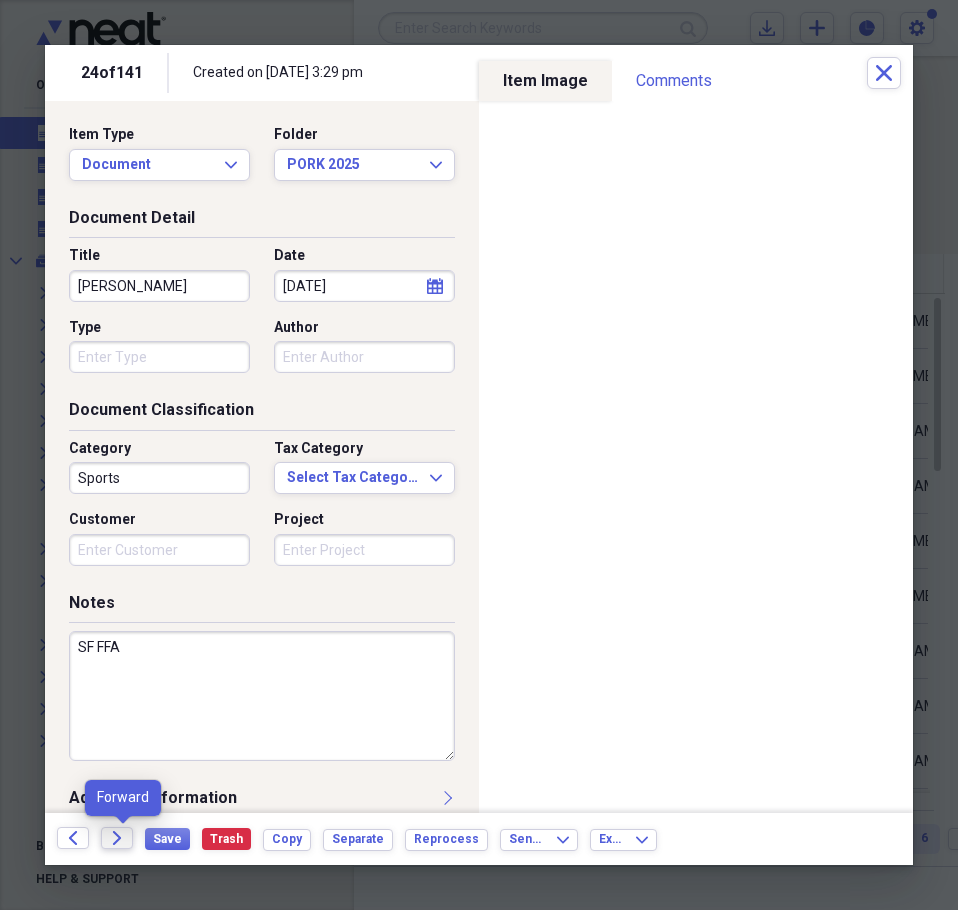type on "SF FFA" 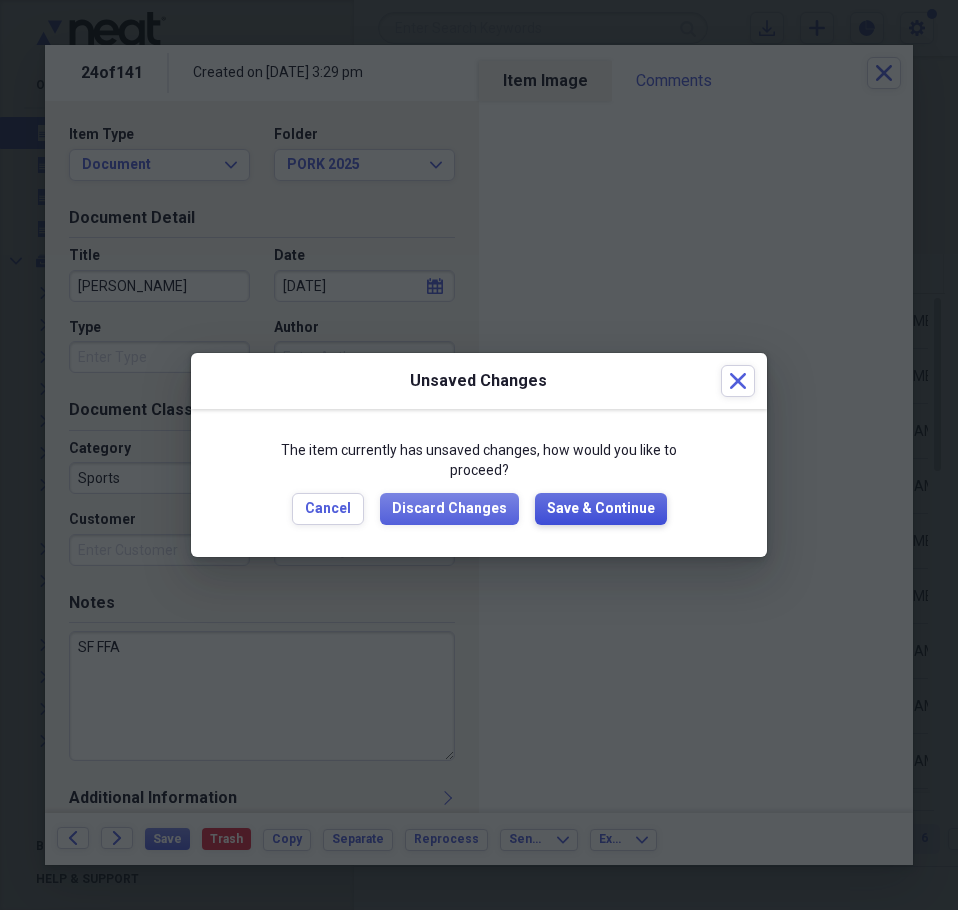 click on "Save & Continue" at bounding box center (601, 509) 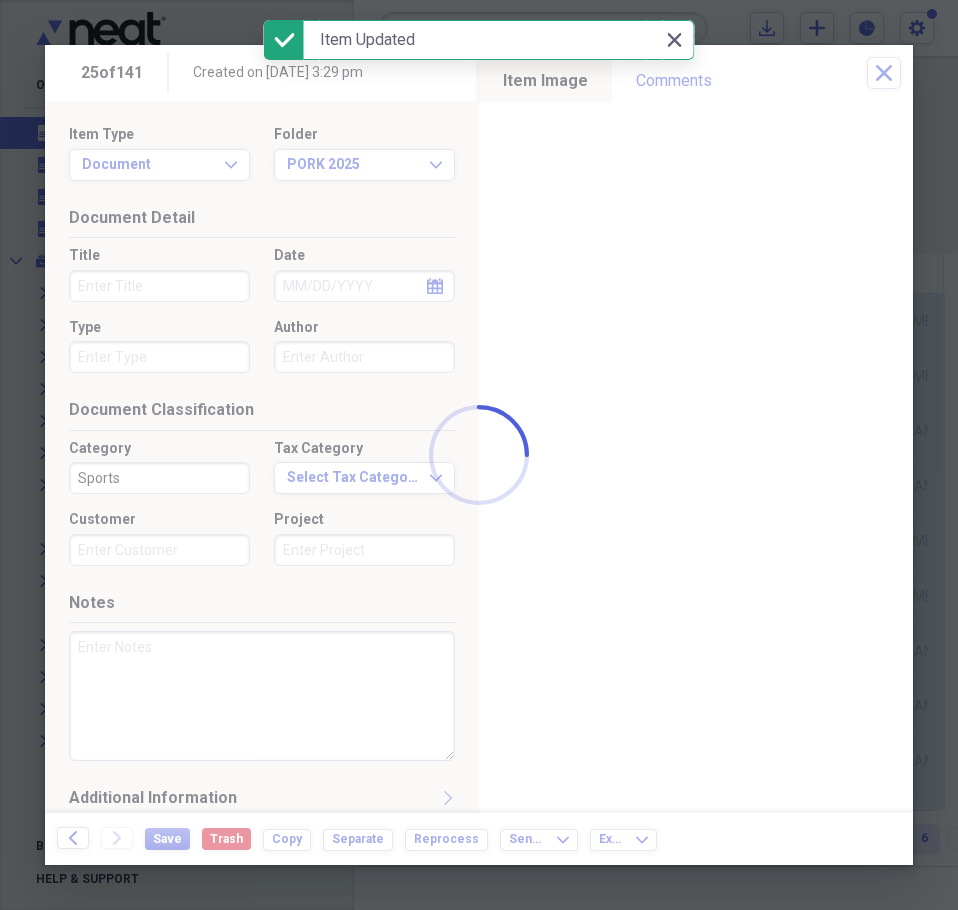 click at bounding box center (479, 455) 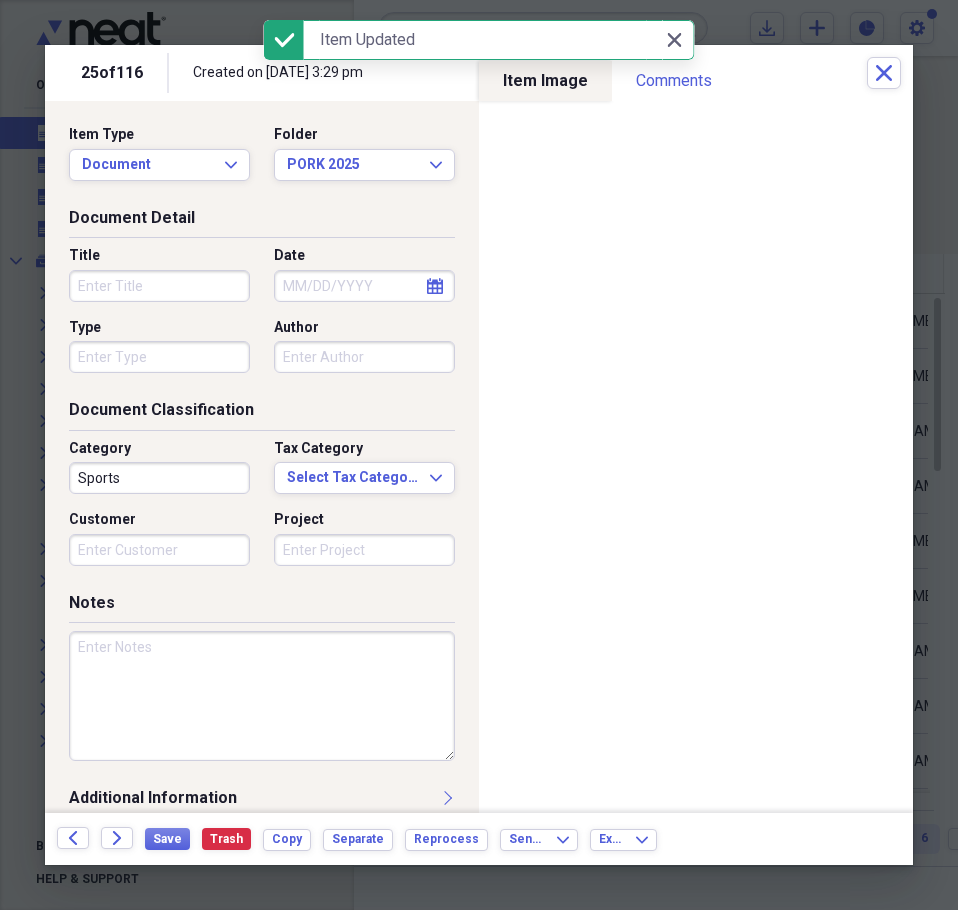 click on "Title" at bounding box center [159, 286] 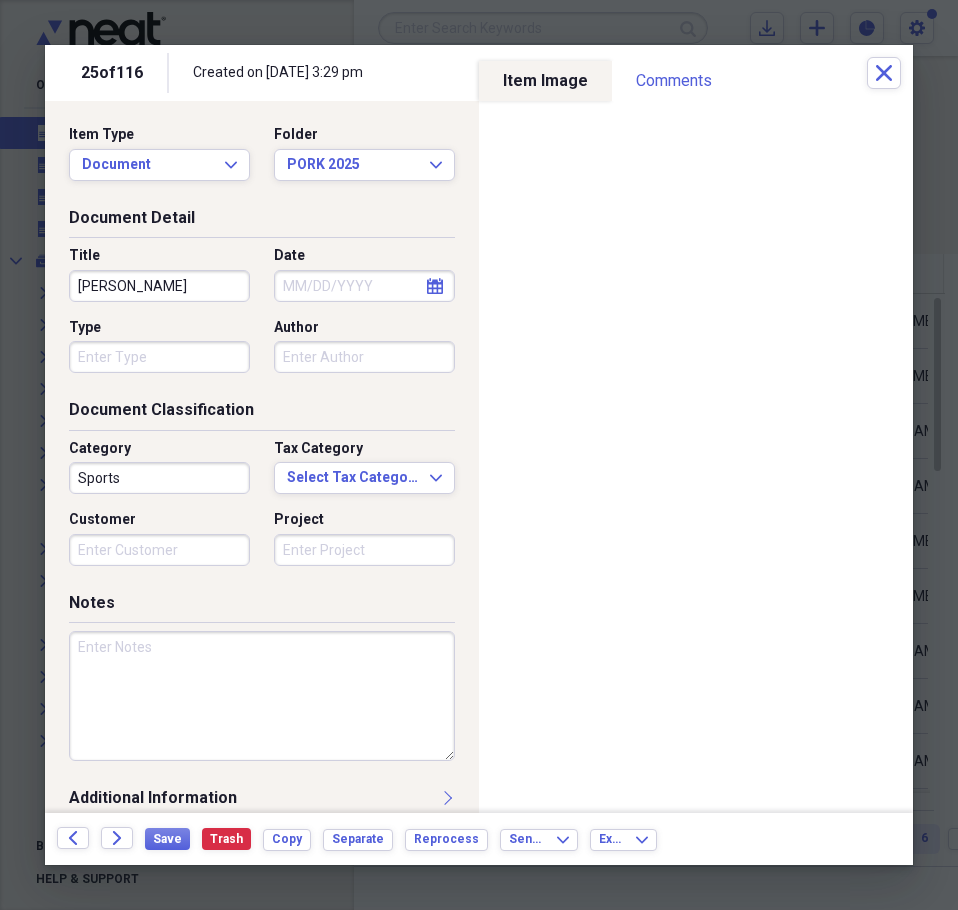 type on "BARRY ARNOLD" 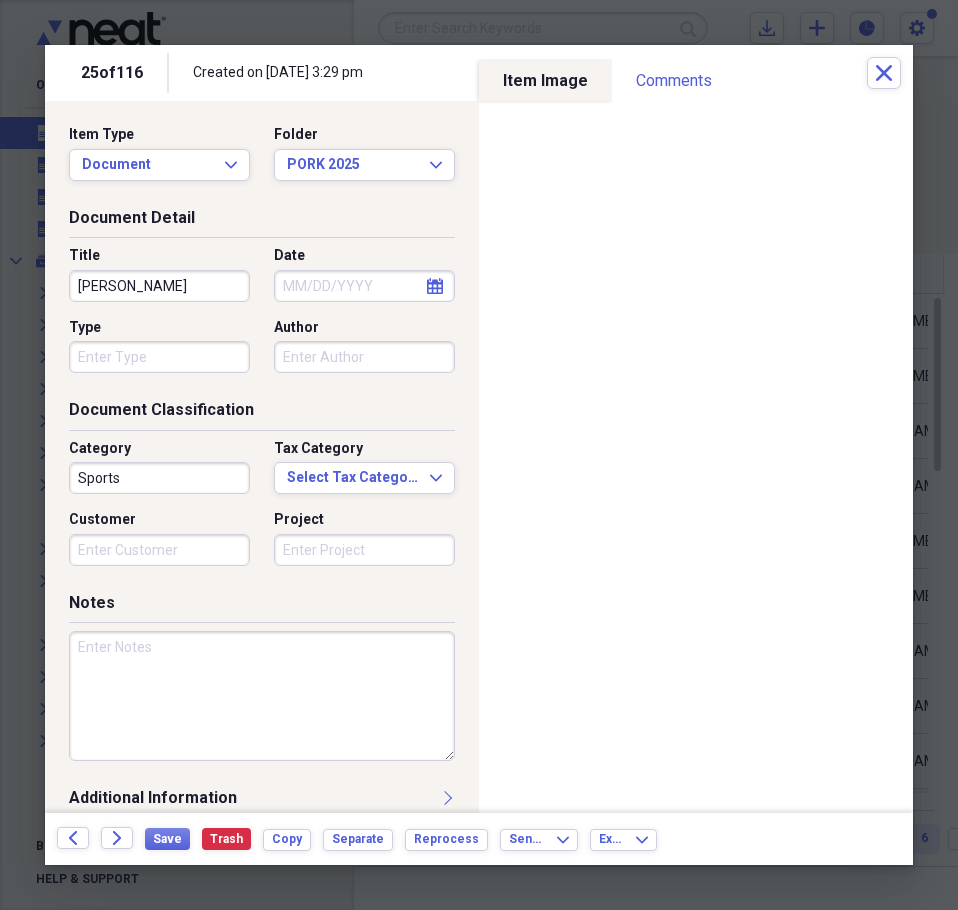 select on "6" 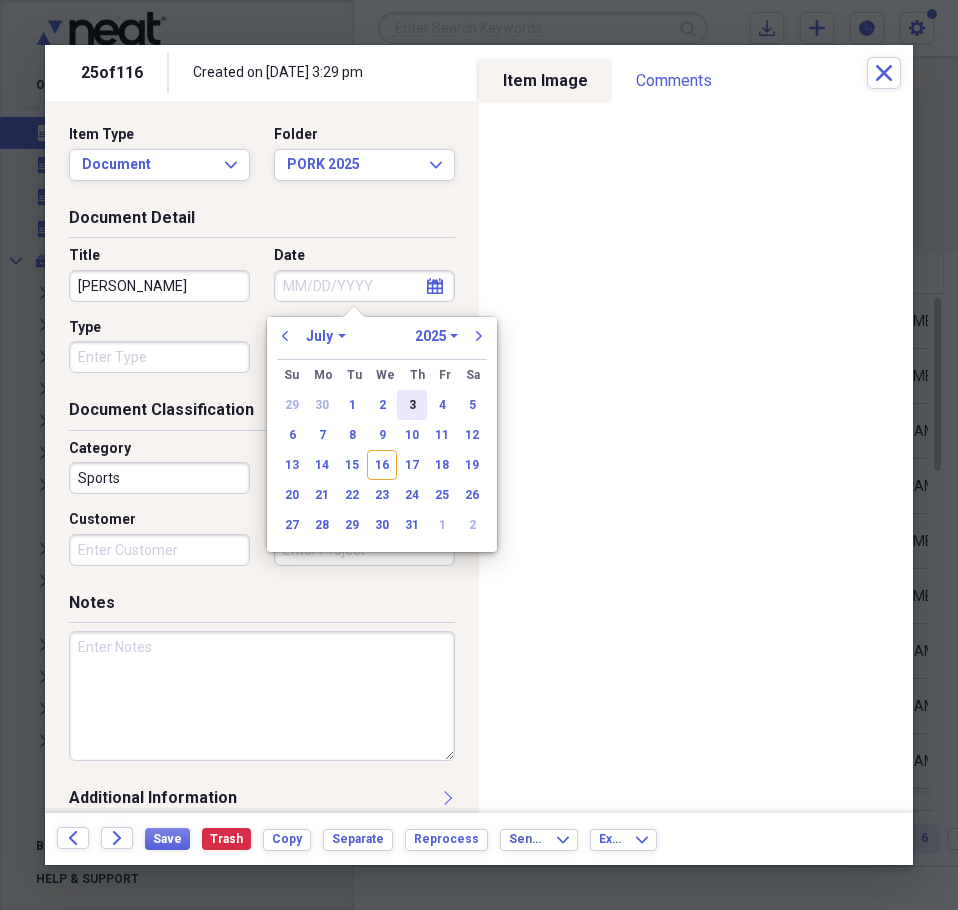 click on "3" at bounding box center (412, 405) 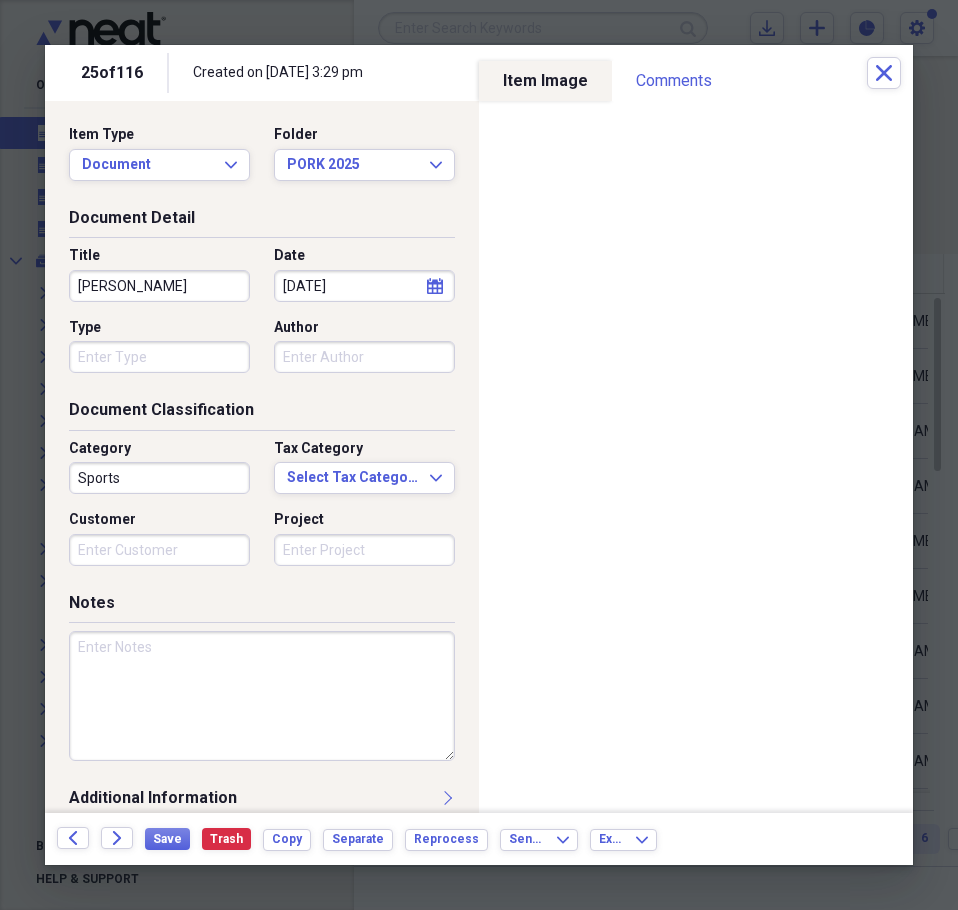 click at bounding box center (262, 696) 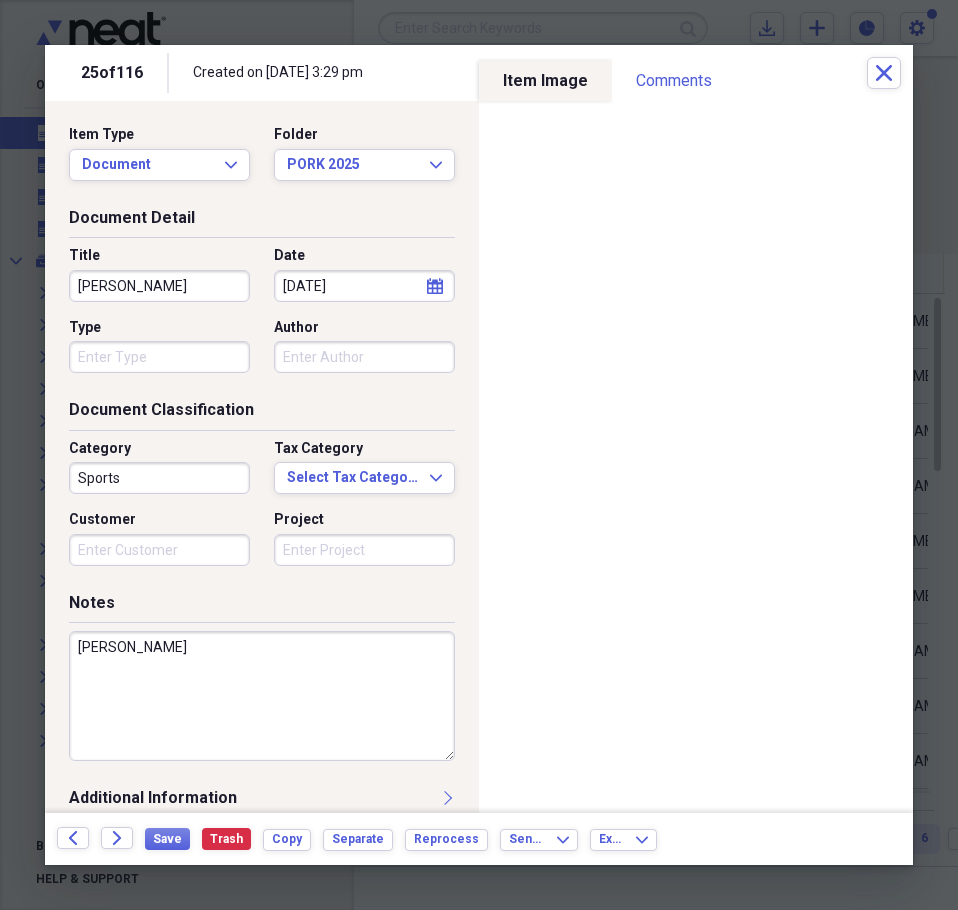 type on "LLOYD ARNOLD" 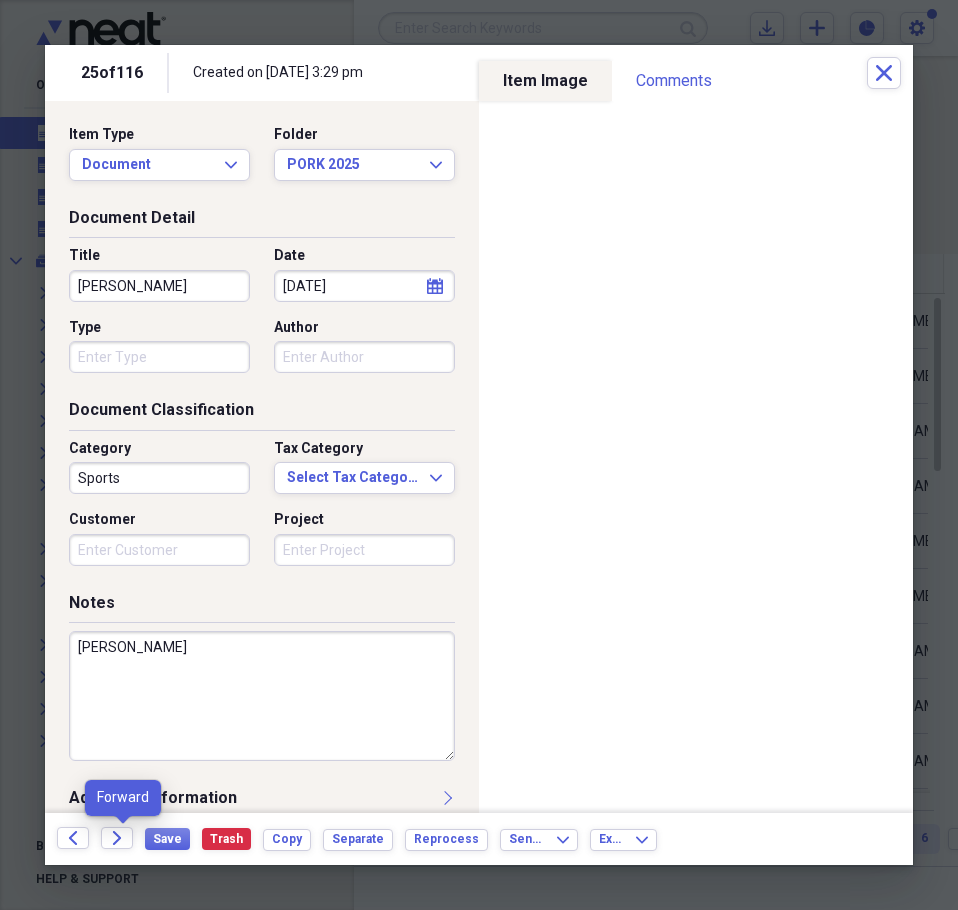 click on "Forward" at bounding box center [123, 839] 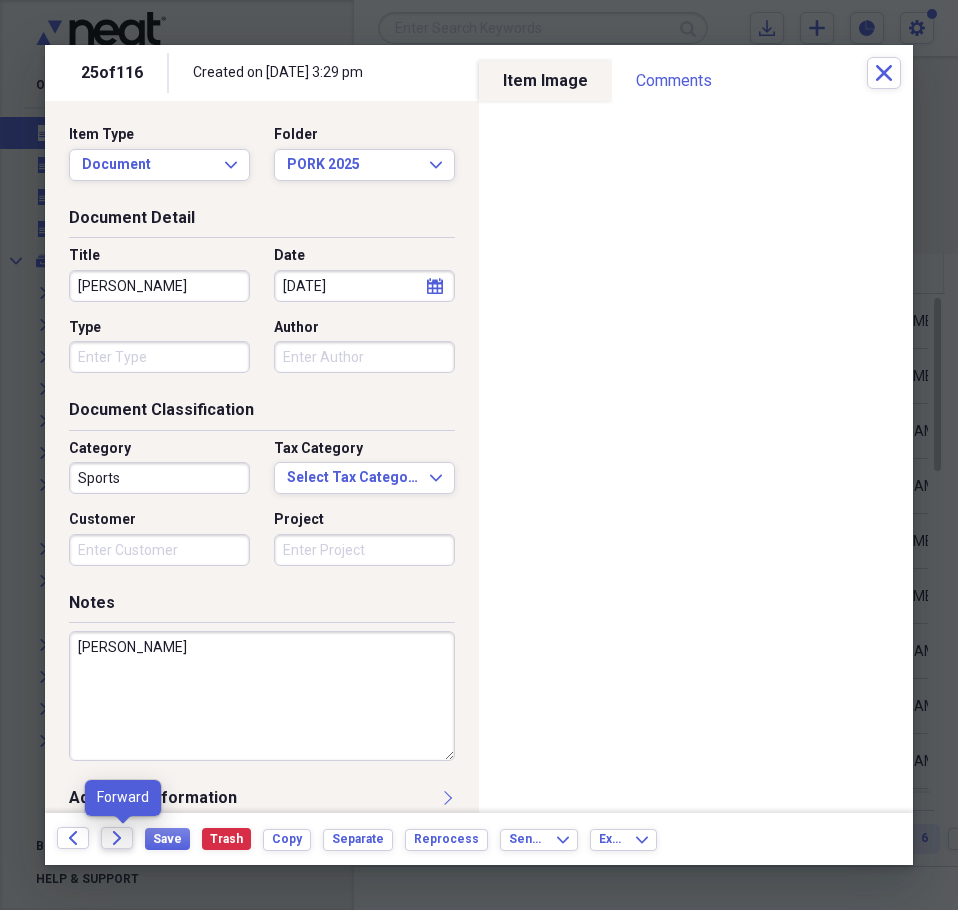 click on "Forward" at bounding box center (117, 838) 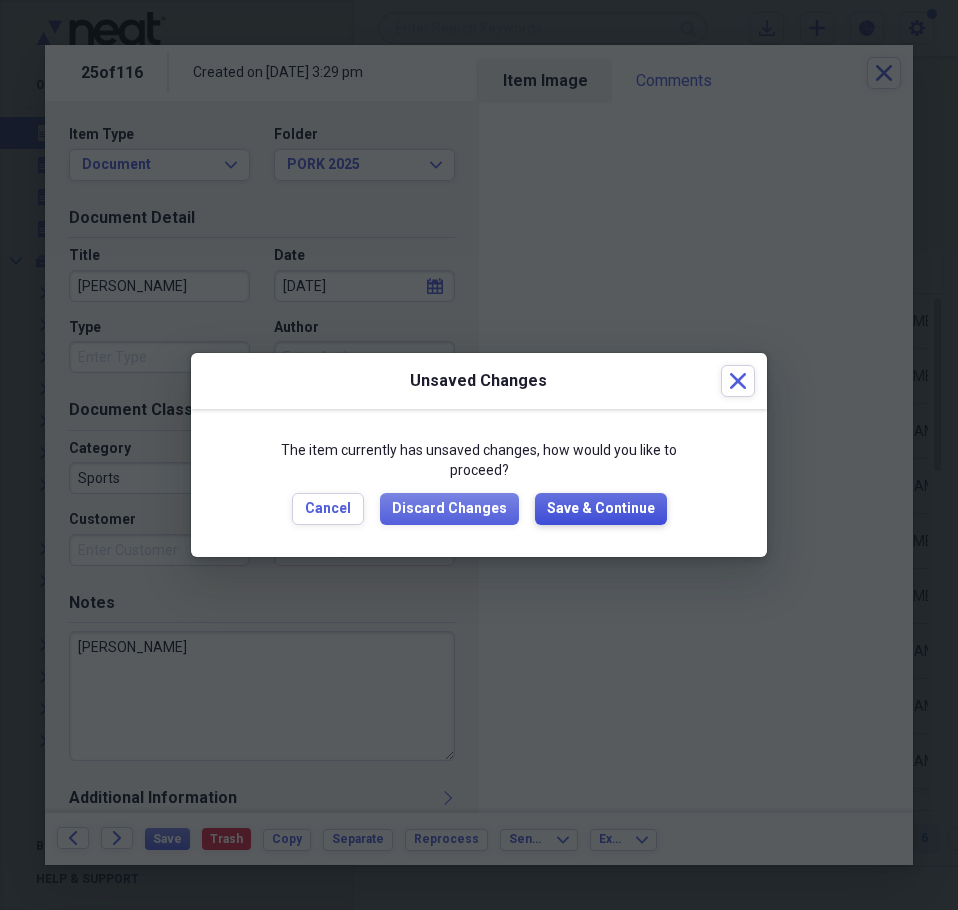 click on "Save & Continue" at bounding box center (601, 509) 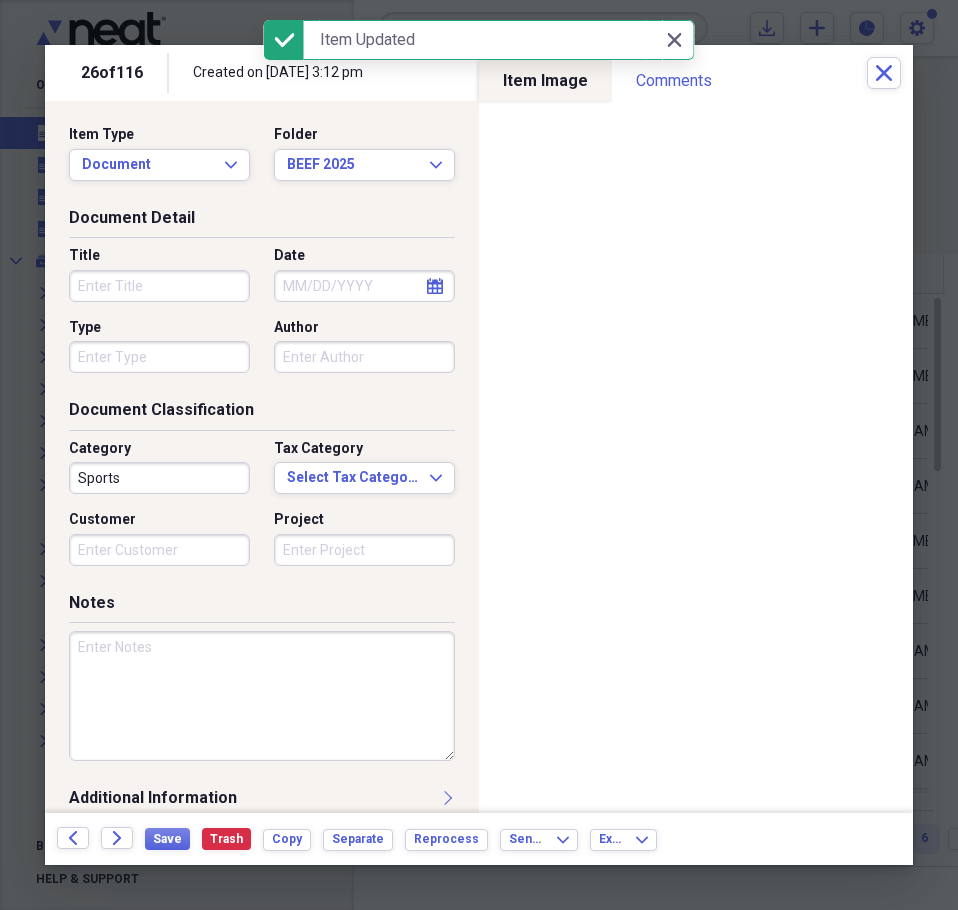 click on "Title" at bounding box center (159, 286) 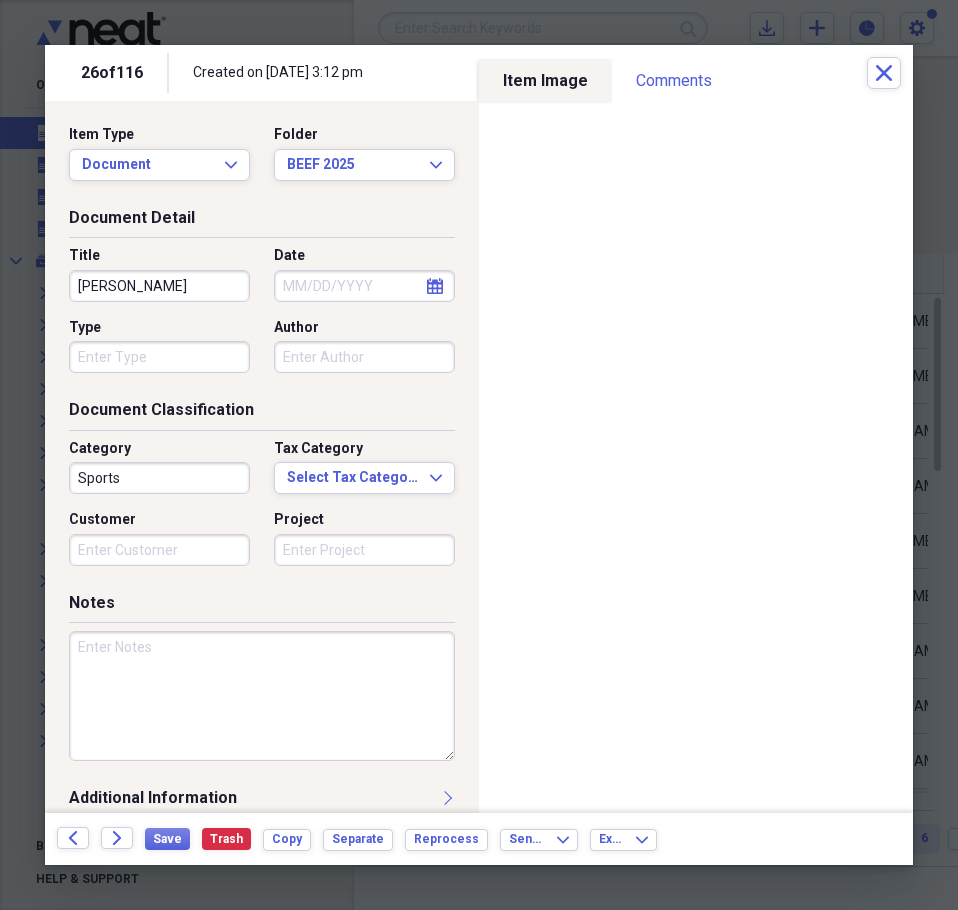 type on "MARK CHRISTENSEN" 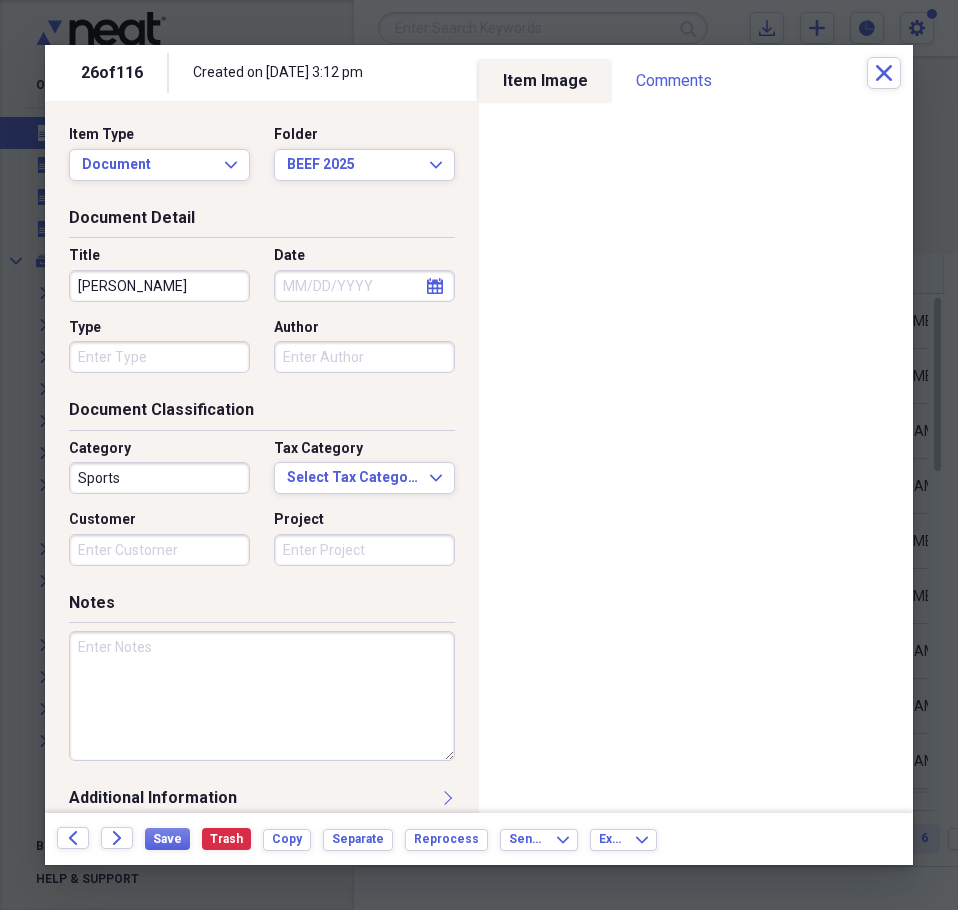 select on "6" 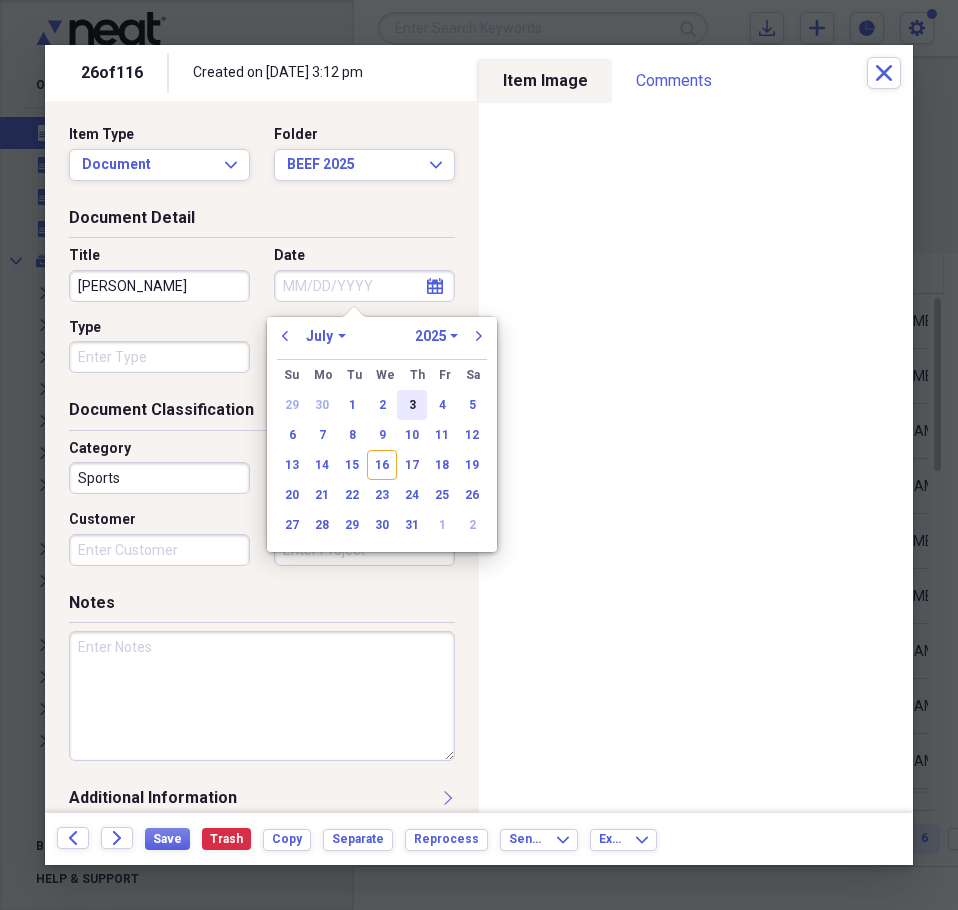 click on "3" at bounding box center [412, 405] 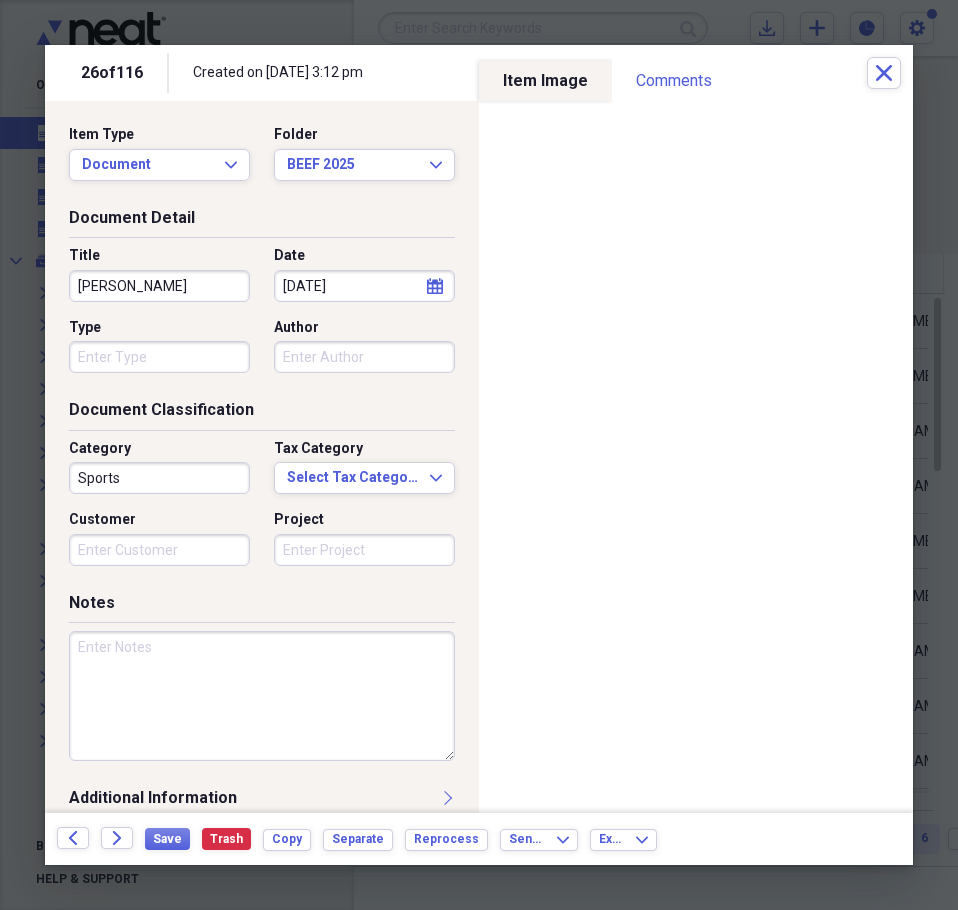 type on "07/03/2025" 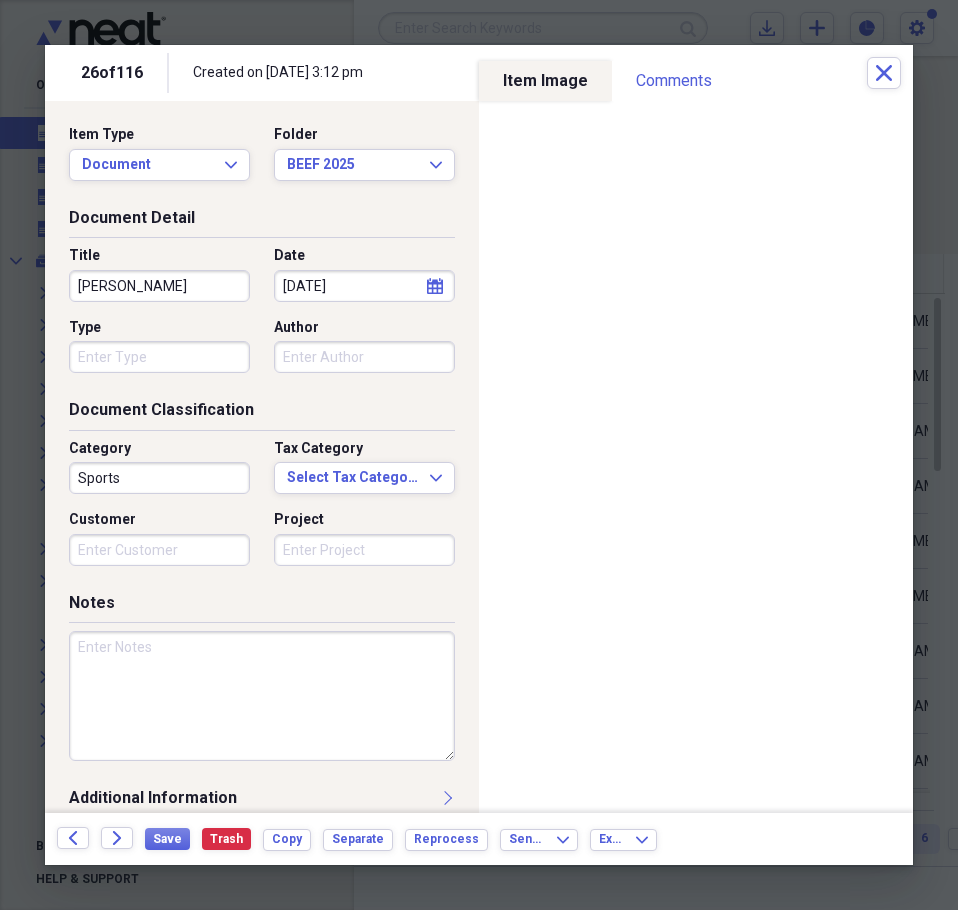 click on "MARK CHRISTENSEN" at bounding box center [159, 286] 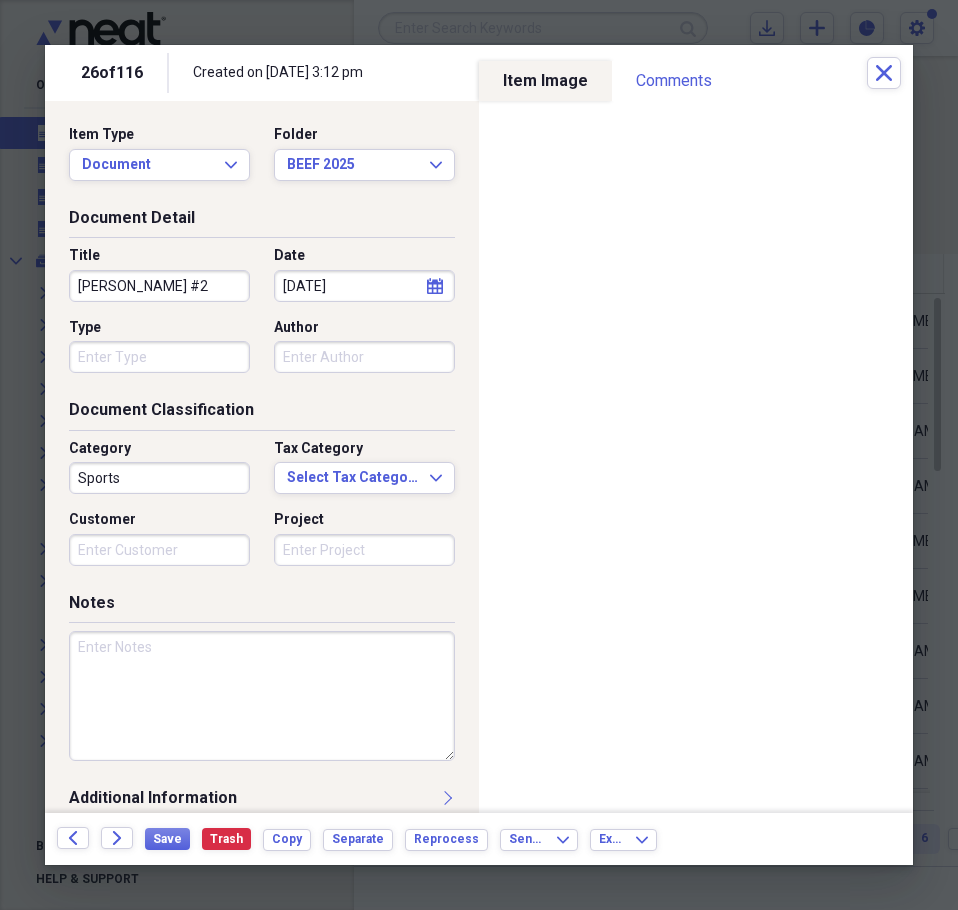 type on "MARK CHRISTENSEN #2" 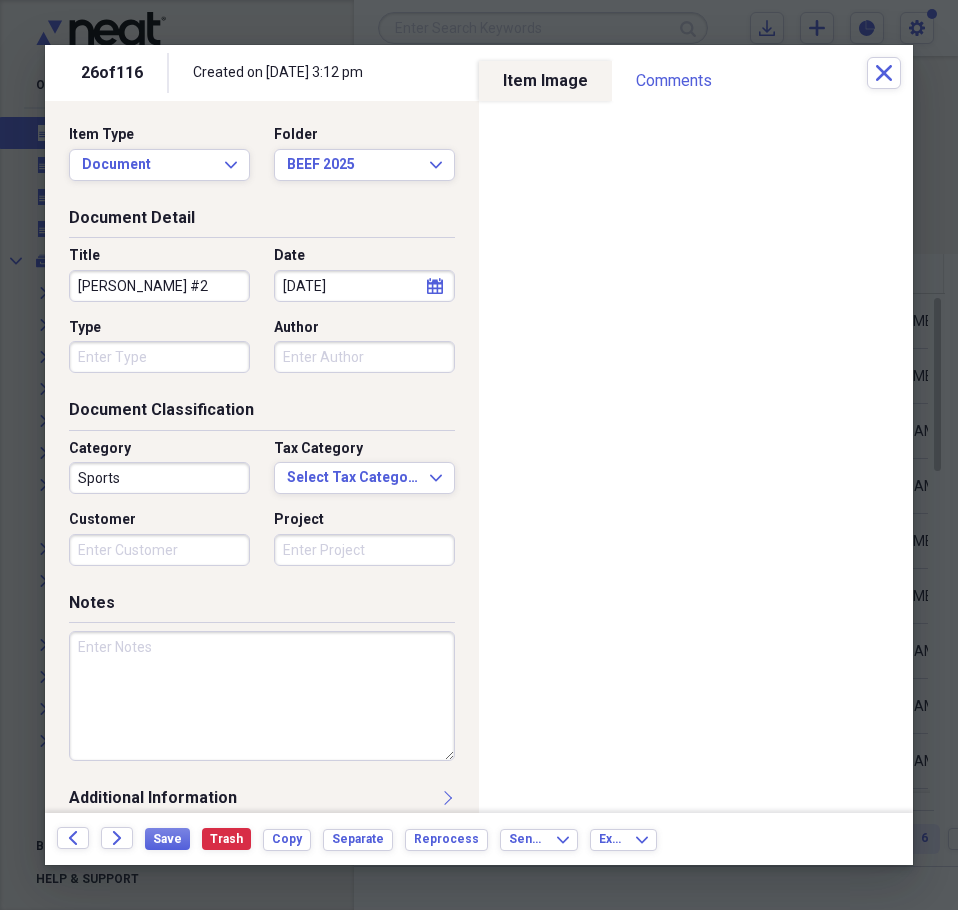 select on "6" 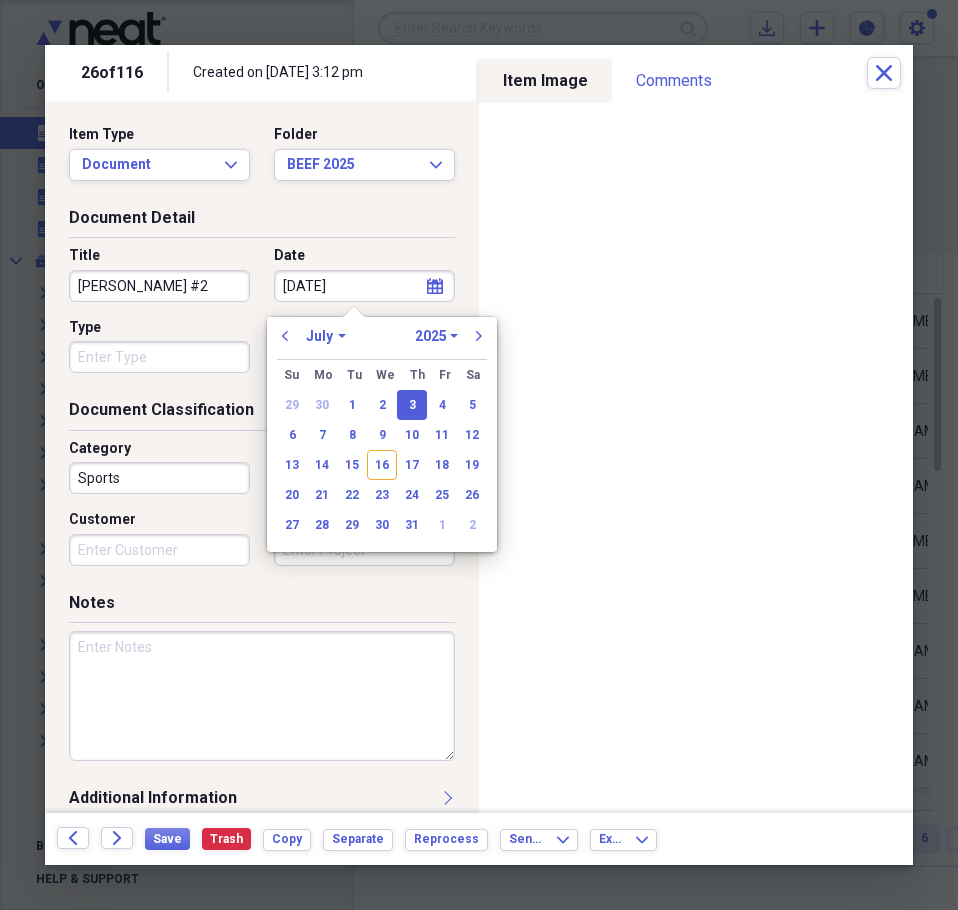 click at bounding box center [262, 696] 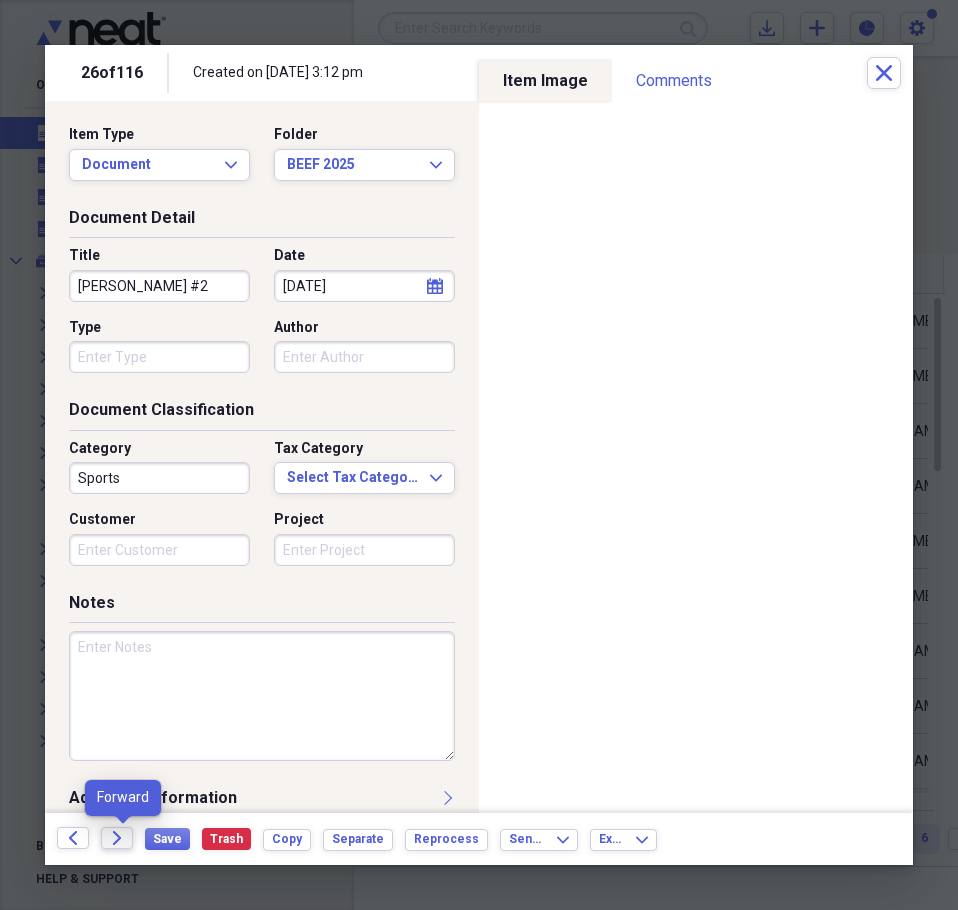 click 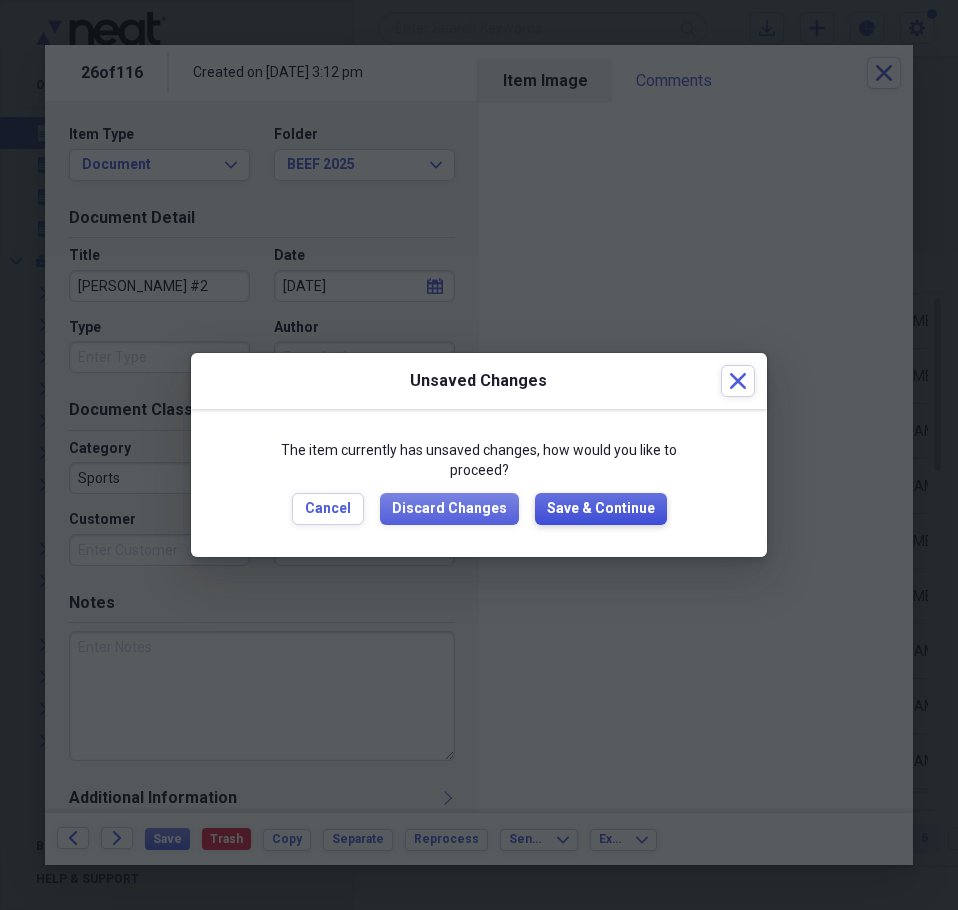 click on "Save & Continue" at bounding box center (601, 509) 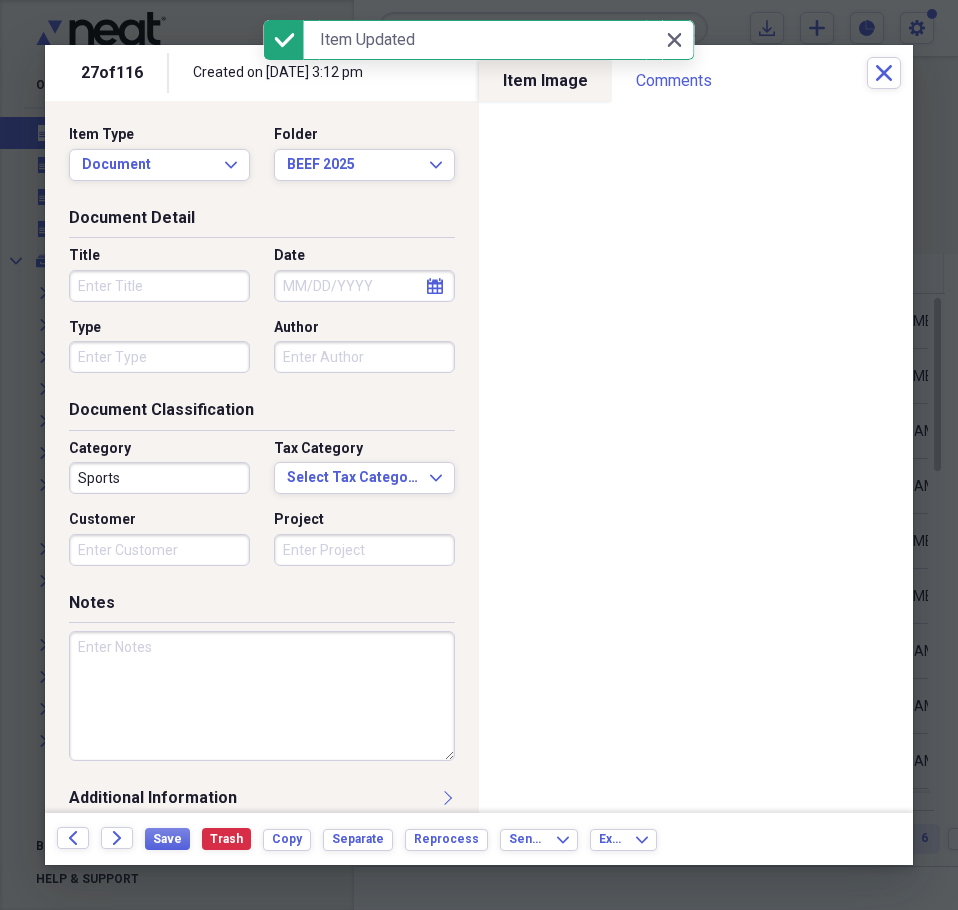 click on "Title" at bounding box center [159, 286] 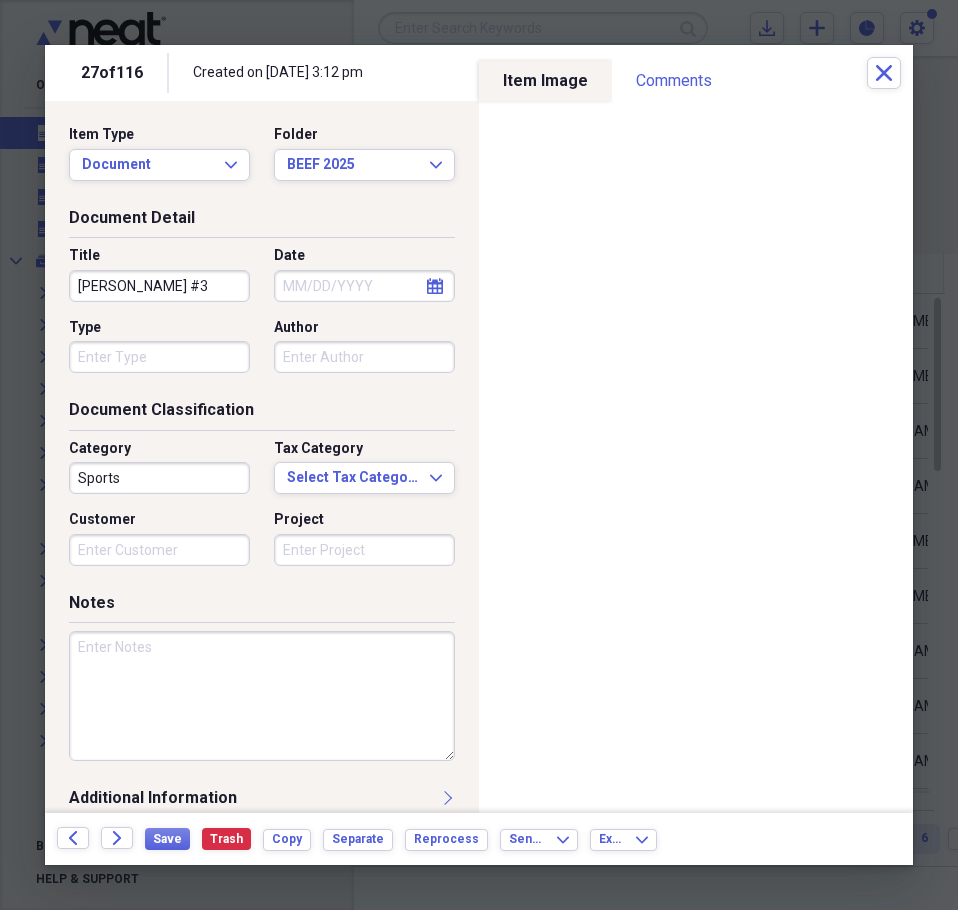 type on "MARK CHRISTENSEN #3" 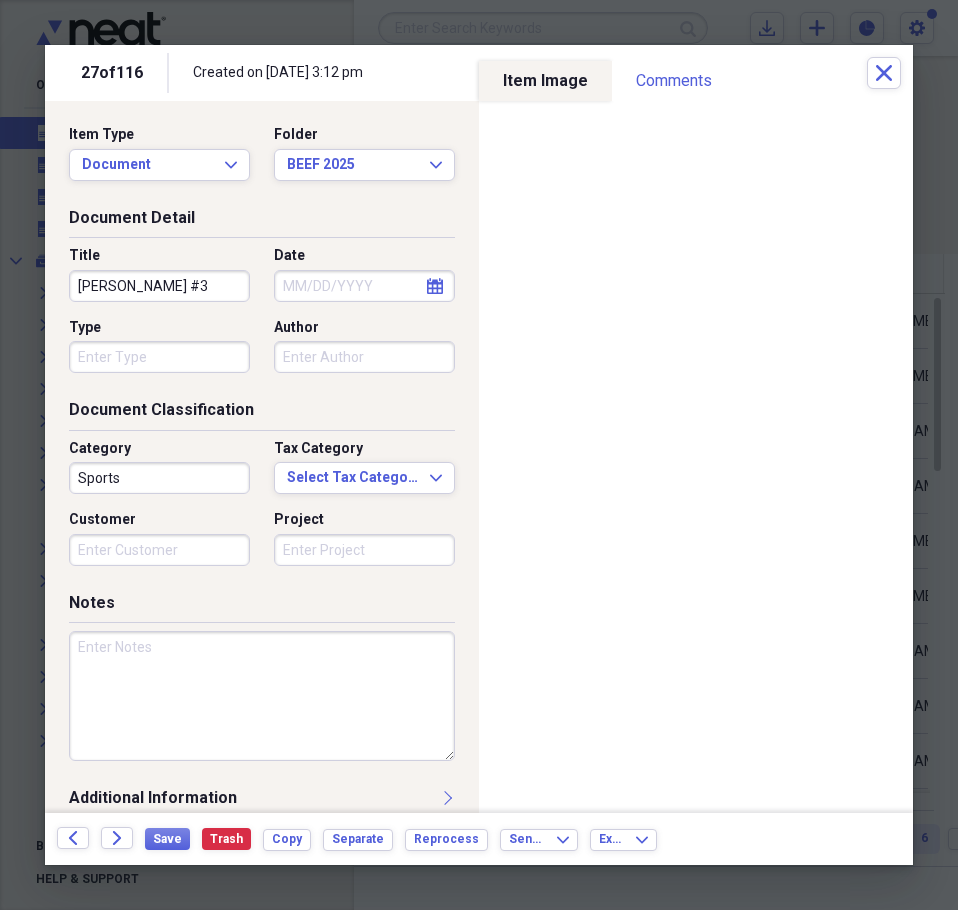 select on "6" 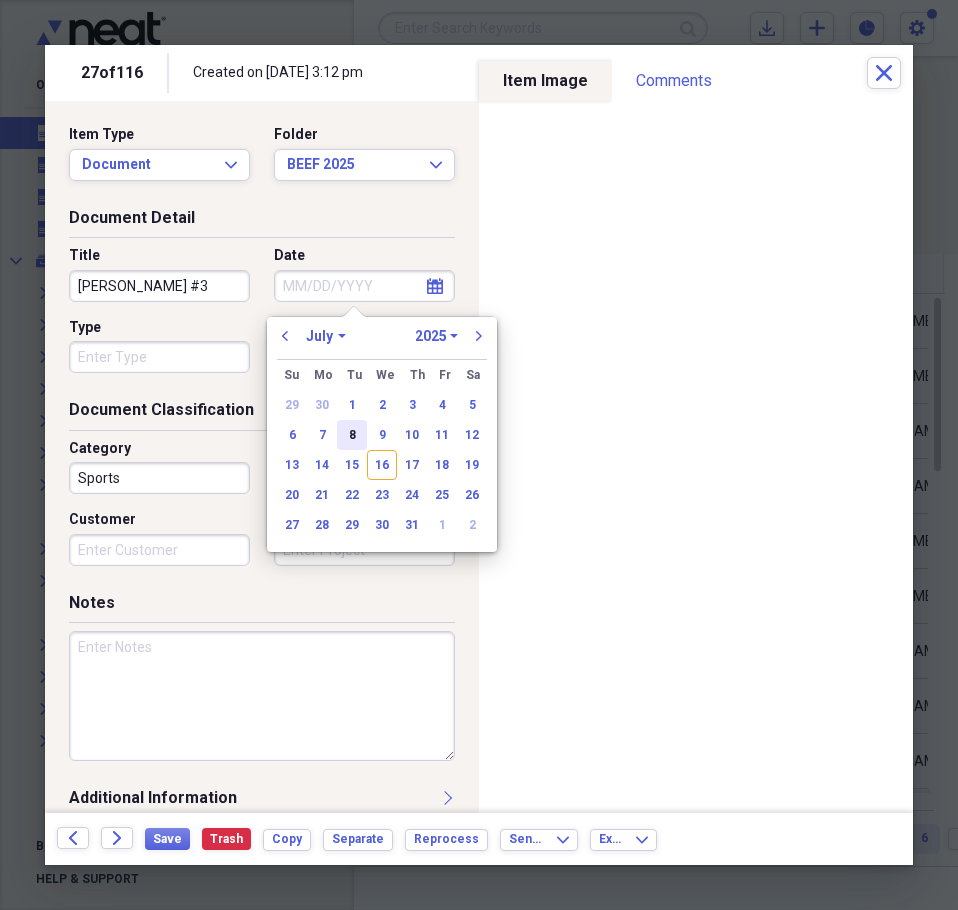 click on "8" at bounding box center (352, 435) 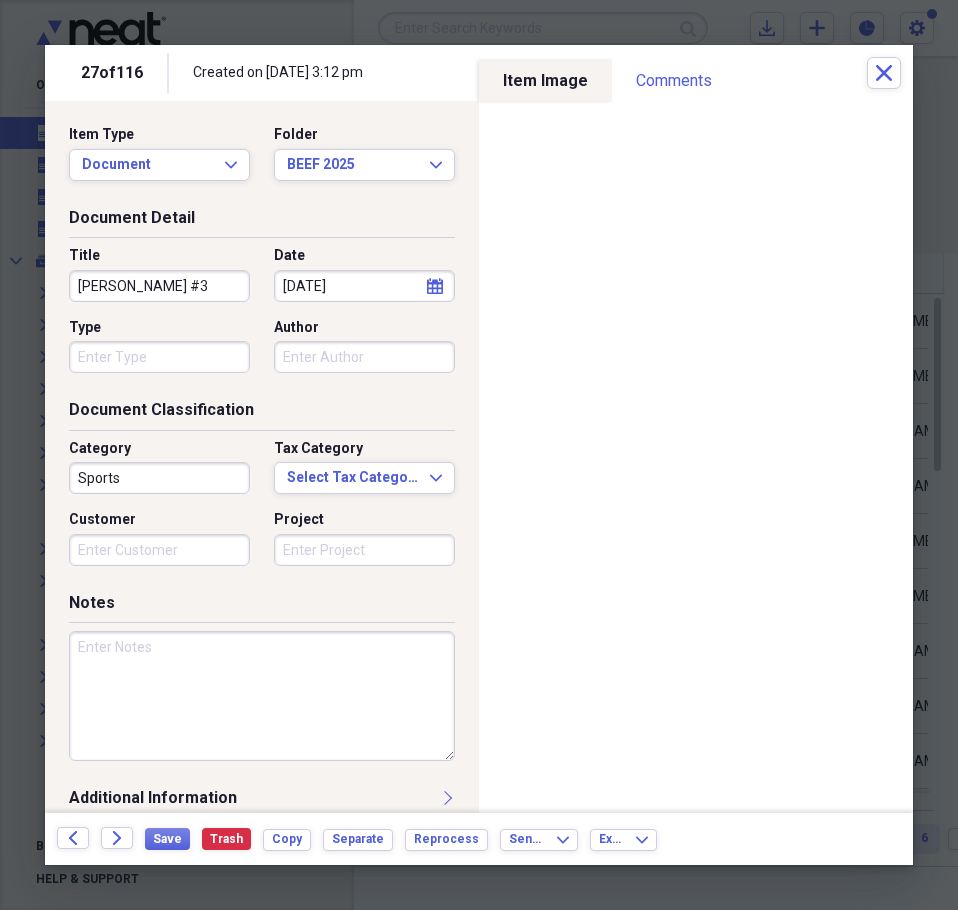 type on "07/08/2025" 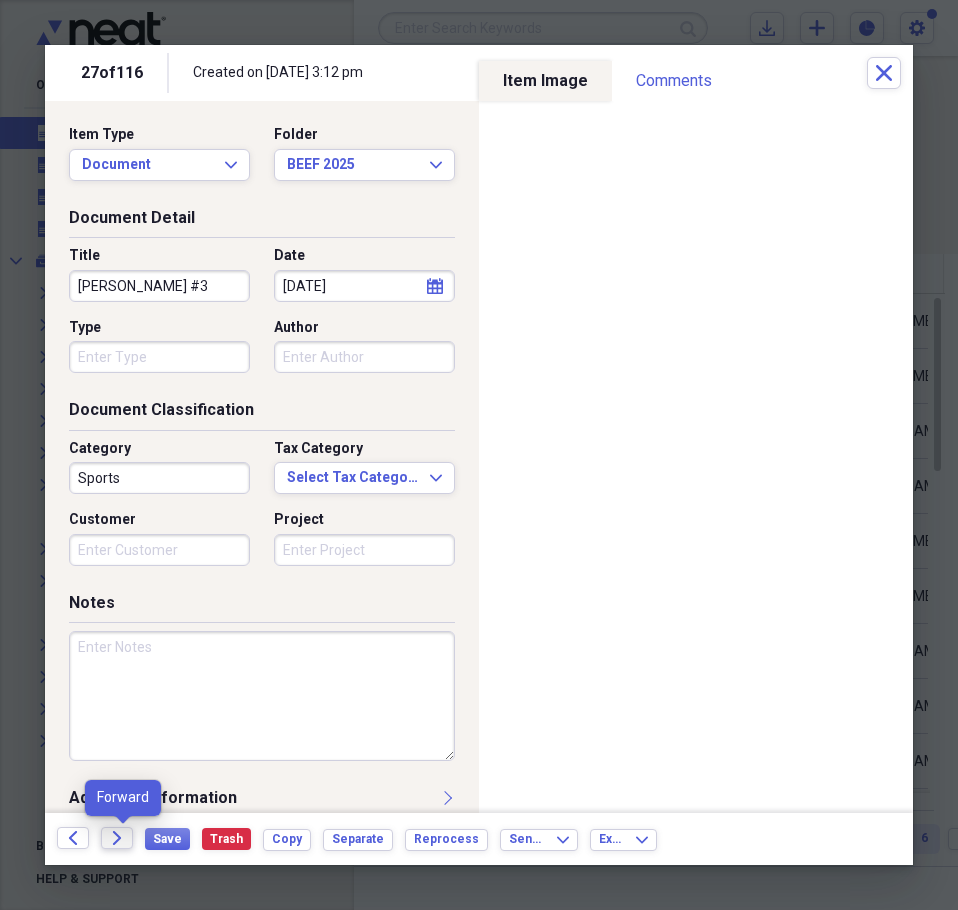 click on "Forward" at bounding box center (117, 838) 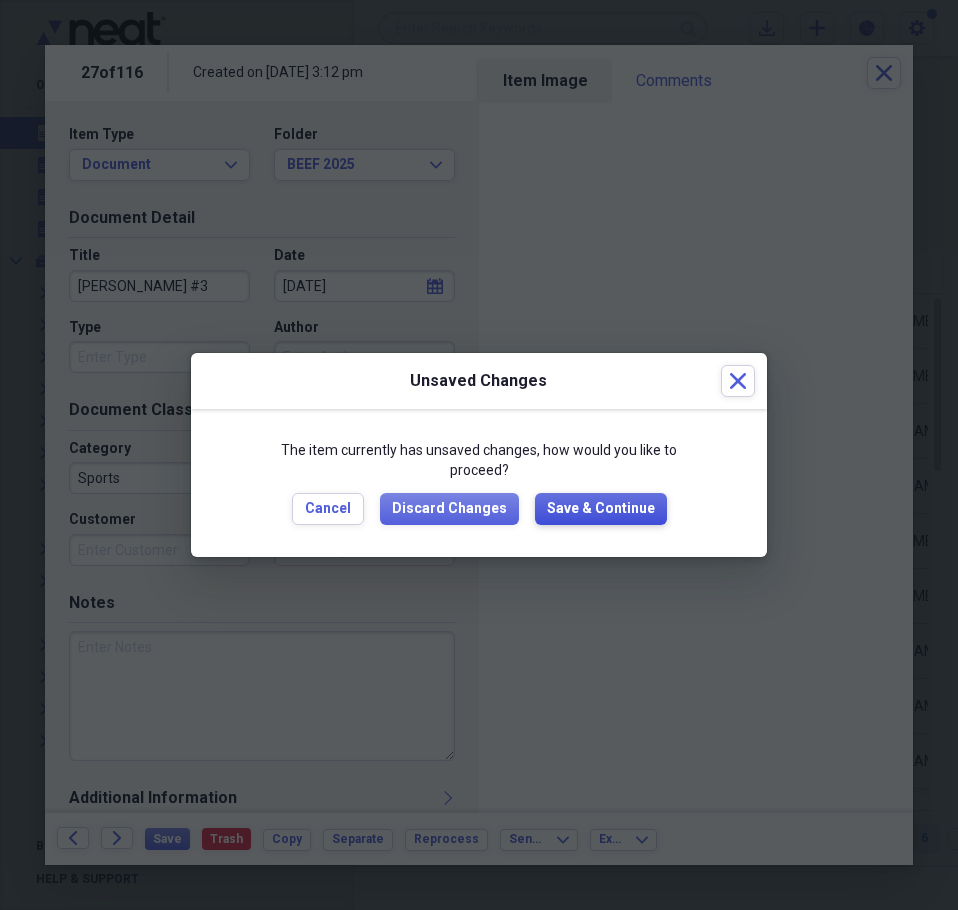 click on "Save & Continue" at bounding box center (601, 509) 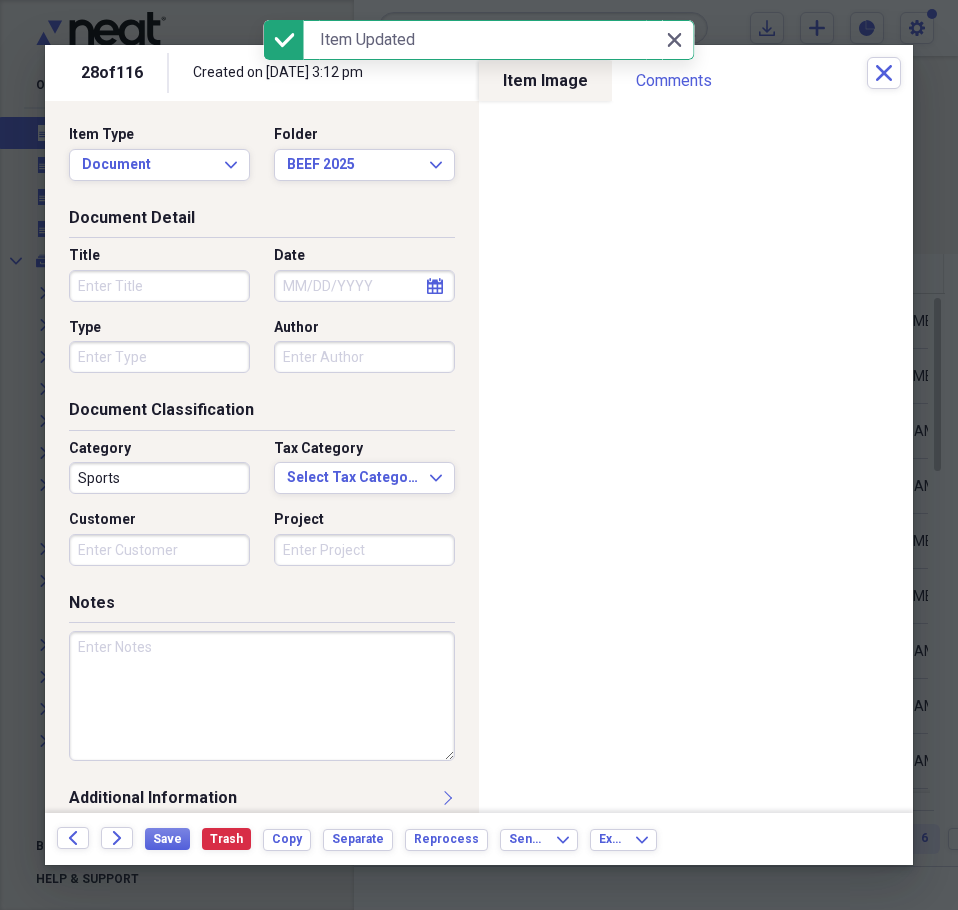 click on "Title" at bounding box center (159, 286) 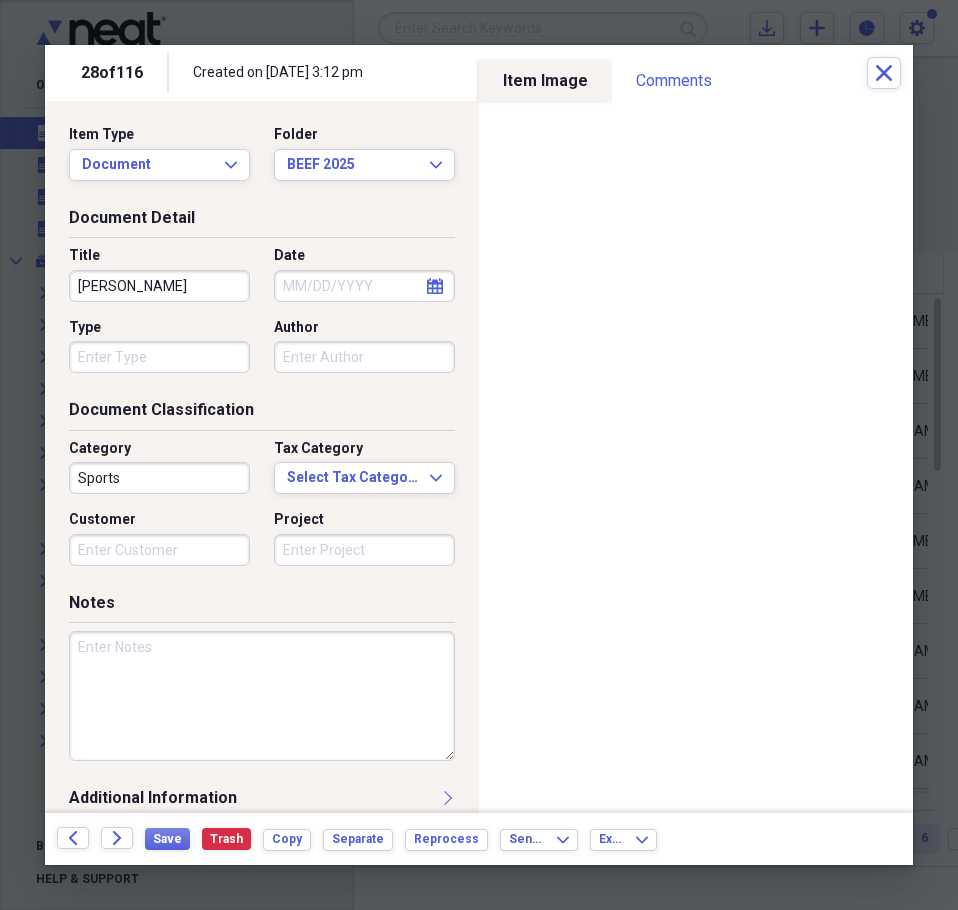 type on "DALLAS PIERCE" 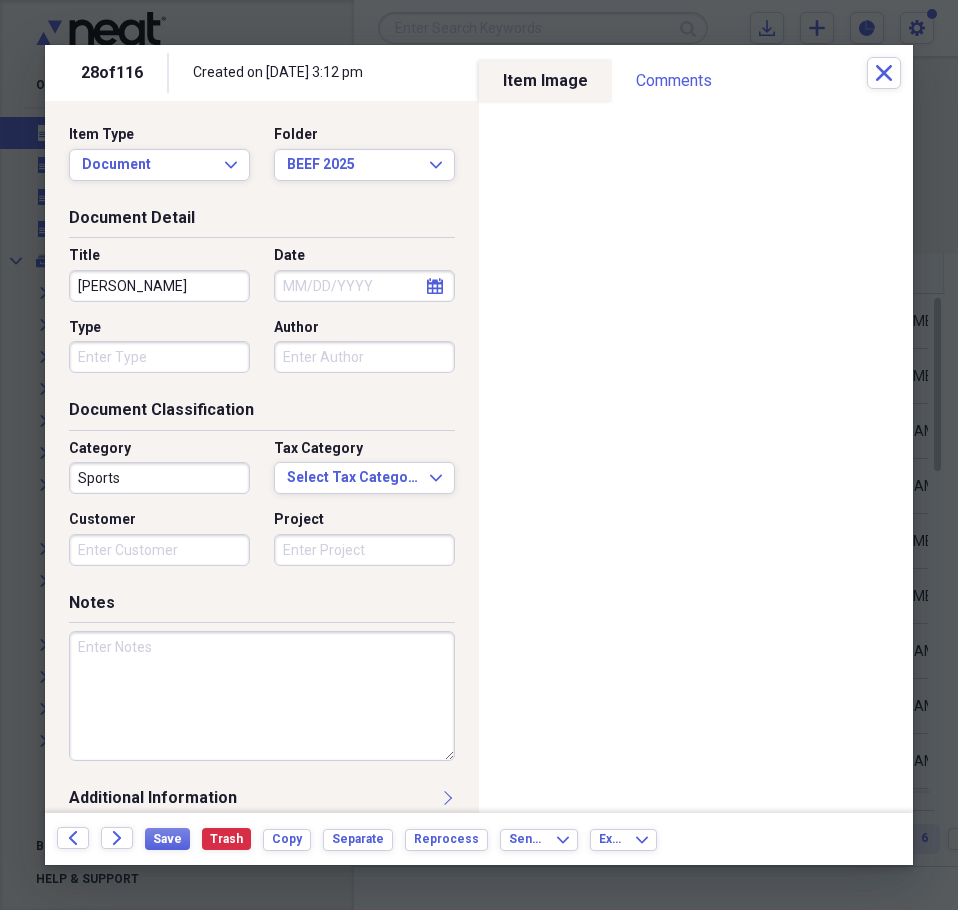 select on "6" 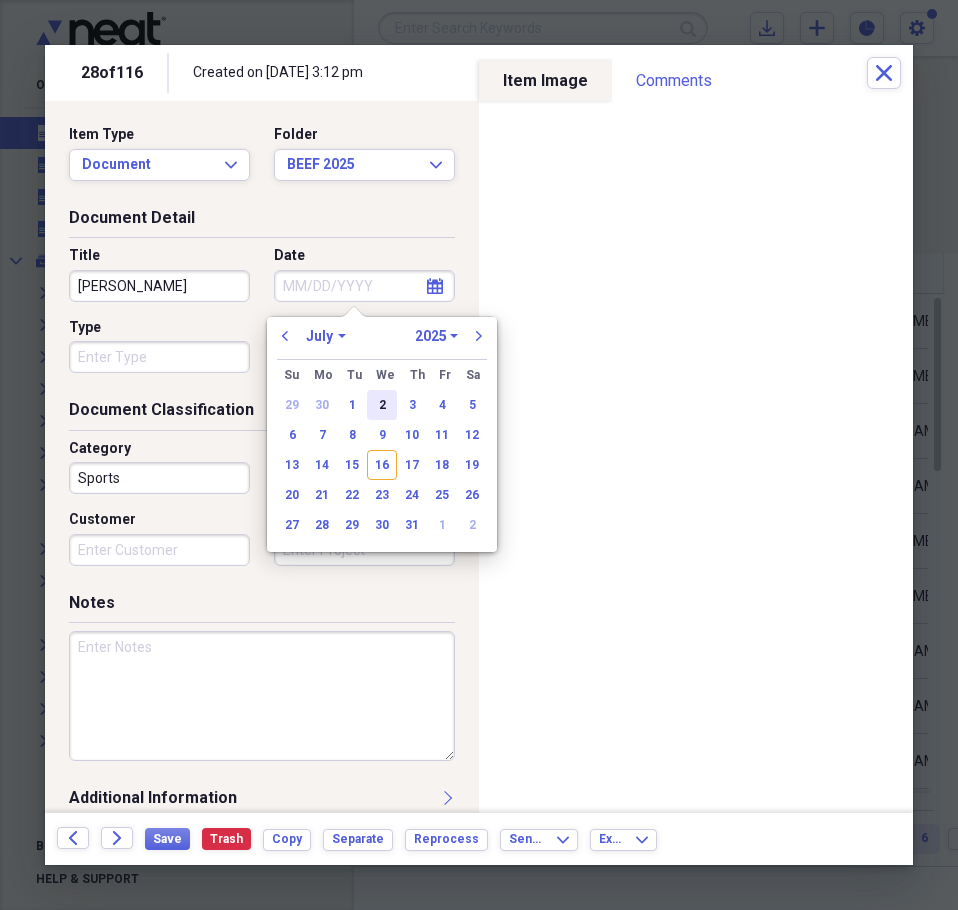 click on "2" at bounding box center (382, 405) 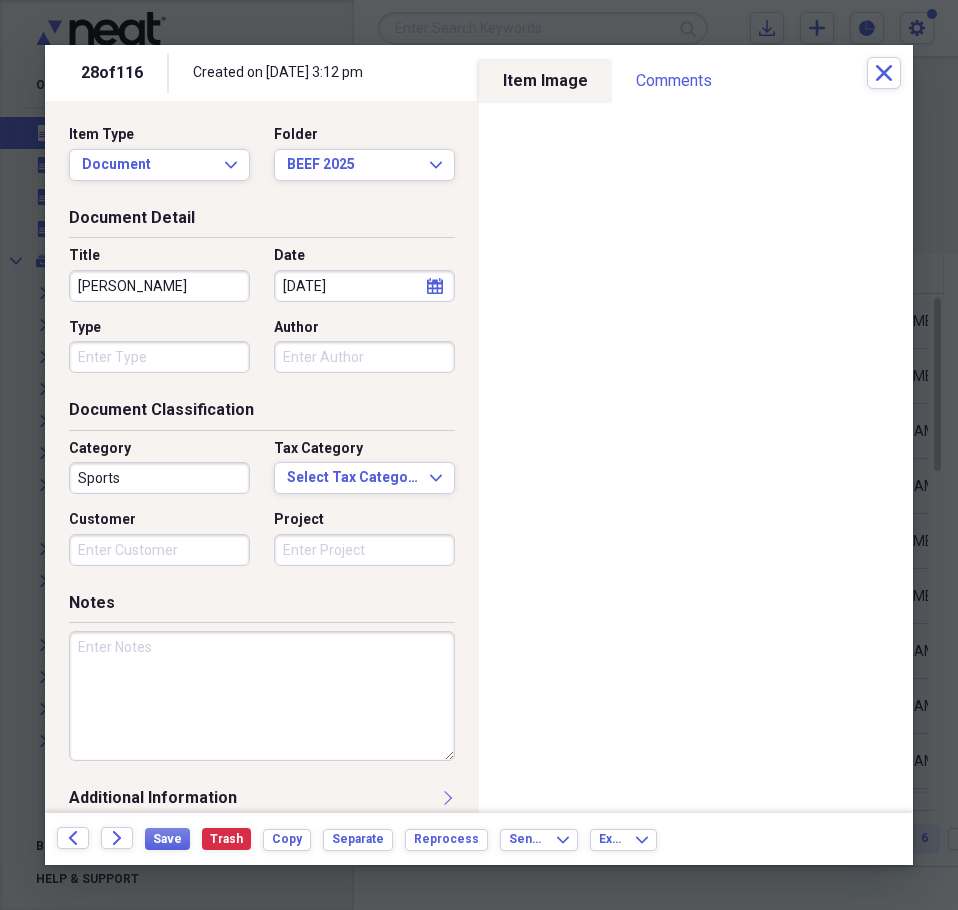click at bounding box center (262, 696) 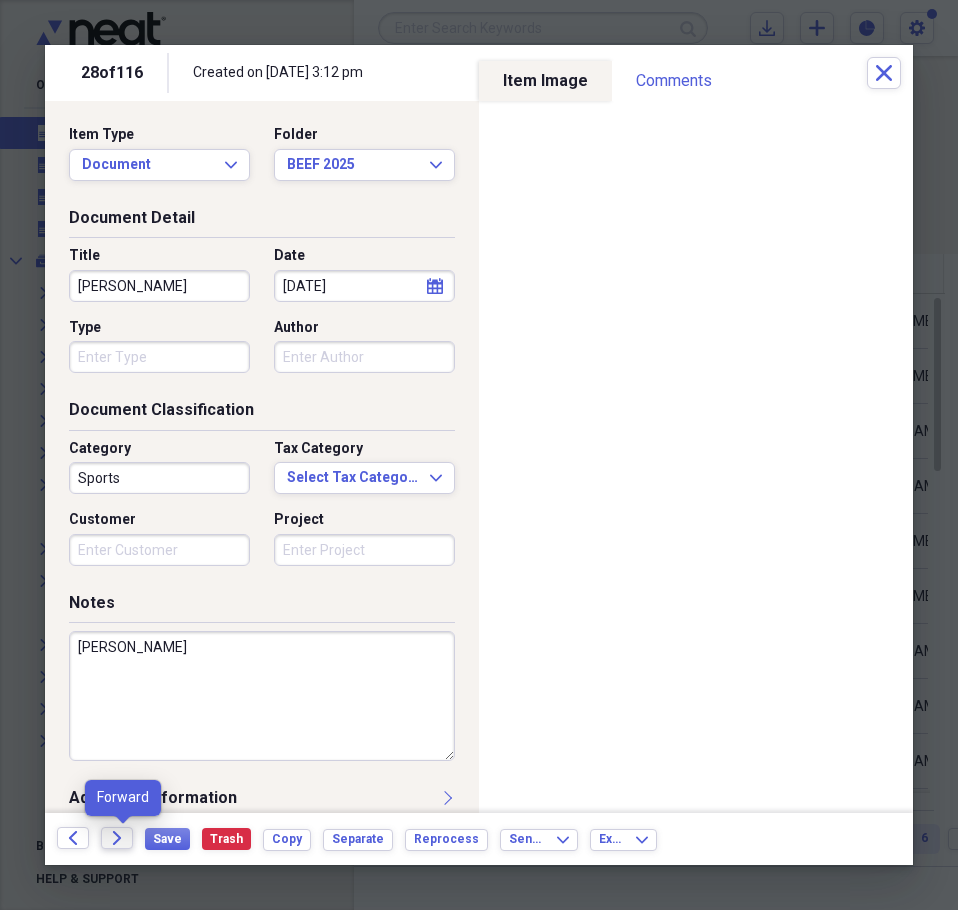type on "SIMMON" 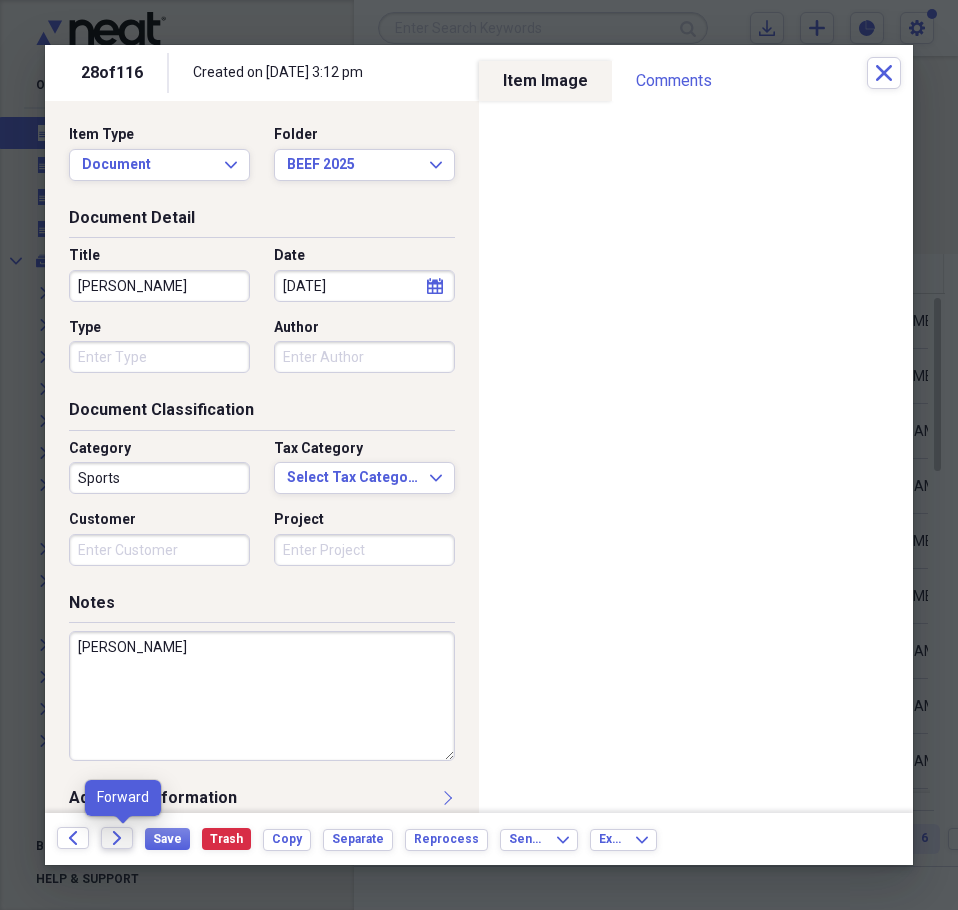 click 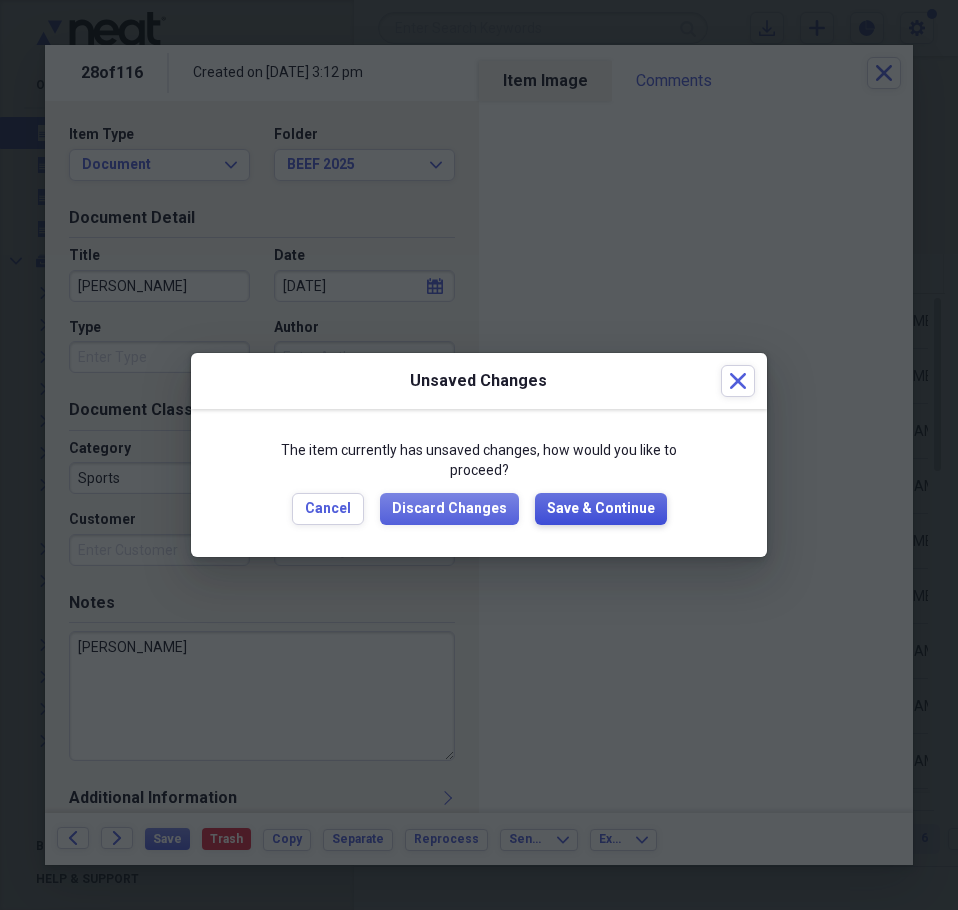 click on "Save & Continue" at bounding box center [601, 509] 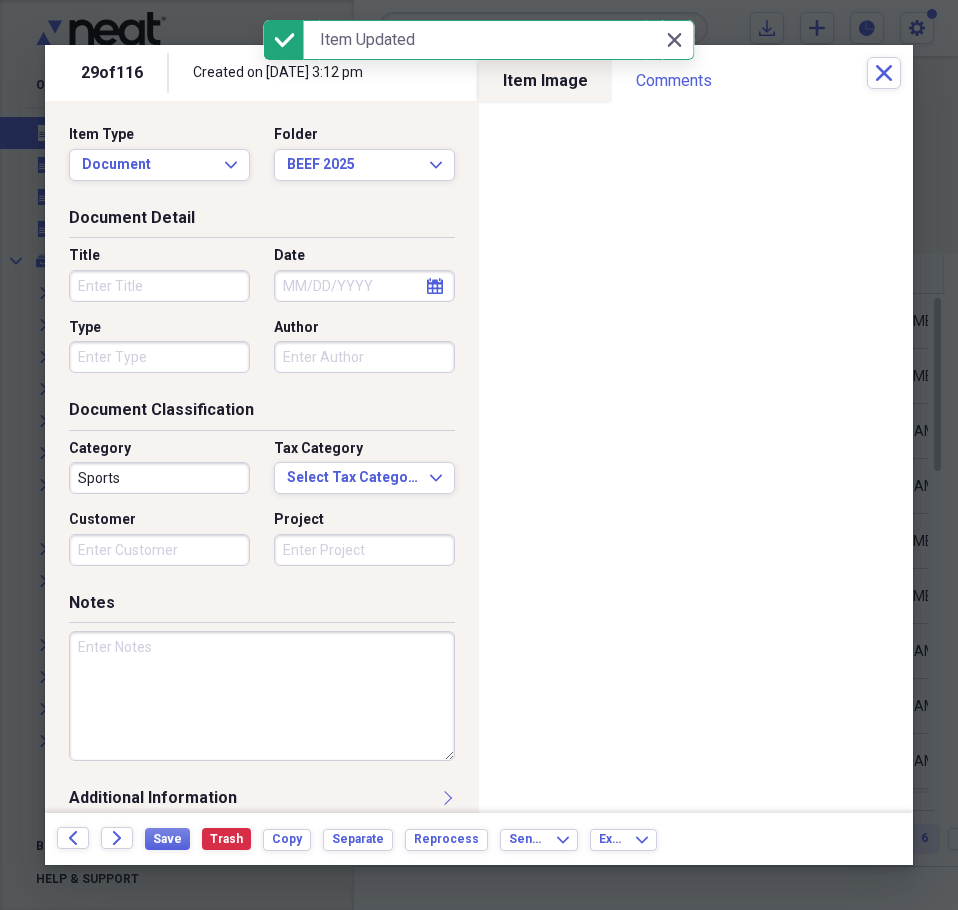 click on "Title" at bounding box center [159, 286] 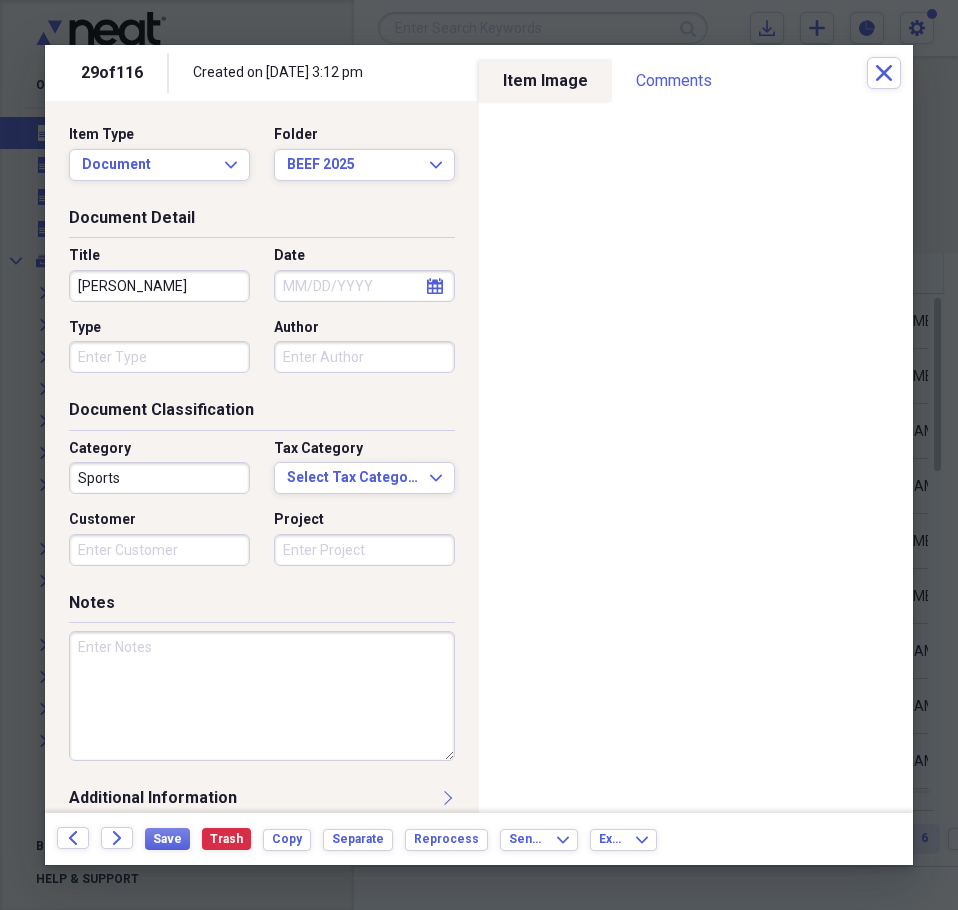 type on "CLAY CANNON" 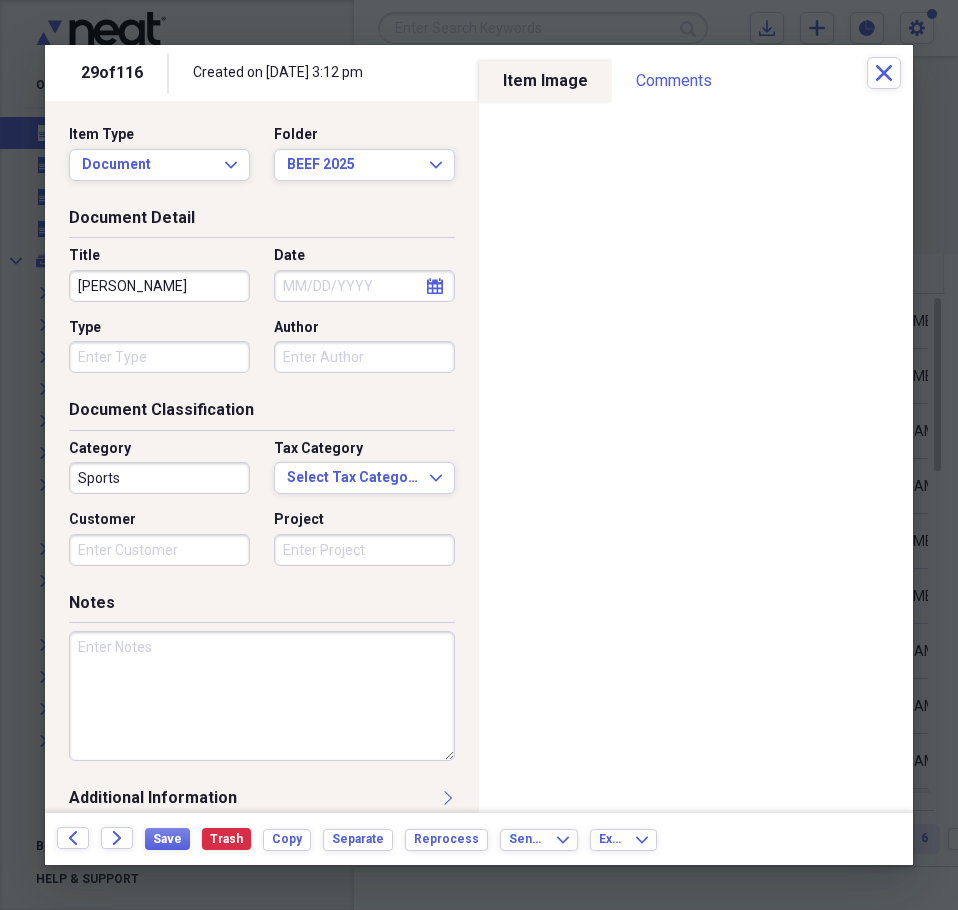 click on "calendar" 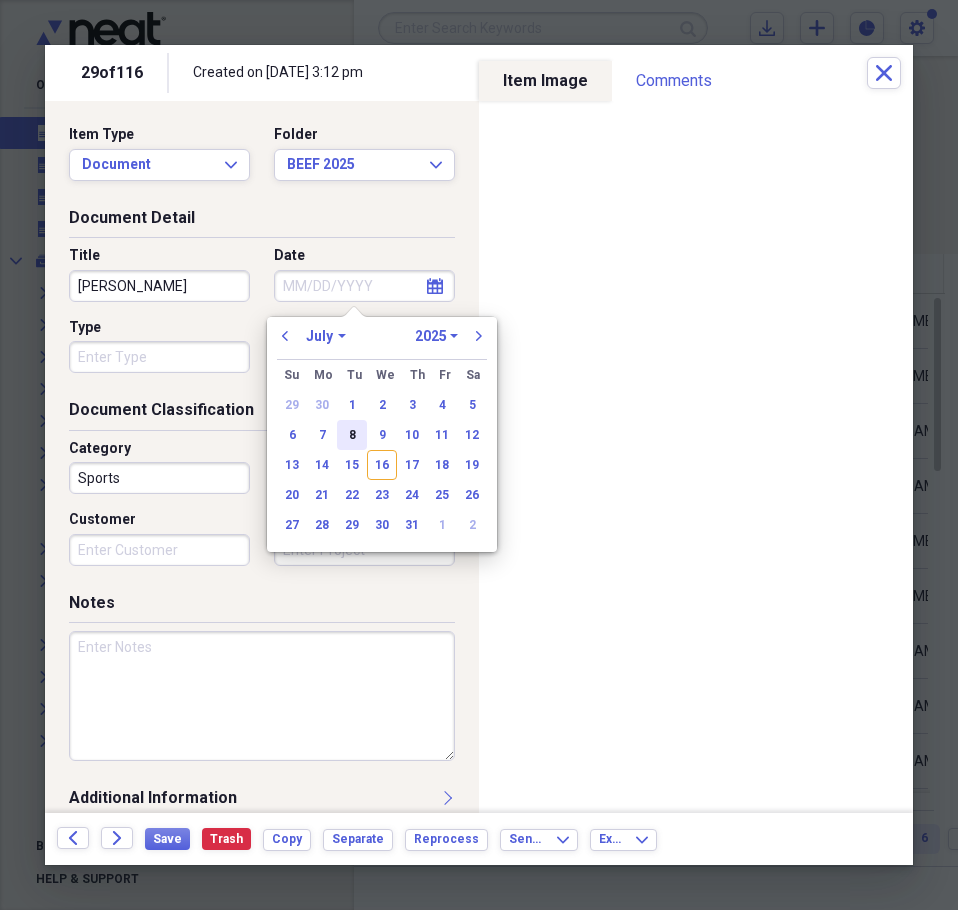 click on "8" at bounding box center [352, 435] 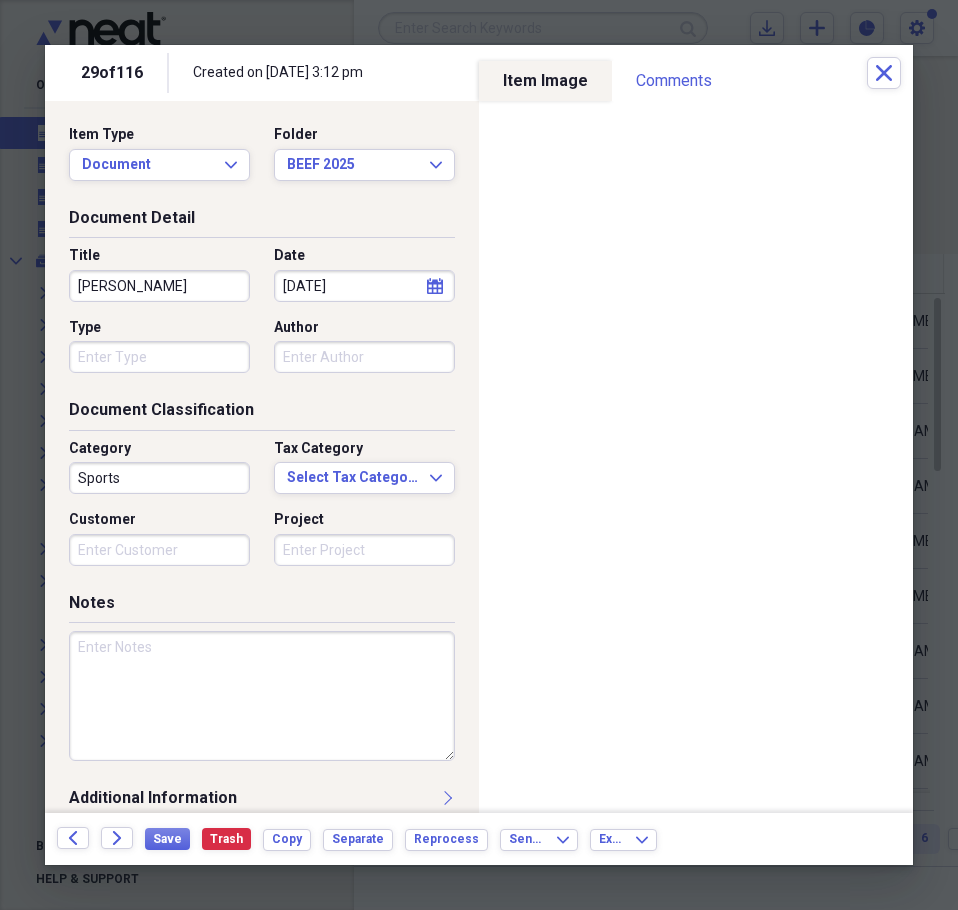 click at bounding box center (262, 696) 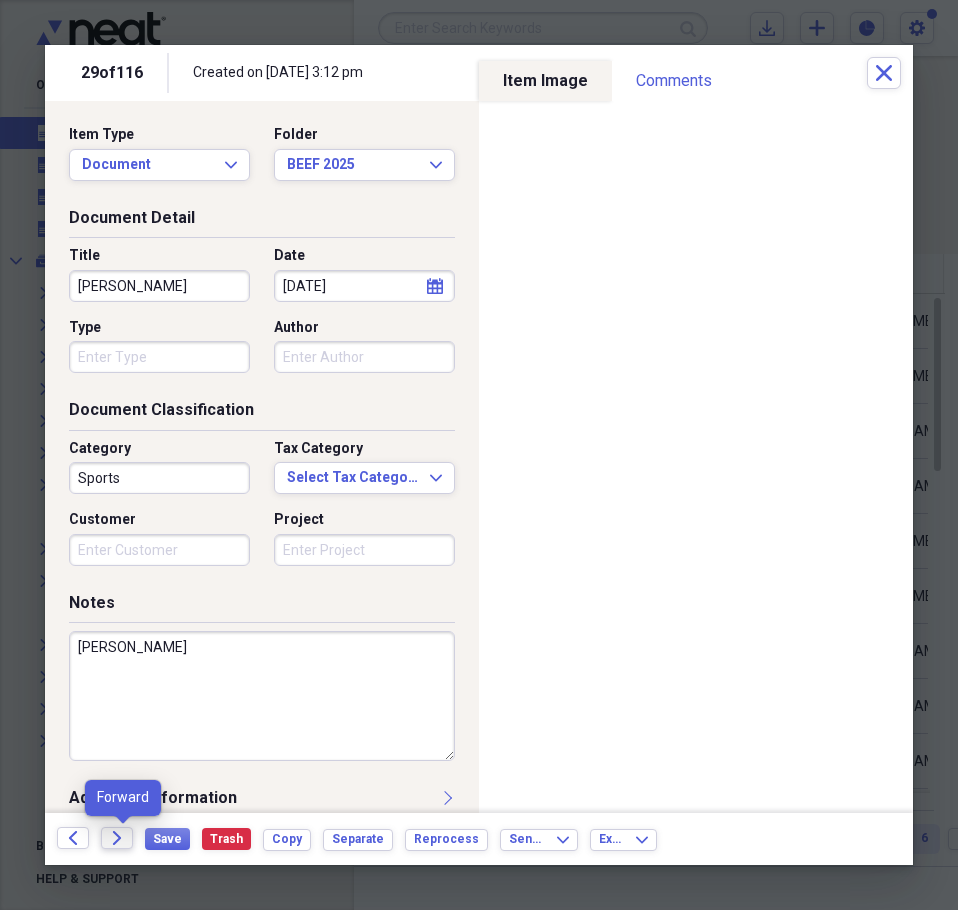 type on "BOB WIRTHLIN" 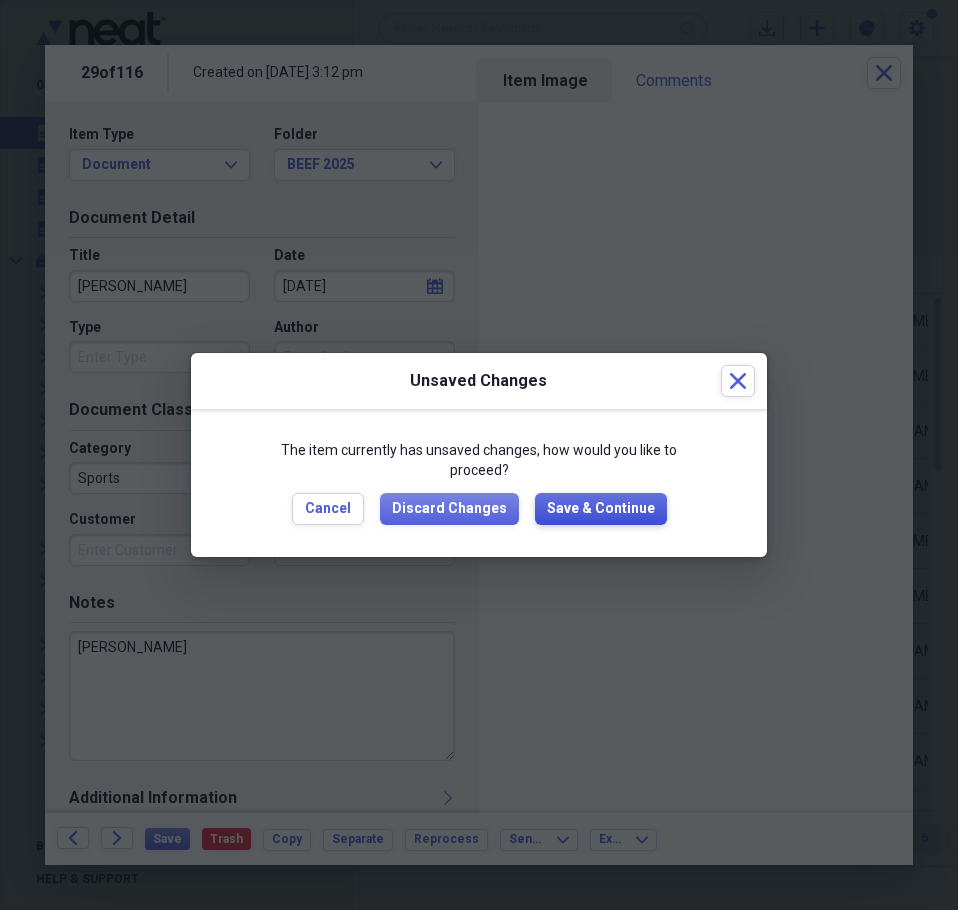 click on "Save & Continue" at bounding box center [601, 509] 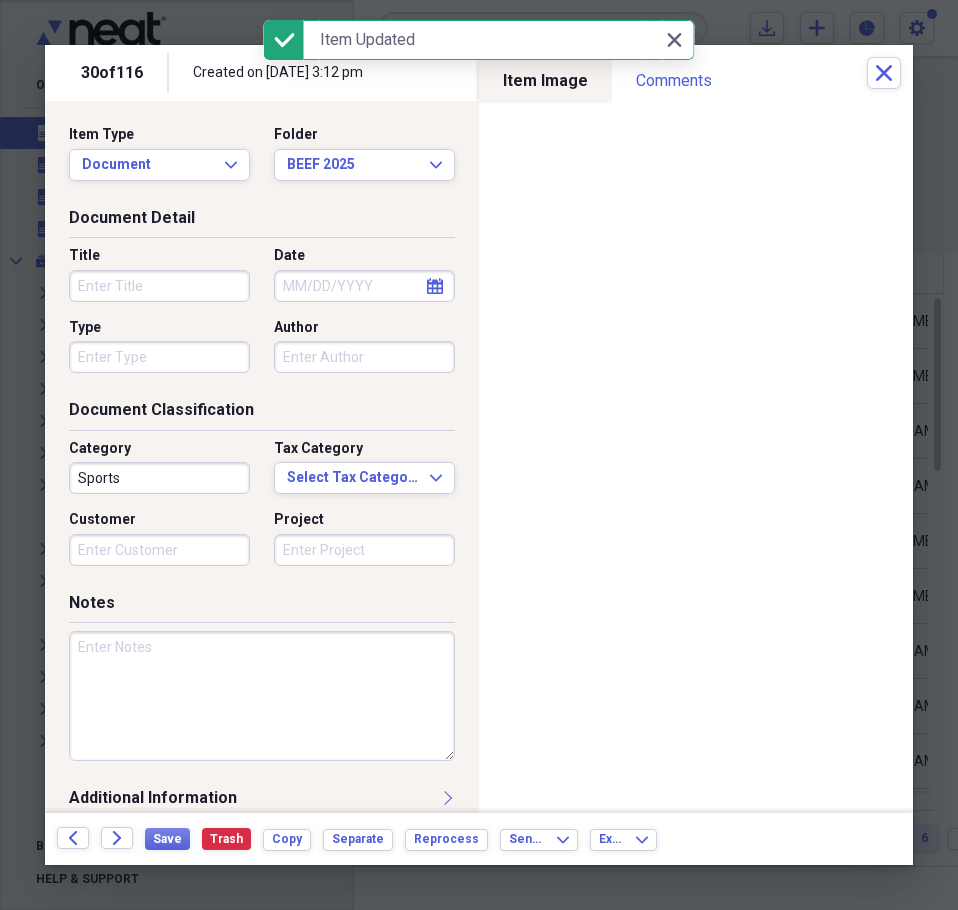 click on "Title" at bounding box center [159, 286] 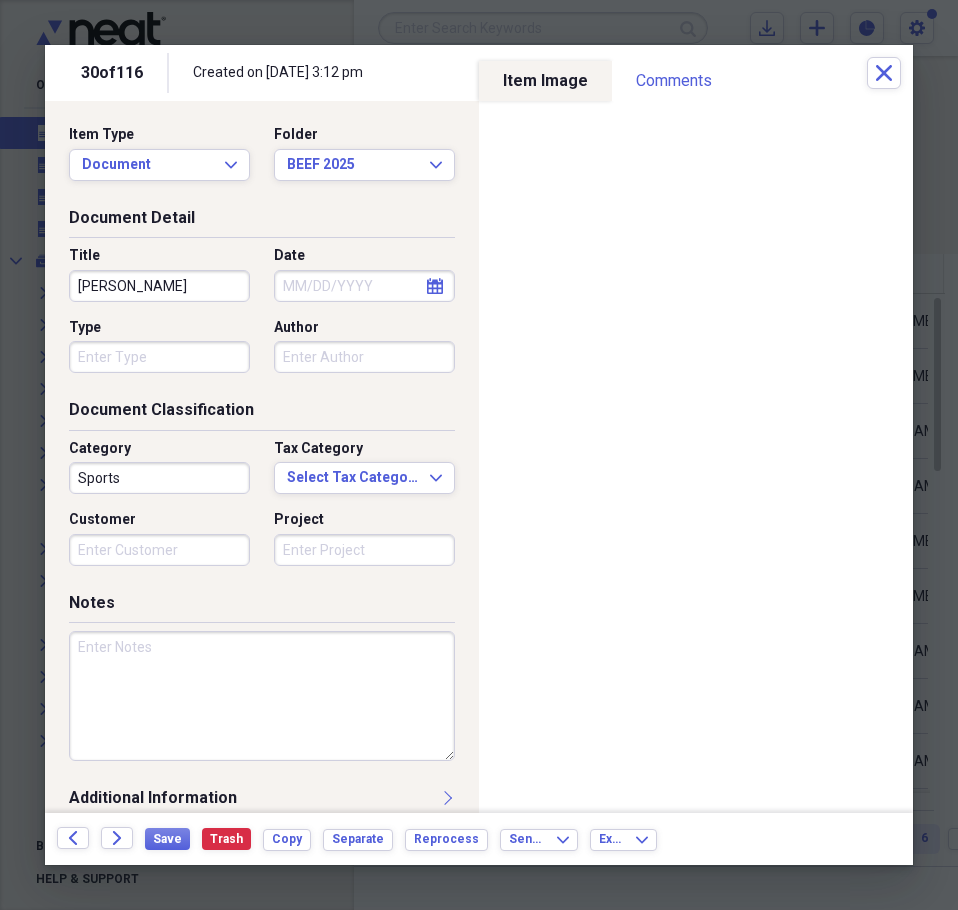 type on "JOEL SMITH" 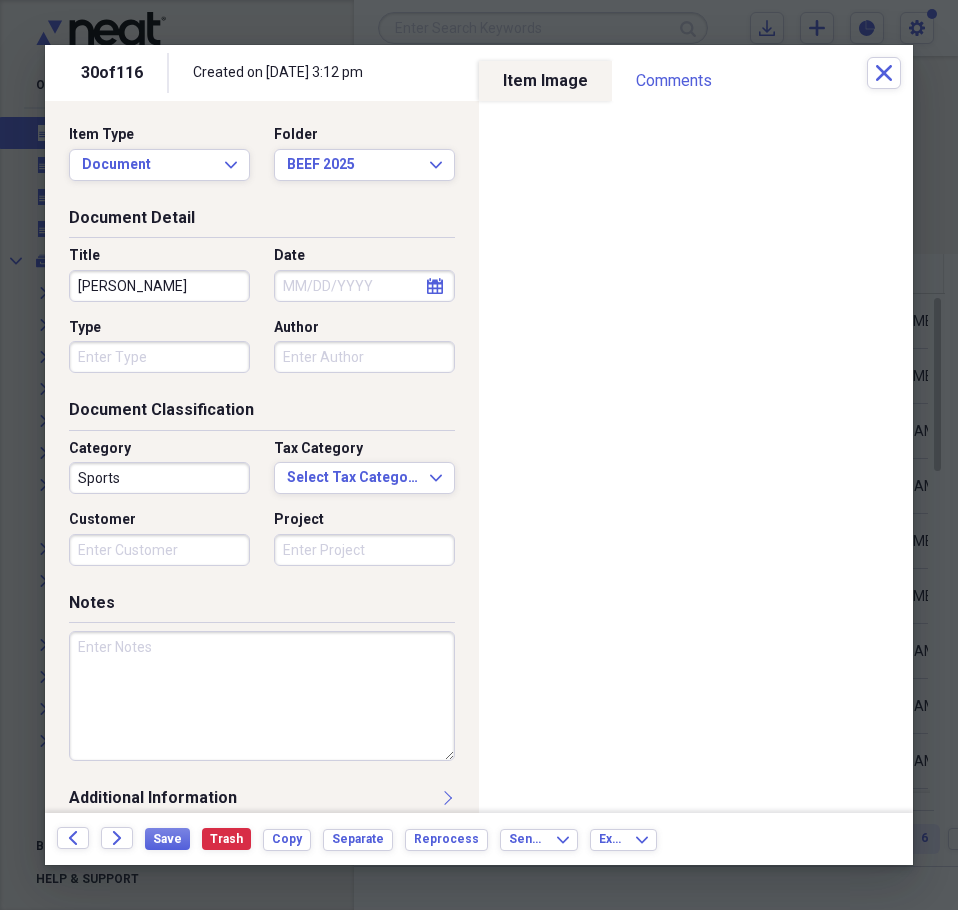 select on "6" 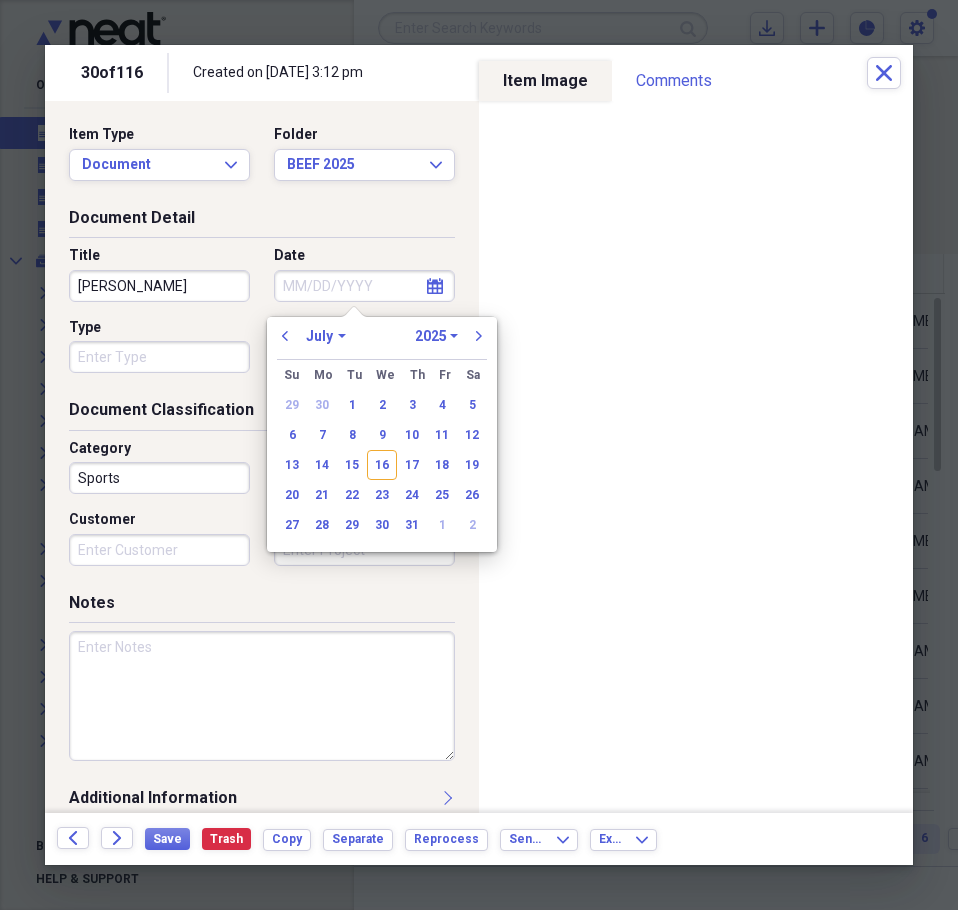 drag, startPoint x: 400, startPoint y: 412, endPoint x: 391, endPoint y: 405, distance: 11.401754 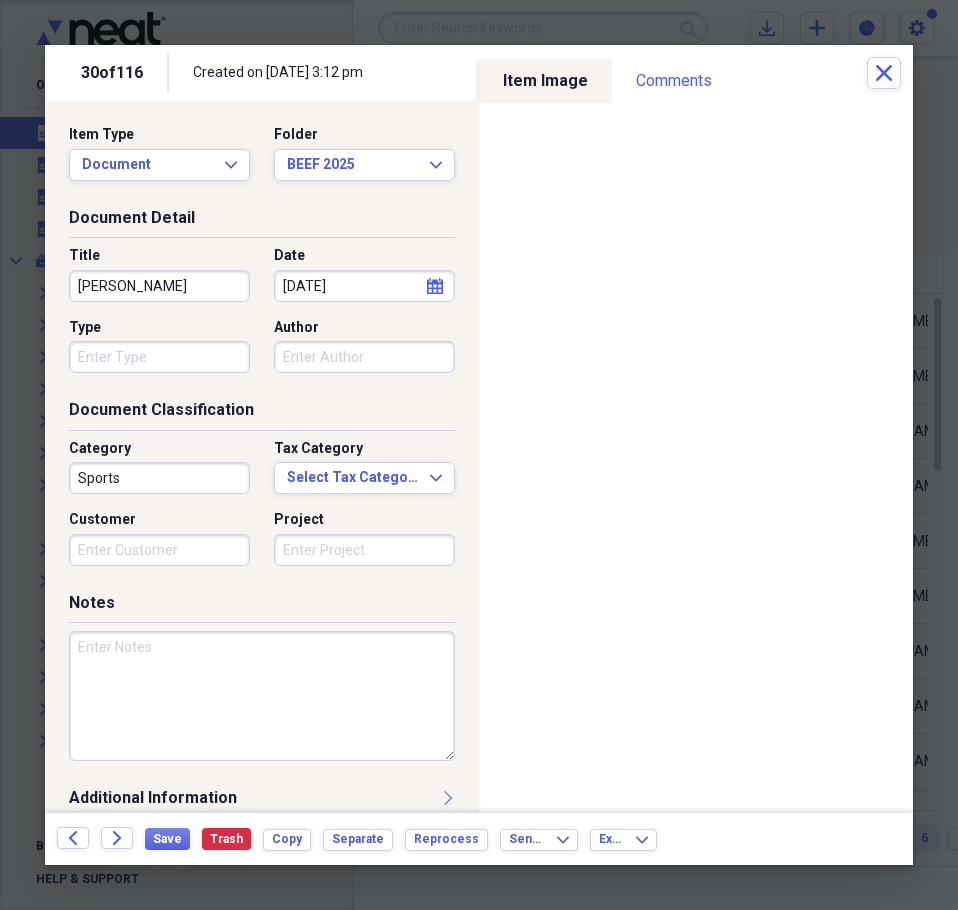 click at bounding box center (262, 696) 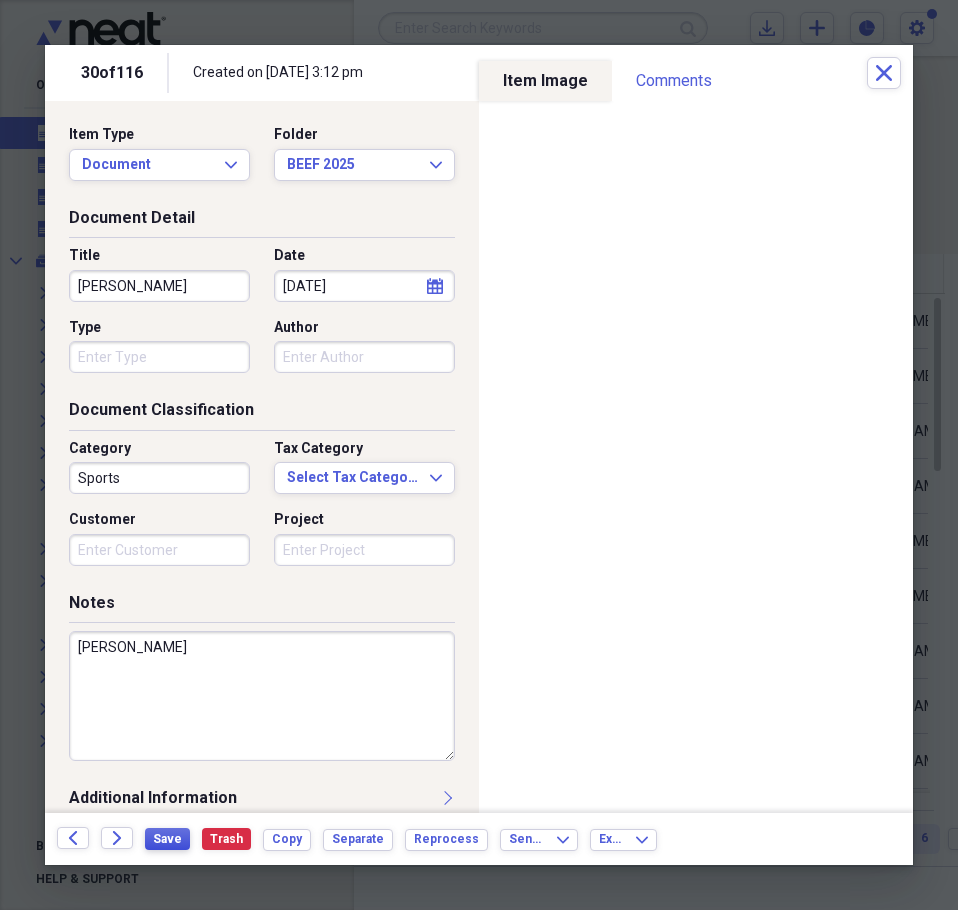type on "SMITH" 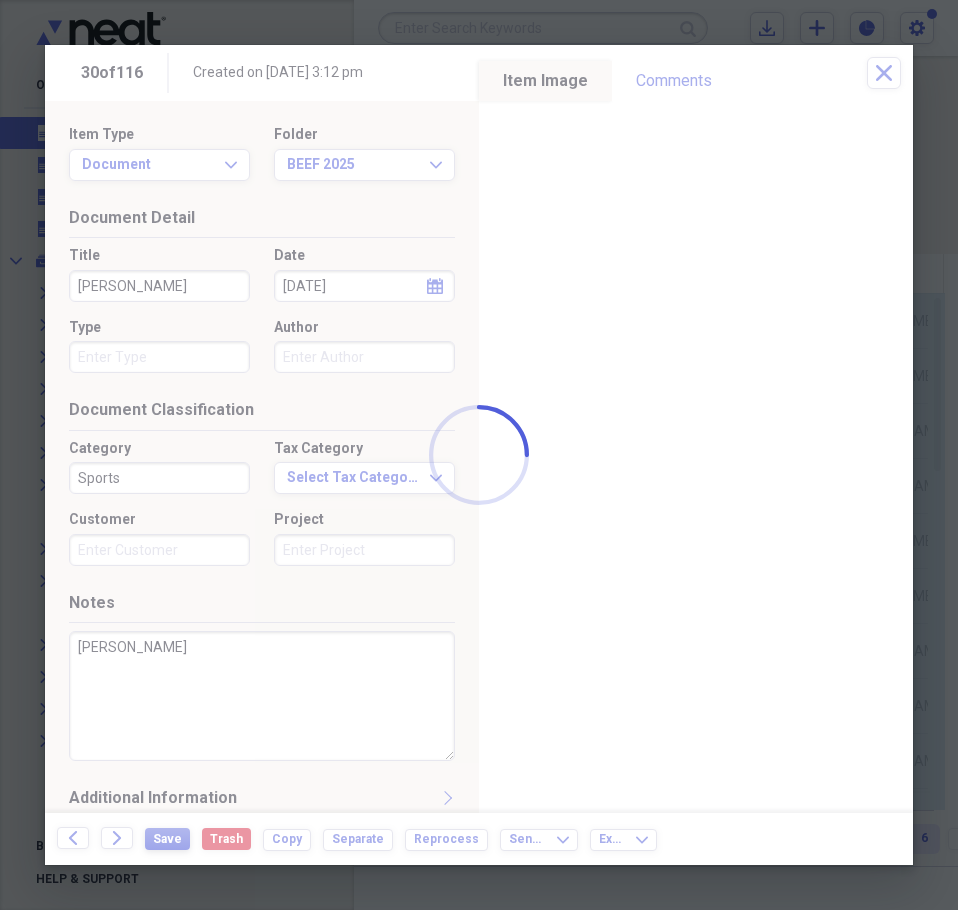 type on "JOEL SMITH" 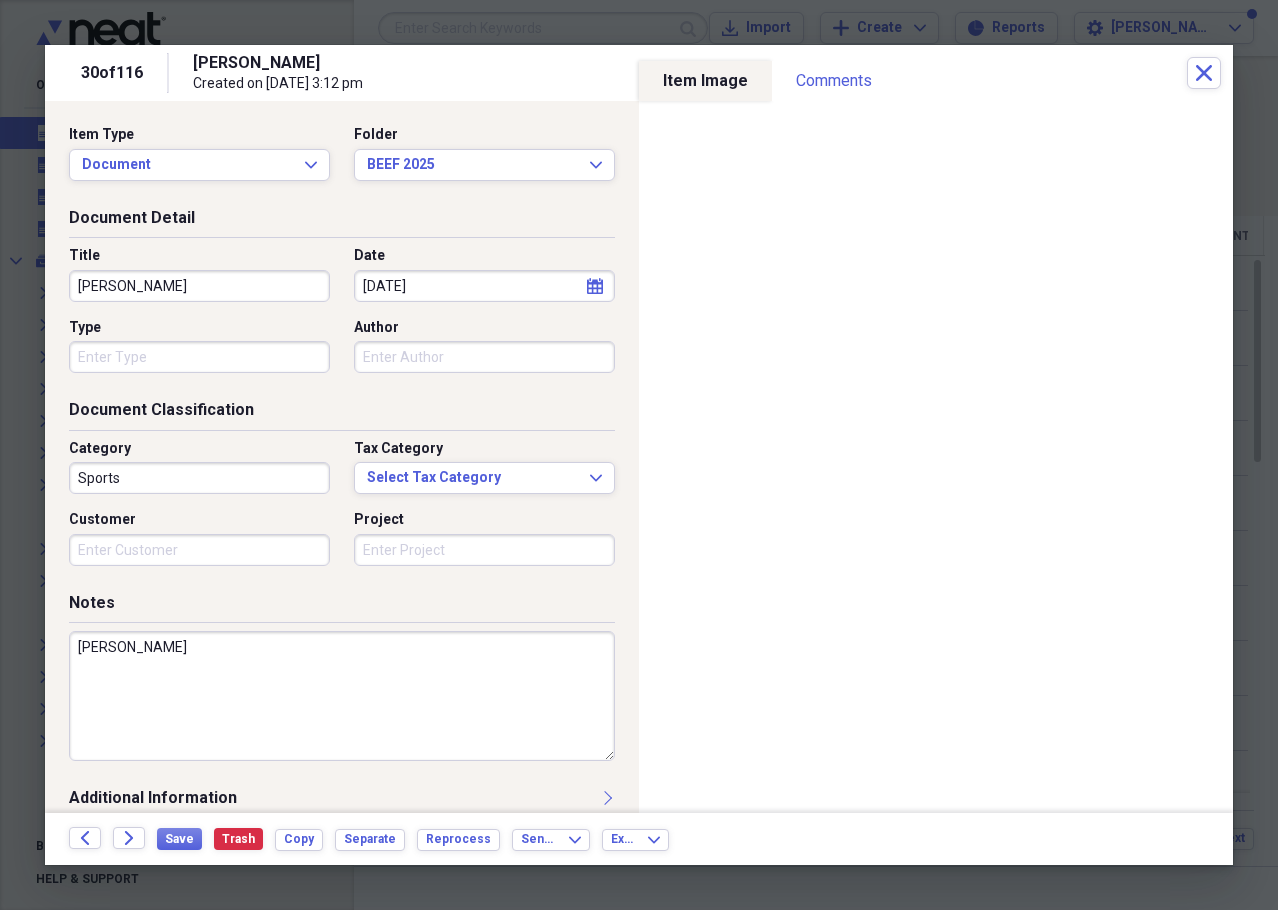 click on "SMITH" at bounding box center [342, 696] 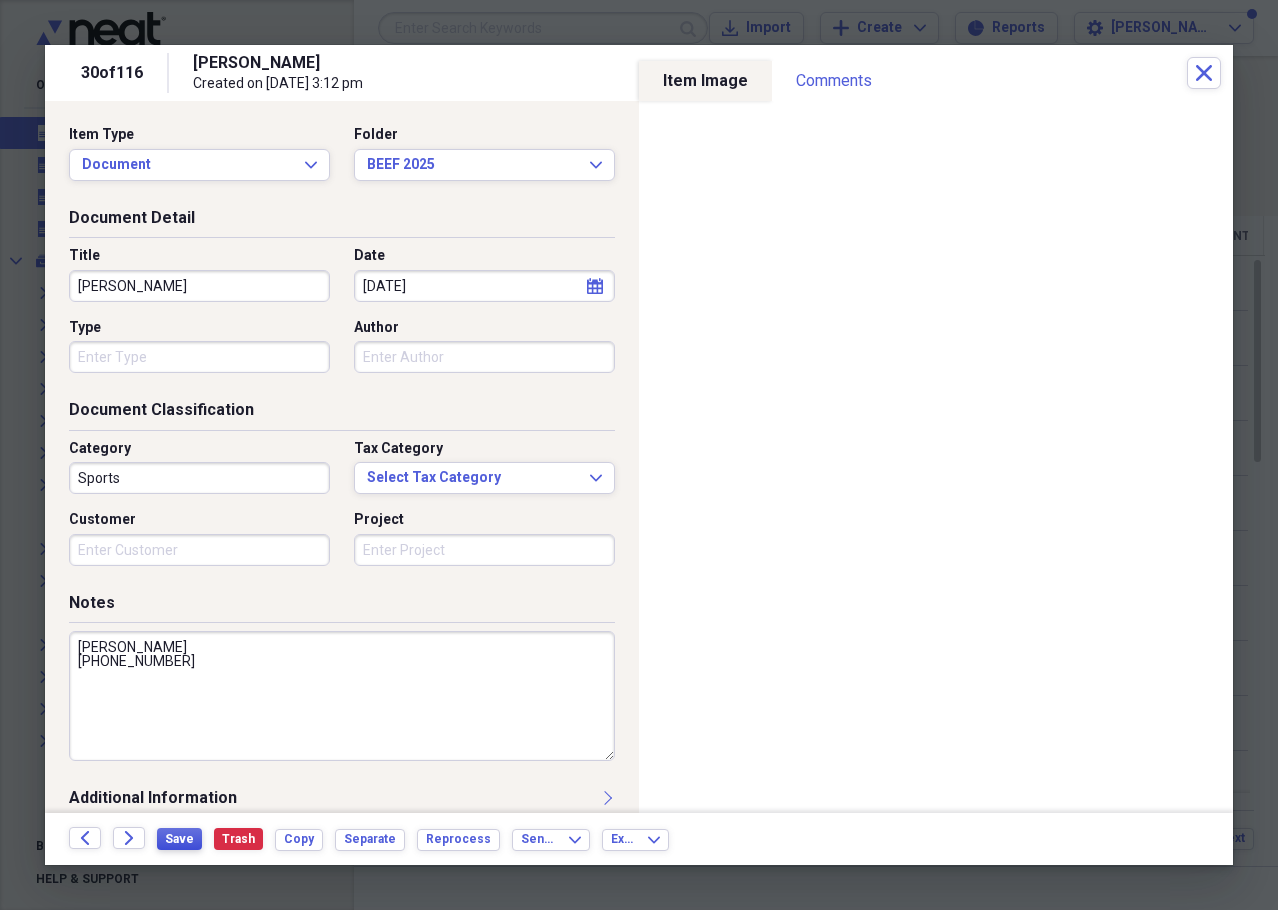 type on "SMITH
206-588-9065" 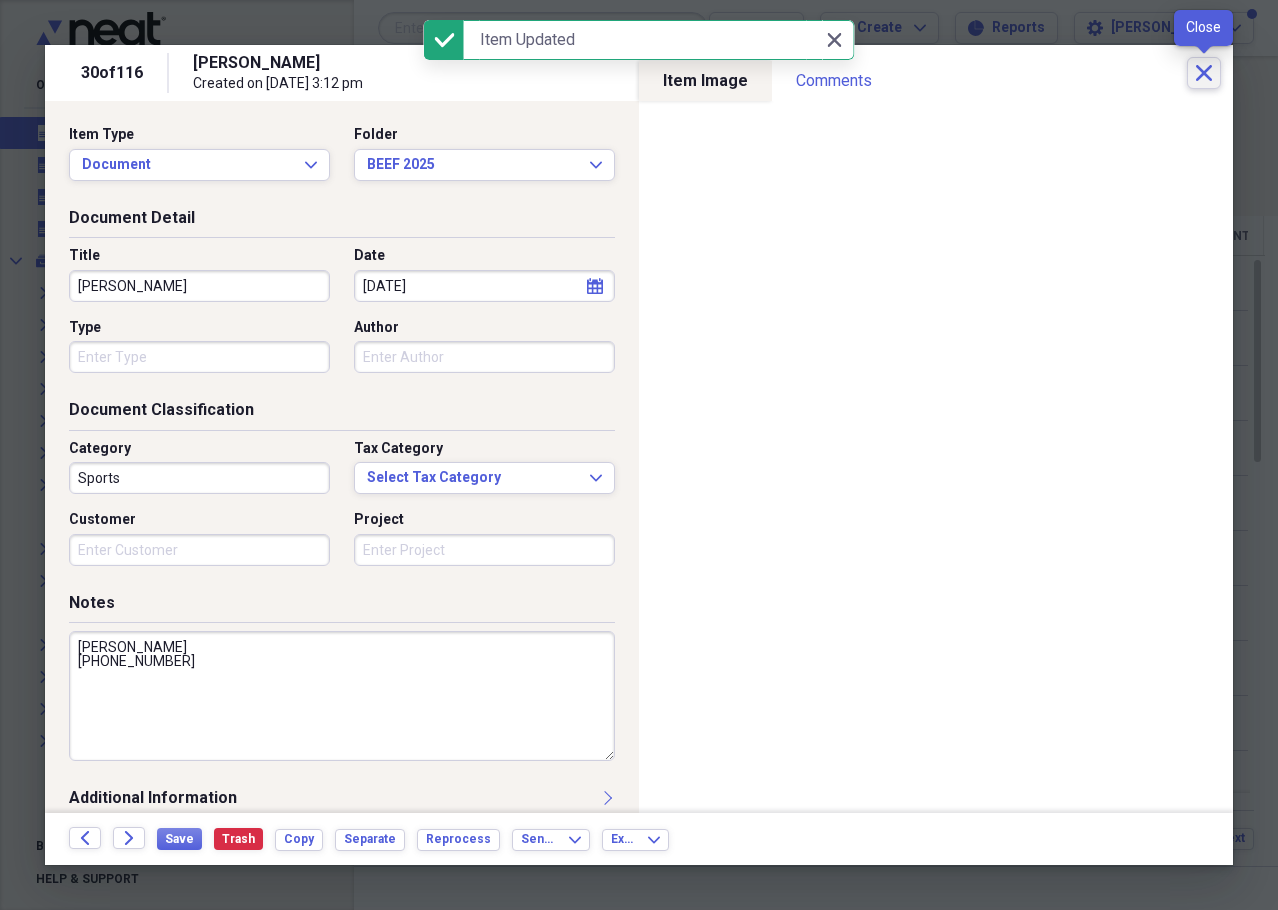 click on "Close" 